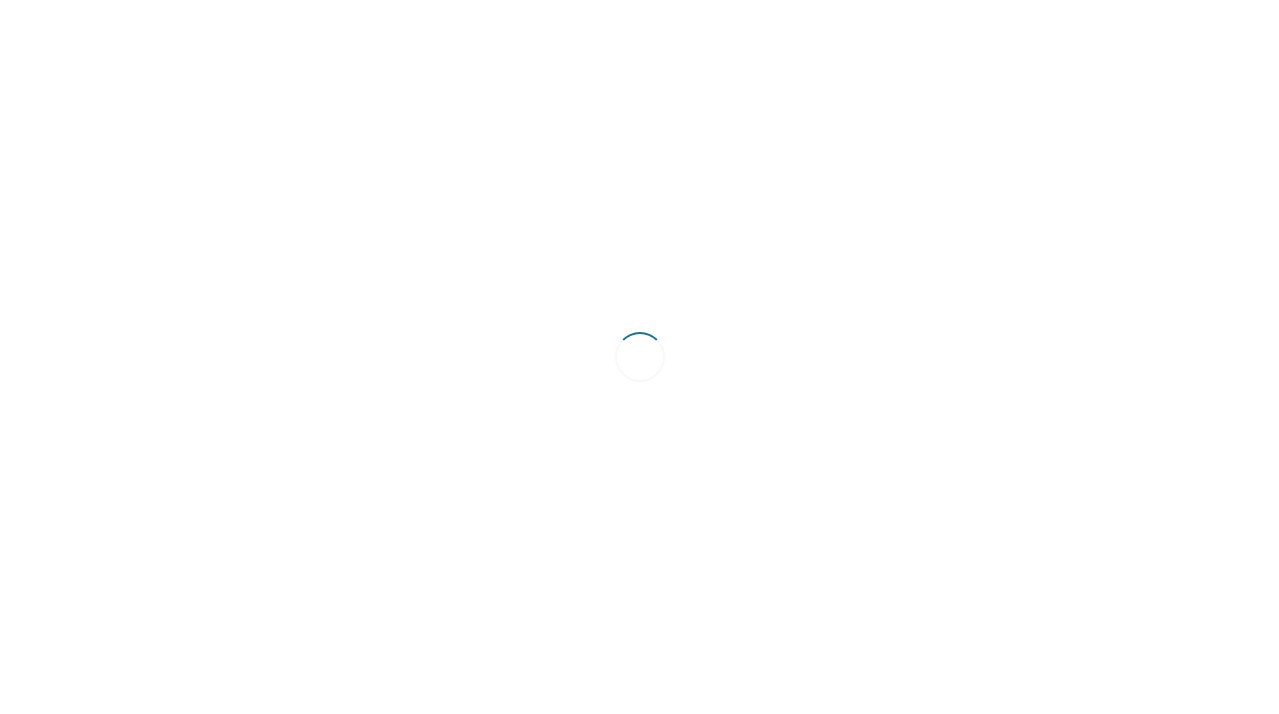 scroll, scrollTop: 0, scrollLeft: 0, axis: both 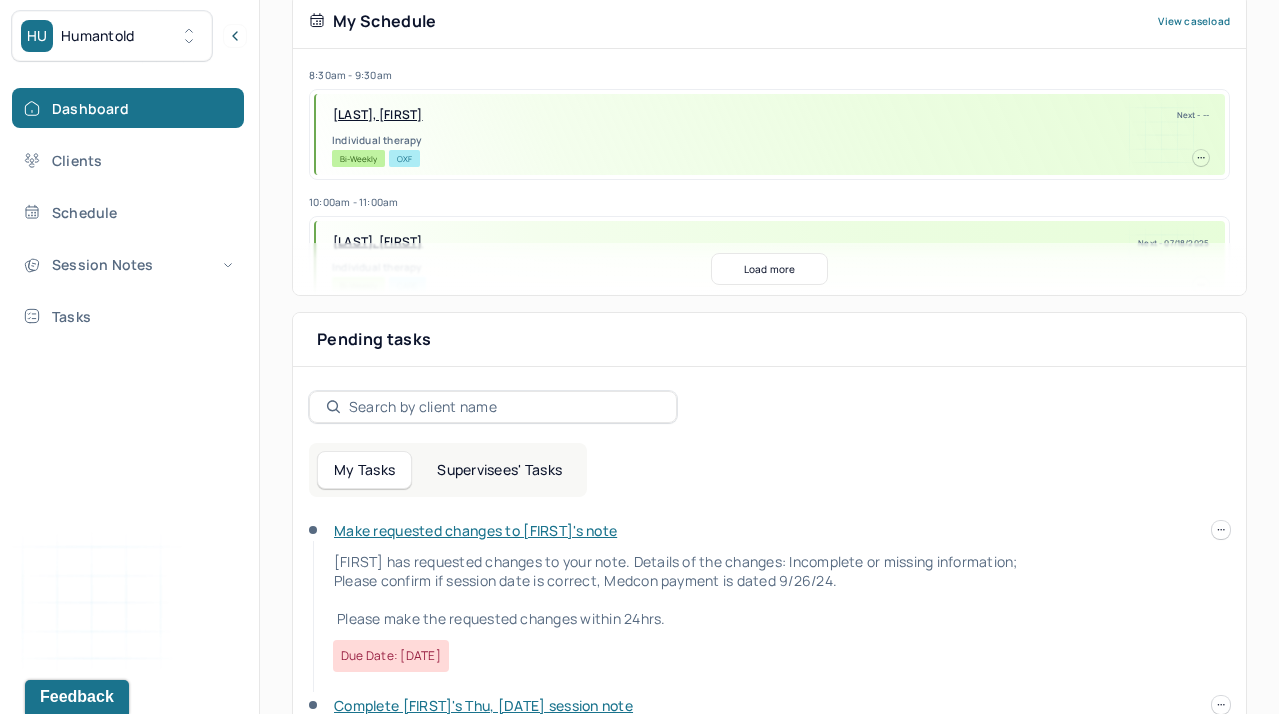 click on "Supervisees' Tasks" at bounding box center (499, 470) 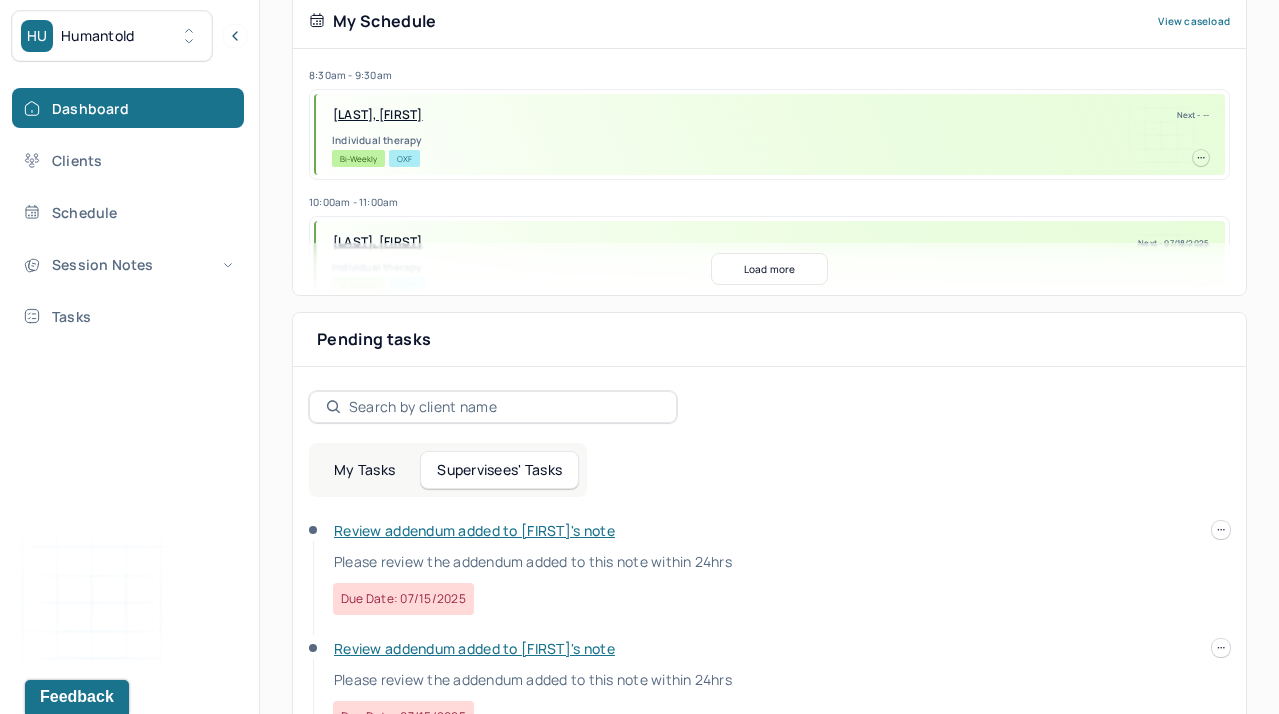 click on "Load more" at bounding box center (769, 269) 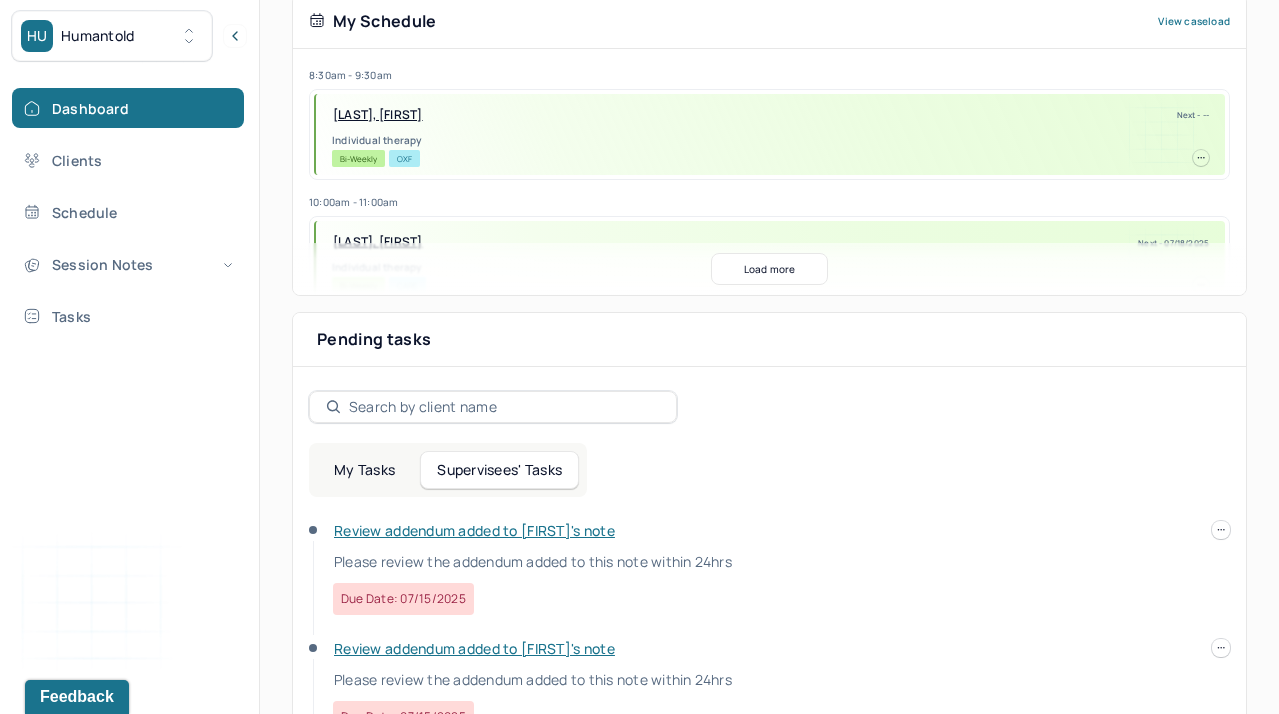 click on "My Schedule View caseload 8:30am - 9:30am   SILVA, ANGELA   Next - -- Individual therapy Bi-Weekly OXF     10:00am - 11:00am   DRONZEK, KEVIN   Next - 07/18/2025 Individual therapy Bi-Weekly CARE     8:30am - 9:30am   VOGEL, MARGARET   Next - 07/24/2025 Individual therapy Bi-Weekly BCBS     9:30am - 10:30am   WILLIAMS, WAYNE   Next - 07/24/2025 Individual therapy Bi-Weekly Pending Task Self Pay     9:30am - 10:30am   HART JR., THOMAS   Next - 07/24/2025 Individual therapy Bi-Weekly Pending Task CARE     9:30am - 10:30am   ZMIRICH, LAUREN   Next - 07/25/2025 Individual therapy Bi-Weekly Pending Task UMR     8:30am - 9:30am   POWERS, KAYLEIGH   Next - 07/25/2025 Individual therapy Bi-Weekly BCBS     9:00am - 10:00am   HOBERMAN, HANNAH   Next - 07/31/2025 Individual therapy Bi-Weekly Pending Task AET     8:30am - 9:30am   PALTAN KOPPELMAN, MICHELLE   Next - 07/31/2025 Individual therapy Bi-Weekly CIG       Load more   Pending tasks    Date     My Tasks     Supervisees' Tasks   Due date: 07/15/2025" at bounding box center (769, 1802) 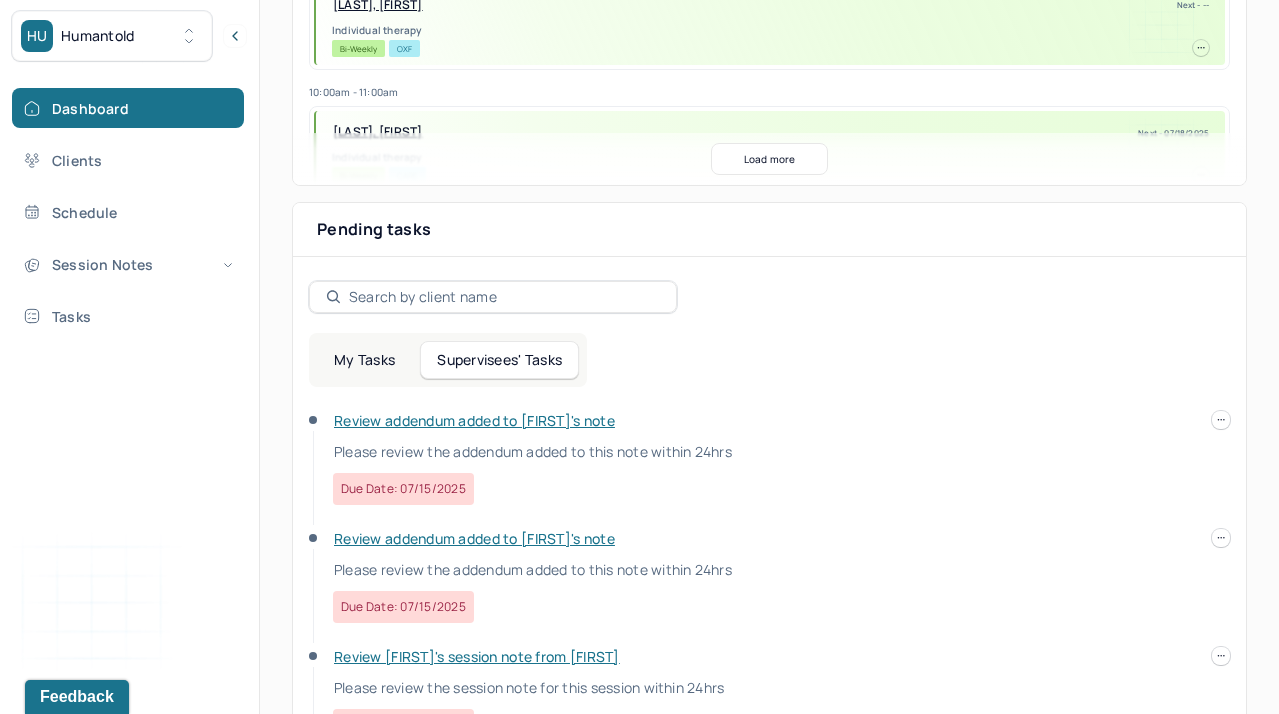 click on "Review addendum added to Katelynn's note" at bounding box center [474, 420] 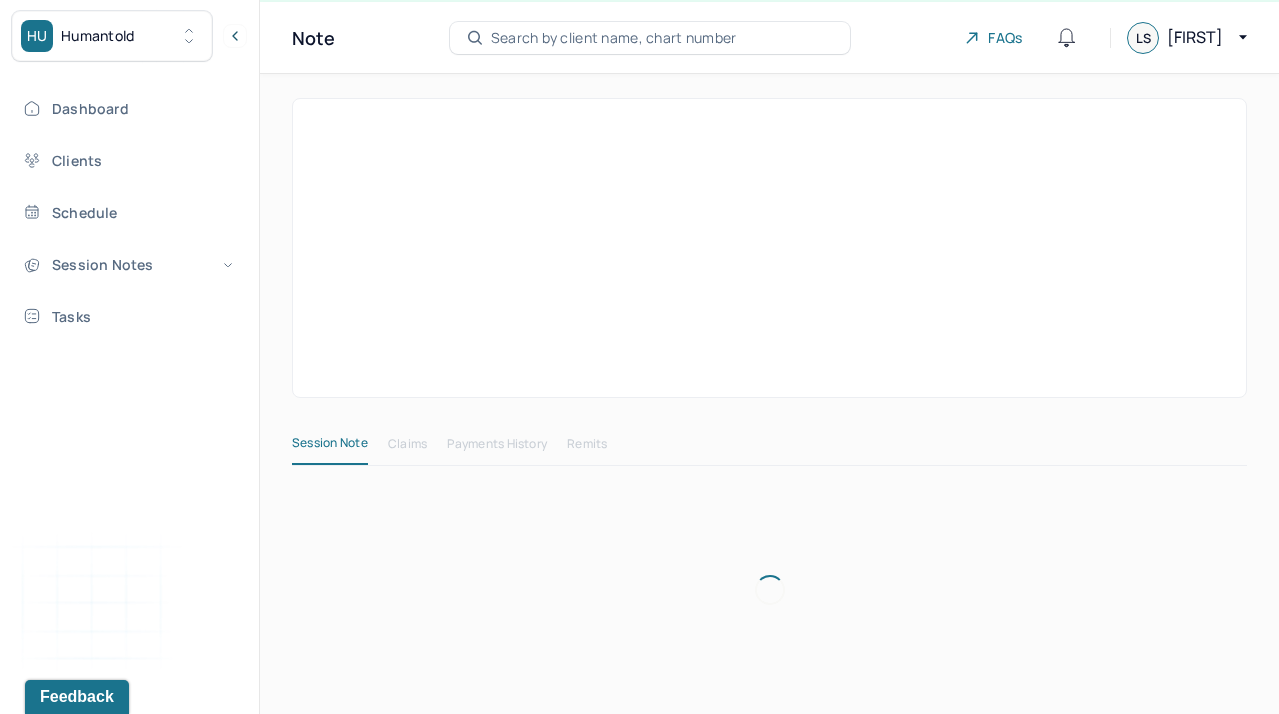 scroll, scrollTop: 42, scrollLeft: 0, axis: vertical 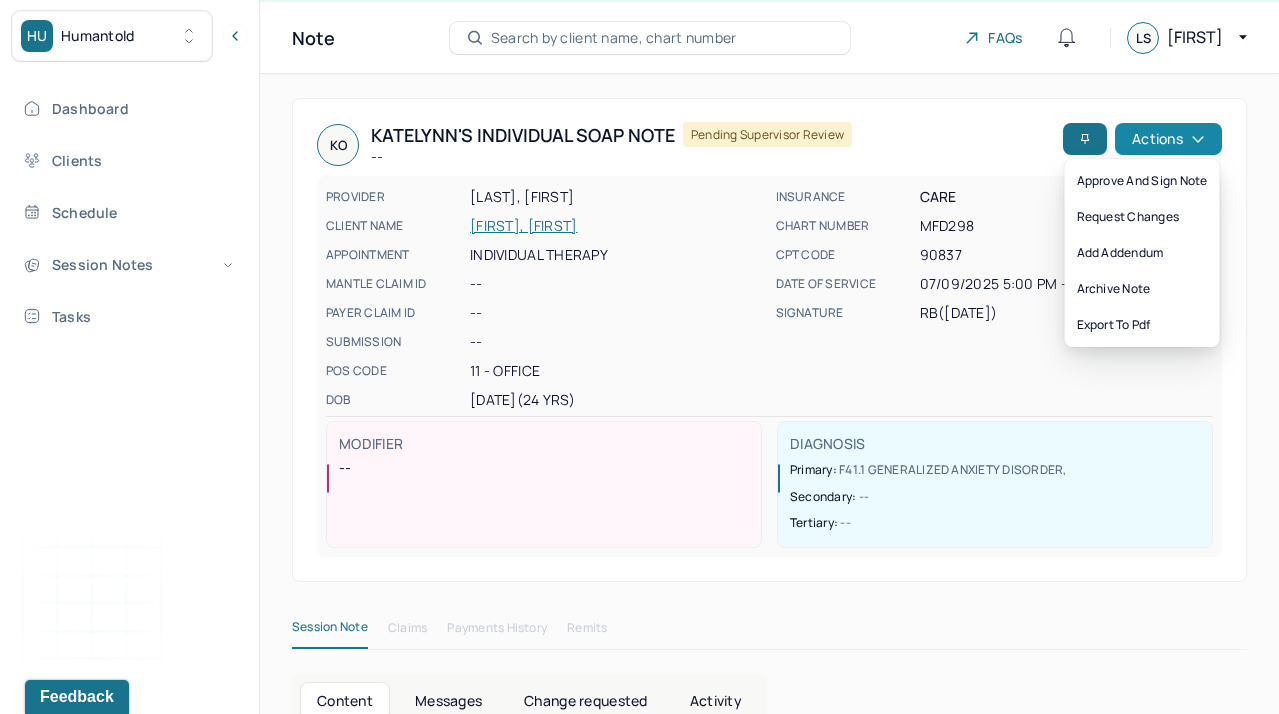 click 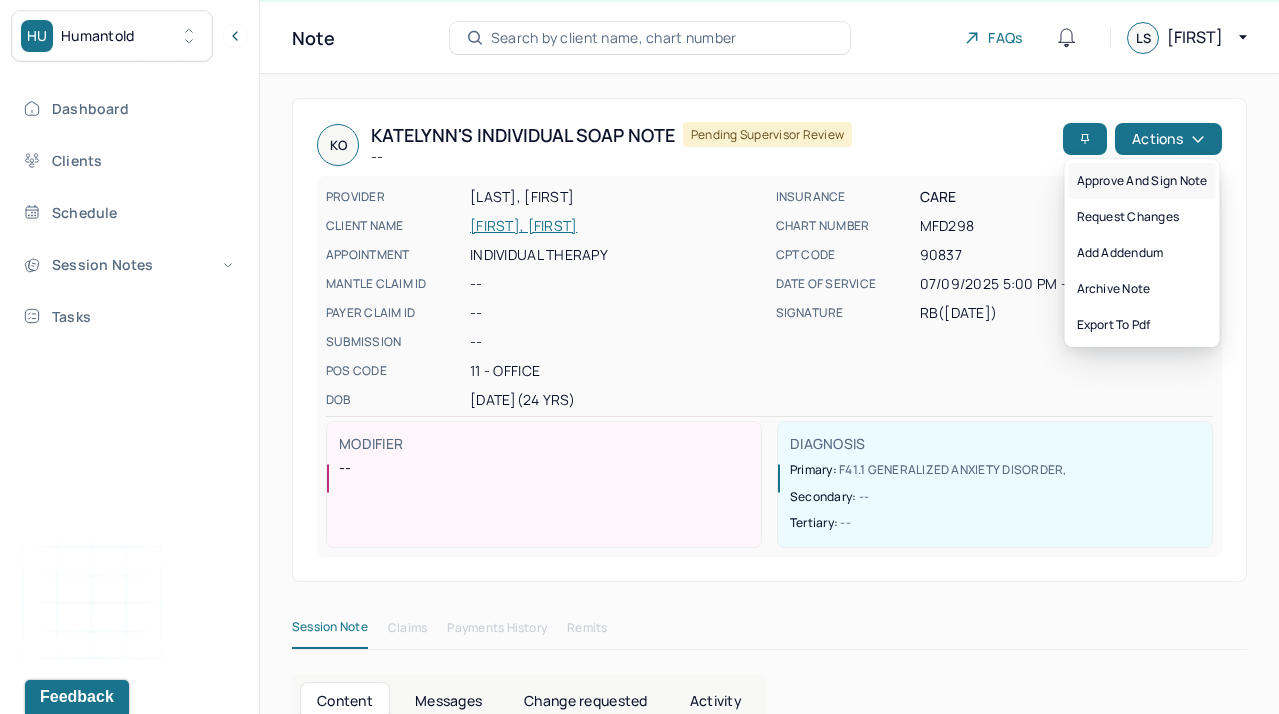click on "Approve and sign note" at bounding box center (1142, 181) 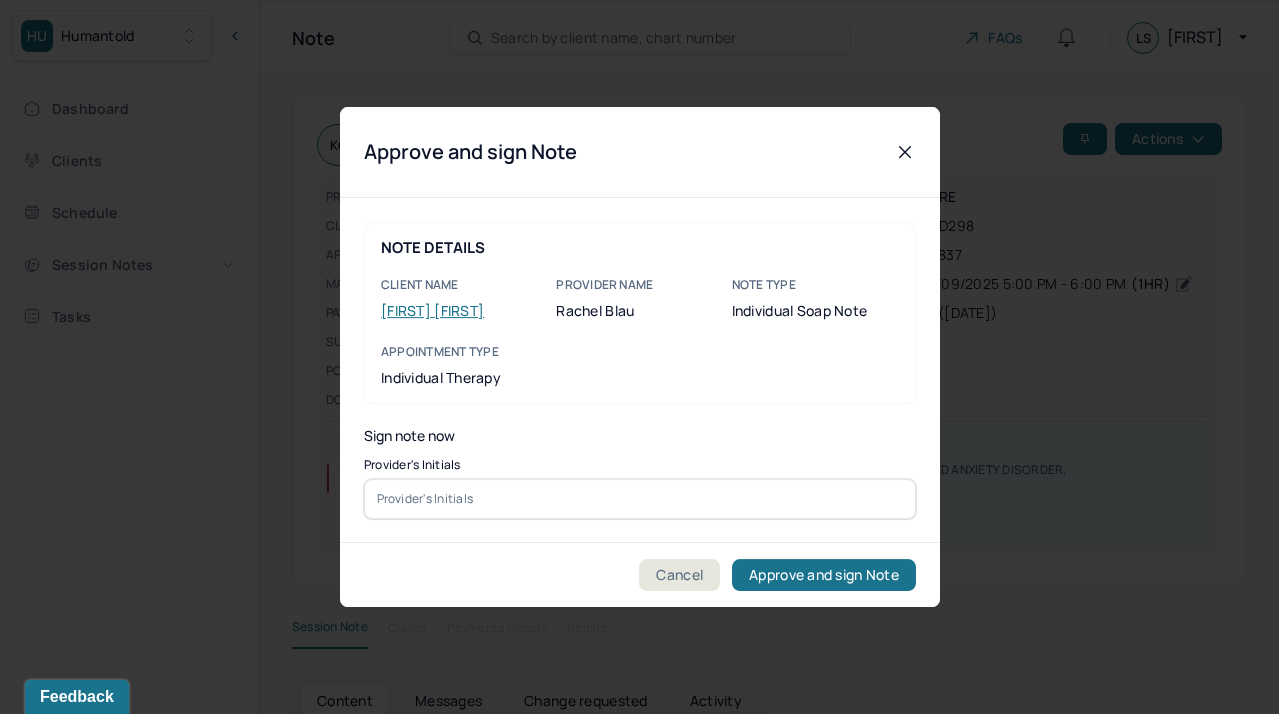 click at bounding box center (640, 499) 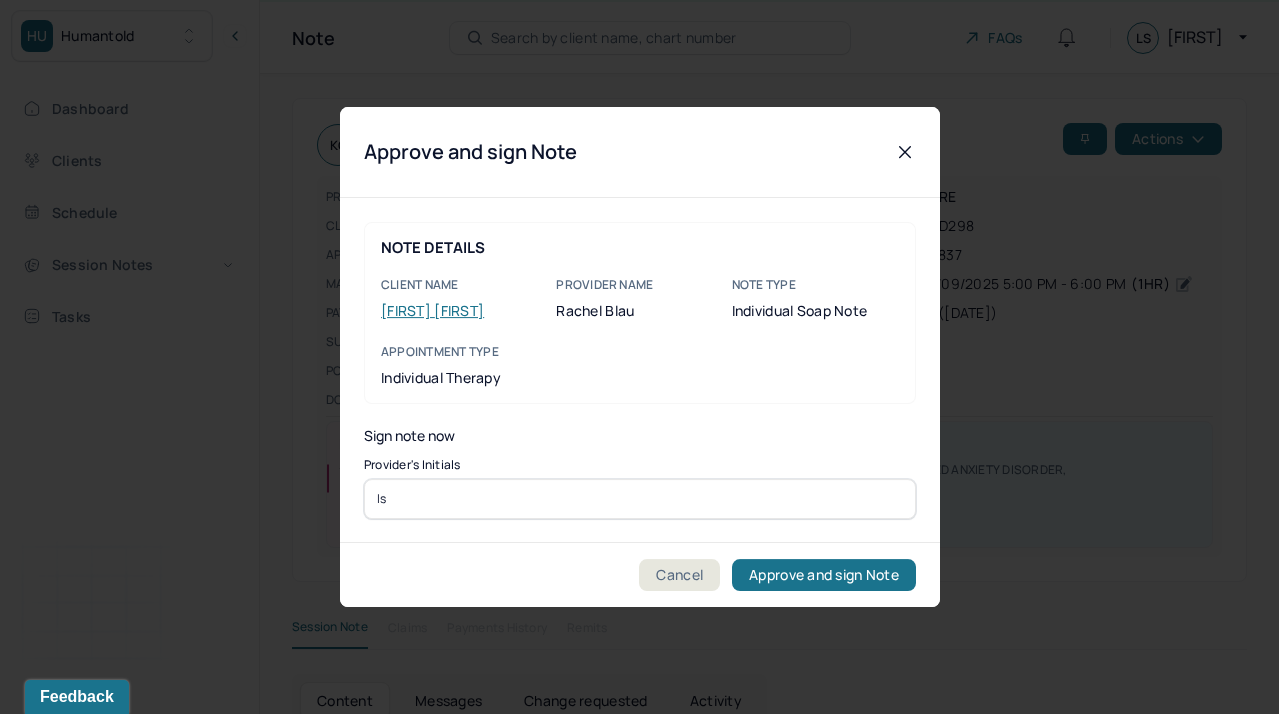 type on "ls" 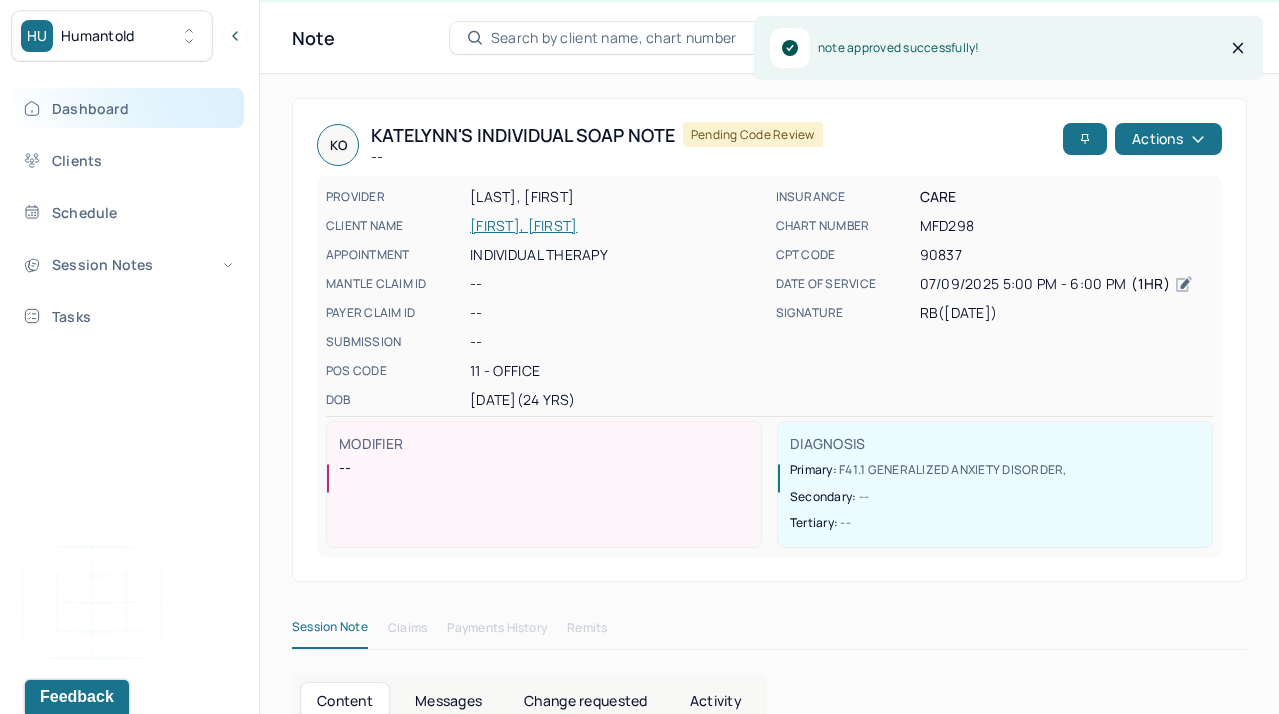 click on "Dashboard" at bounding box center (128, 108) 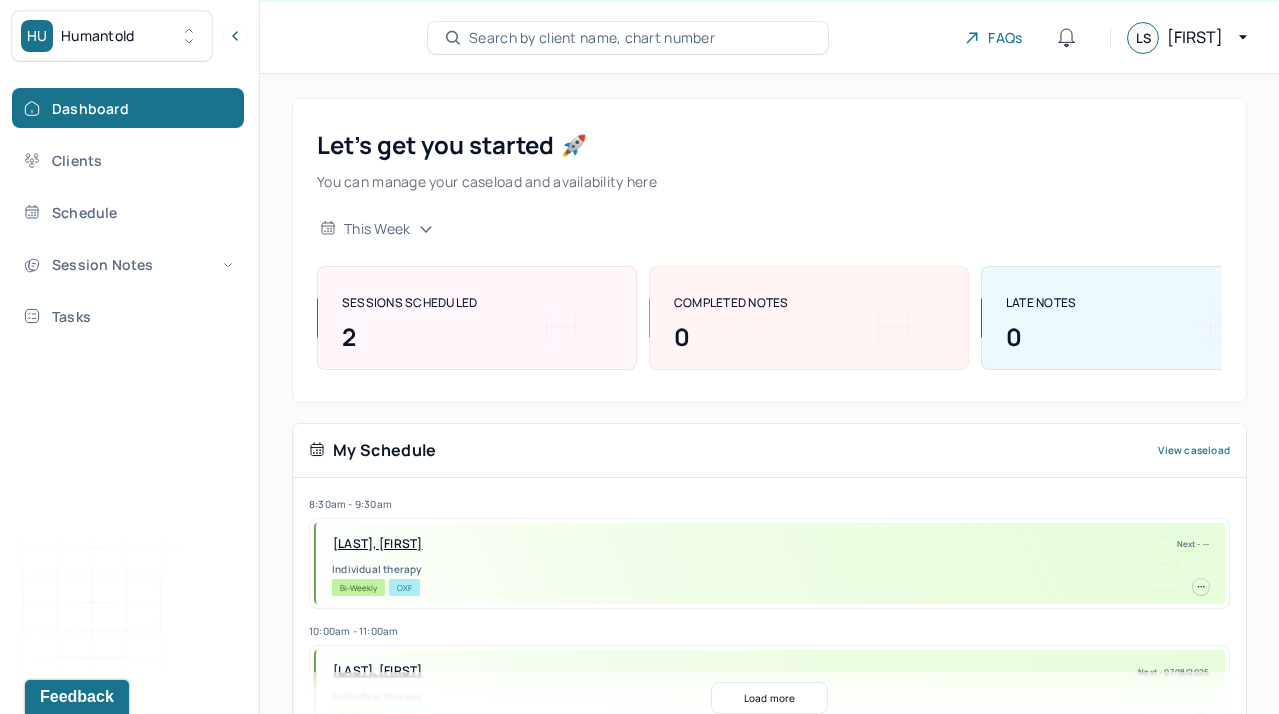 click on "Let’s get you started 🚀 You can manage your caseload and availability here   this week   SESSIONS SCHEDULED 2 COMPLETED NOTES 0 LATE NOTES 0 My Schedule View caseload 8:30am - 9:30am   SILVA, ANGELA   Next - -- Individual therapy Bi-Weekly OXF     10:00am - 11:00am   DRONZEK, KEVIN   Next - 07/18/2025 Individual therapy Bi-Weekly CARE     8:30am - 9:30am   VOGEL, MARGARET   Next - 07/24/2025 Individual therapy Bi-Weekly BCBS     9:30am - 10:30am   WILLIAMS, WAYNE   Next - 07/24/2025 Individual therapy Bi-Weekly Pending Task Self Pay     9:30am - 10:30am   HART JR., THOMAS   Next - 07/24/2025 Individual therapy Bi-Weekly Pending Task CARE     9:30am - 10:30am   ZMIRICH, LAUREN   Next - 07/25/2025 Individual therapy Bi-Weekly Pending Task UMR     8:30am - 9:30am   POWERS, KAYLEIGH   Next - 07/25/2025 Individual therapy Bi-Weekly BCBS     9:00am - 10:00am   HOBERMAN, HANNAH   Next - 07/31/2025 Individual therapy Bi-Weekly Pending Task AET     8:30am - 9:30am   PALTAN KOPPELMAN, MICHELLE   Next - 07/31/2025" at bounding box center [769, 4472] 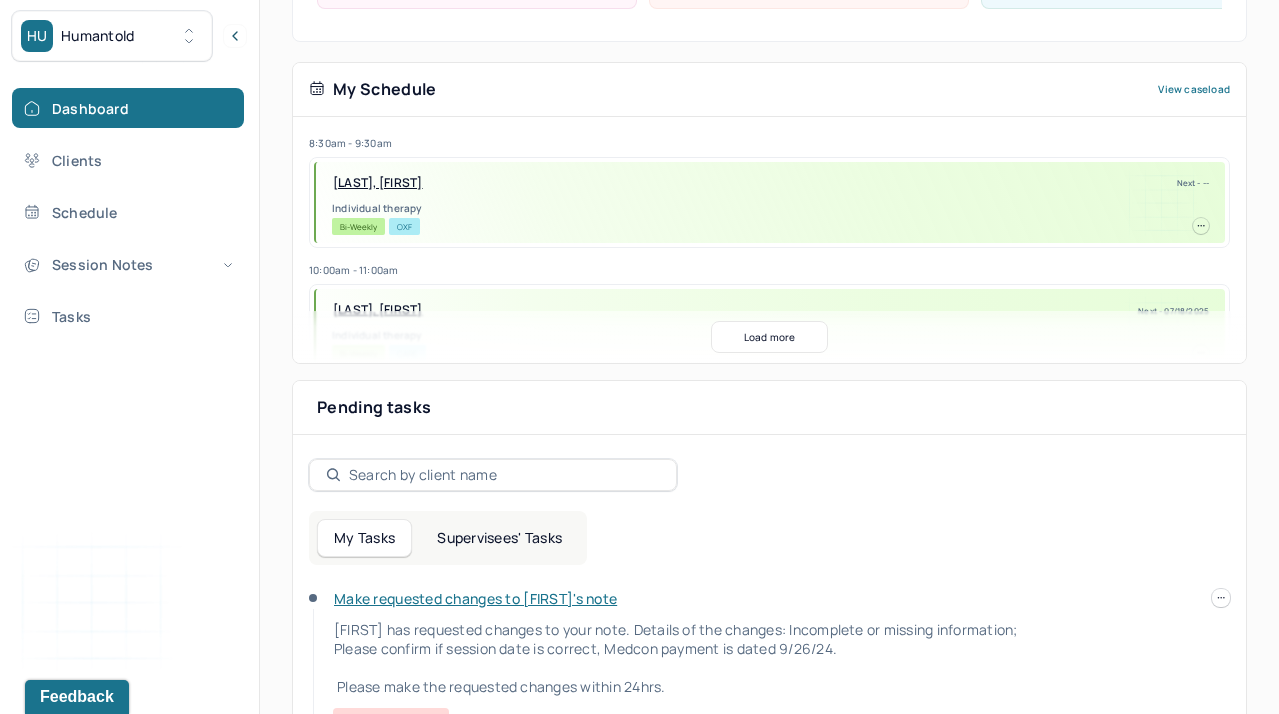 scroll, scrollTop: 425, scrollLeft: 0, axis: vertical 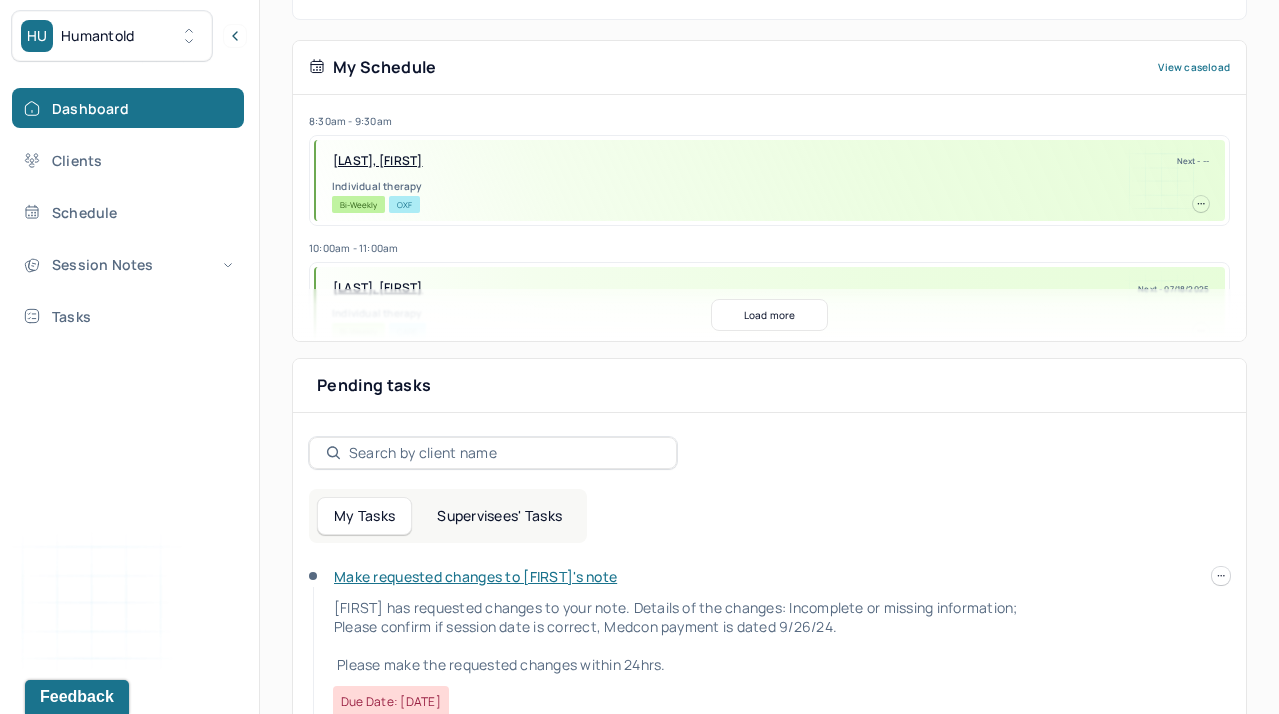 click on "Supervisees' Tasks" at bounding box center (499, 516) 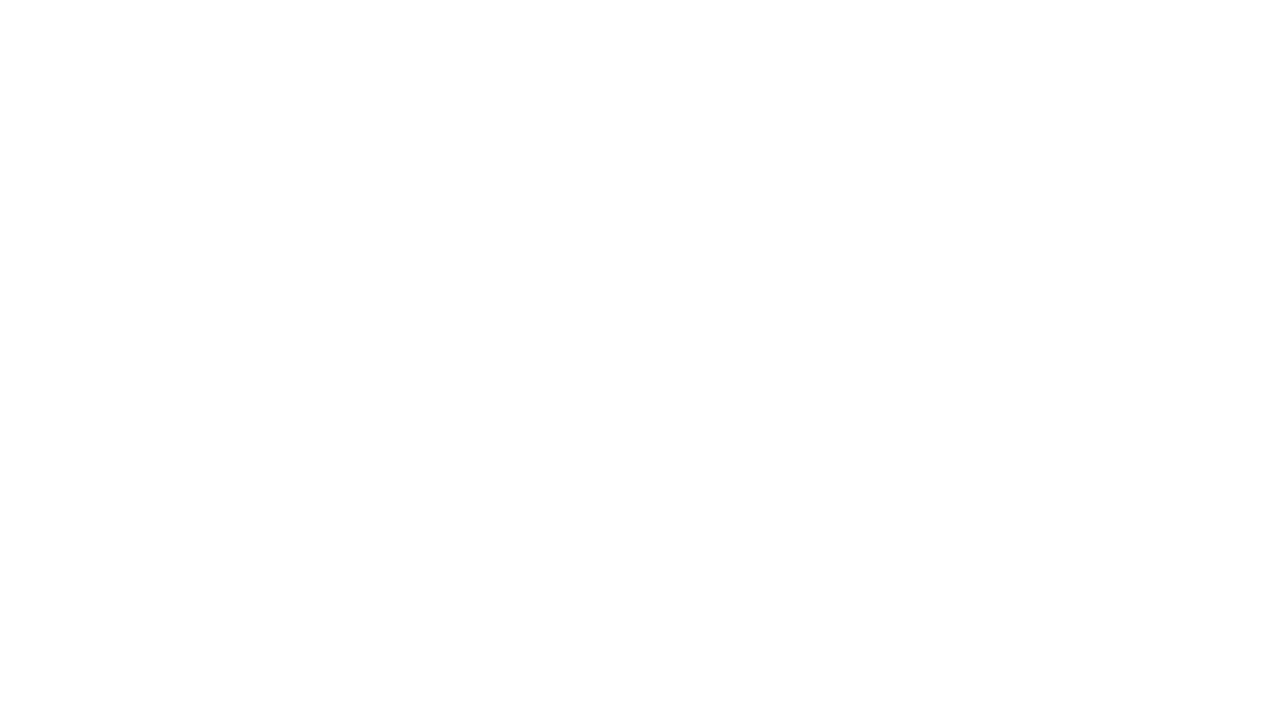 scroll, scrollTop: 0, scrollLeft: 0, axis: both 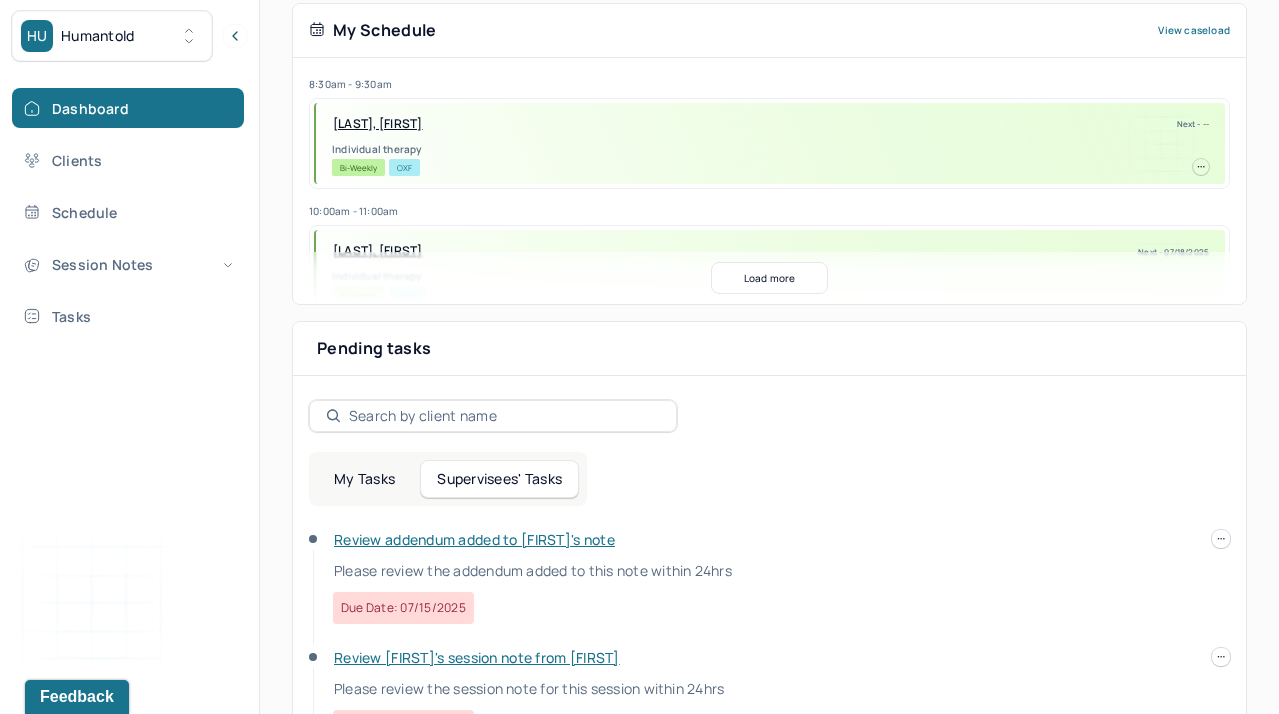 click on "Review addendum added to [FIRST]'s note" at bounding box center (474, 539) 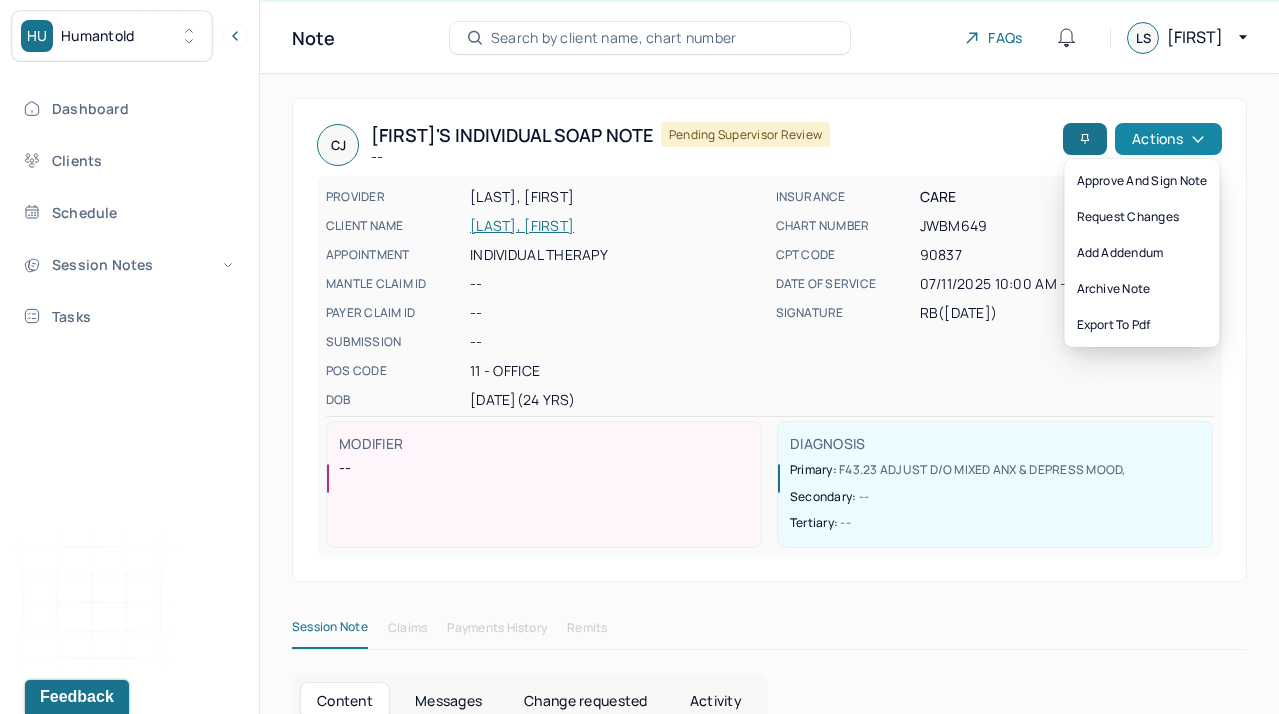 click on "Actions" at bounding box center (1168, 139) 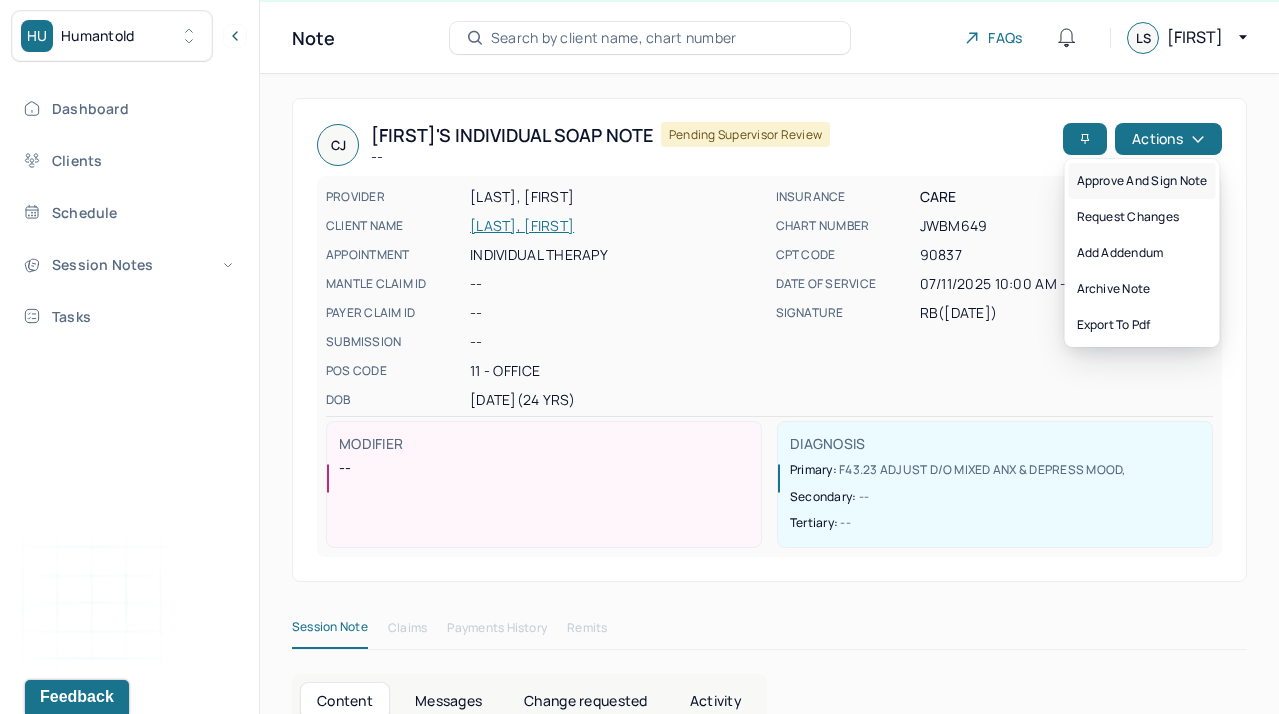 click on "Approve and sign note" at bounding box center [1142, 181] 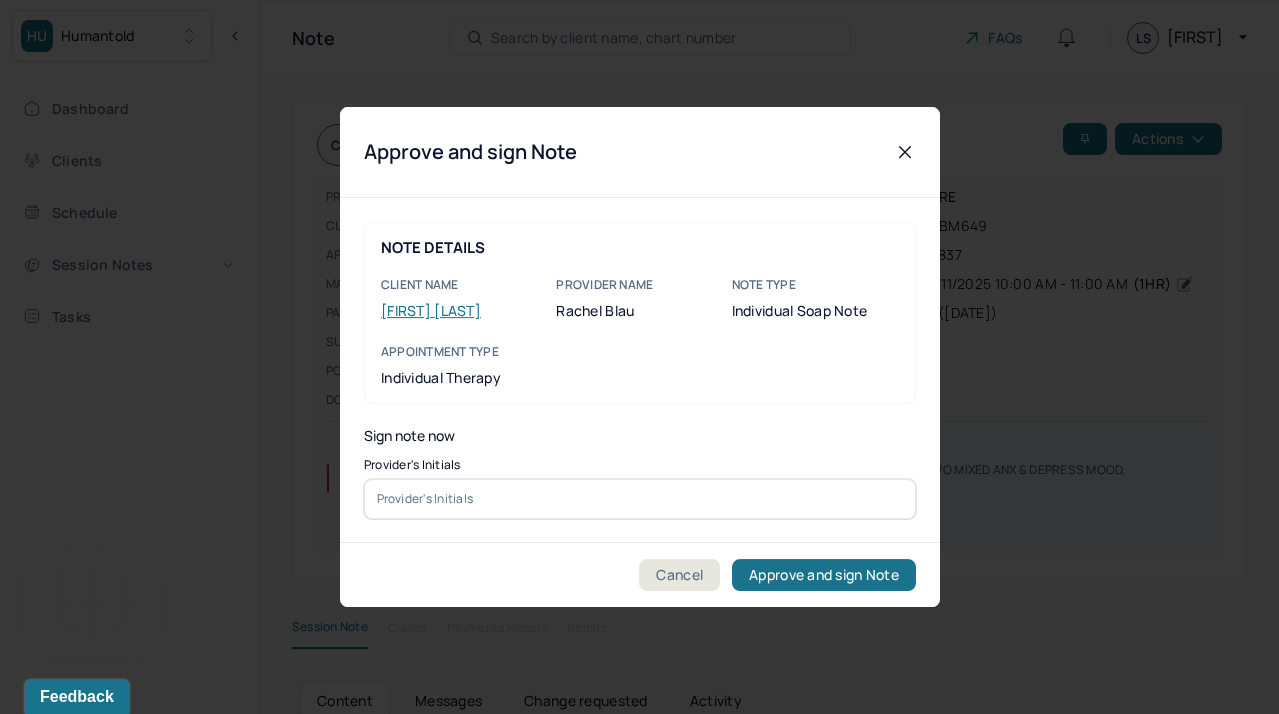 click at bounding box center (640, 499) 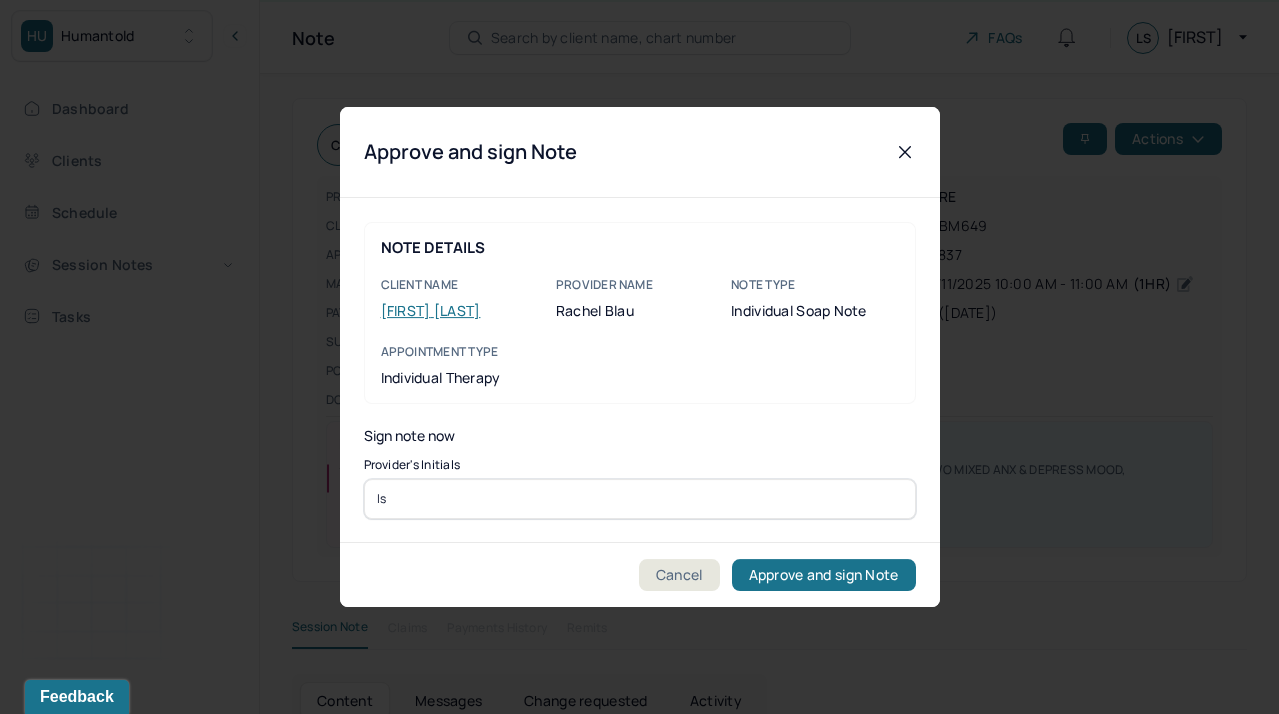 type on "ls" 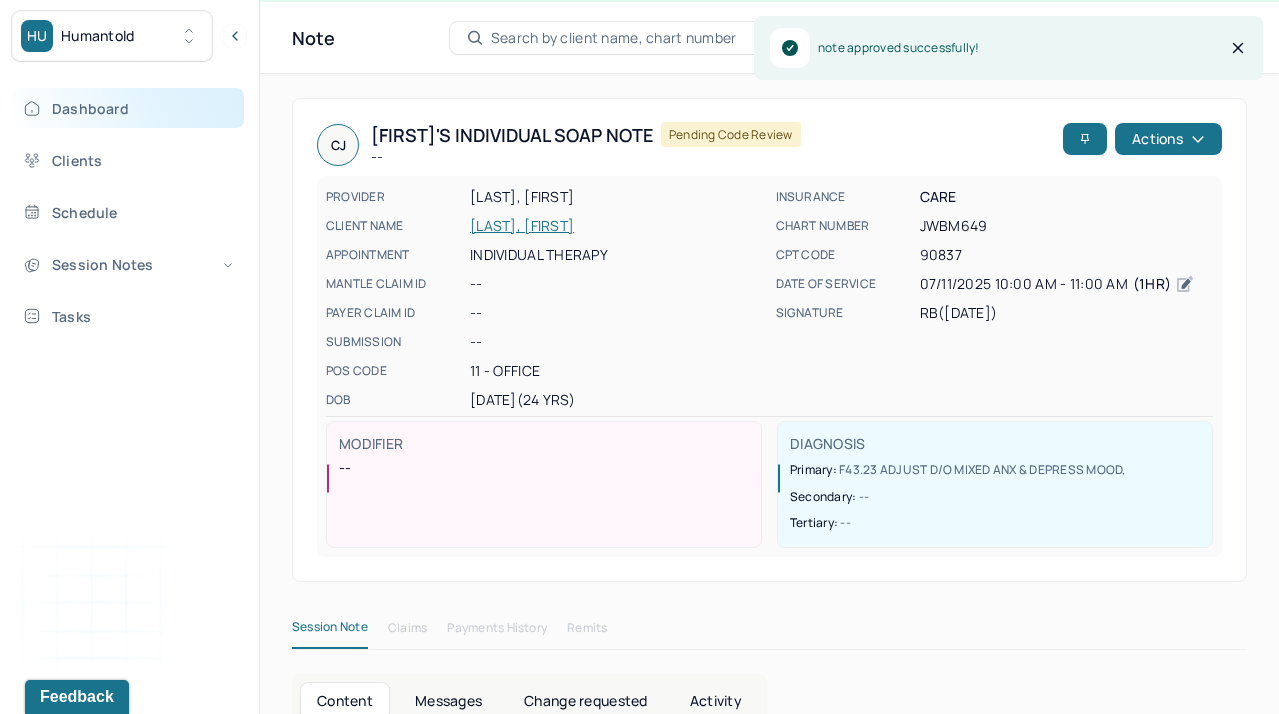 click on "Dashboard" at bounding box center [128, 108] 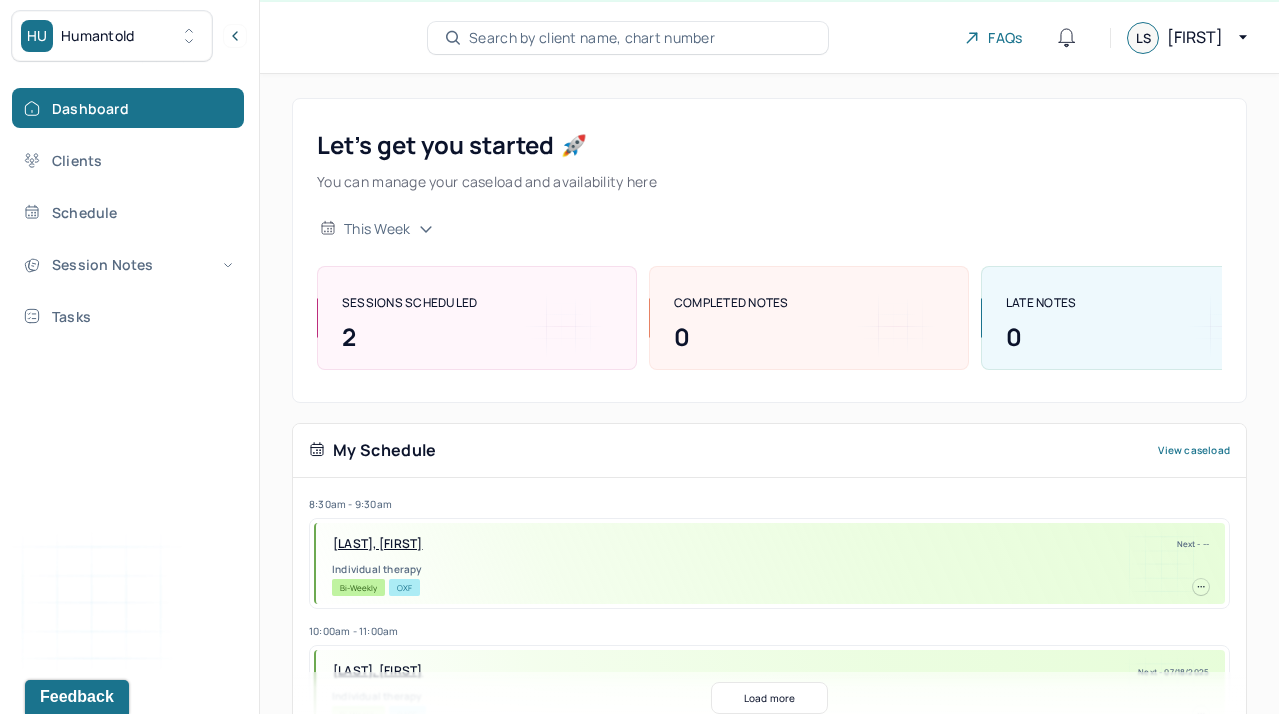 click on "Let’s get you started 🚀 You can manage your caseload and availability here   this week   SESSIONS SCHEDULED 2 COMPLETED NOTES 0 LATE NOTES 0 My Schedule View caseload 8:30am - 9:30am   SILVA, ANGELA   Next - -- Individual therapy Bi-Weekly OXF     10:00am - 11:00am   DRONZEK, KEVIN   Next - 07/18/2025 Individual therapy Bi-Weekly CARE     8:30am - 9:30am   VOGEL, MARGARET   Next - 07/24/2025 Individual therapy Bi-Weekly BCBS     9:30am - 10:30am   WILLIAMS, WAYNE   Next - 07/24/2025 Individual therapy Bi-Weekly Pending Task Self Pay     9:30am - 10:30am   HART JR., THOMAS   Next - 07/24/2025 Individual therapy Bi-Weekly Pending Task CARE     9:30am - 10:30am   ZMIRICH, LAUREN   Next - 07/25/2025 Individual therapy Bi-Weekly Pending Task UMR     8:30am - 9:30am   POWERS, KAYLEIGH   Next - 07/25/2025 Individual therapy Bi-Weekly BCBS     9:00am - 10:00am   HOBERMAN, HANNAH   Next - 07/31/2025 Individual therapy Bi-Weekly Pending Task AET     8:30am - 9:30am   PALTAN KOPPELMAN, MICHELLE   Next - 07/31/2025" at bounding box center [769, 4472] 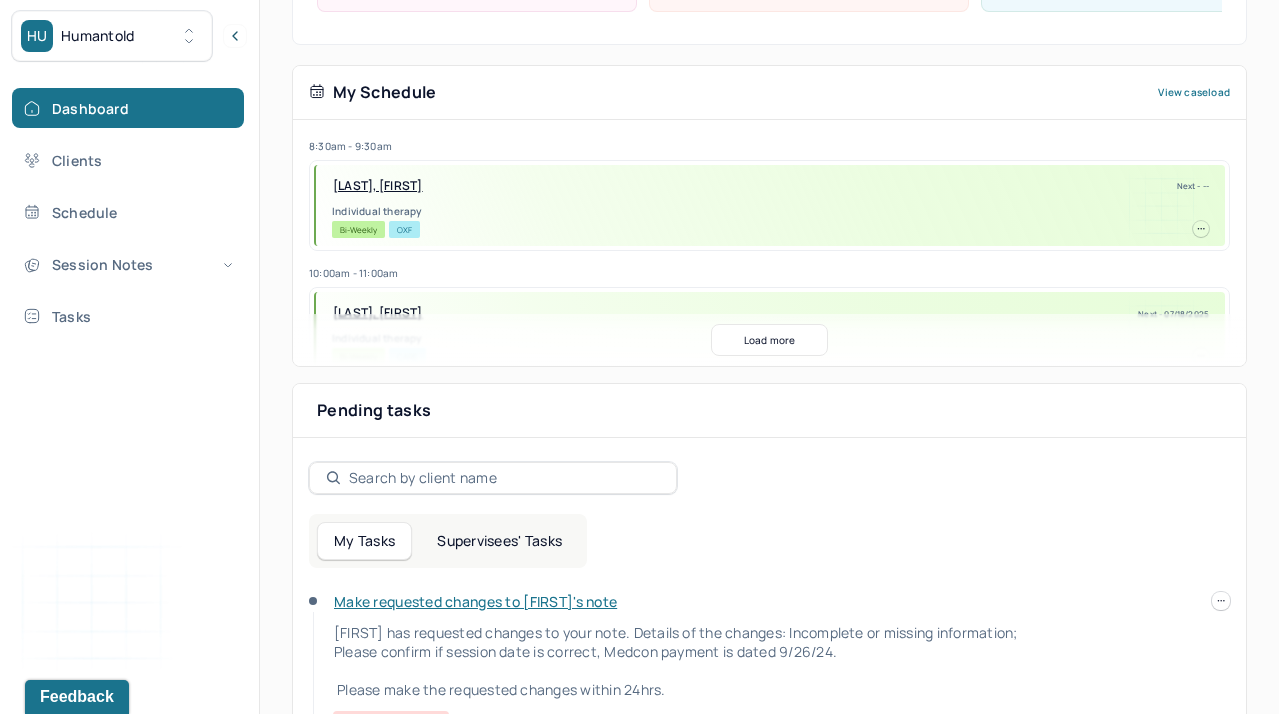 scroll, scrollTop: 401, scrollLeft: 0, axis: vertical 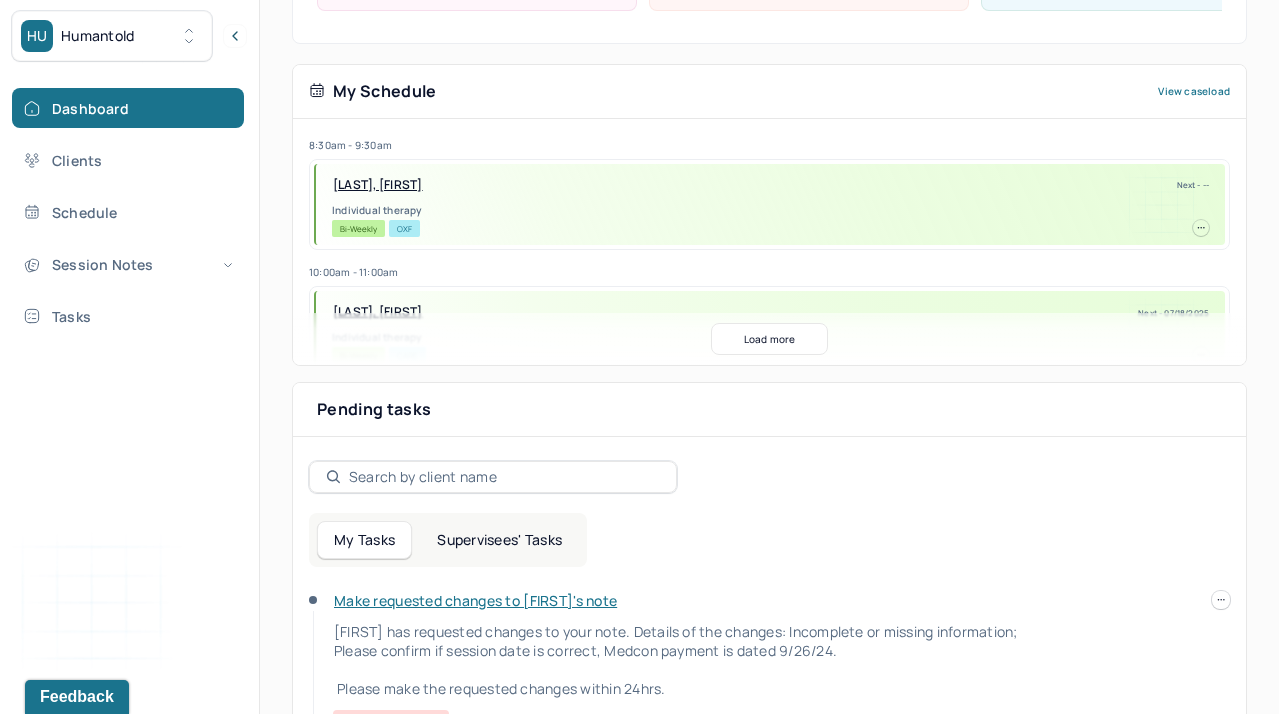 click on "Supervisees' Tasks" at bounding box center (499, 540) 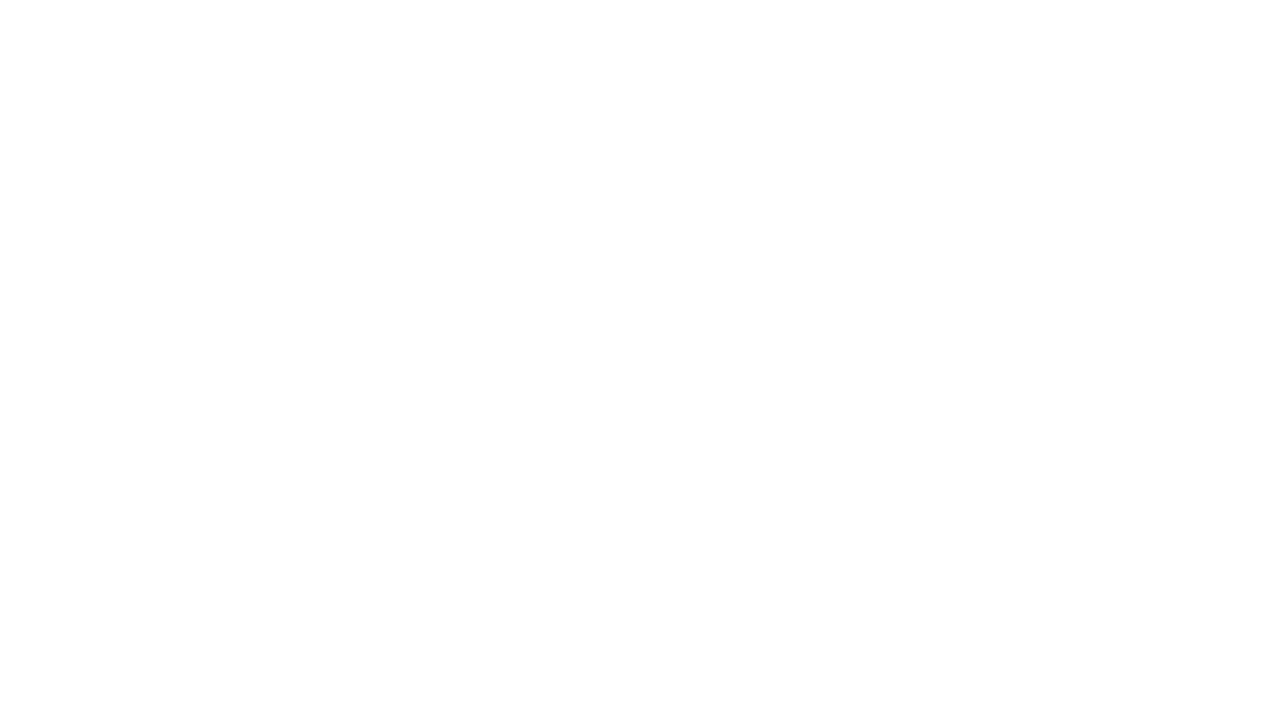 scroll, scrollTop: 0, scrollLeft: 0, axis: both 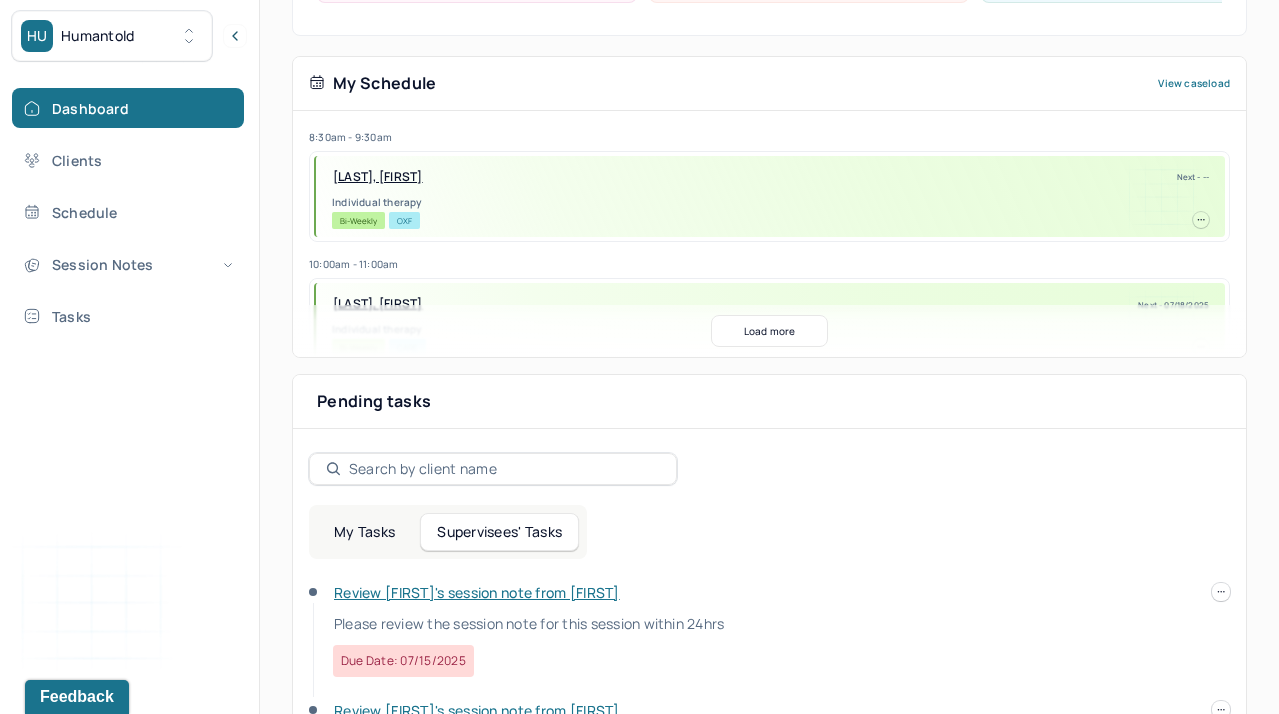 click on "Review [FIRST]'s session note from [FIRST]" at bounding box center (477, 592) 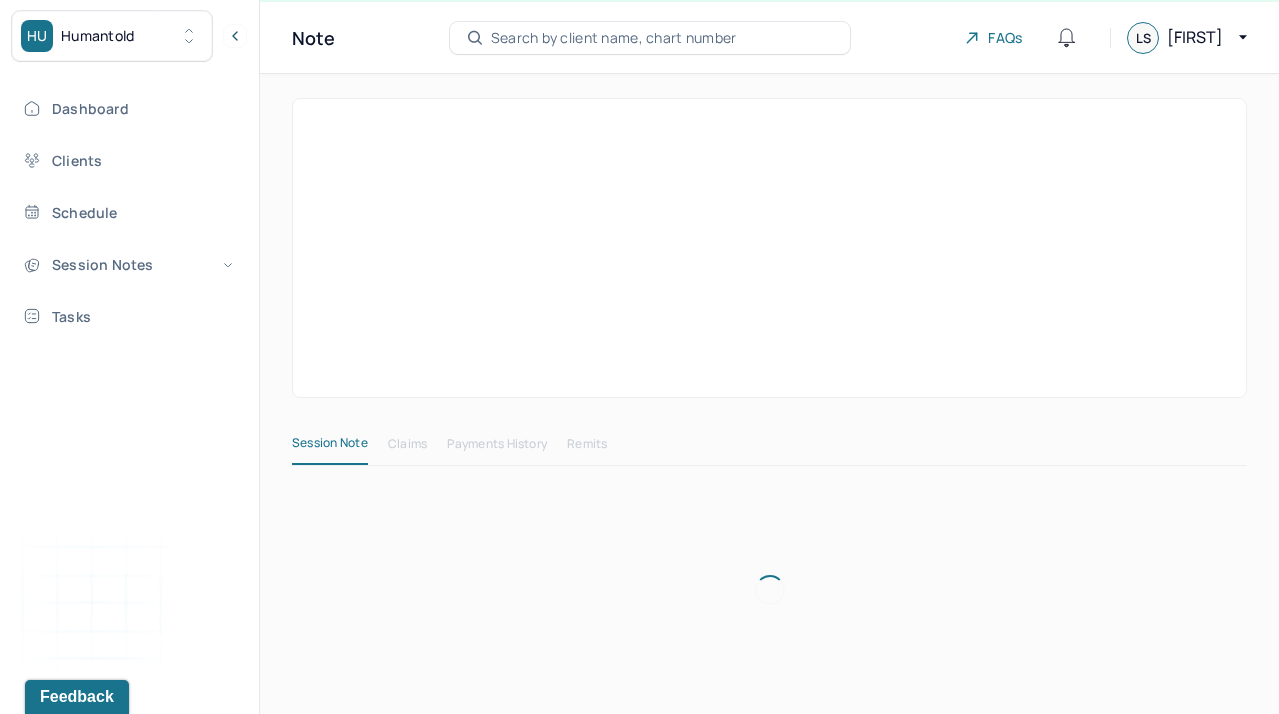 scroll, scrollTop: 42, scrollLeft: 0, axis: vertical 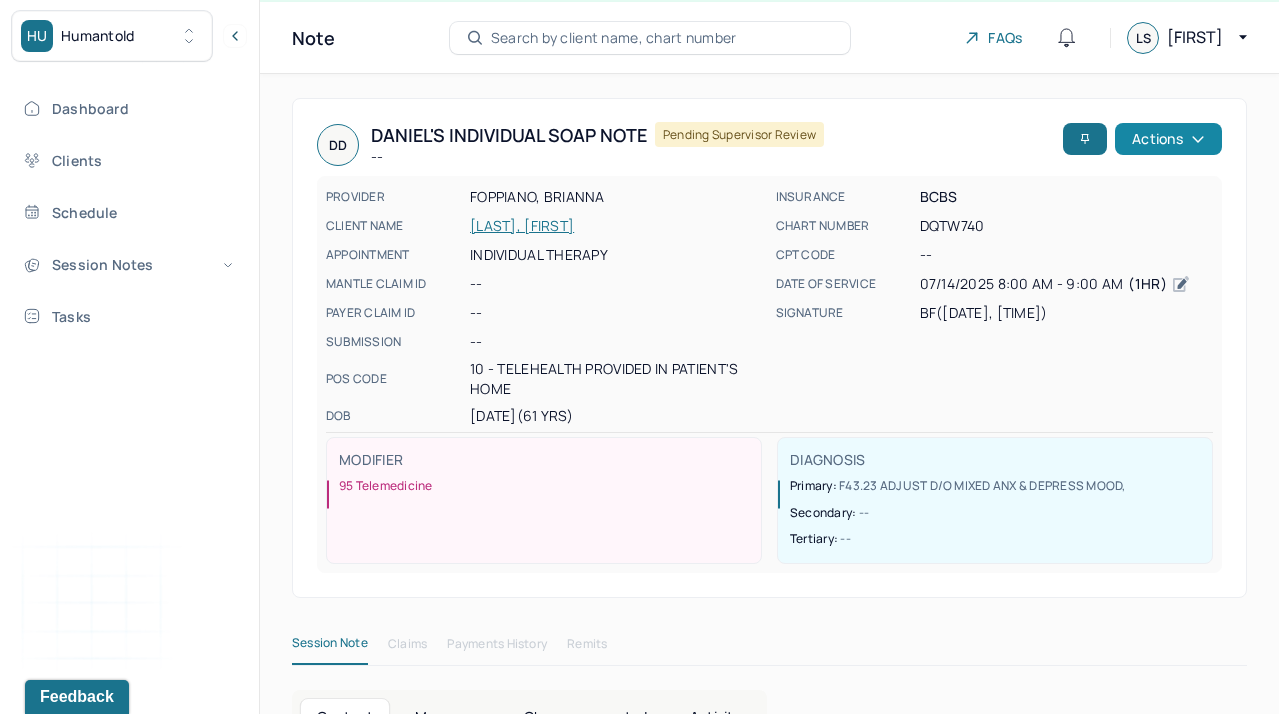 click on "Actions" at bounding box center (1168, 139) 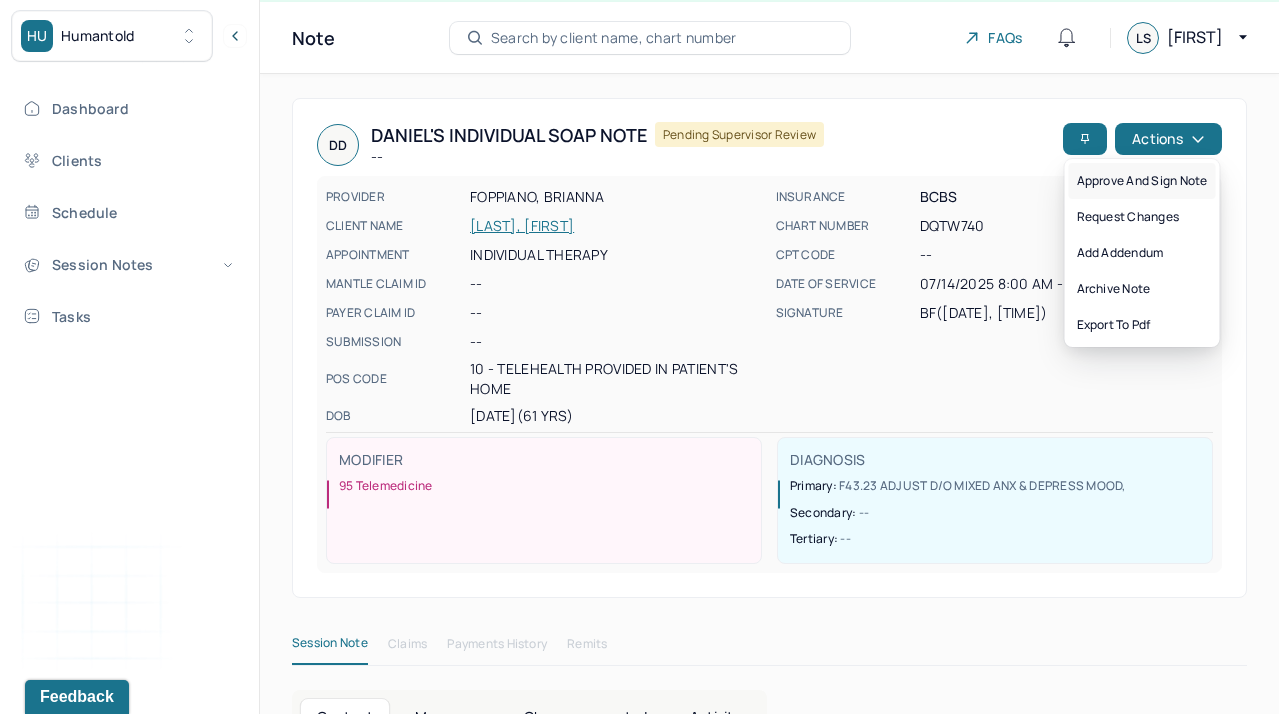 click on "Approve and sign note" at bounding box center (1142, 181) 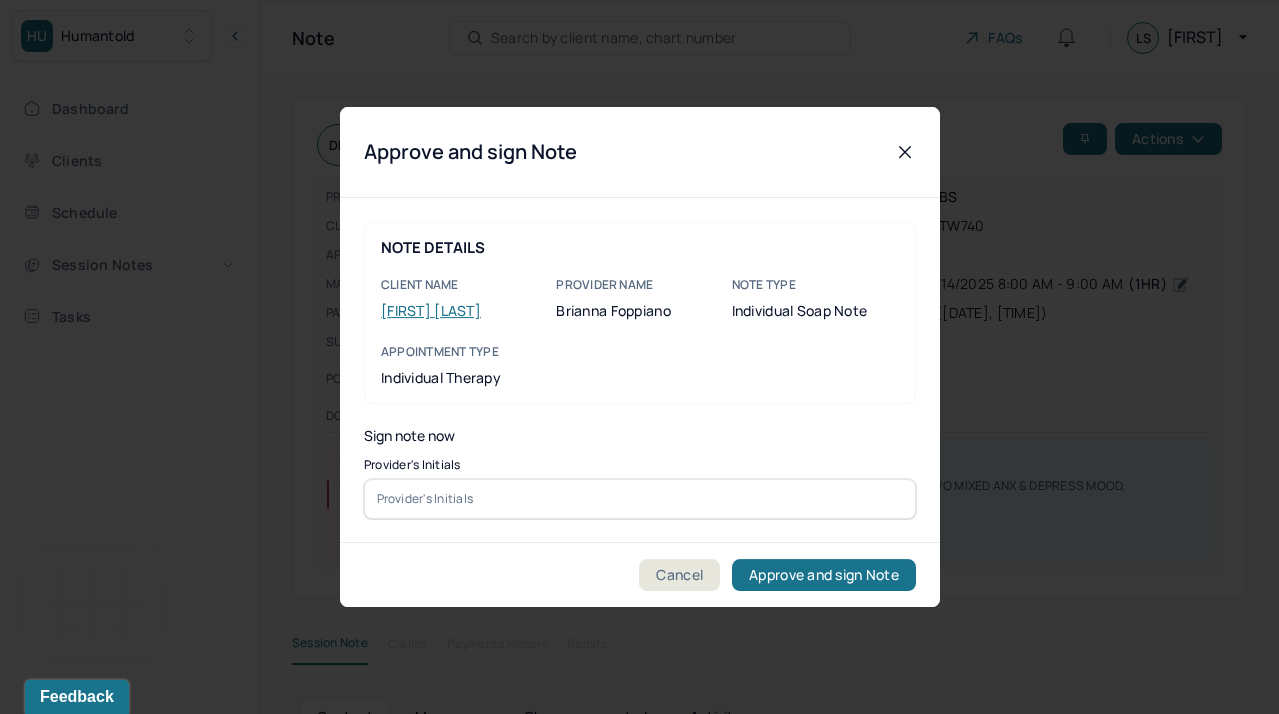 click at bounding box center (640, 499) 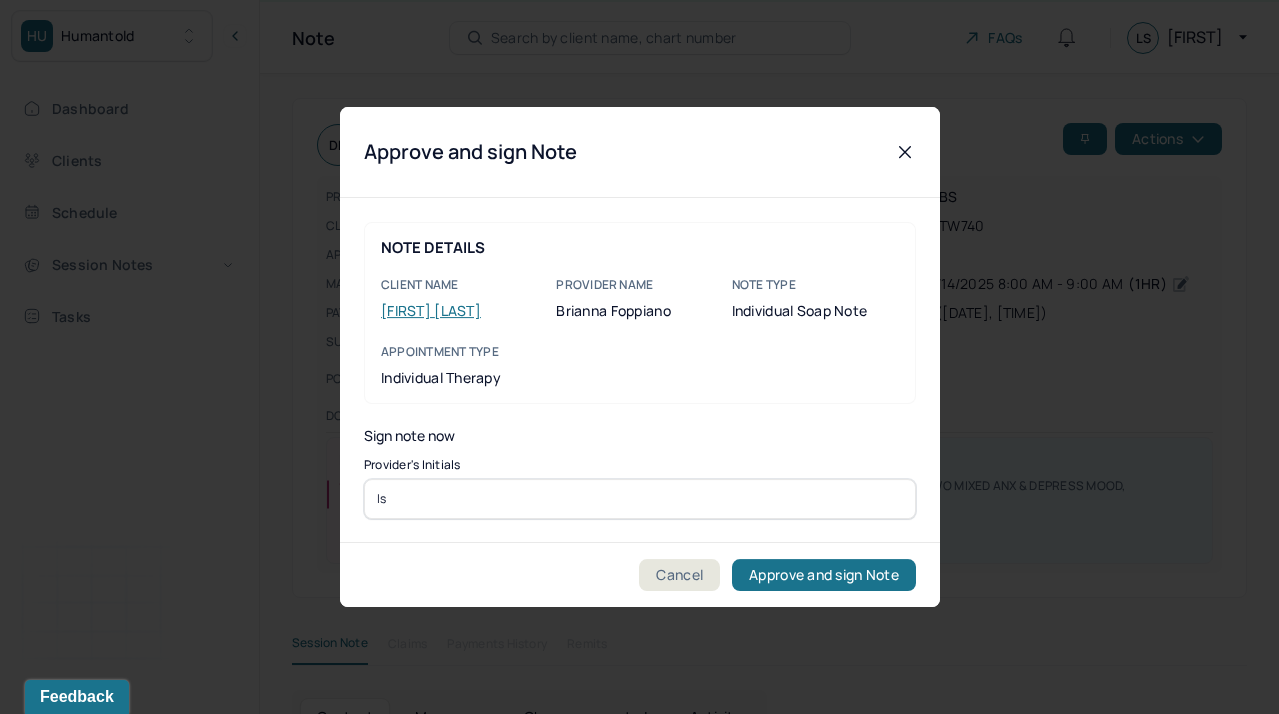 type on "ls" 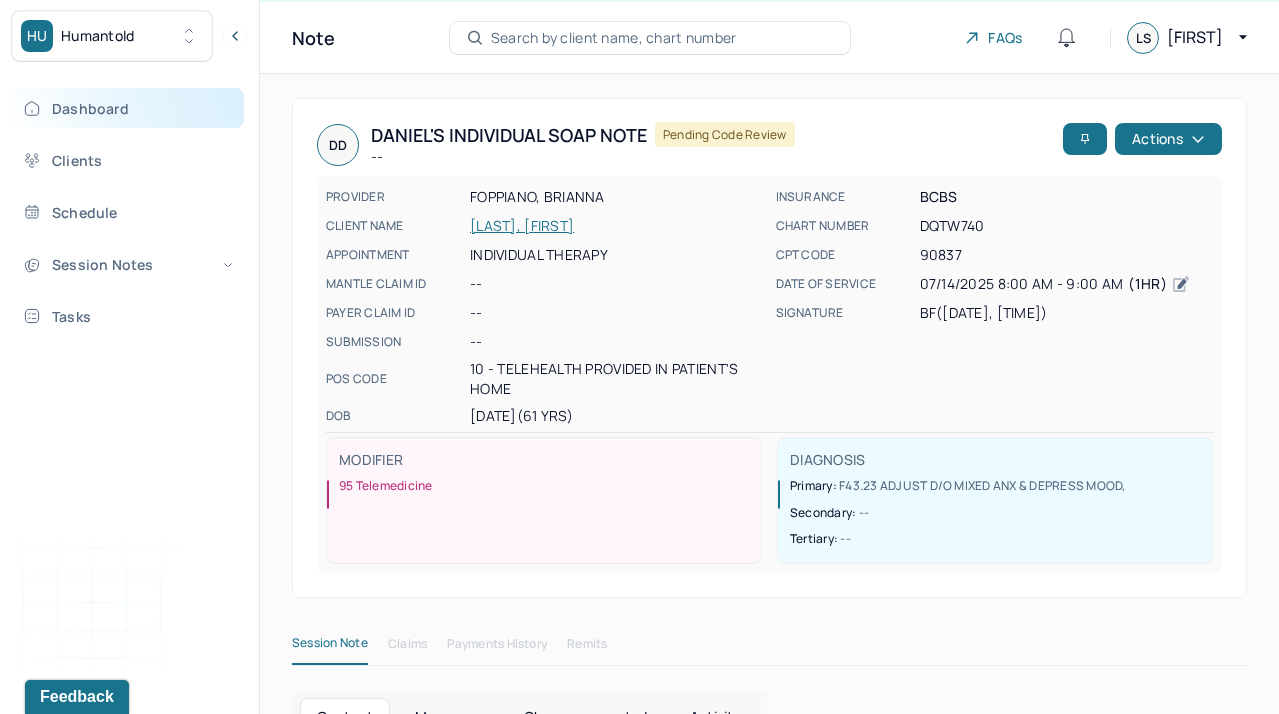 click on "Dashboard" at bounding box center [128, 108] 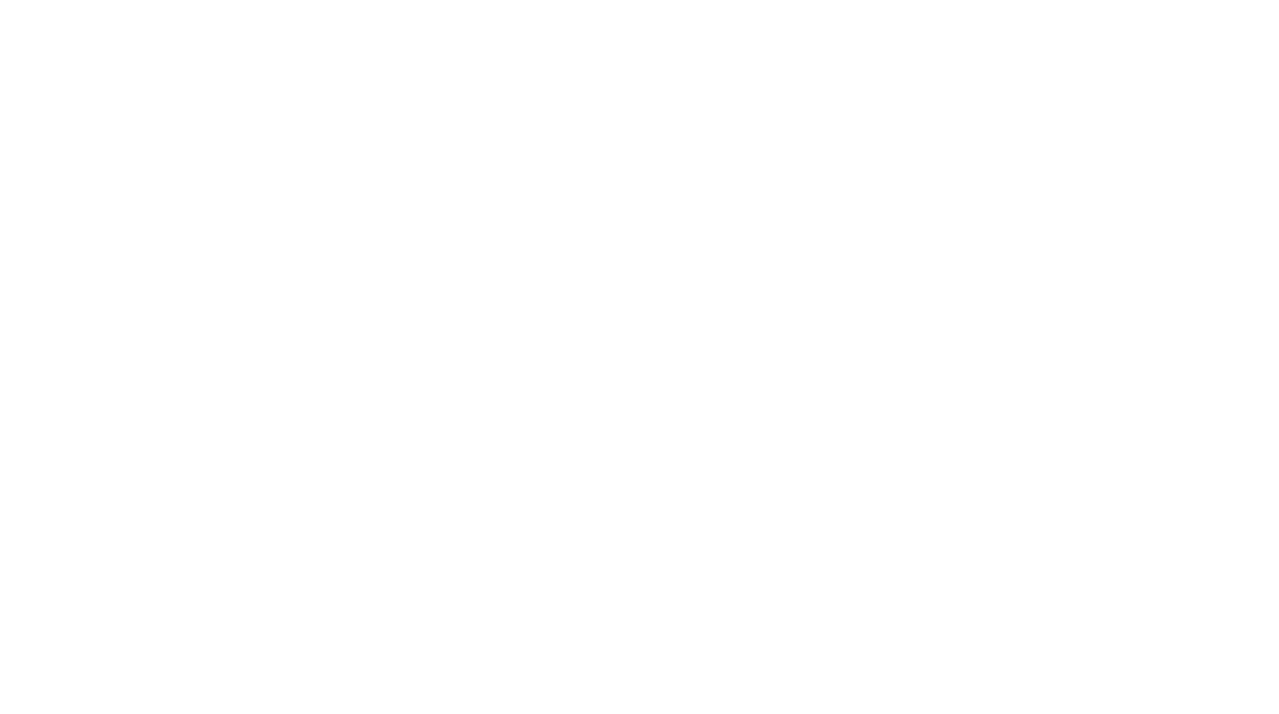 scroll, scrollTop: 0, scrollLeft: 0, axis: both 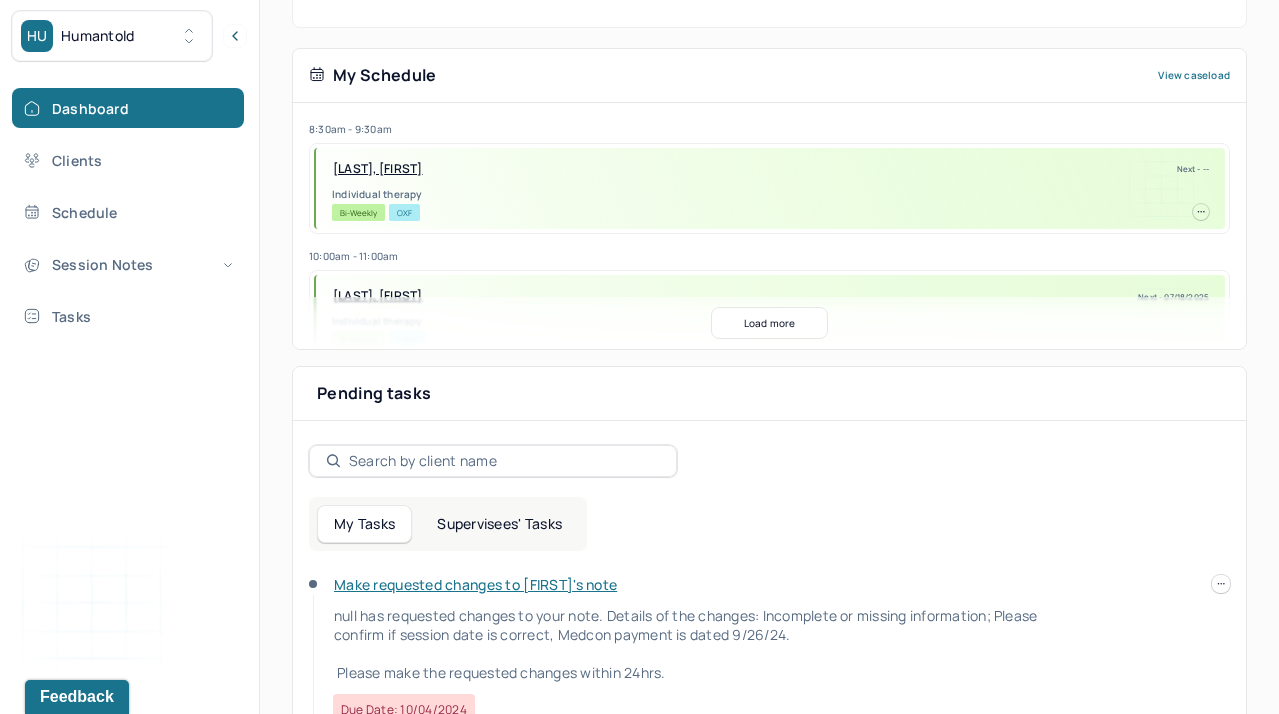 click on "Supervisees' Tasks" at bounding box center (499, 524) 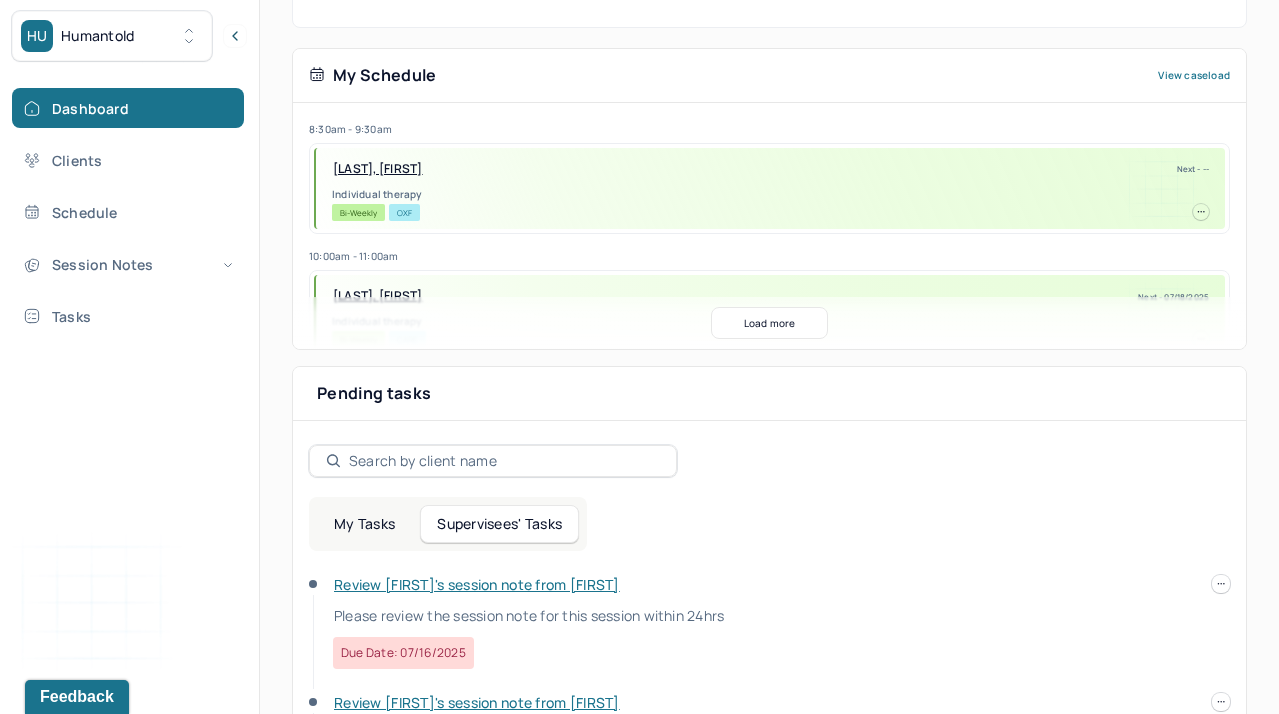 click on "My Schedule View caseload 8:30am - 9:30am   [LAST], [FIRST]   Next - -- Individual therapy Bi-Weekly OXF     10:00am - 11:00am   [LAST], [FIRST]   Next - [DATE] Individual therapy Bi-Weekly CARE     8:30am - 9:30am   [LAST], [FIRST]   Next - [DATE] Individual therapy Bi-Weekly BCBS     9:30am - 10:30am   [LAST], [FIRST]   Next - [DATE] Individual therapy Bi-Weekly Pending Task Self Pay     9:30am - 10:30am   [LAST], [FIRST]   Next - [DATE] Individual therapy Bi-Weekly Pending Task CARE     9:30am - 10:30am   [LAST], [FIRST]   Next - [DATE] Individual therapy Bi-Weekly Pending Task UMR     8:30am - 9:30am   [LAST], [FIRST]   Next - [DATE] Individual therapy Bi-Weekly BCBS     9:00am - 10:00am   [LAST], [FIRST]   Next - [DATE] Individual therapy Bi-Weekly Pending Task AET     8:30am - 9:30am   [LAST], [FIRST]   Next - [DATE] Individual therapy Bi-Weekly CIG       Load more   Pending tasks    Date     My Tasks     Supervisees' Tasks   Due date: [DATE]" at bounding box center [769, 1679] 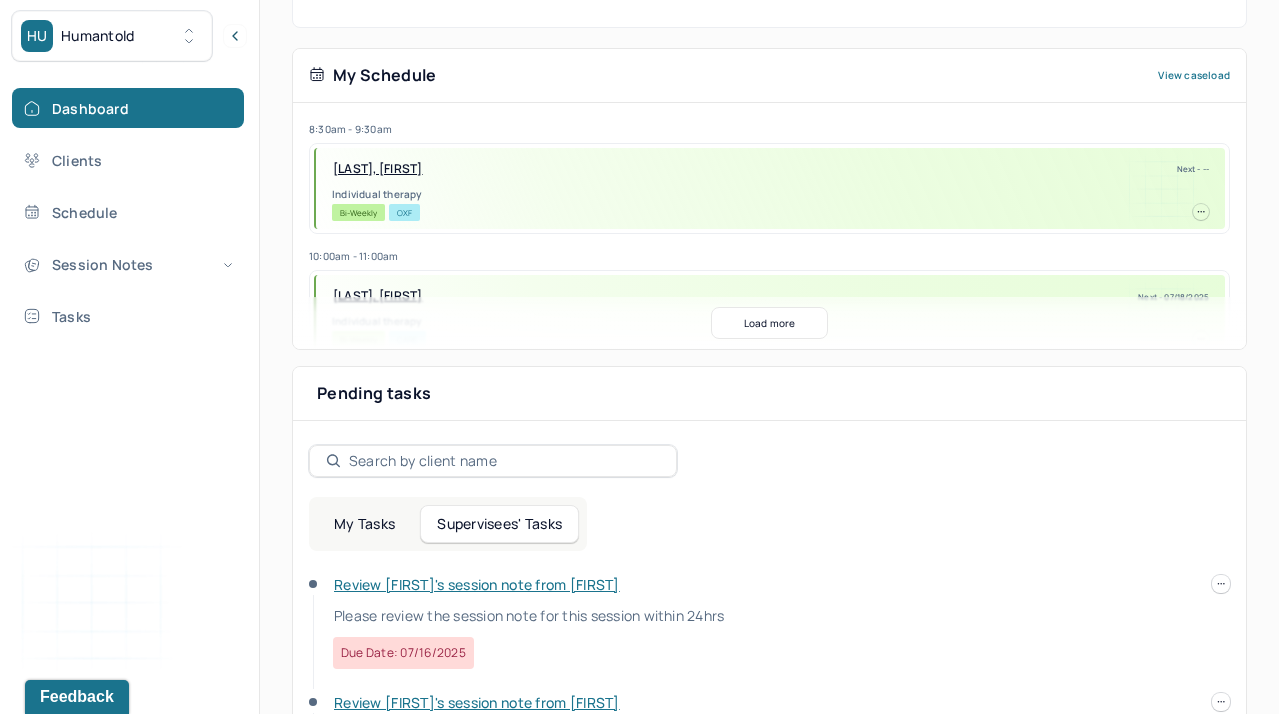 click on "Review Christopher's session note from Brianna" at bounding box center [477, 584] 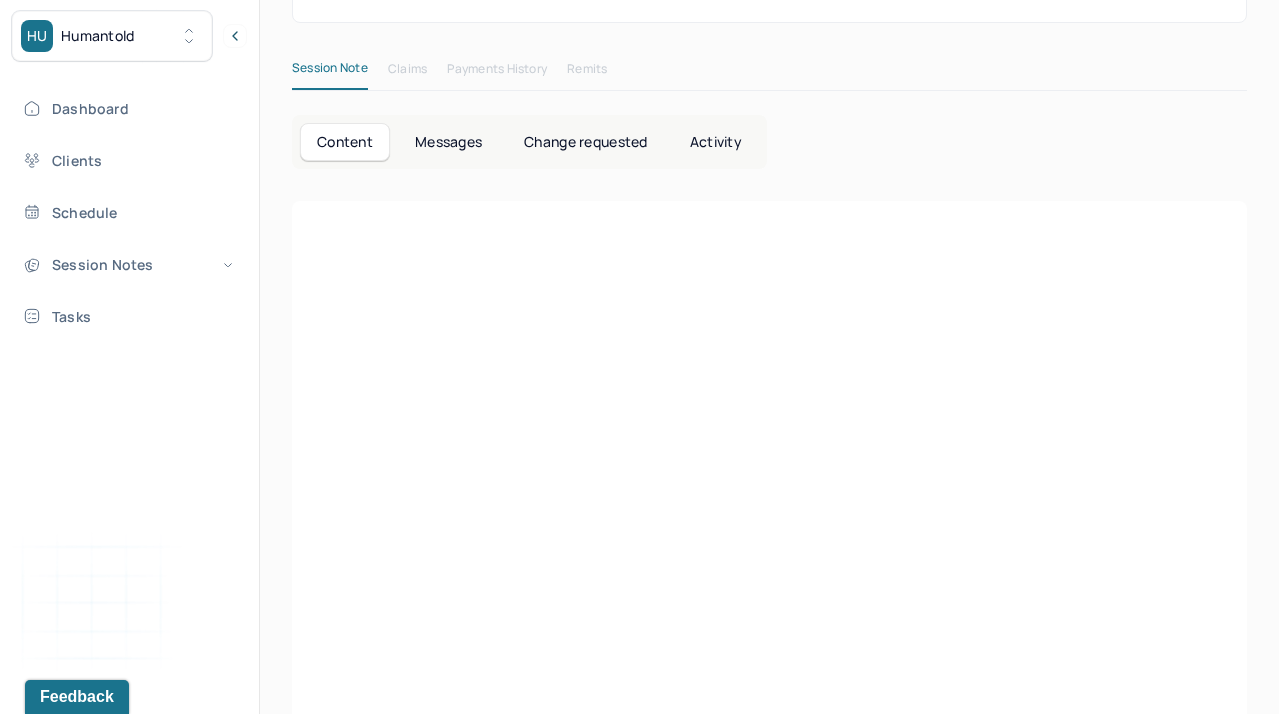 scroll, scrollTop: 42, scrollLeft: 0, axis: vertical 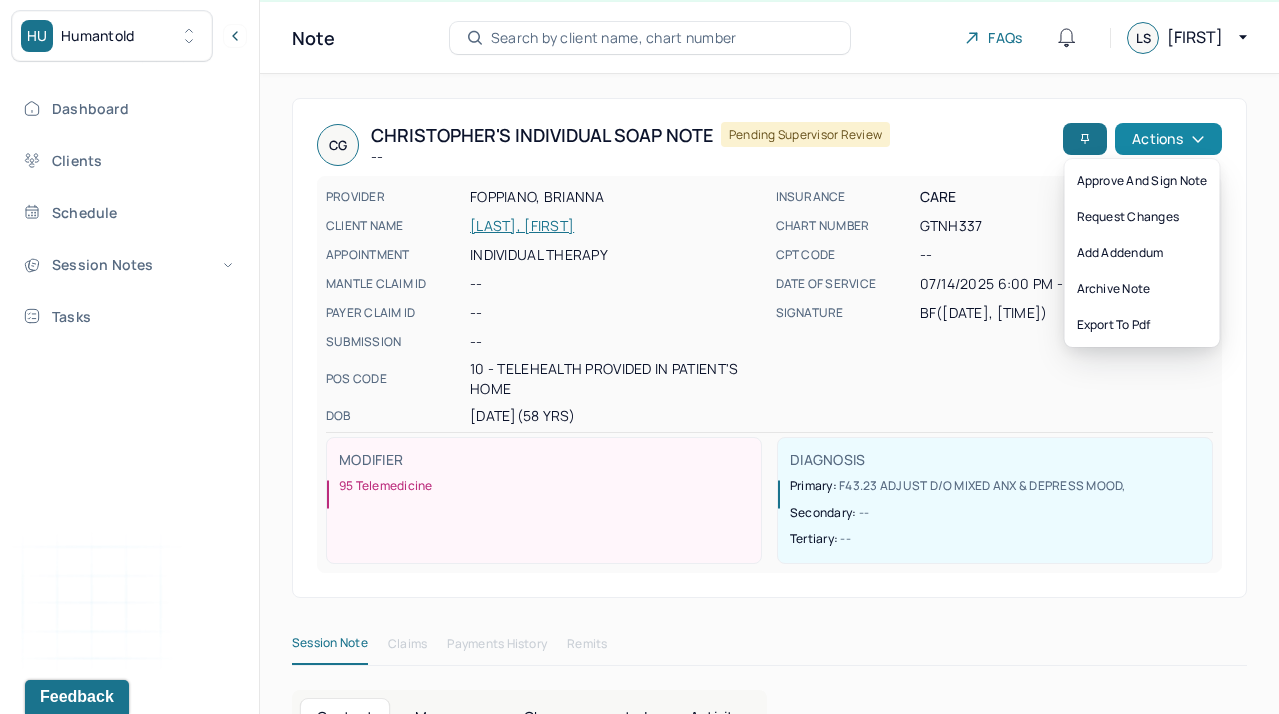 click on "Actions" at bounding box center [1168, 139] 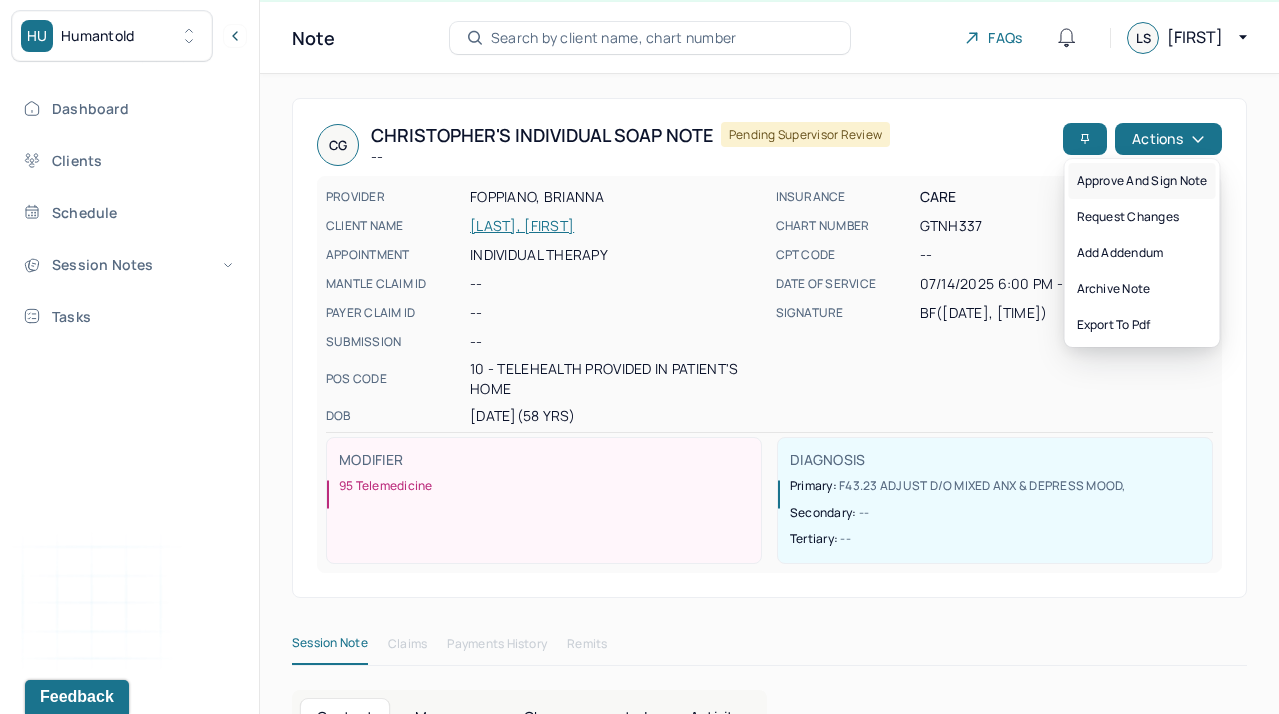 click on "Approve and sign note" at bounding box center [1142, 181] 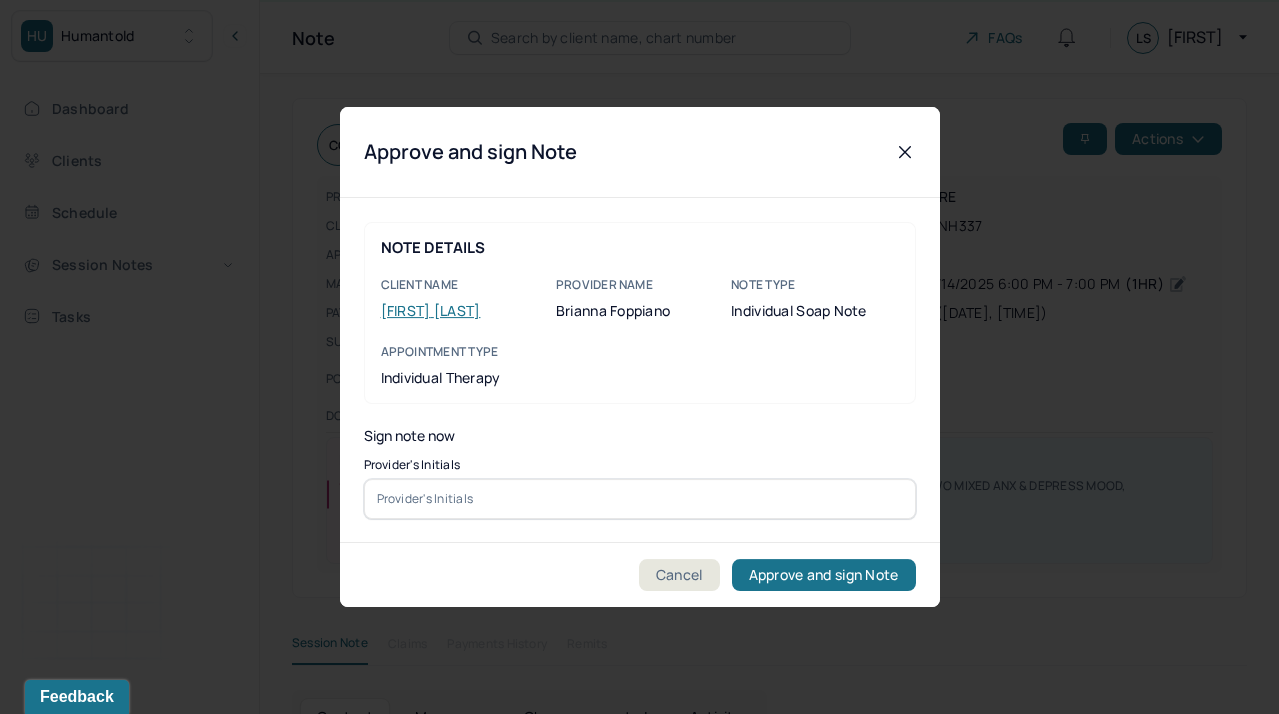 click at bounding box center (640, 499) 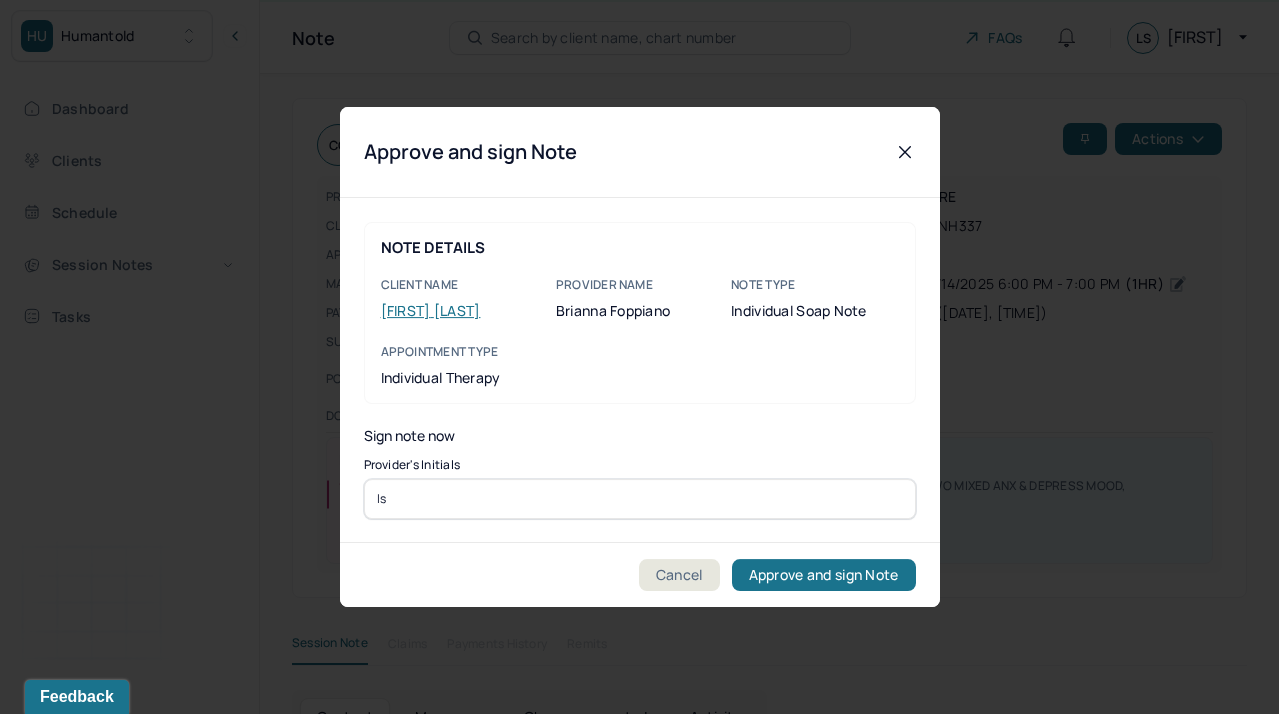 type on "ls" 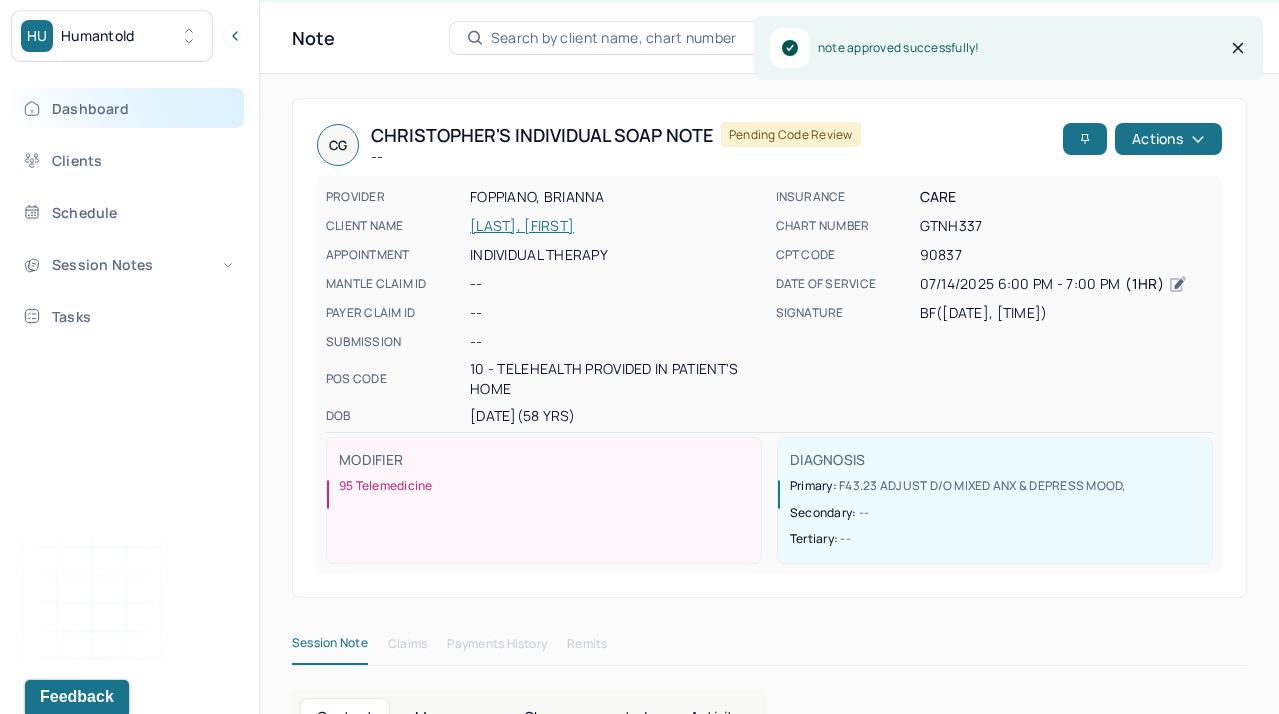 click on "Dashboard" at bounding box center [128, 108] 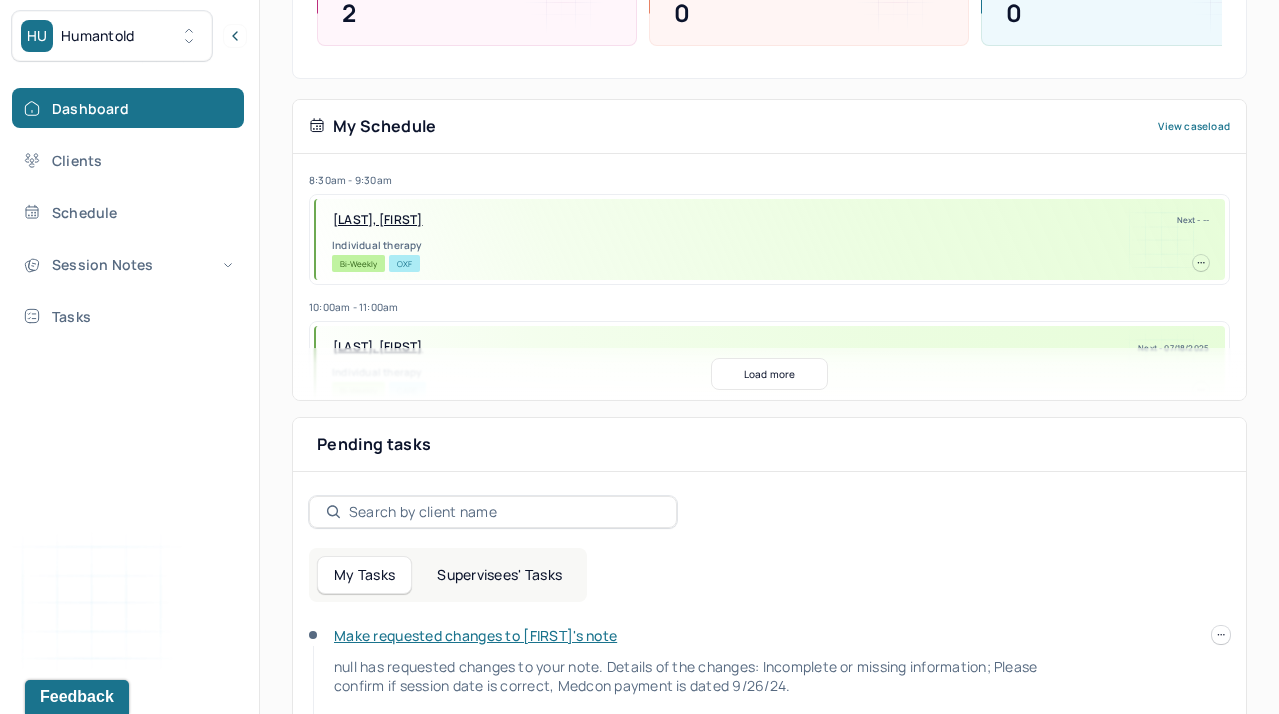 scroll, scrollTop: 406, scrollLeft: 0, axis: vertical 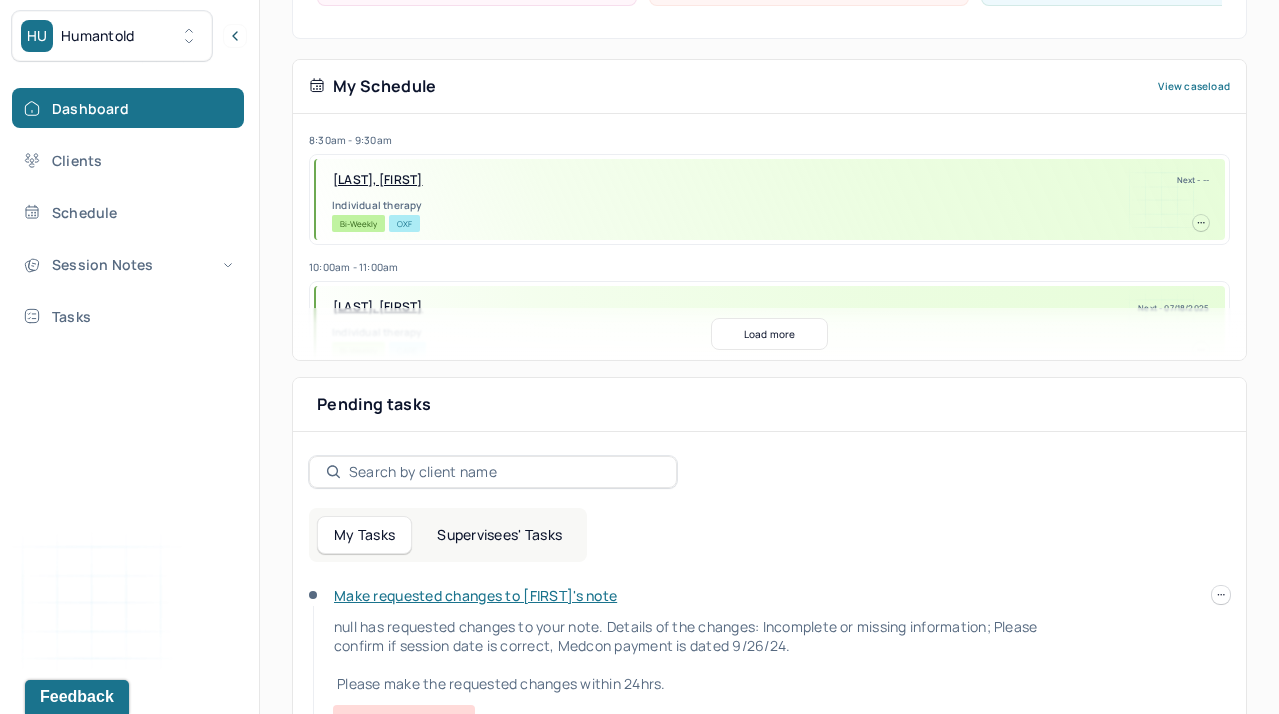 click on "Supervisees' Tasks" at bounding box center [499, 535] 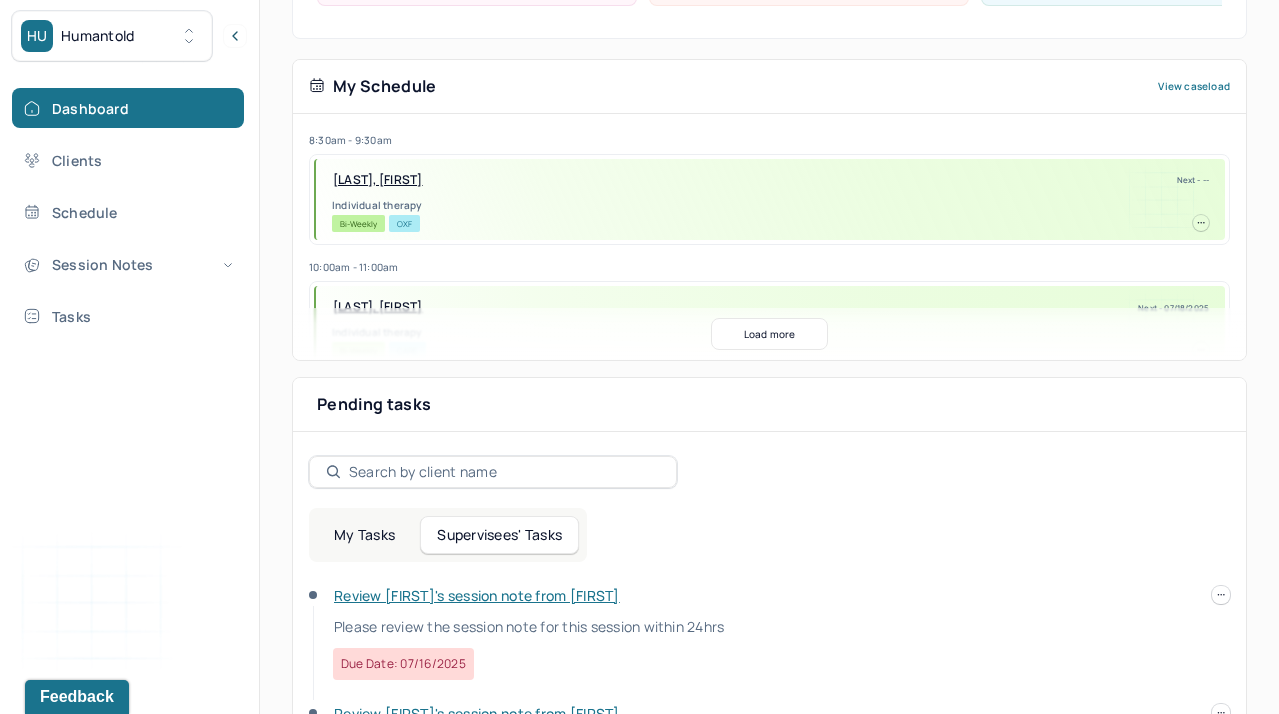 click on "Review Tatiana's session note from Rachel" at bounding box center (477, 595) 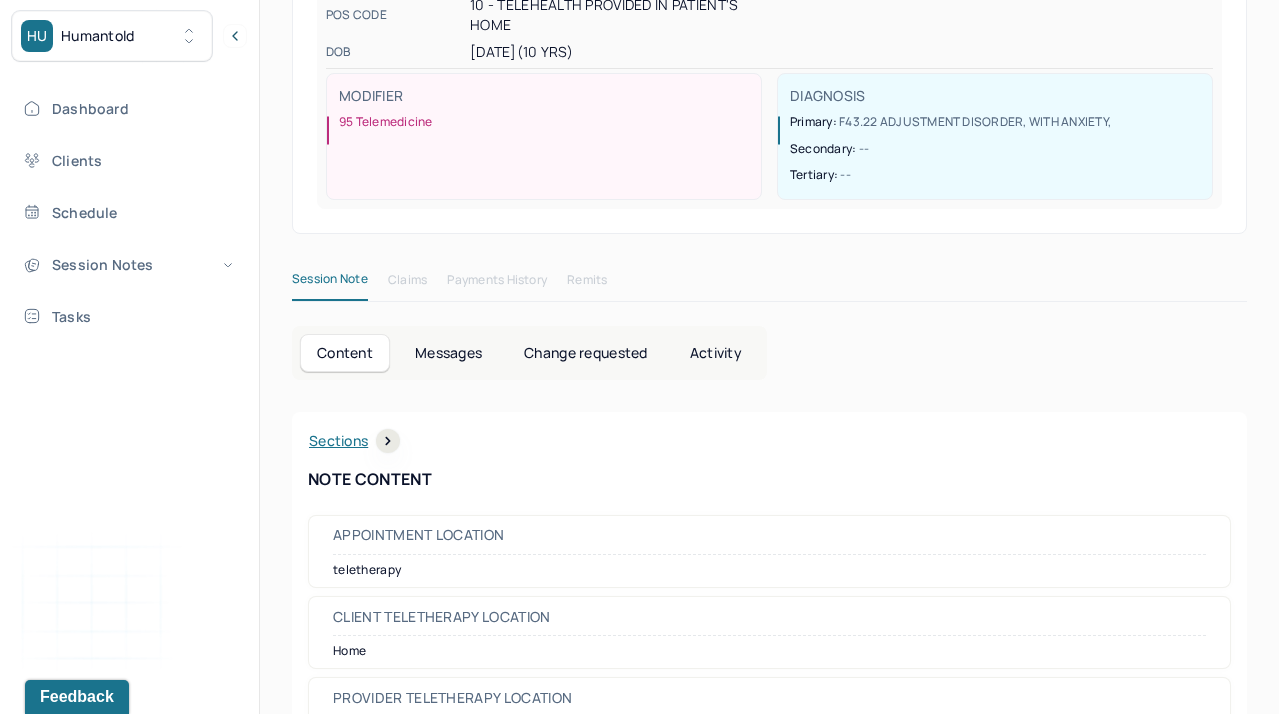 scroll, scrollTop: 0, scrollLeft: 0, axis: both 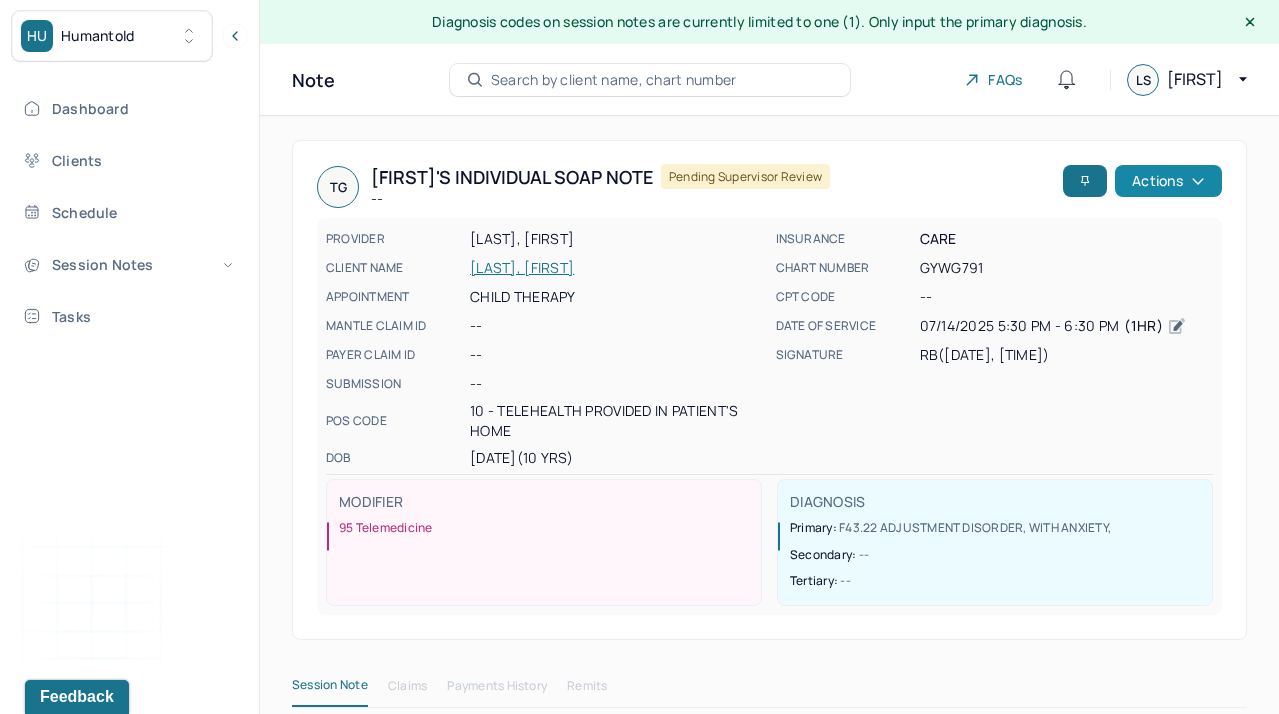 click on "Actions" at bounding box center (1168, 181) 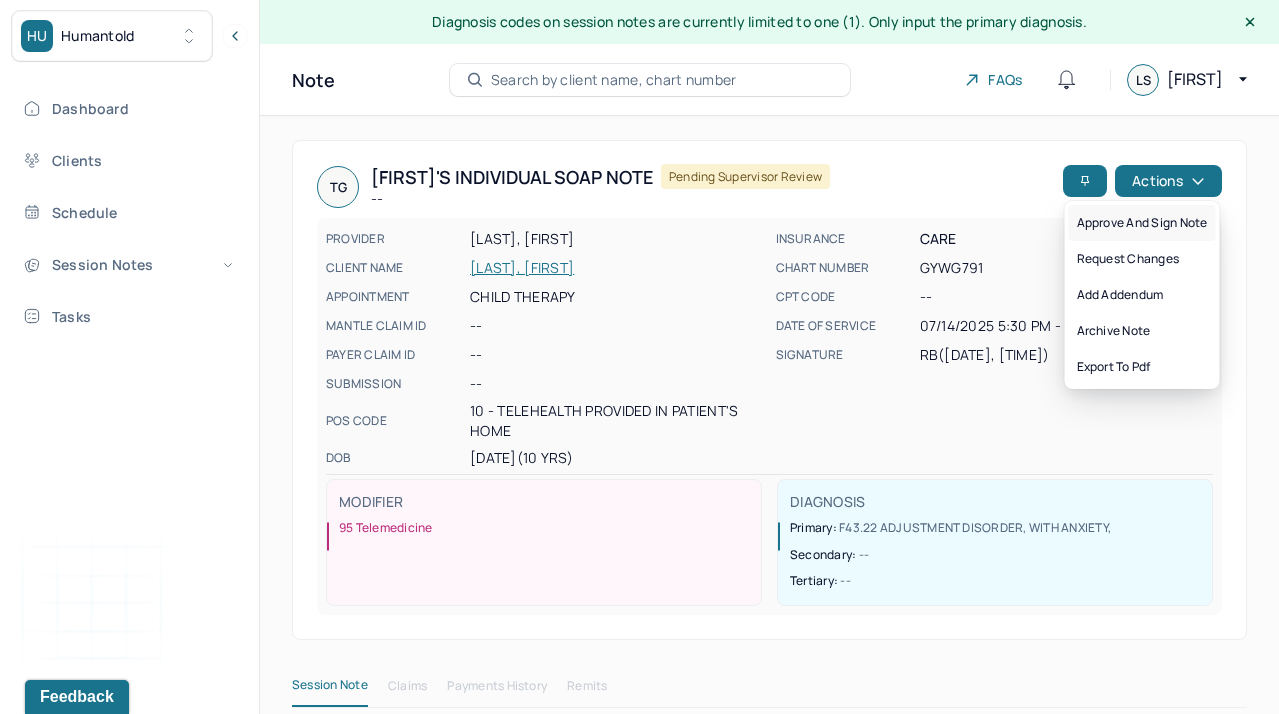 click on "Approve and sign note" at bounding box center [1142, 223] 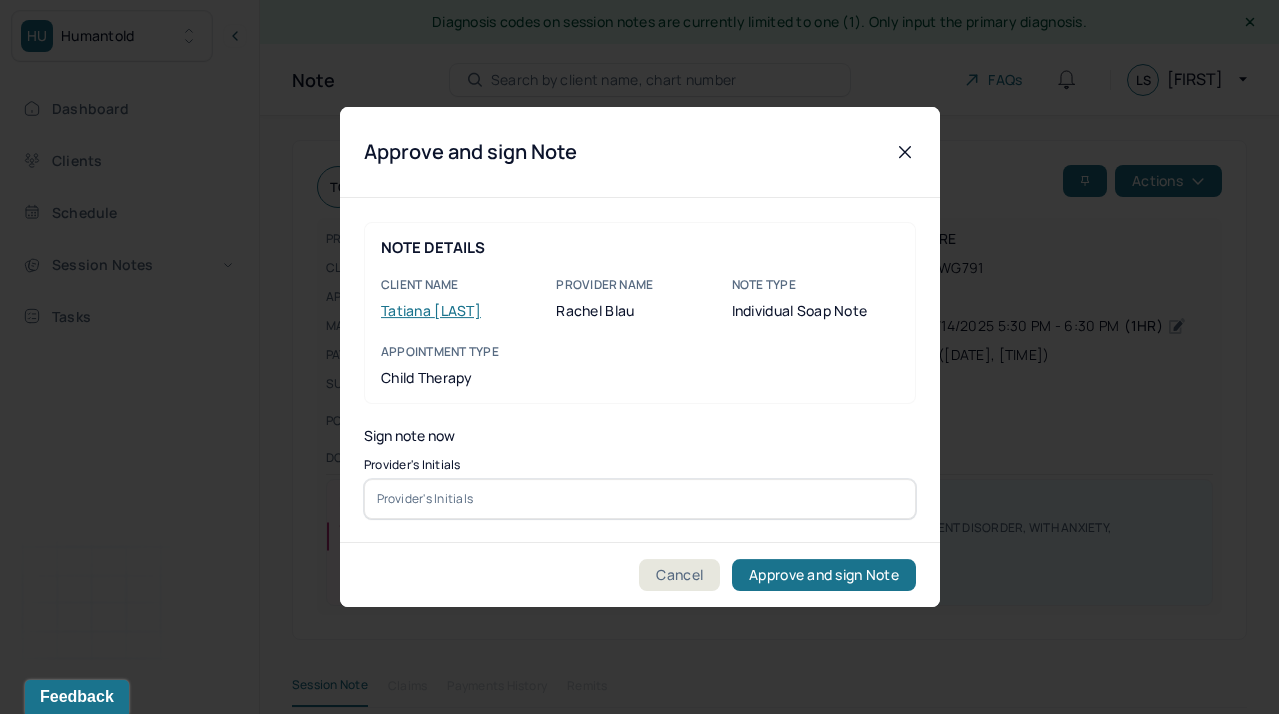 click at bounding box center (640, 499) 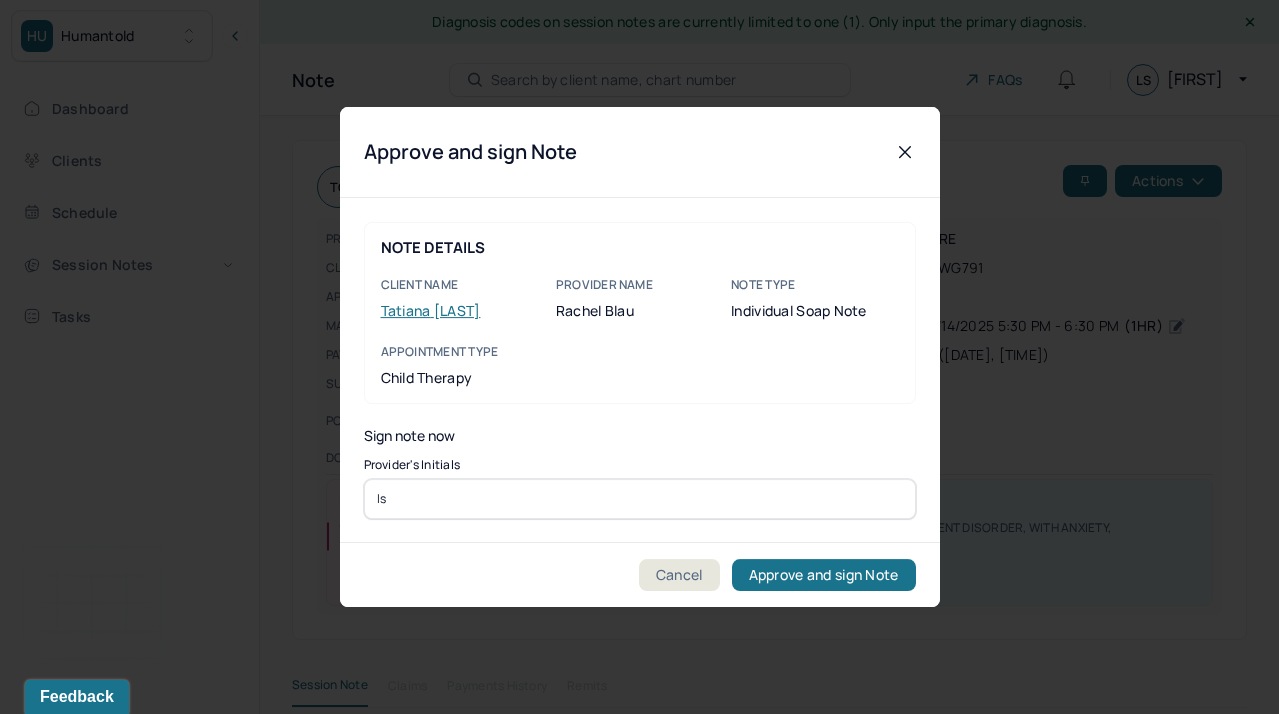 type on "ls" 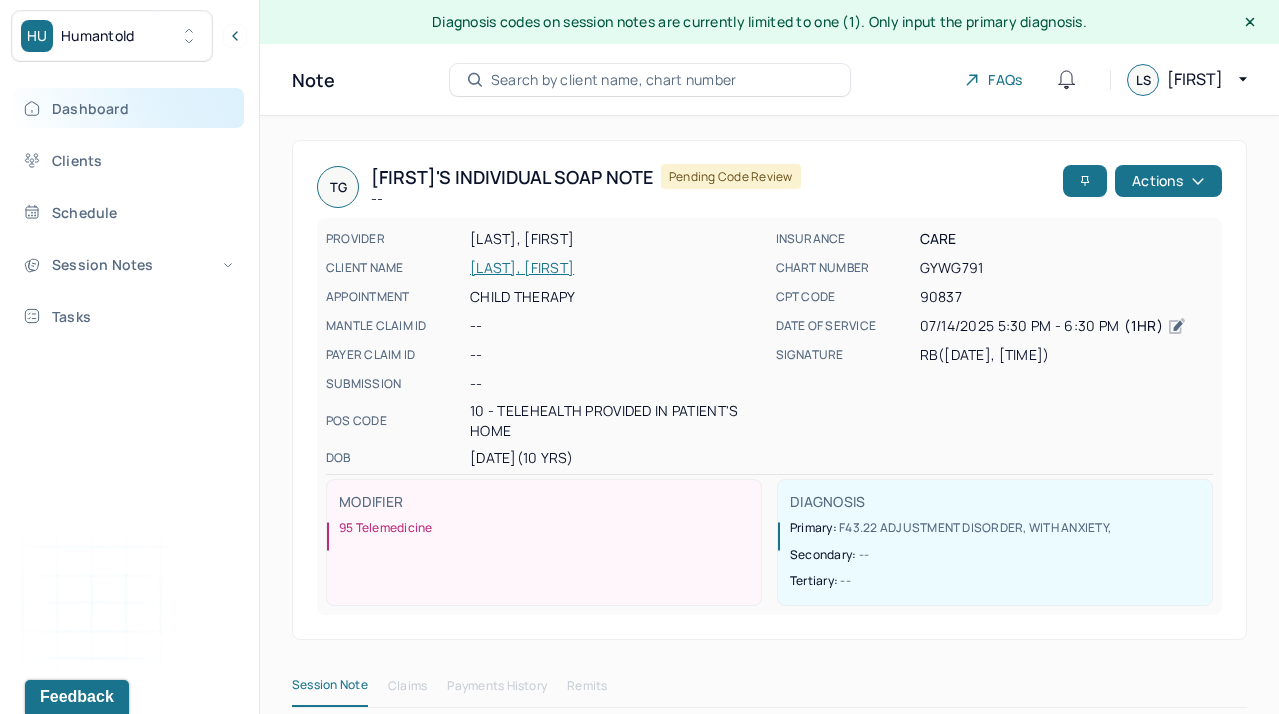 click on "Dashboard" at bounding box center (128, 108) 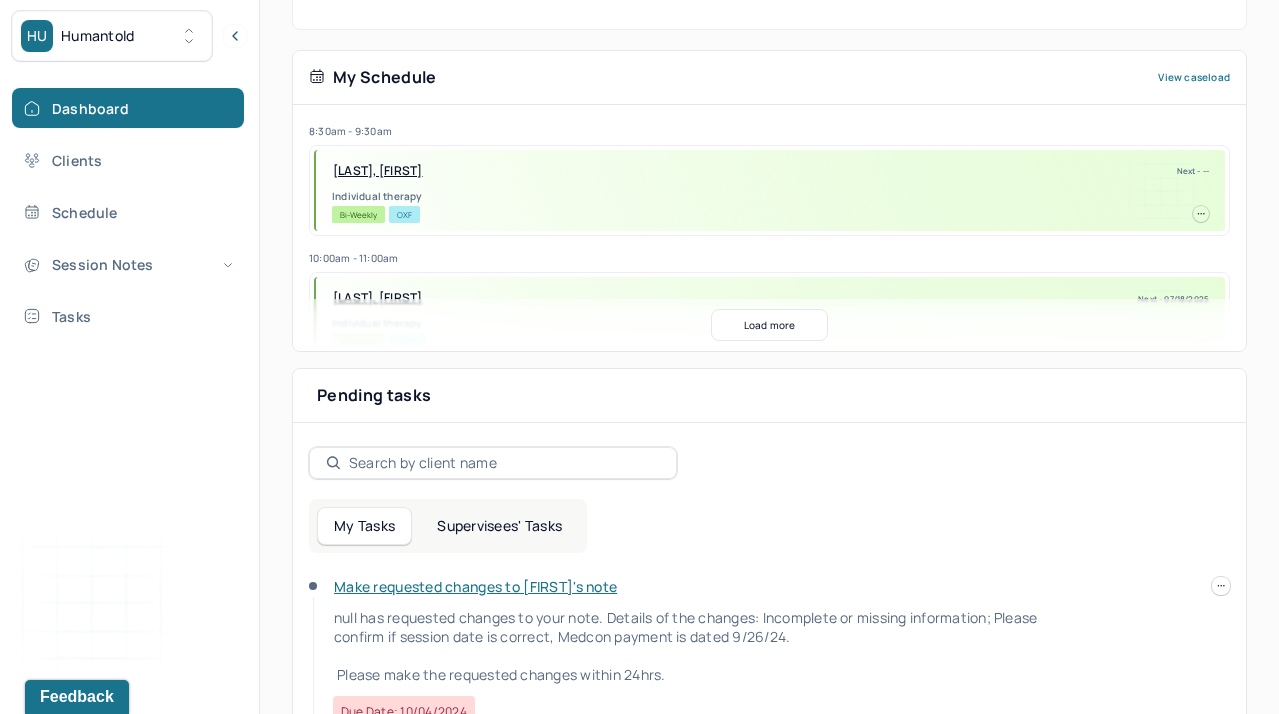 scroll, scrollTop: 418, scrollLeft: 0, axis: vertical 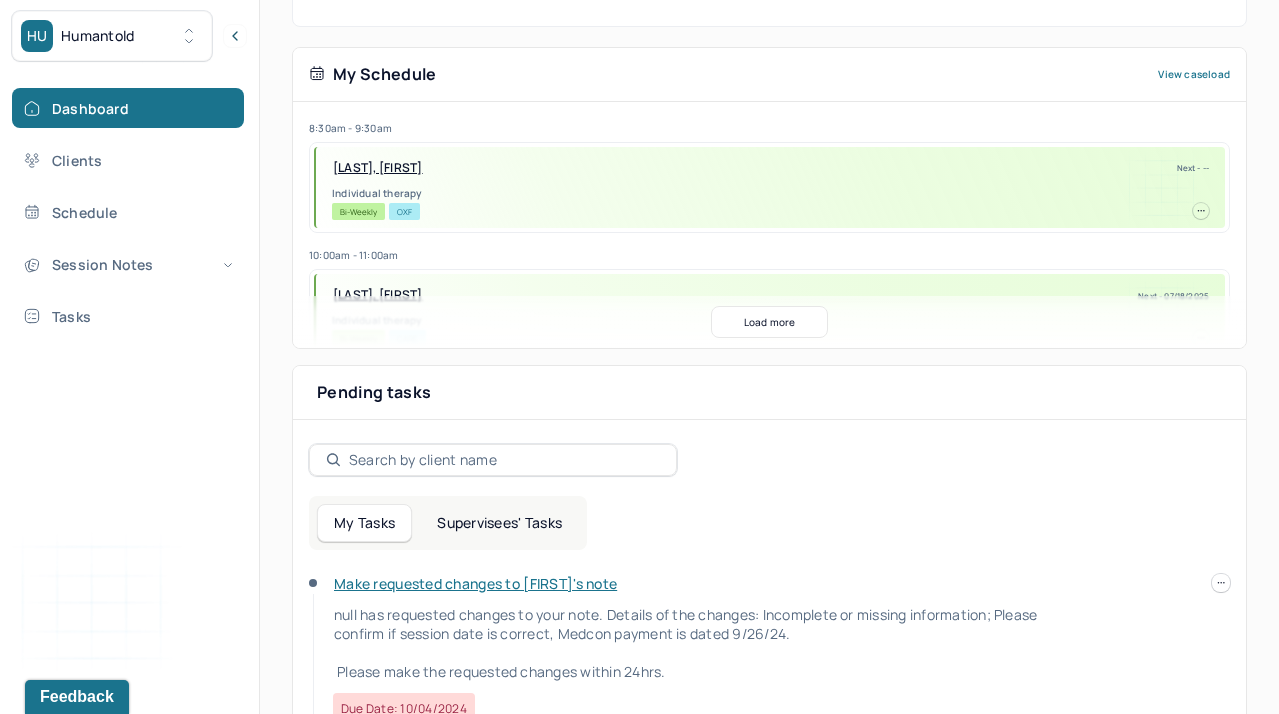 click on "Supervisees' Tasks" at bounding box center [499, 523] 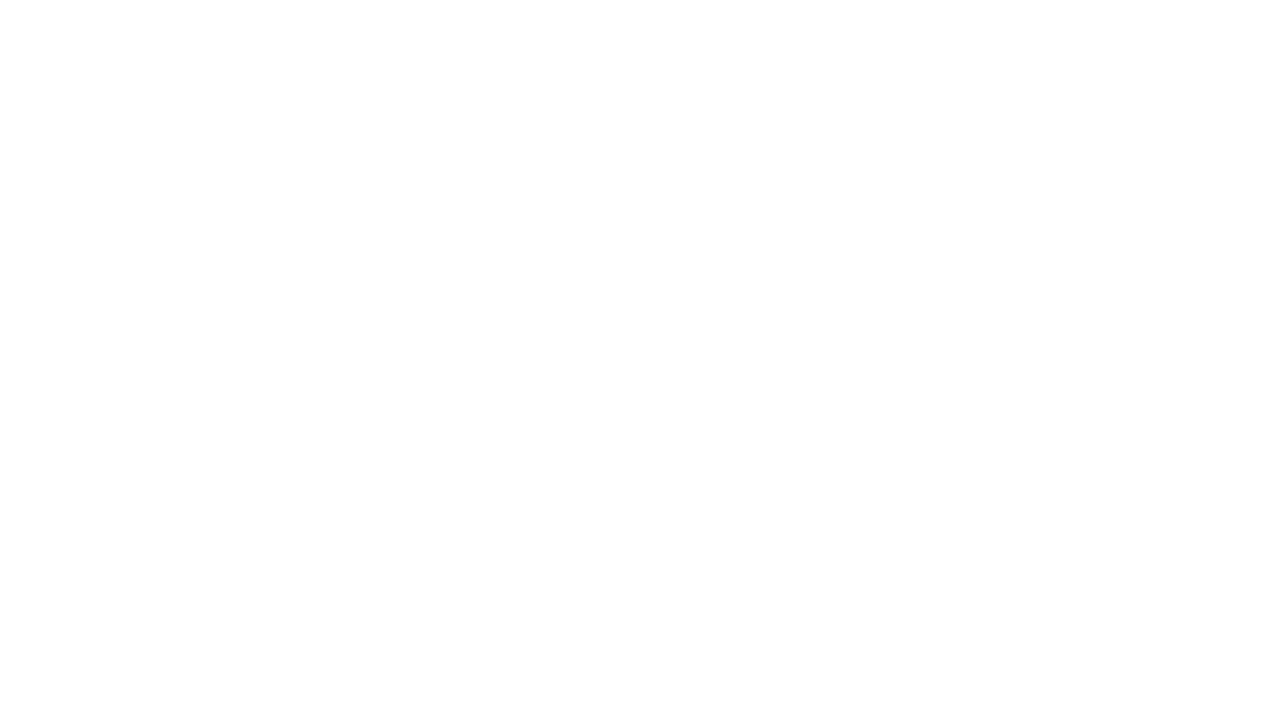 scroll, scrollTop: 0, scrollLeft: 0, axis: both 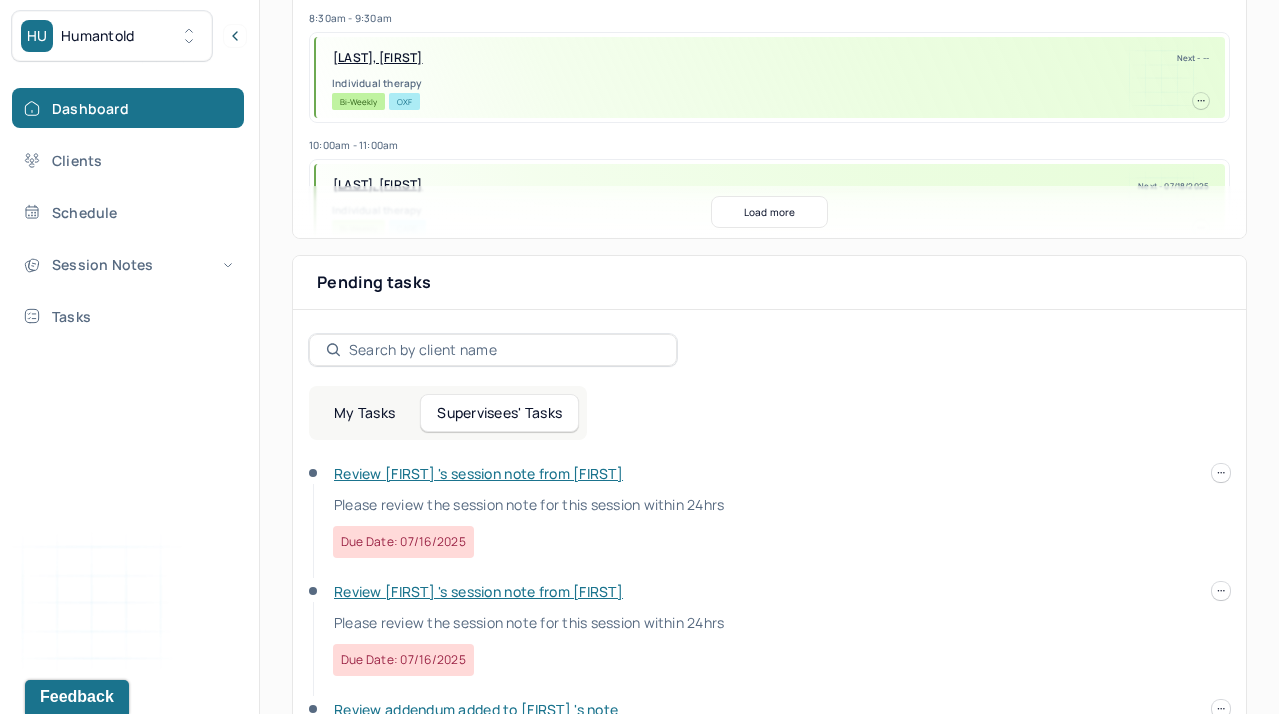 click on "Review [FIRST] 's session note from [FIRST]" at bounding box center (478, 473) 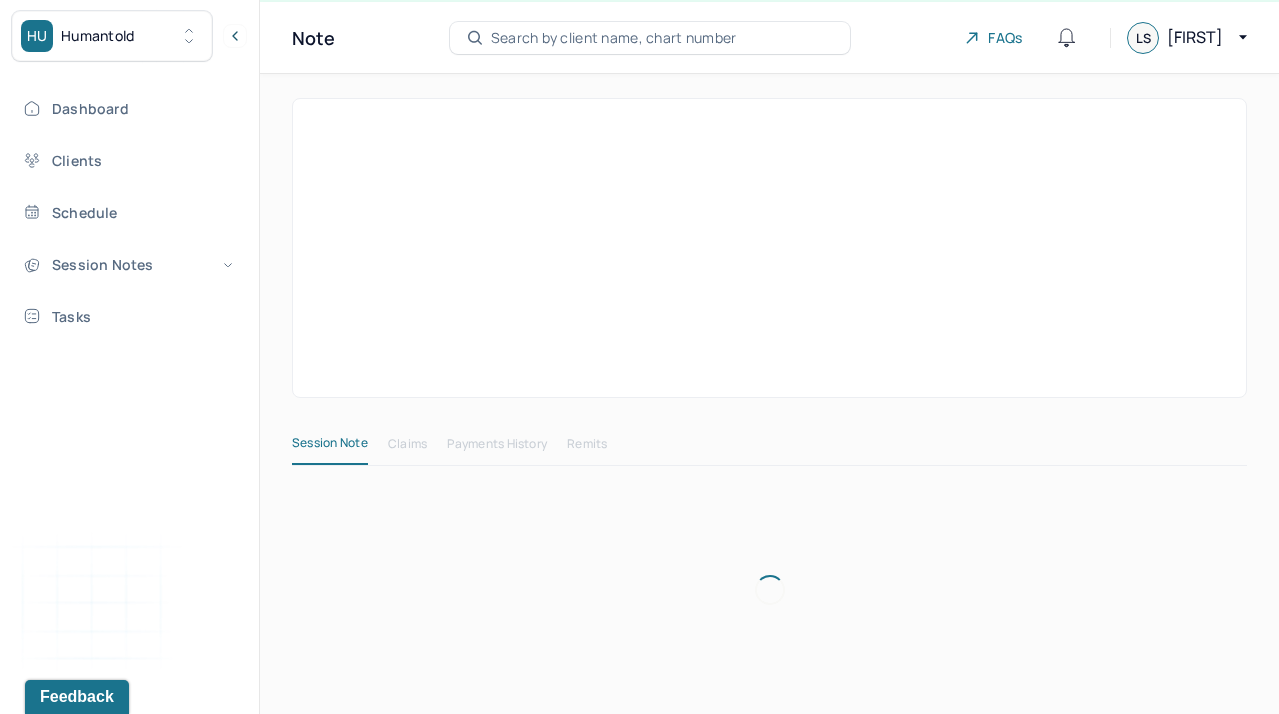 scroll, scrollTop: 42, scrollLeft: 0, axis: vertical 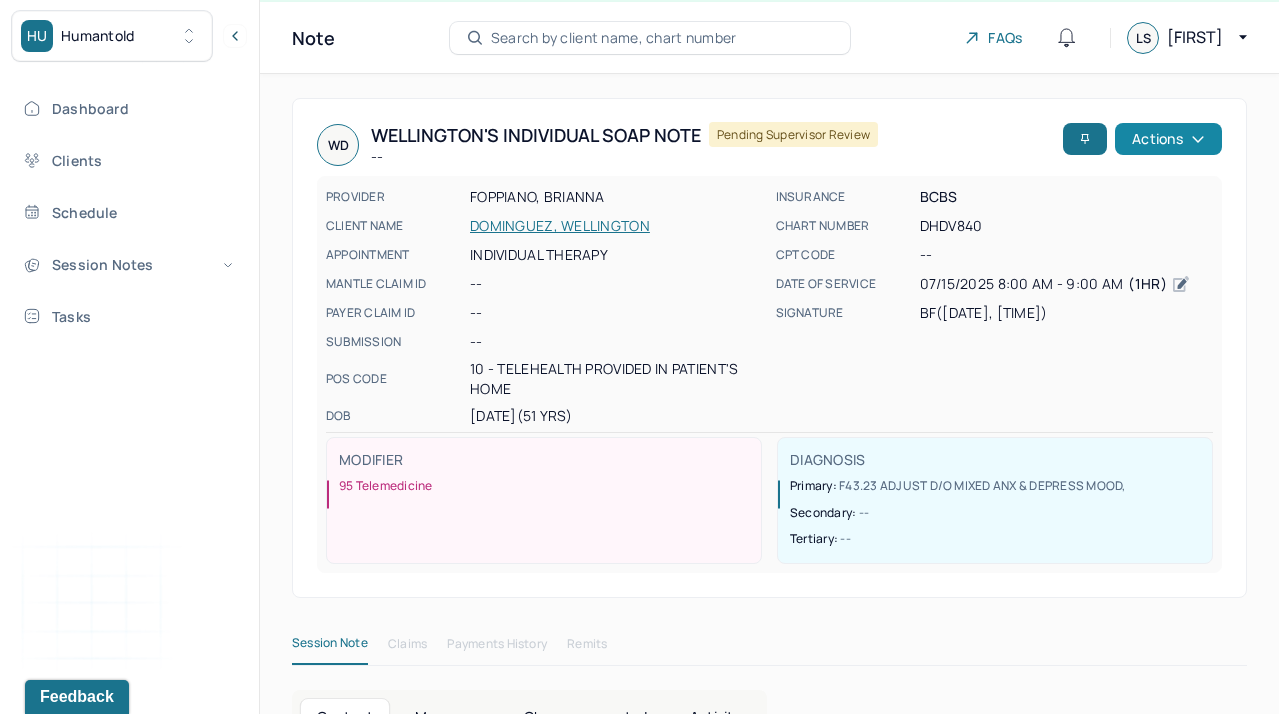 click on "Actions" at bounding box center (1168, 139) 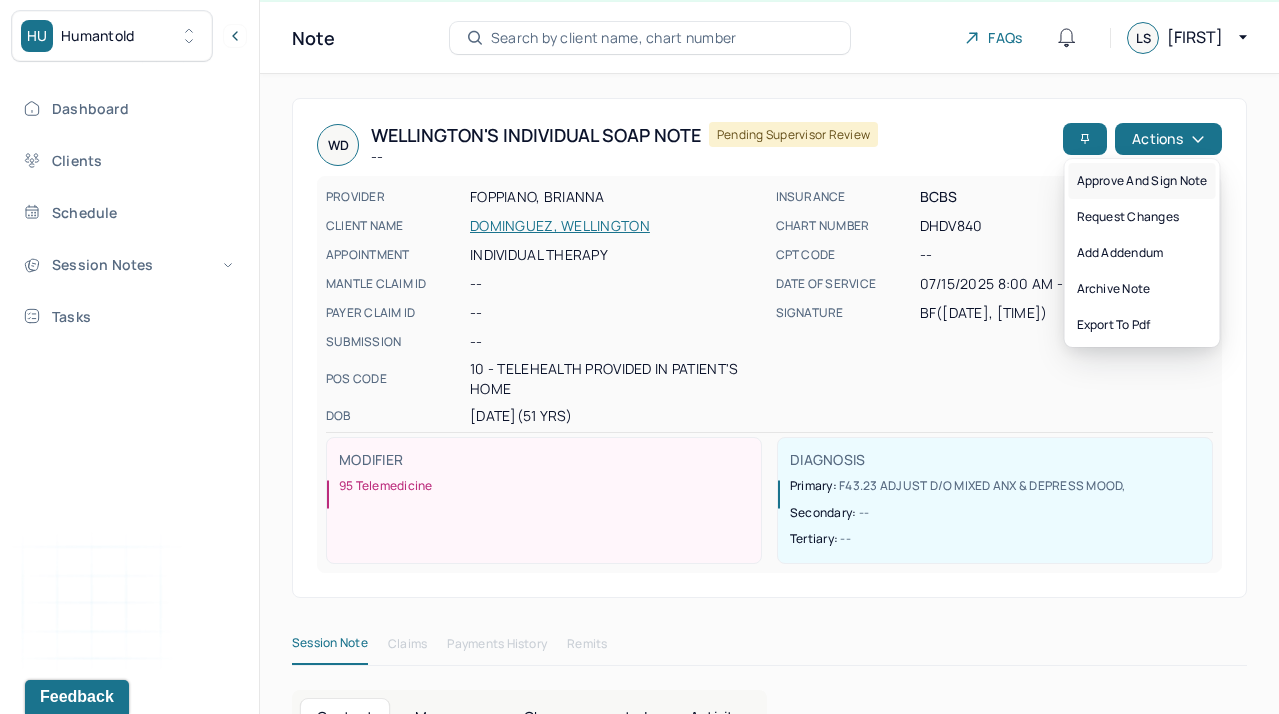 click on "Approve and sign note" at bounding box center [1142, 181] 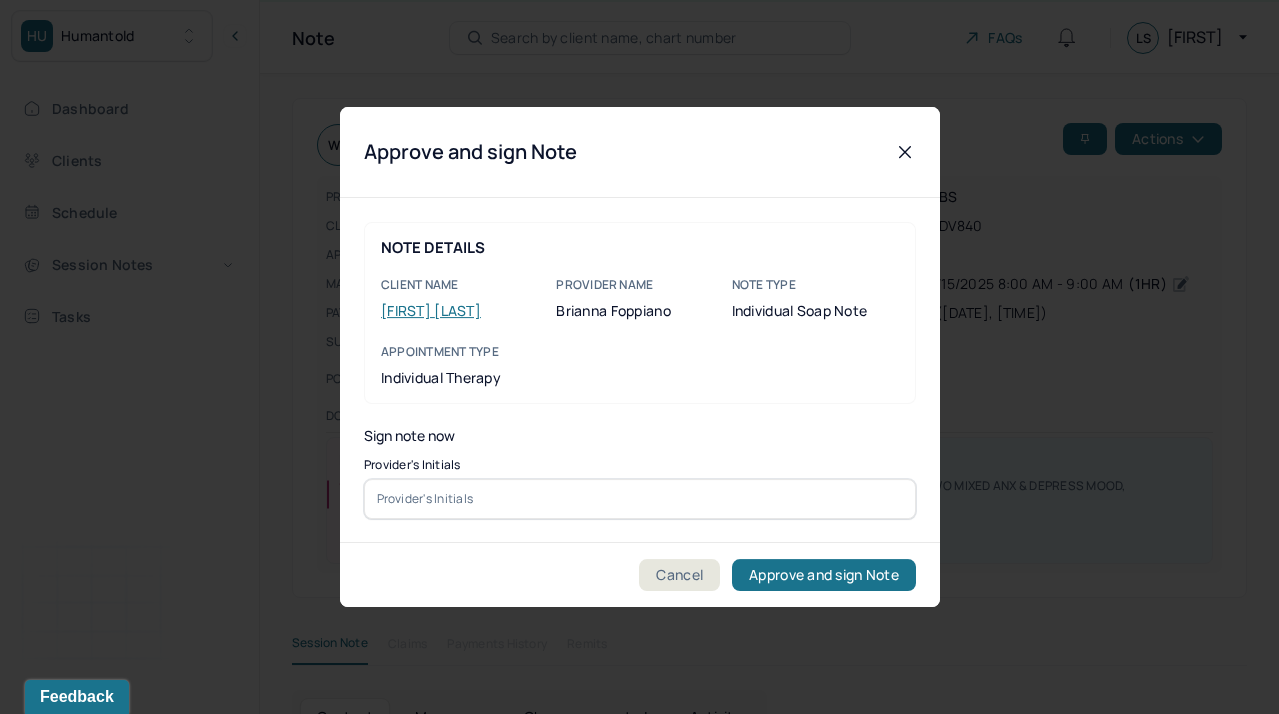 click at bounding box center [640, 499] 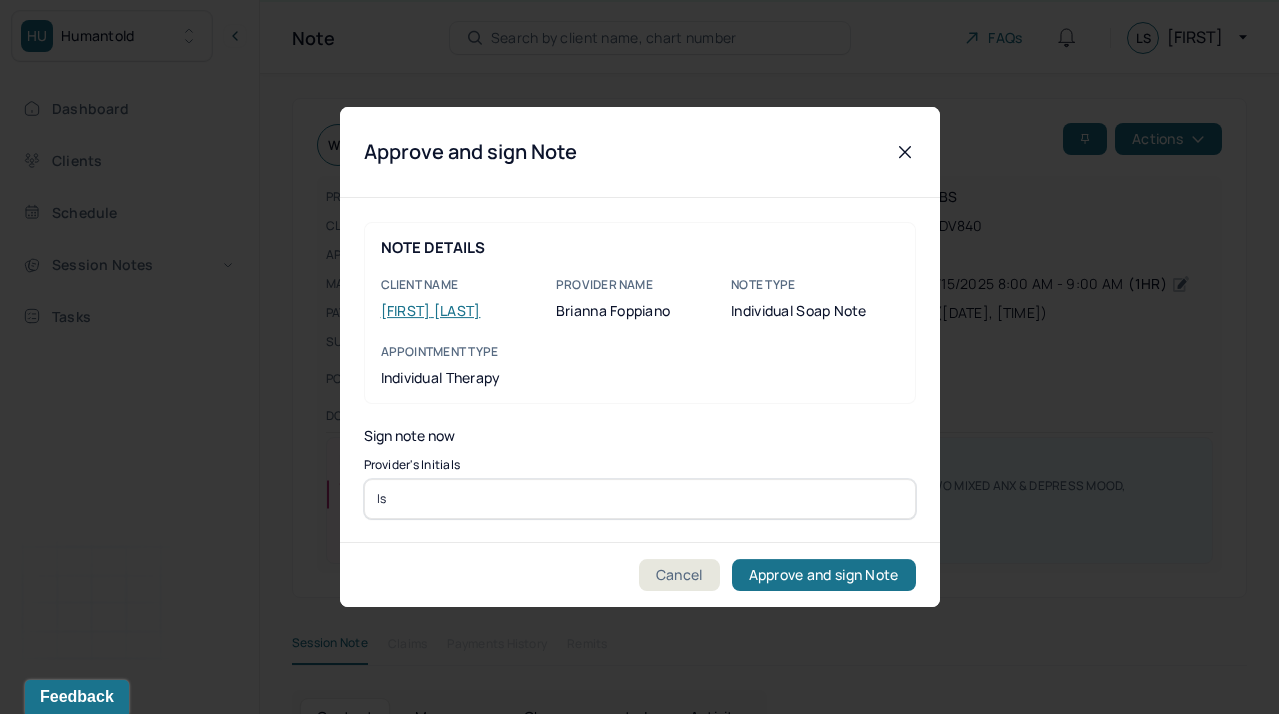 type on "ls" 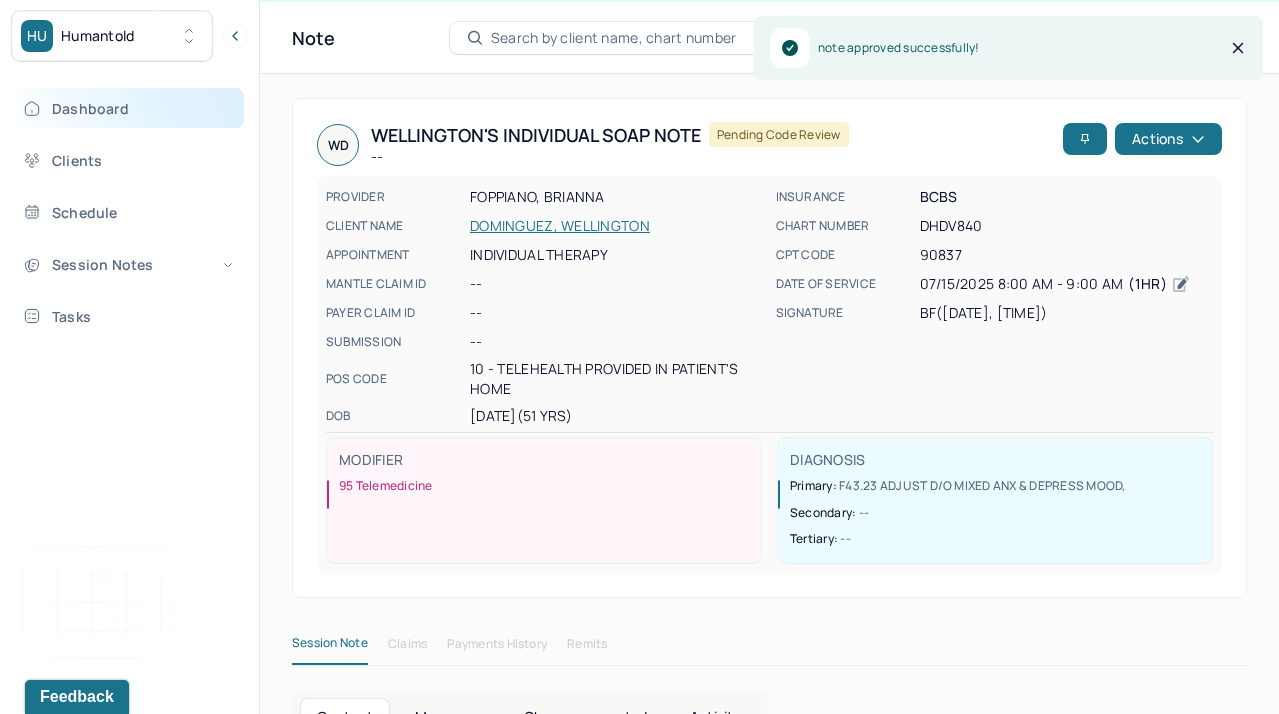 click on "Dashboard" at bounding box center [128, 108] 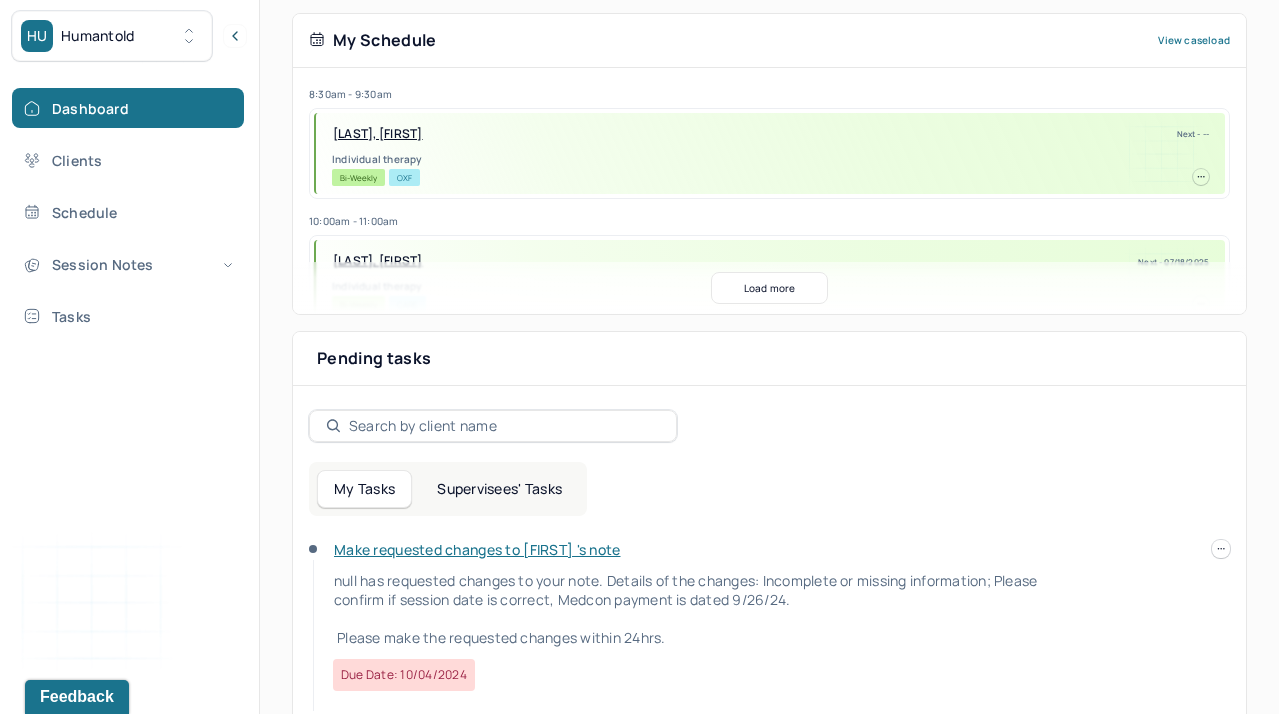 scroll, scrollTop: 468, scrollLeft: 0, axis: vertical 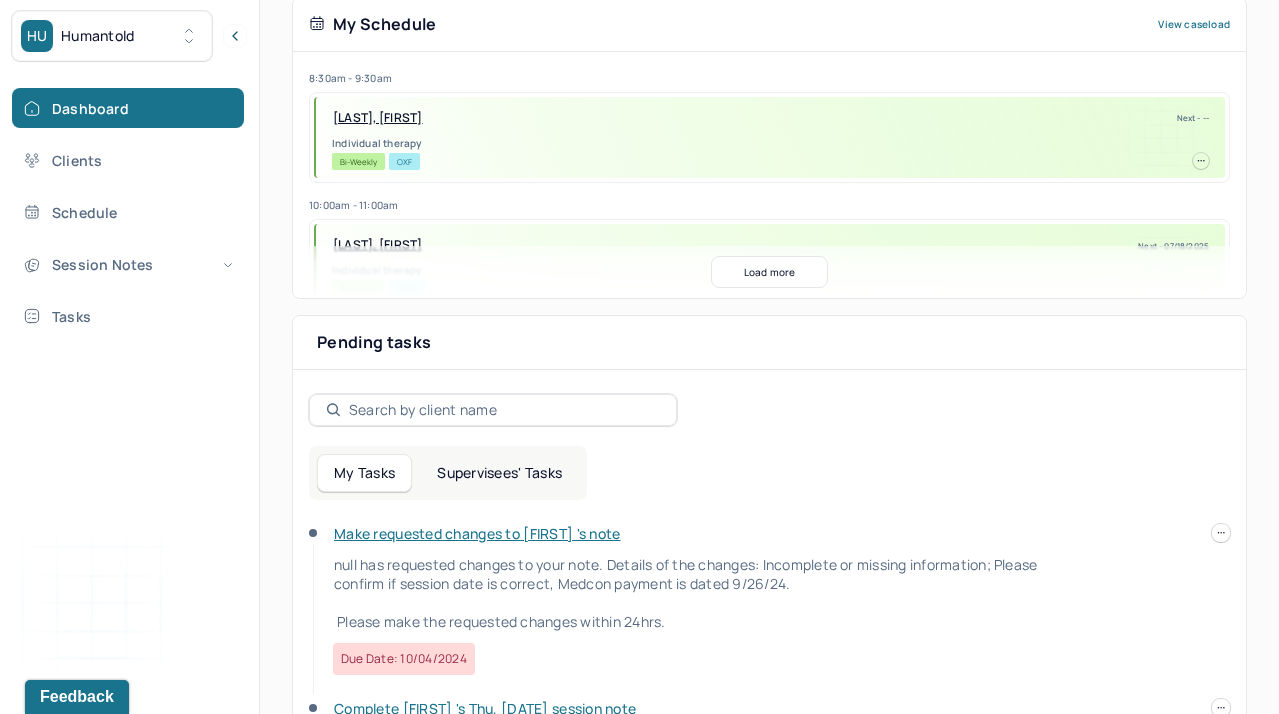 click on "Supervisees' Tasks" at bounding box center (499, 473) 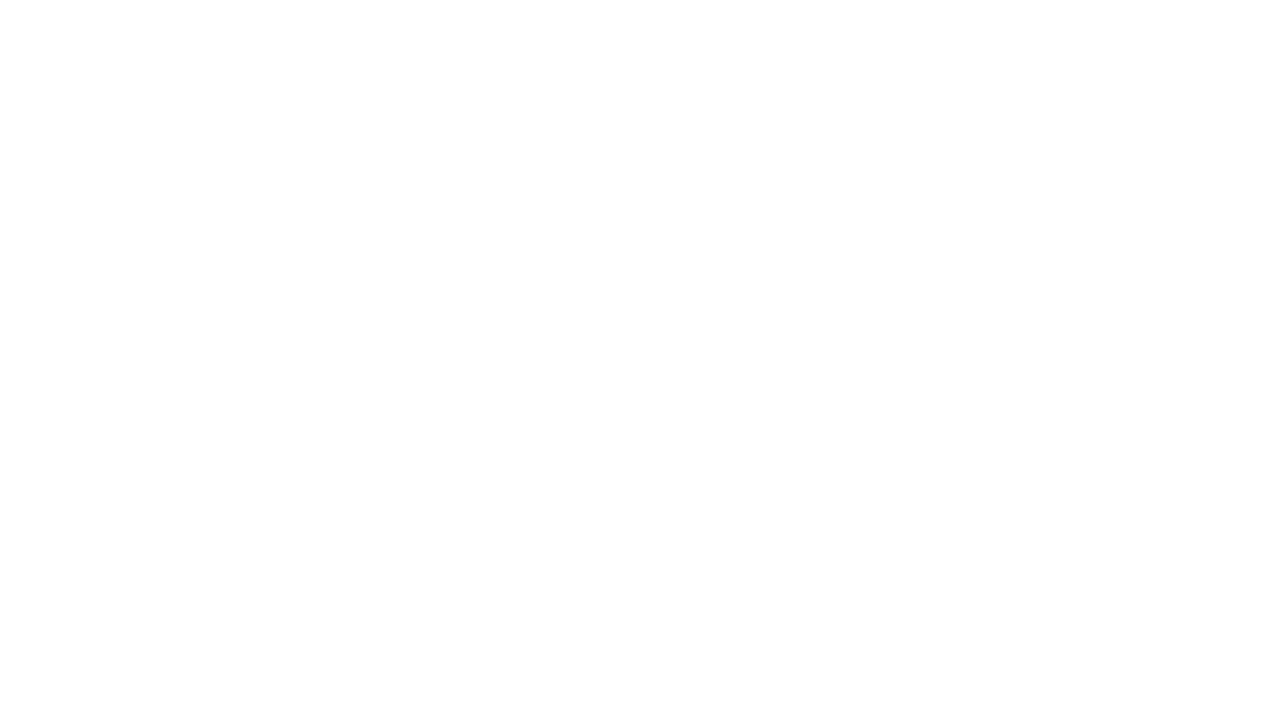 scroll, scrollTop: 0, scrollLeft: 0, axis: both 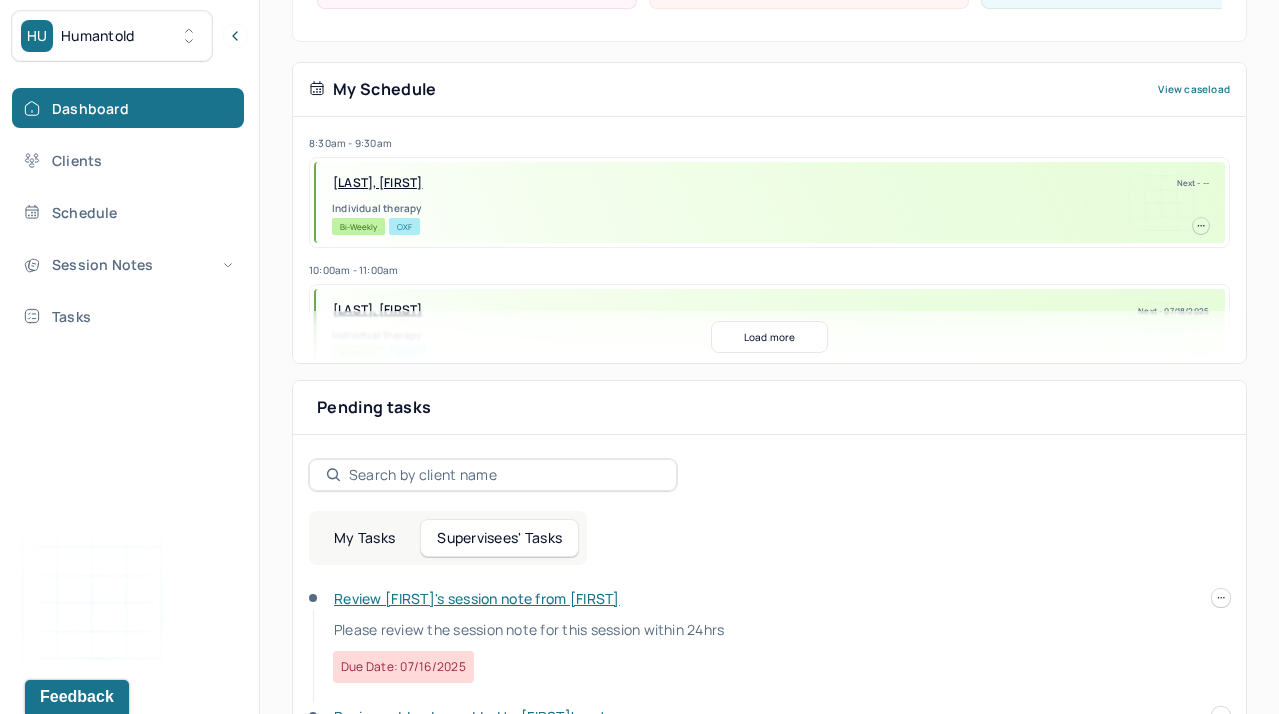 click on "My Tasks     Supervisees' Tasks   Review [FIRST]'s session note from [FIRST] Please review the session note for this session within 24hrs Due date: [MONTH]/[DAY]/[YEAR]     Review addendum added to [FIRST]'s note Please review the addendum added to this note within 24hrs Due date: [MONTH]/[DAY]/[YEAR]     Review [FIRST]'s session note from [FIRST] Please review the session note for this session within 24hrs Due date: [MONTH]/[DAY]/[YEAR]     Review [FIRST]'s session note from [FIRST] Please review the session note for this session within 24hrs Due date: [MONTH]/[DAY]/[YEAR]     Review [FIRST]'s session note from [FIRST] Please review the session note for this session within 24hrs Due date: [MONTH]/[DAY]/[YEAR]     Review [FIRST]'s session note from [FIRST] Please review the session note for this session within 24hrs Due date: [MONTH]/[DAY]/[YEAR]     Review [FIRST]'s session note from [FIRST] Please review the session note for this session within 24hrs Due date: [MONTH]/[DAY]/[YEAR]     Review [FIRST]'s session note from [FIRST] Please review the session note for this session within 24hrs" at bounding box center [769, 1730] 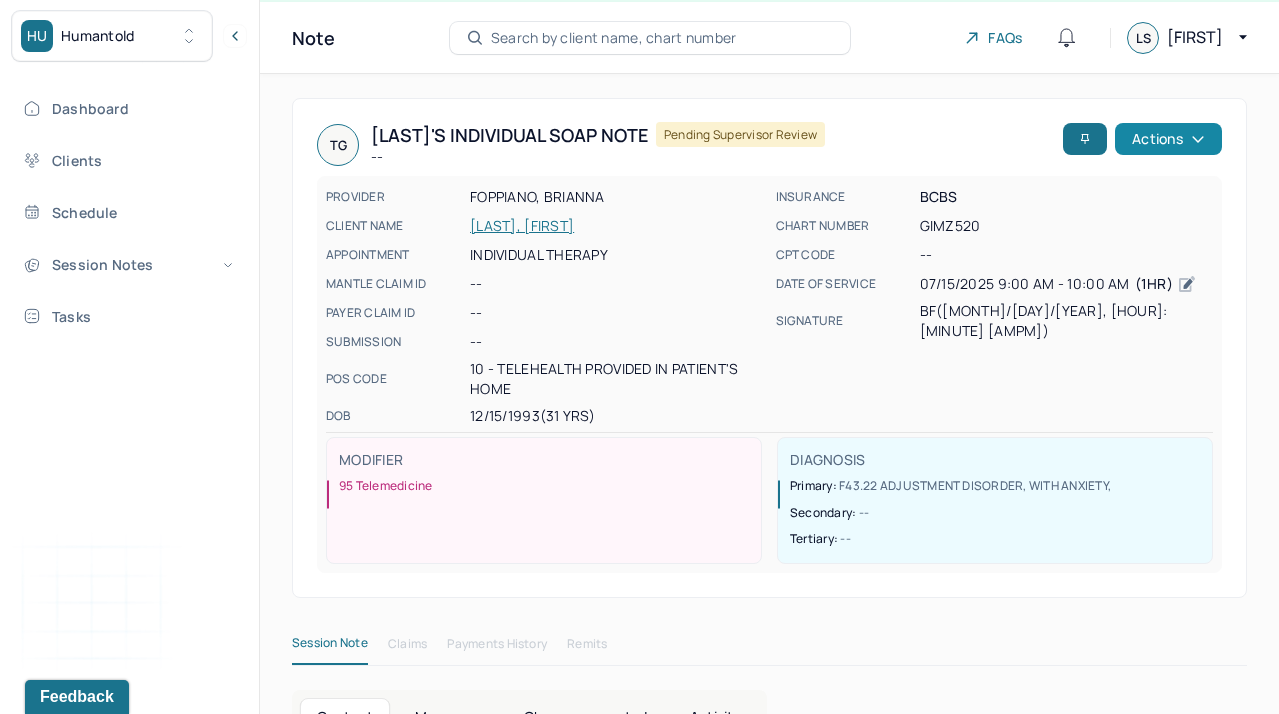 click on "Actions" at bounding box center (1168, 139) 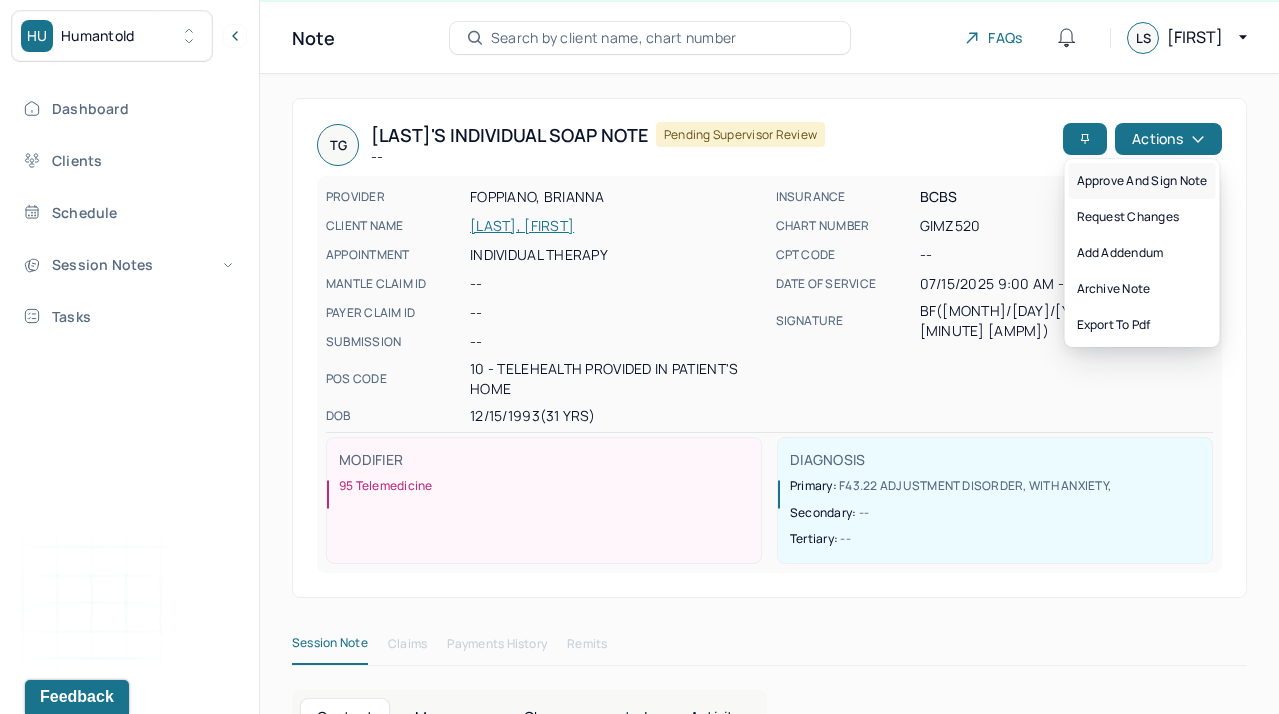 click on "Approve and sign note" at bounding box center (1142, 181) 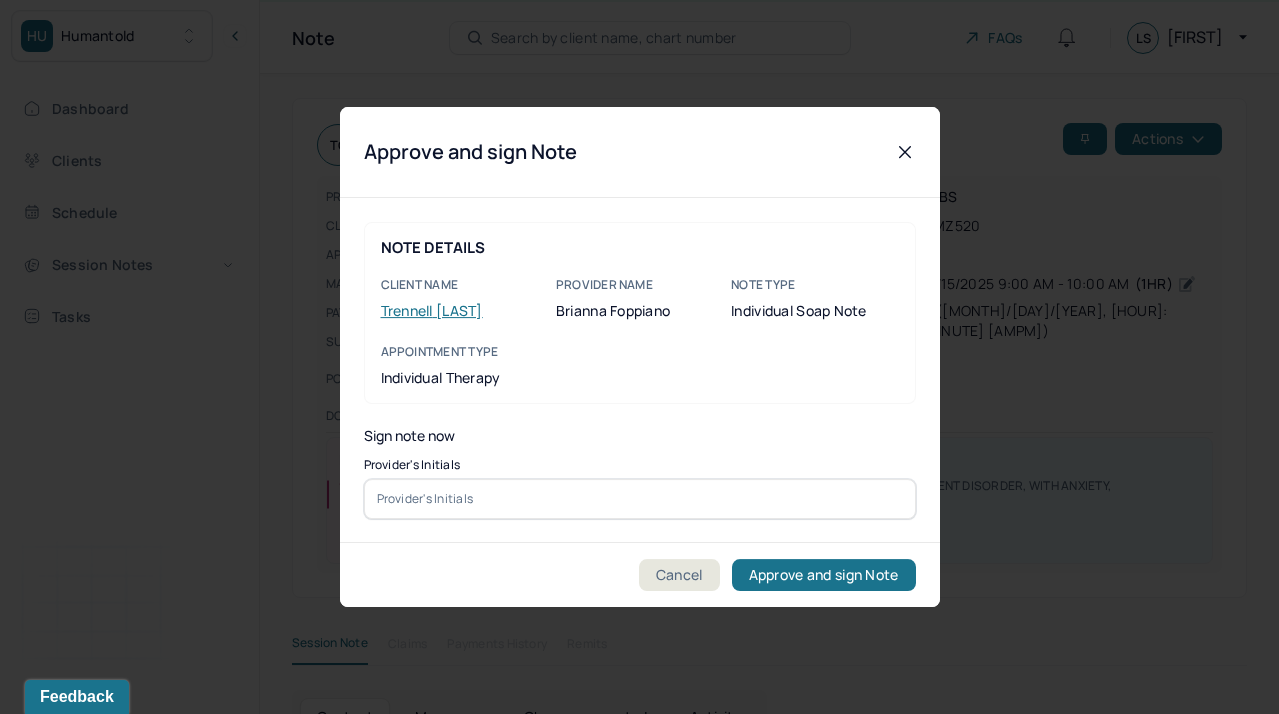 click at bounding box center [640, 499] 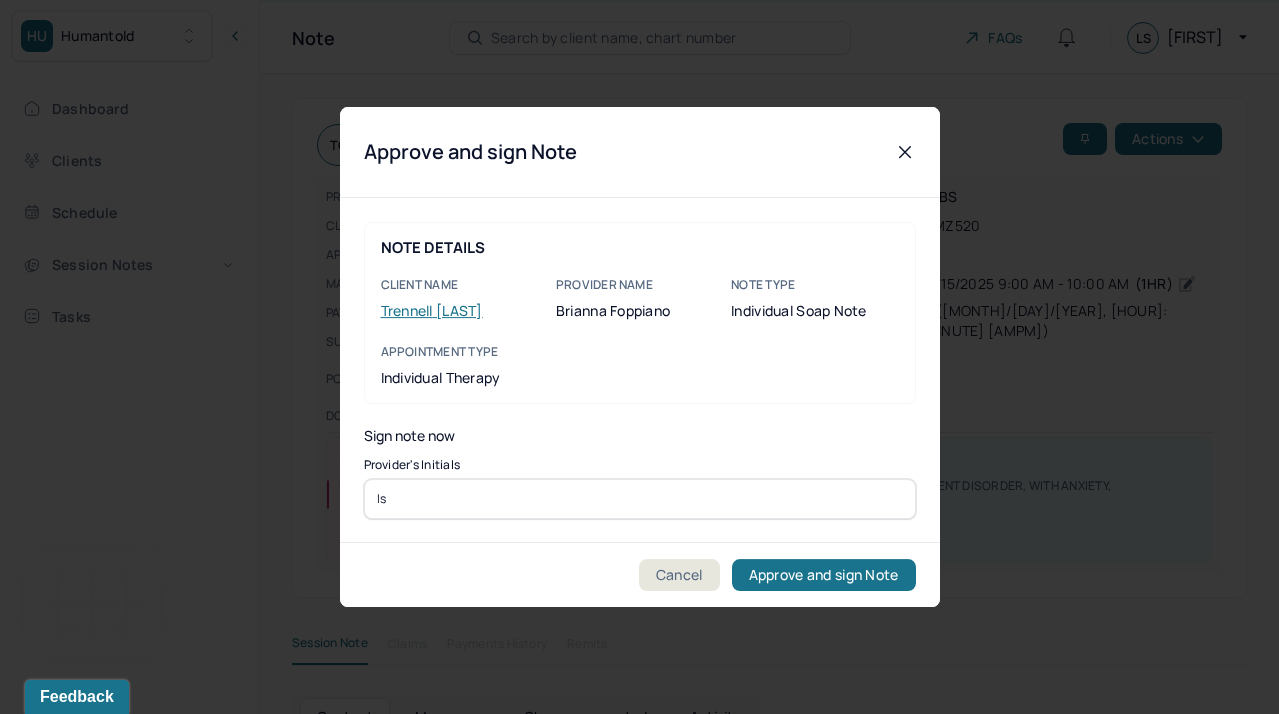 type on "ls" 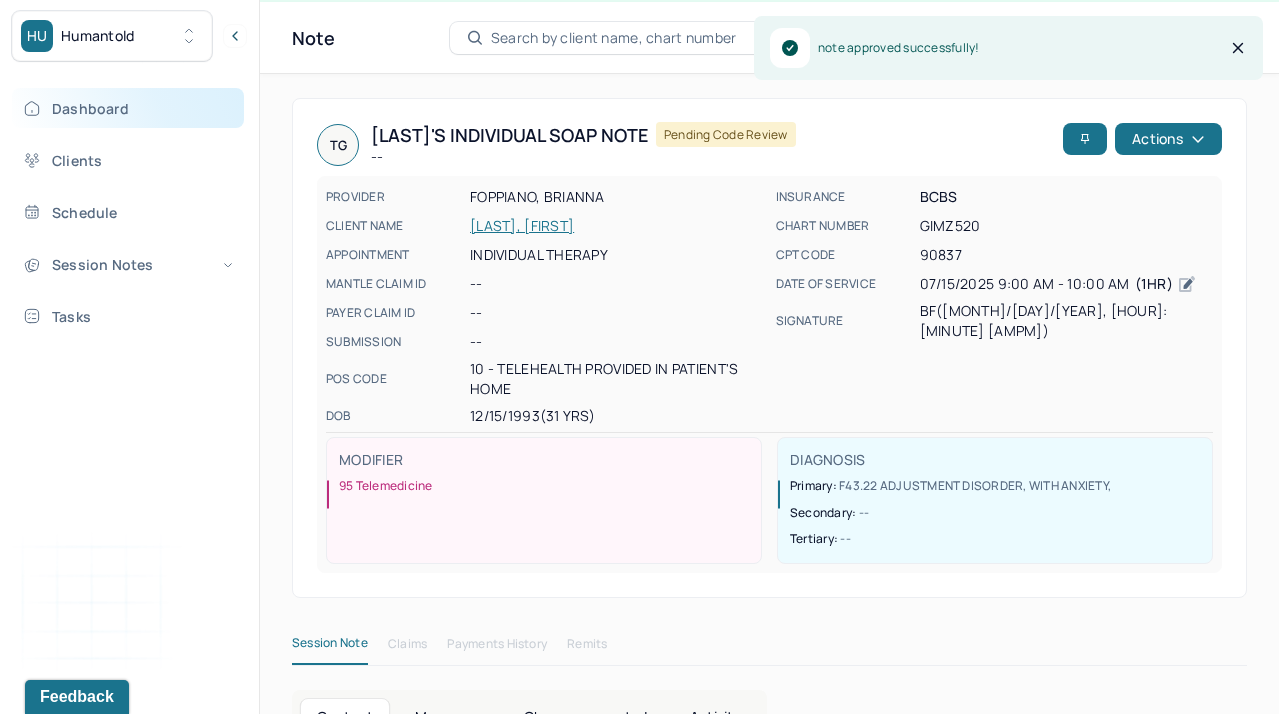 click on "Dashboard" at bounding box center [128, 108] 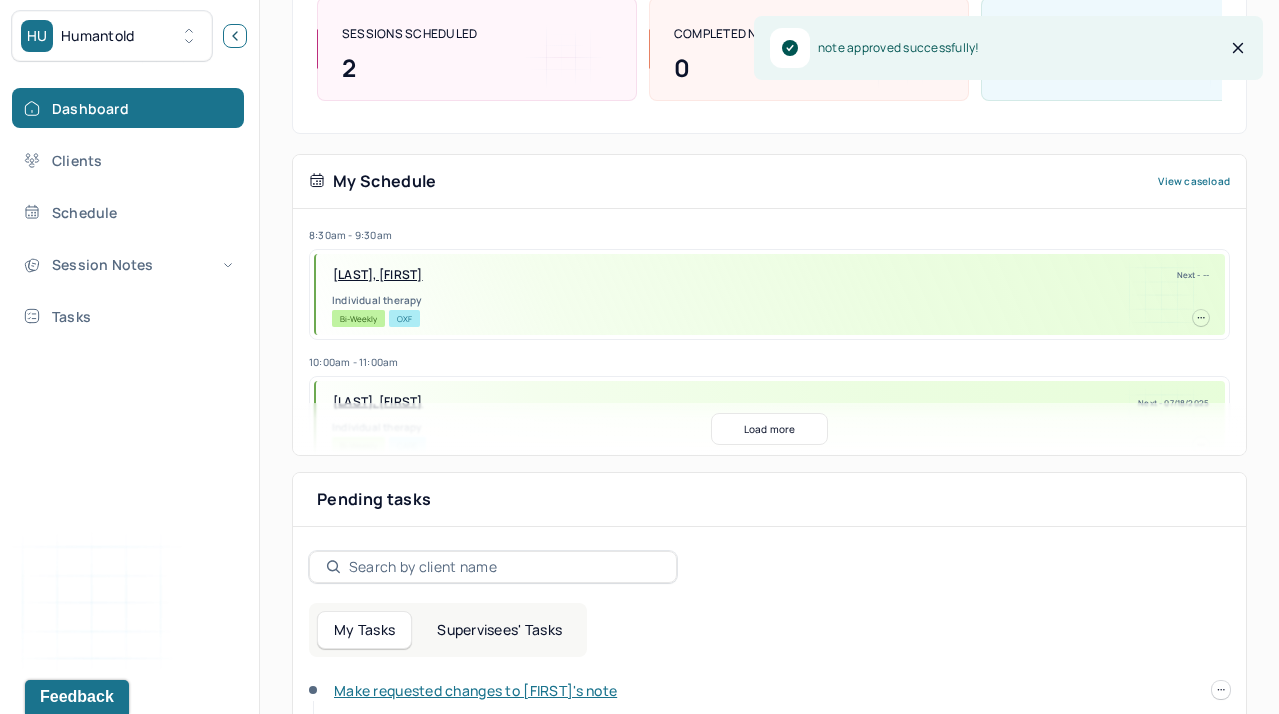 scroll, scrollTop: 312, scrollLeft: 0, axis: vertical 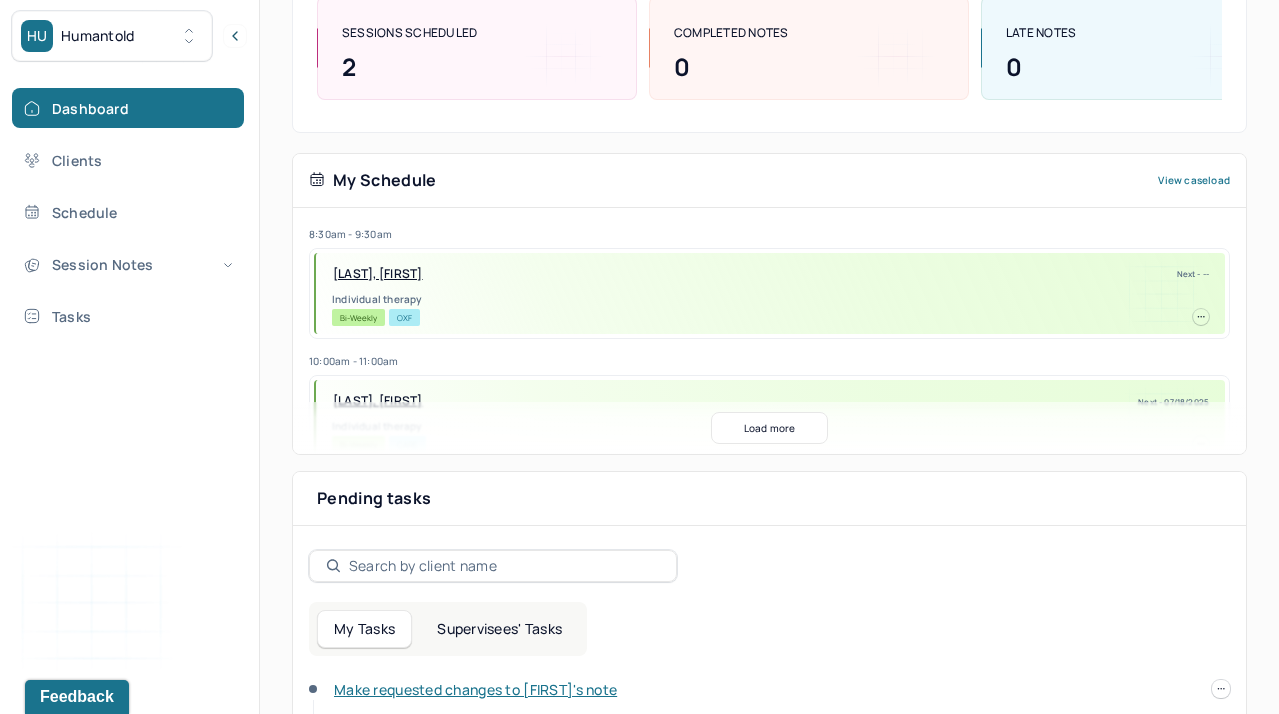 click on "Supervisees' Tasks" at bounding box center (499, 629) 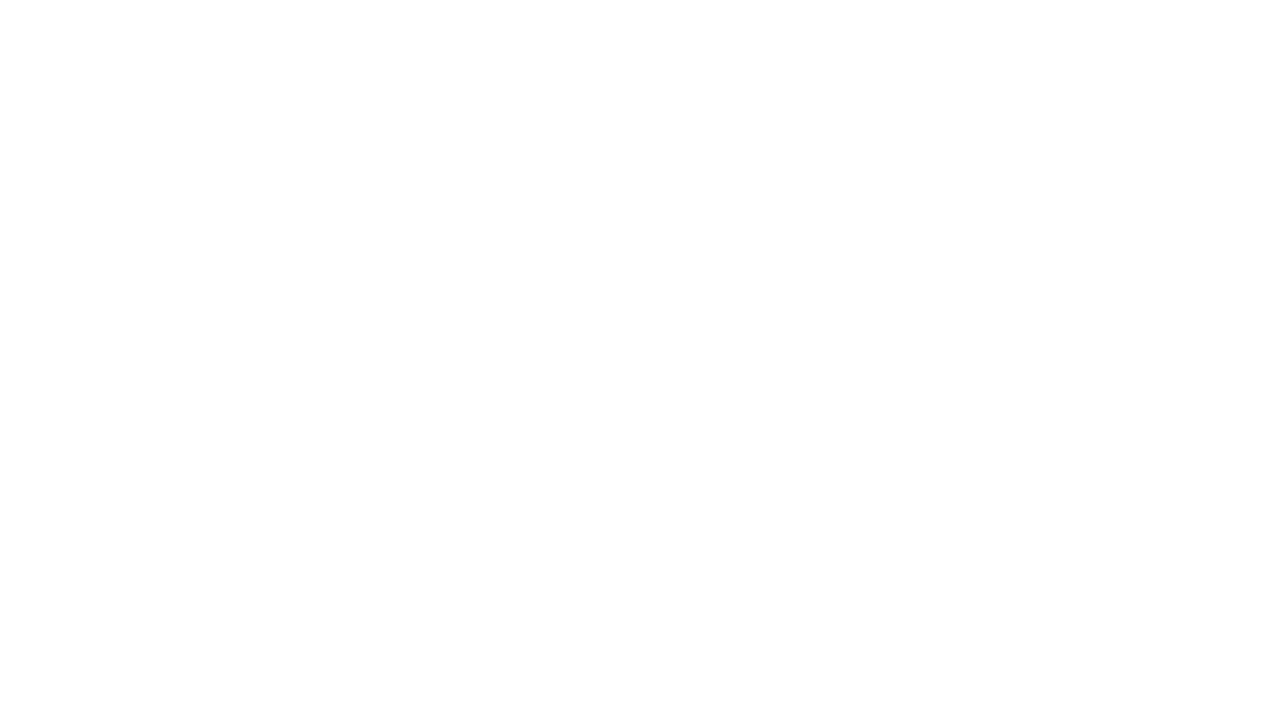 scroll, scrollTop: 0, scrollLeft: 0, axis: both 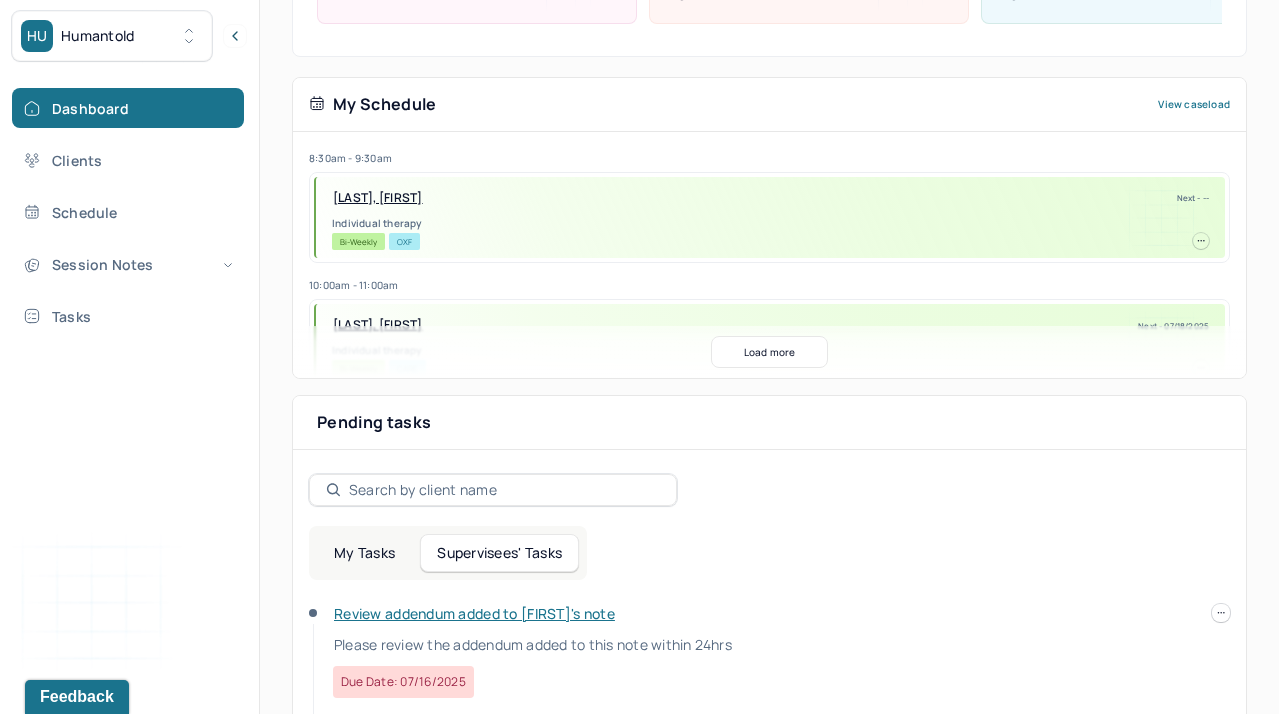 click on "Review addendum added to Rikki's note" at bounding box center [474, 613] 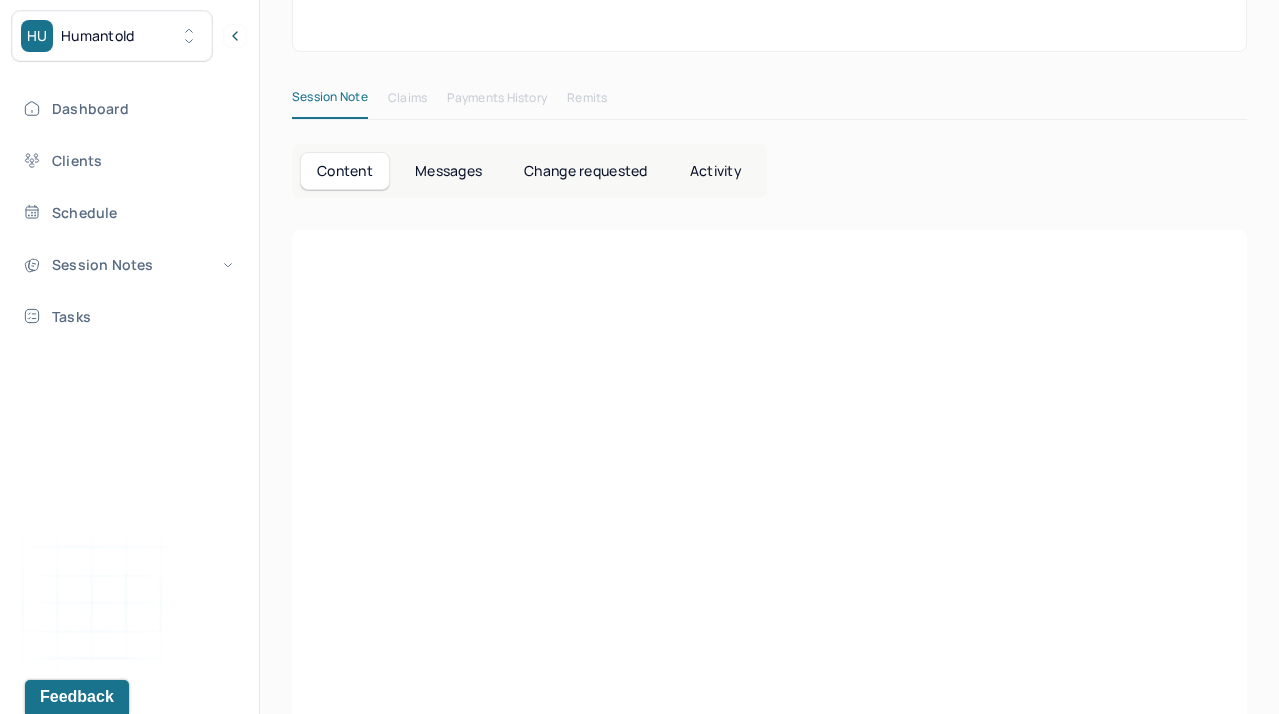 scroll, scrollTop: 42, scrollLeft: 0, axis: vertical 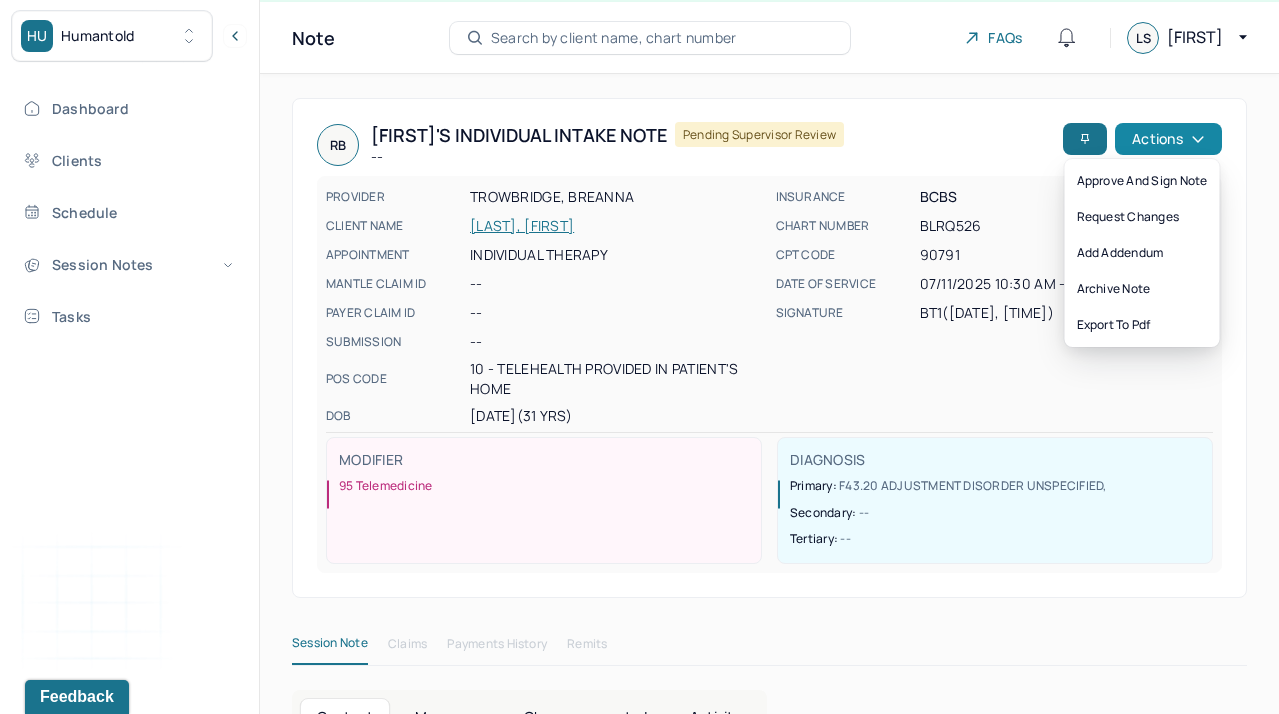 click on "Actions" at bounding box center (1168, 139) 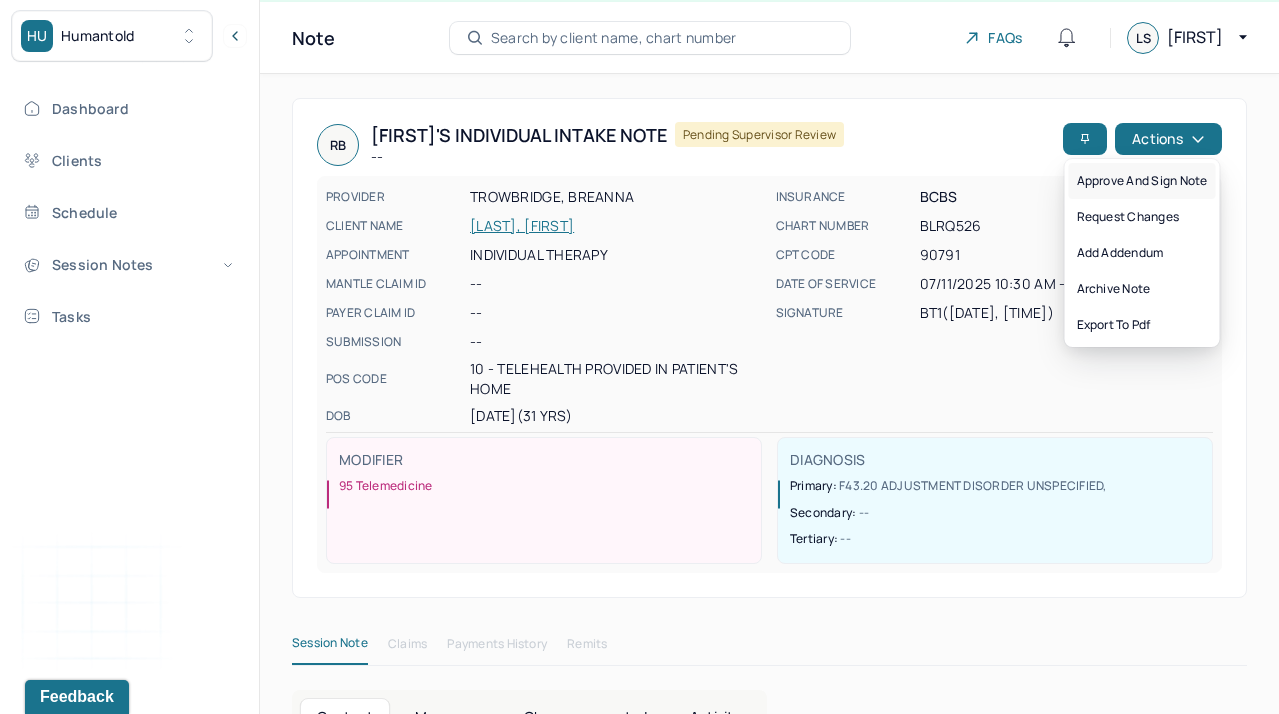 click on "Approve and sign note" at bounding box center [1142, 181] 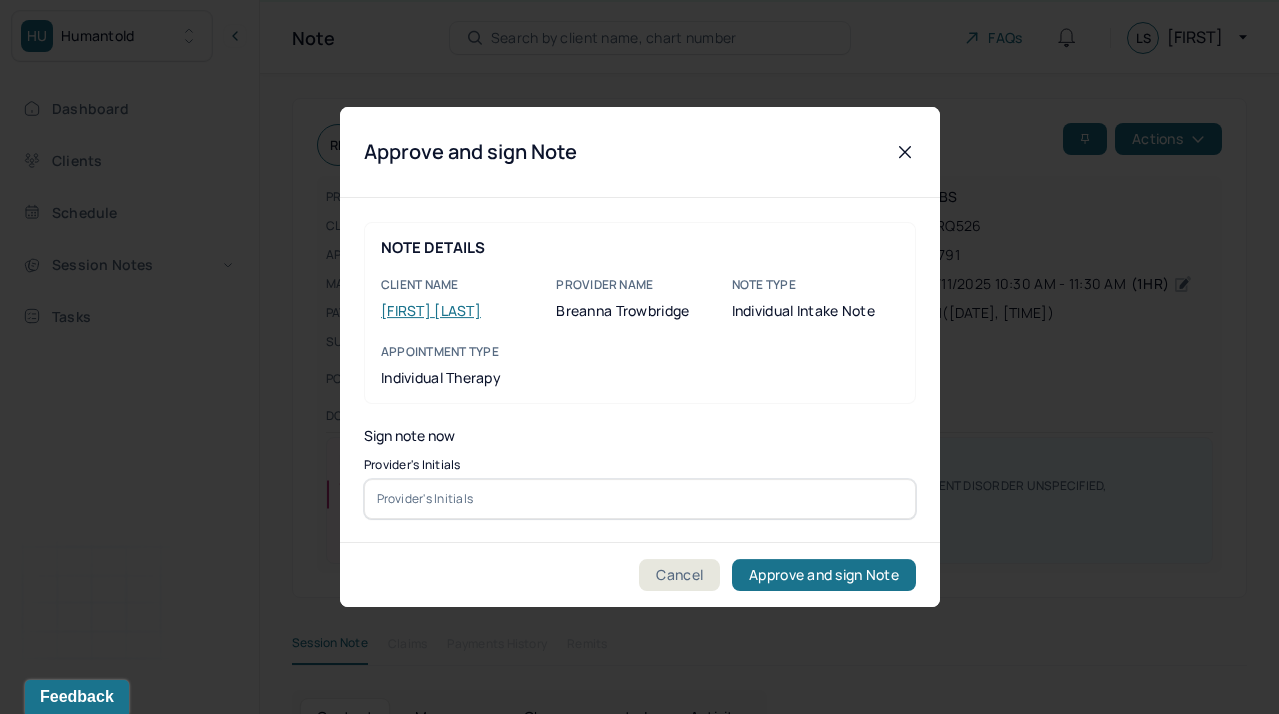 click at bounding box center [640, 499] 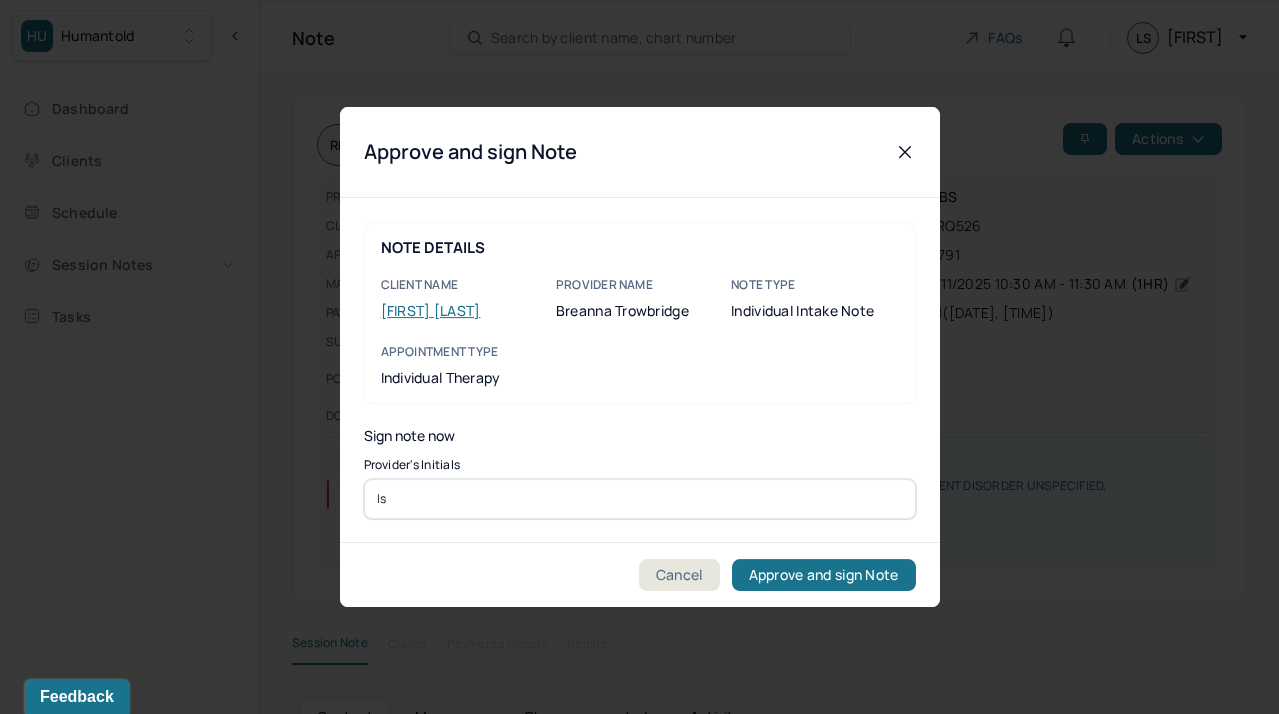 type on "ls" 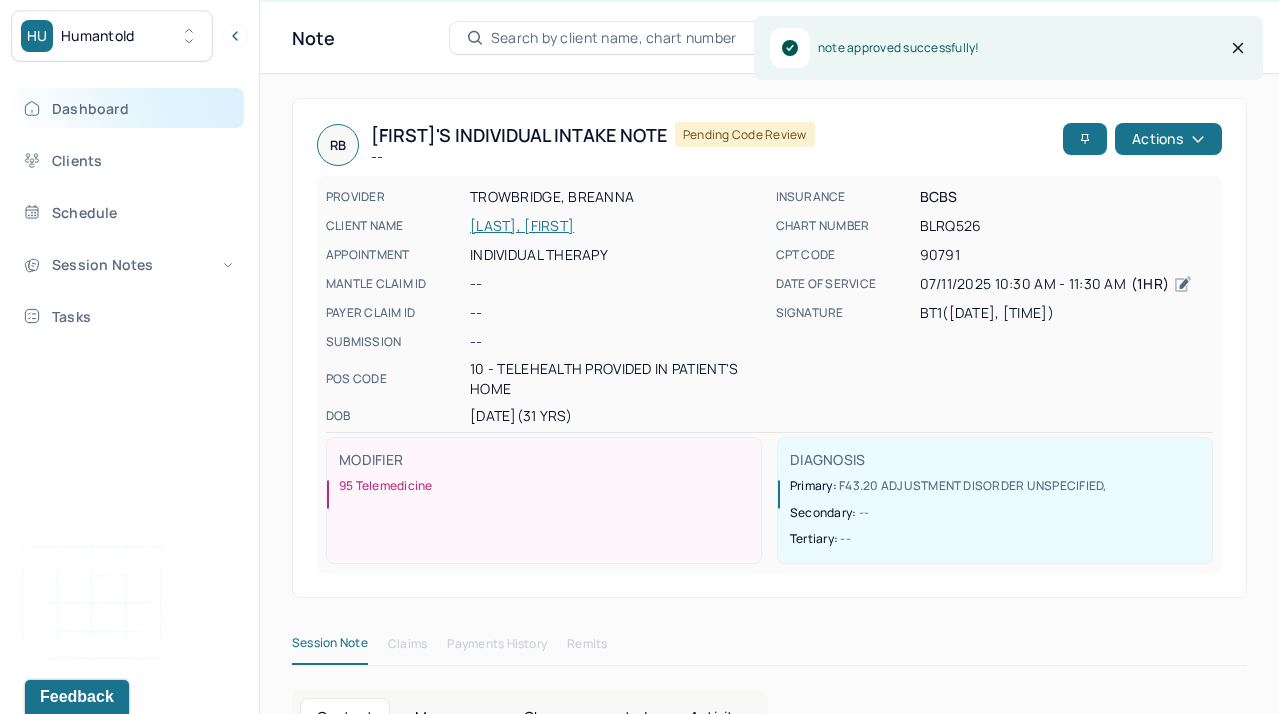 click on "Dashboard" at bounding box center [128, 108] 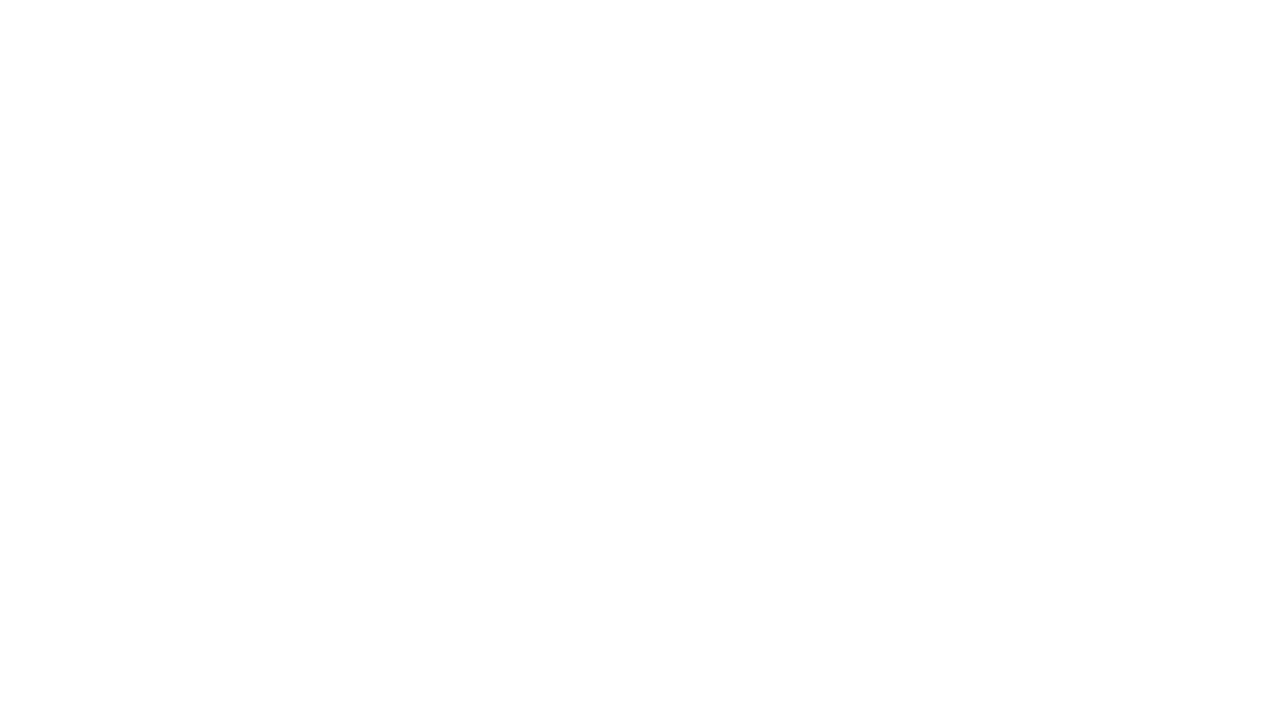 scroll, scrollTop: 0, scrollLeft: 0, axis: both 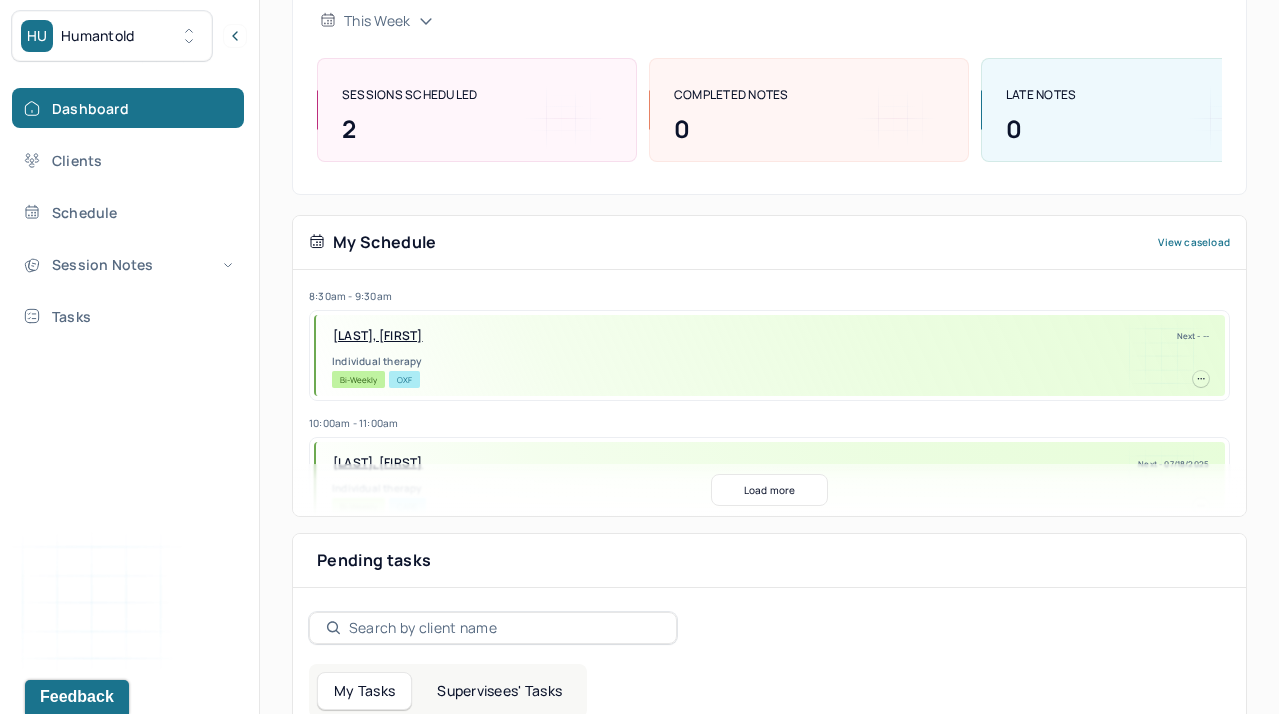 click on "Supervisees' Tasks" at bounding box center [499, 691] 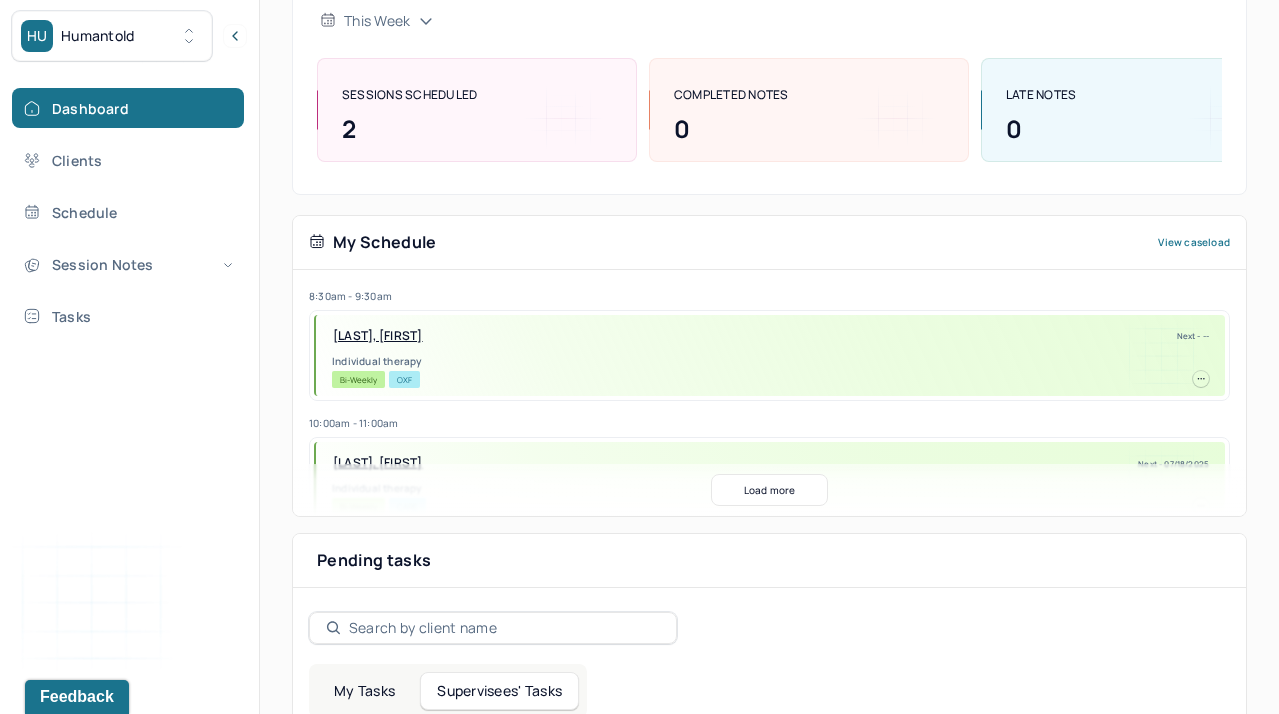 click on "Pending tasks Date My Tasks Supervisees' Tasks Review [FIRST]'s session note from [FIRST] Please review the session note for this session within 24hrs Due date: [MONTH]/[DAY]/[YEAR] Review [FIRST]'s session note from [FIRST] Please review the session note for this session within 24hrs Due date: [MONTH]/[DAY]/[YEAR] Review [FIRST]'s session note from [FIRST] Please review the session note for this session within 24hrs Due date: [MONTH]/[DAY]/[YEAR] Review [FIRST]'s session note from [FIRST] Please review the session note for this session within 24hrs Due date: [MONTH]/[DAY]/[YEAR] Review [FIRST]'s session note from [FIRST] Please review the session note for this session within 24hrs Due date: [MONTH]/[DAY]/[YEAR] Review [FIRST]'s session note from [FIRST] Please review the session note for this session within 24hrs Due date: [MONTH]/[DAY]/[YEAR] Review [FIRST]'s session note from [FIRST] Please review the session note for this session within 24hrs Due date: [MONTH]/[DAY]/[YEAR] Review [FIRST]'s session note from [FIRST] Due date: [MONTH]/[DAY]/[YEAR]" at bounding box center (769, 1710) 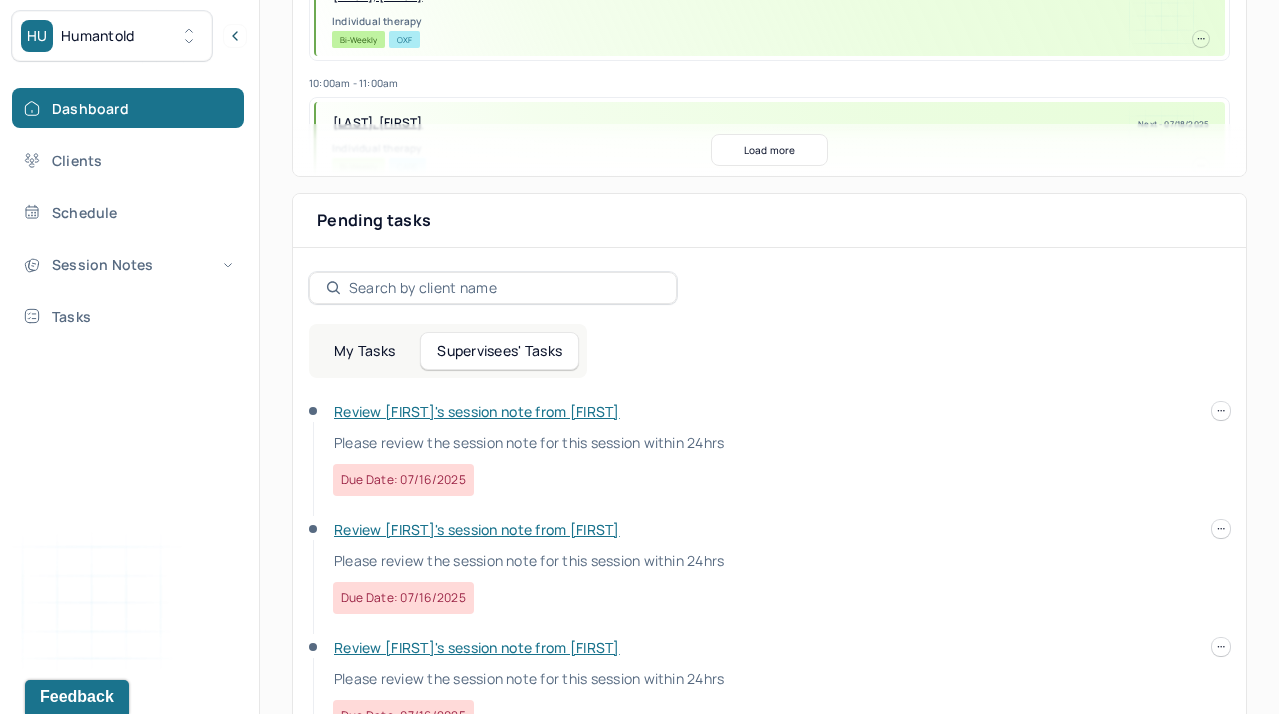 click on "Review [FIRST]'s session note from [FIRST]" at bounding box center [477, 411] 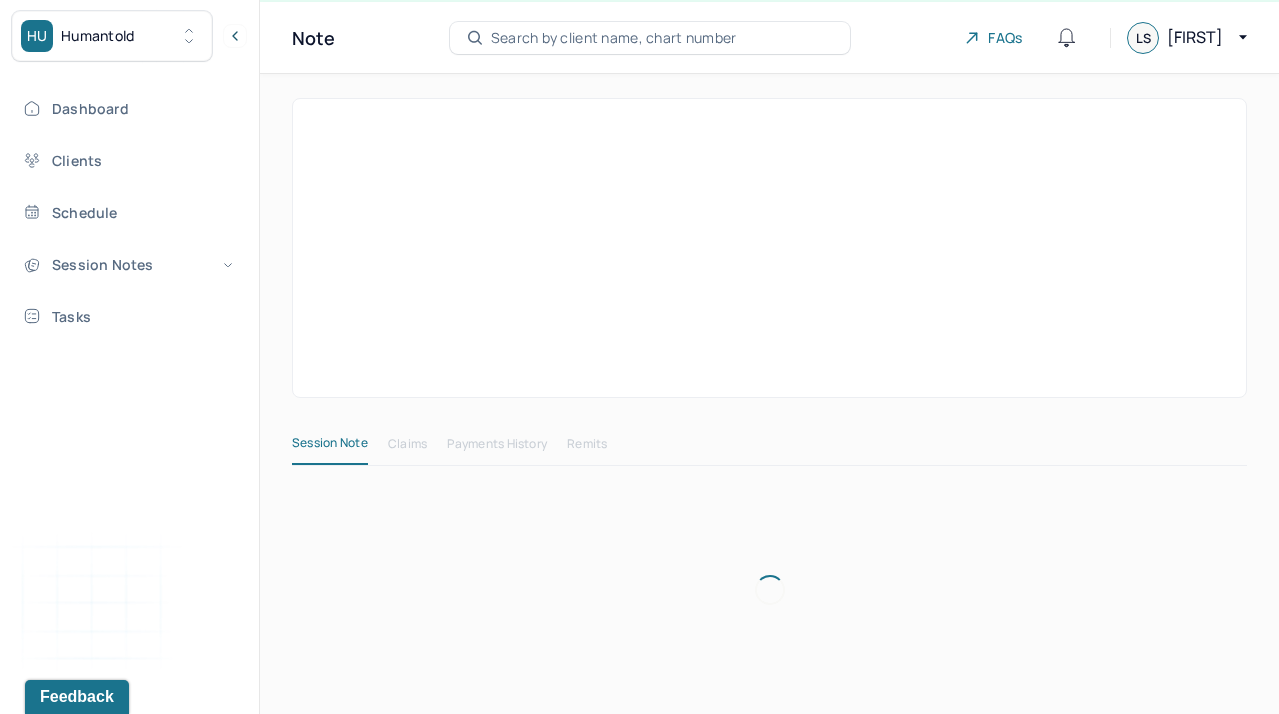 scroll, scrollTop: 42, scrollLeft: 0, axis: vertical 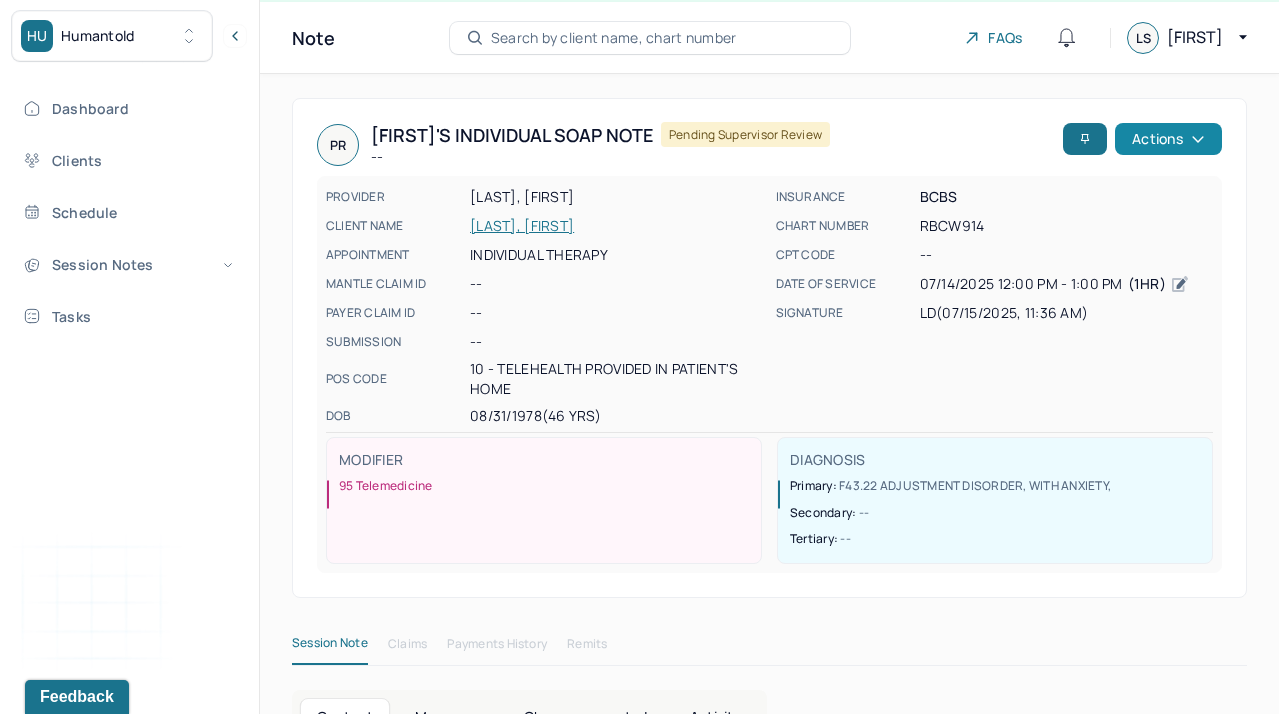 click on "Actions" at bounding box center (1168, 139) 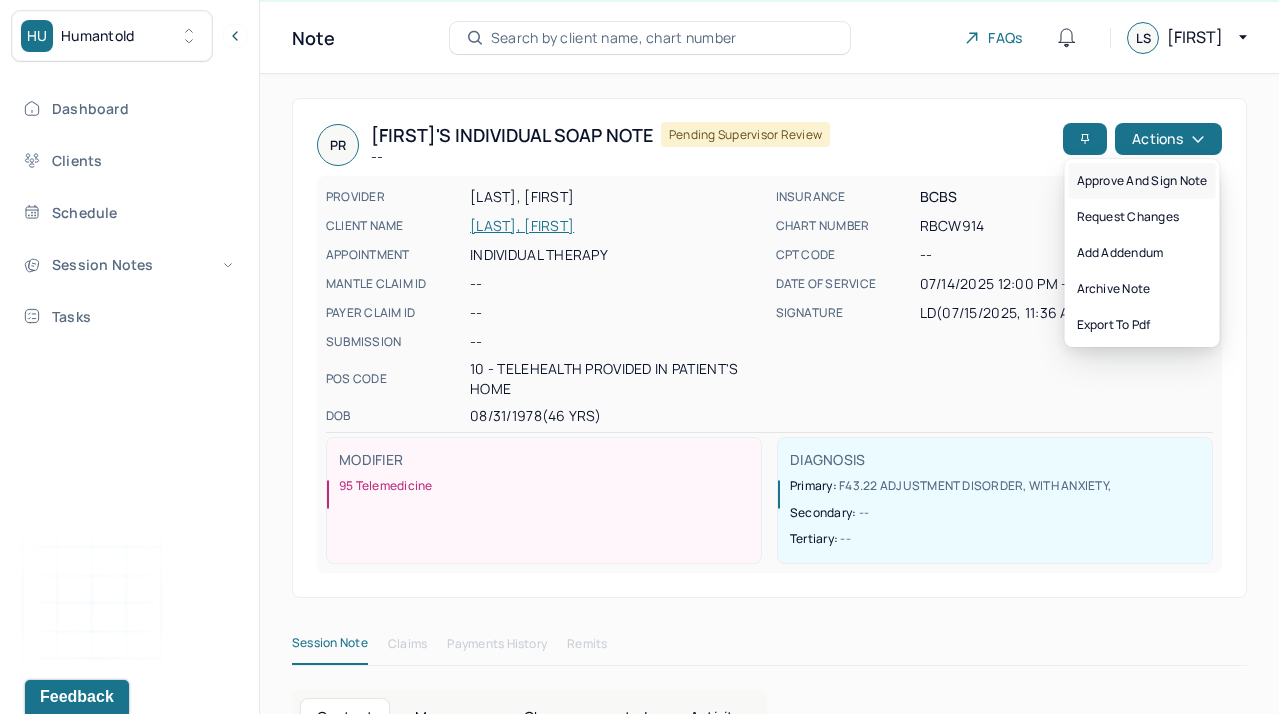 click on "Approve and sign note" at bounding box center (1142, 181) 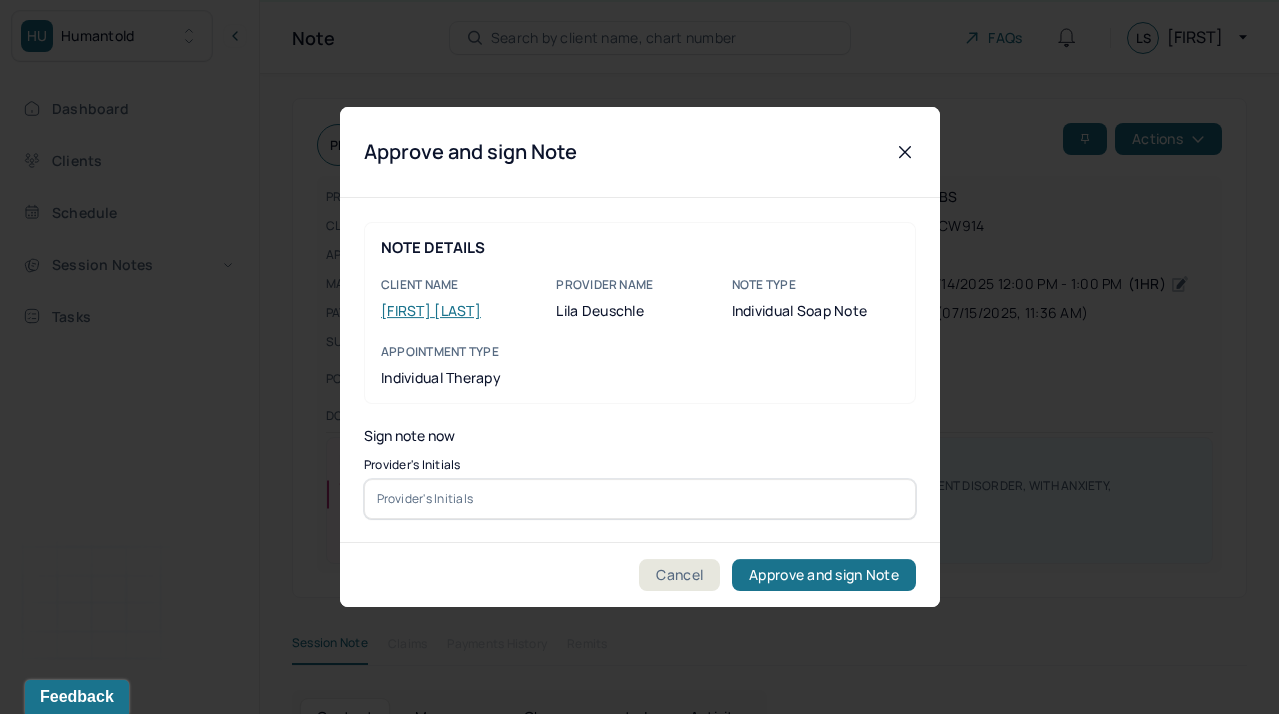 click at bounding box center [640, 499] 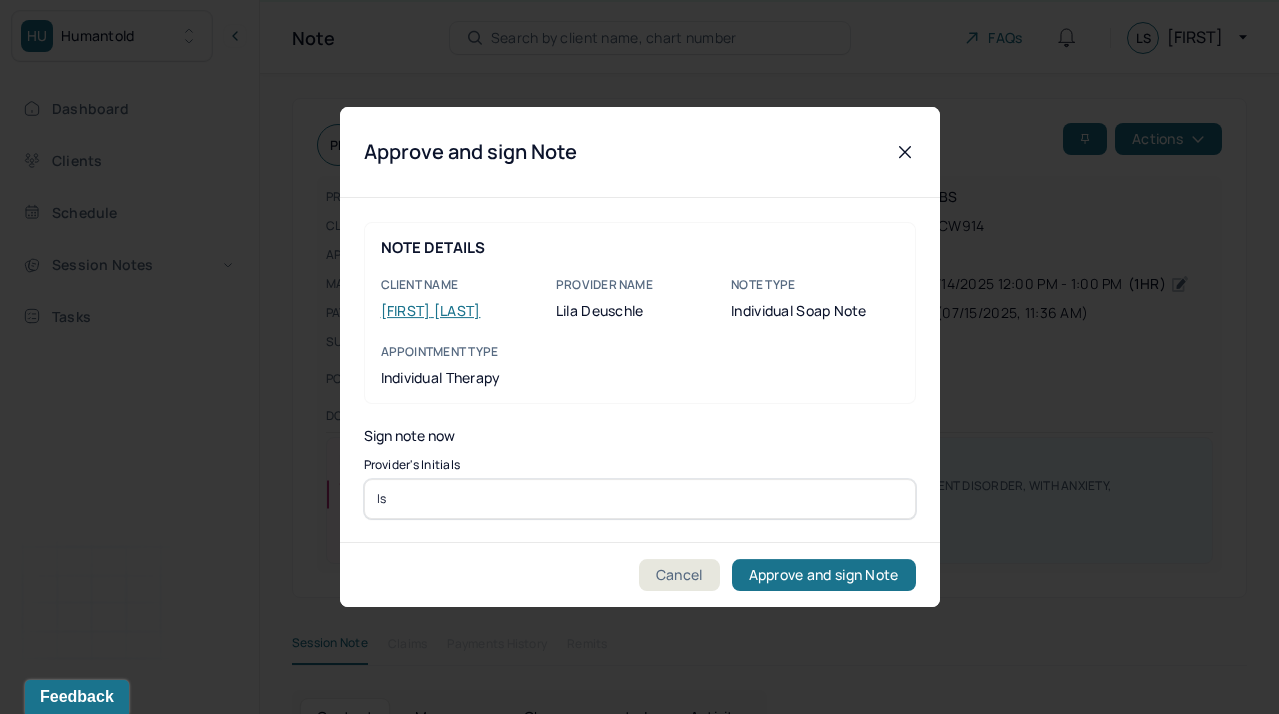 type on "ls" 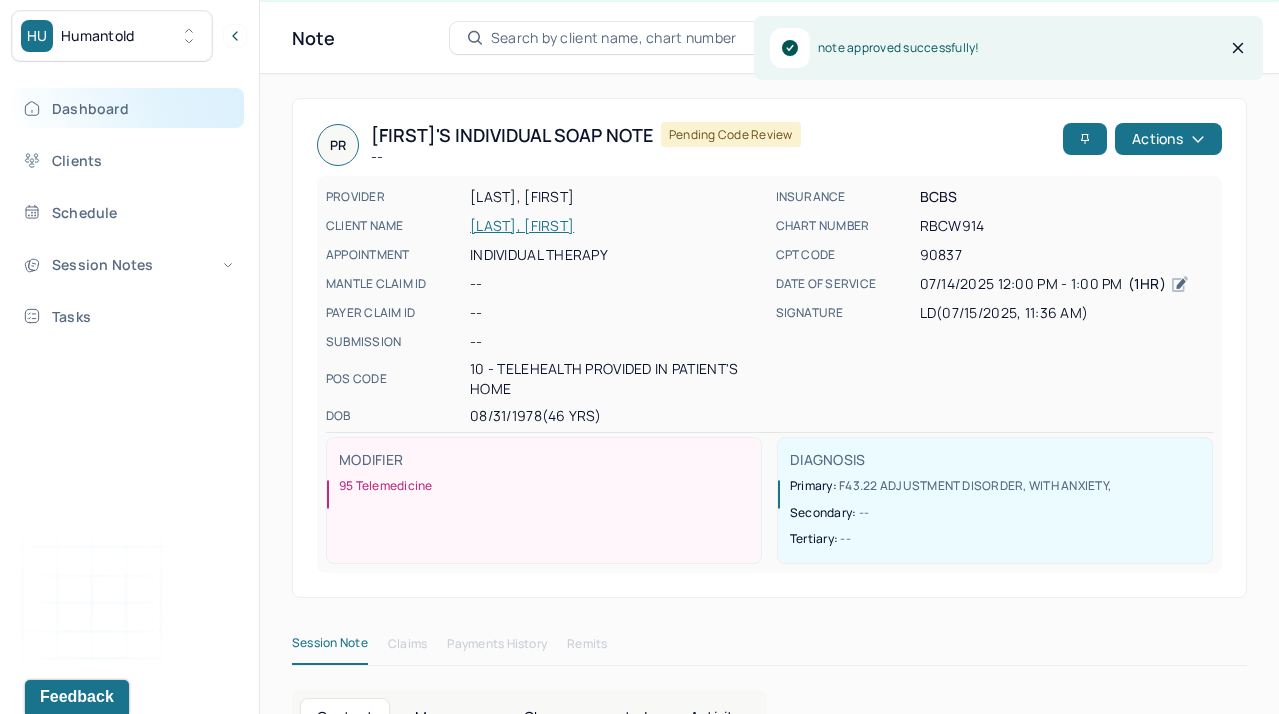click on "Dashboard" at bounding box center [128, 108] 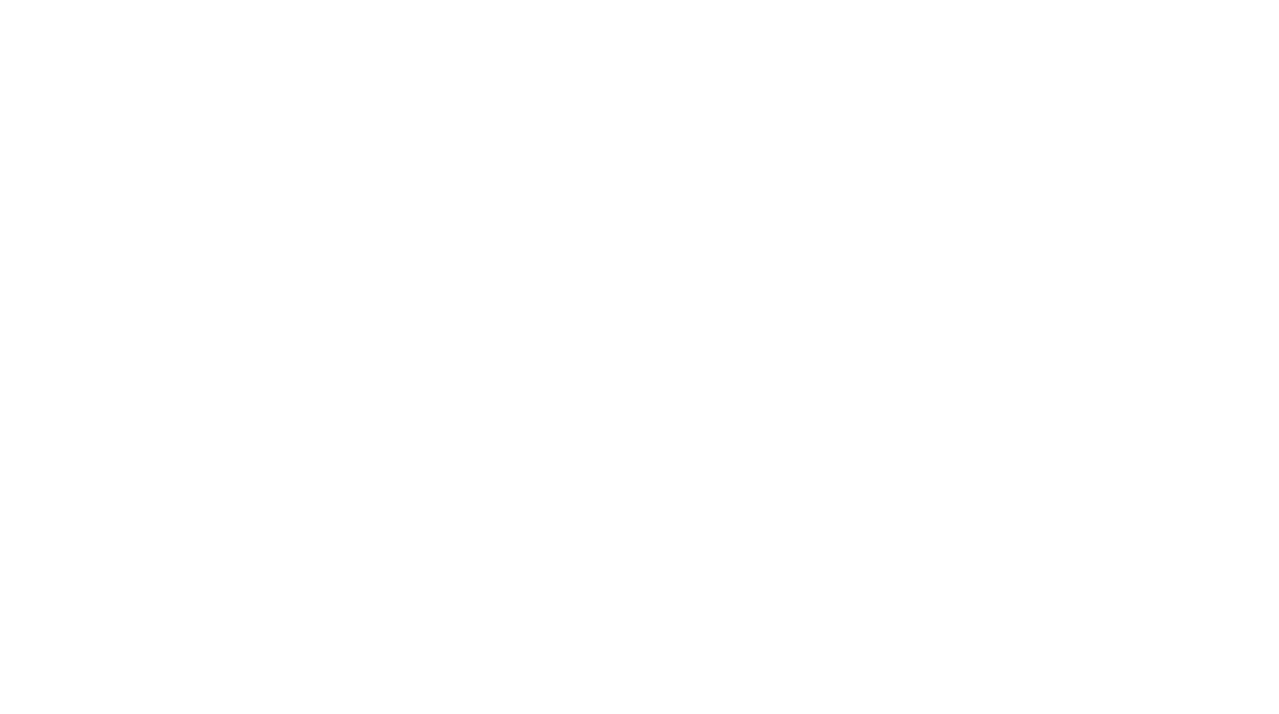 scroll, scrollTop: 0, scrollLeft: 0, axis: both 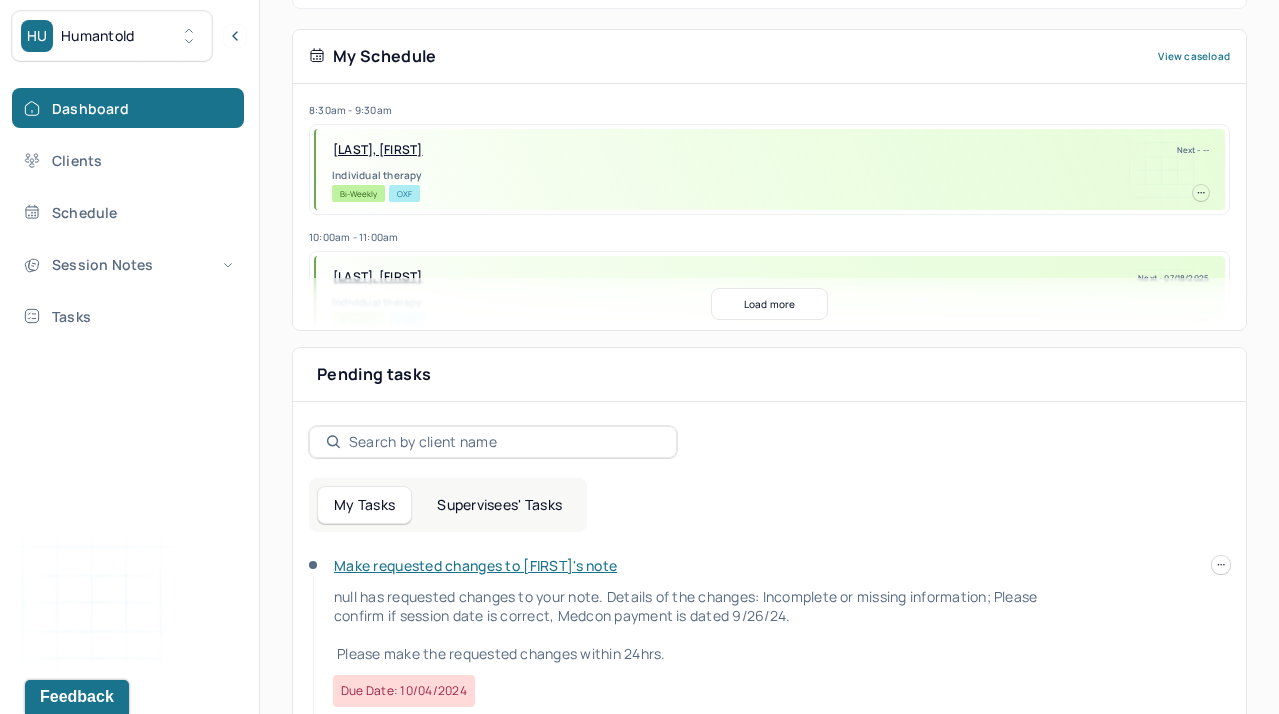 click on "Supervisees' Tasks" at bounding box center (499, 505) 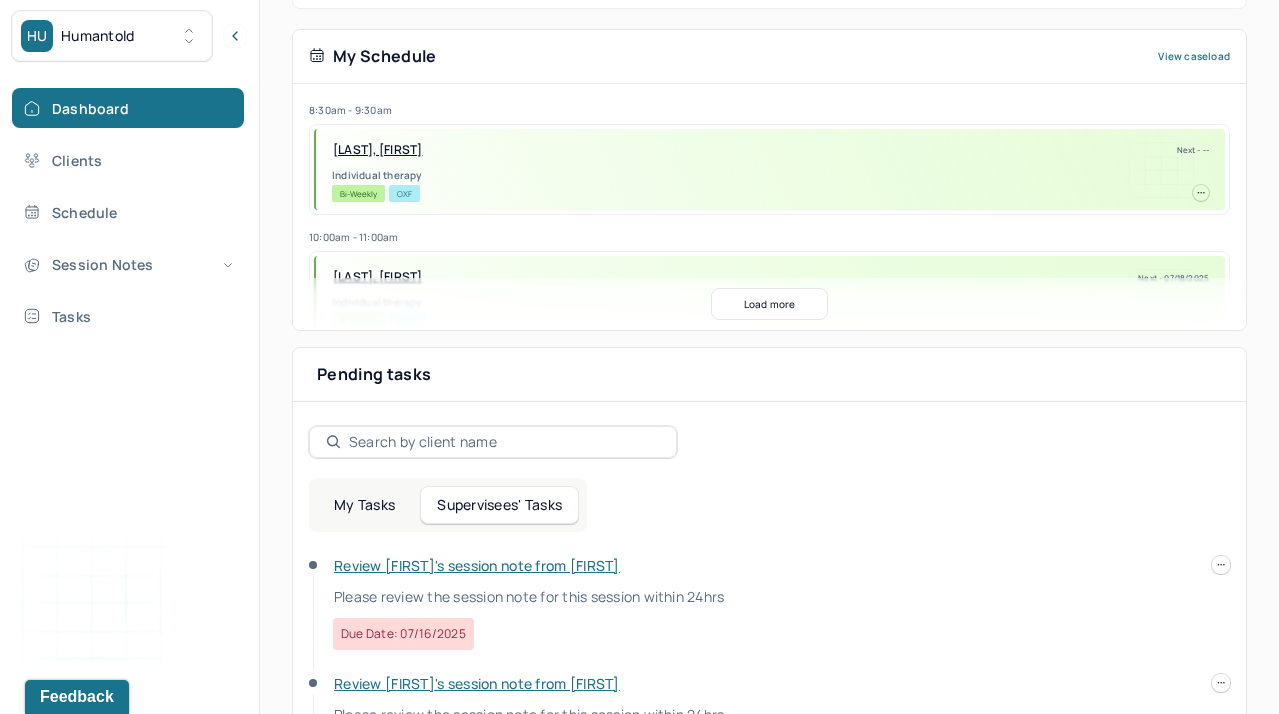 click on "Pending tasks    Date" at bounding box center (769, 375) 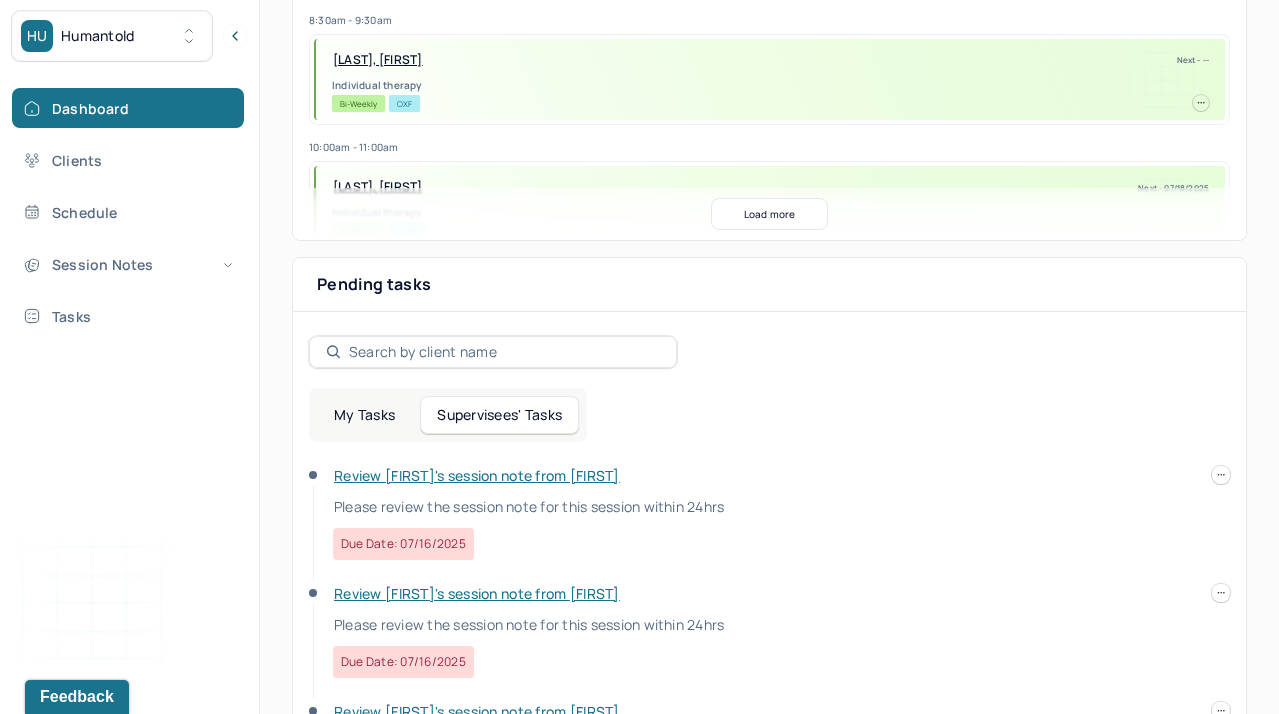 scroll, scrollTop: 579, scrollLeft: 0, axis: vertical 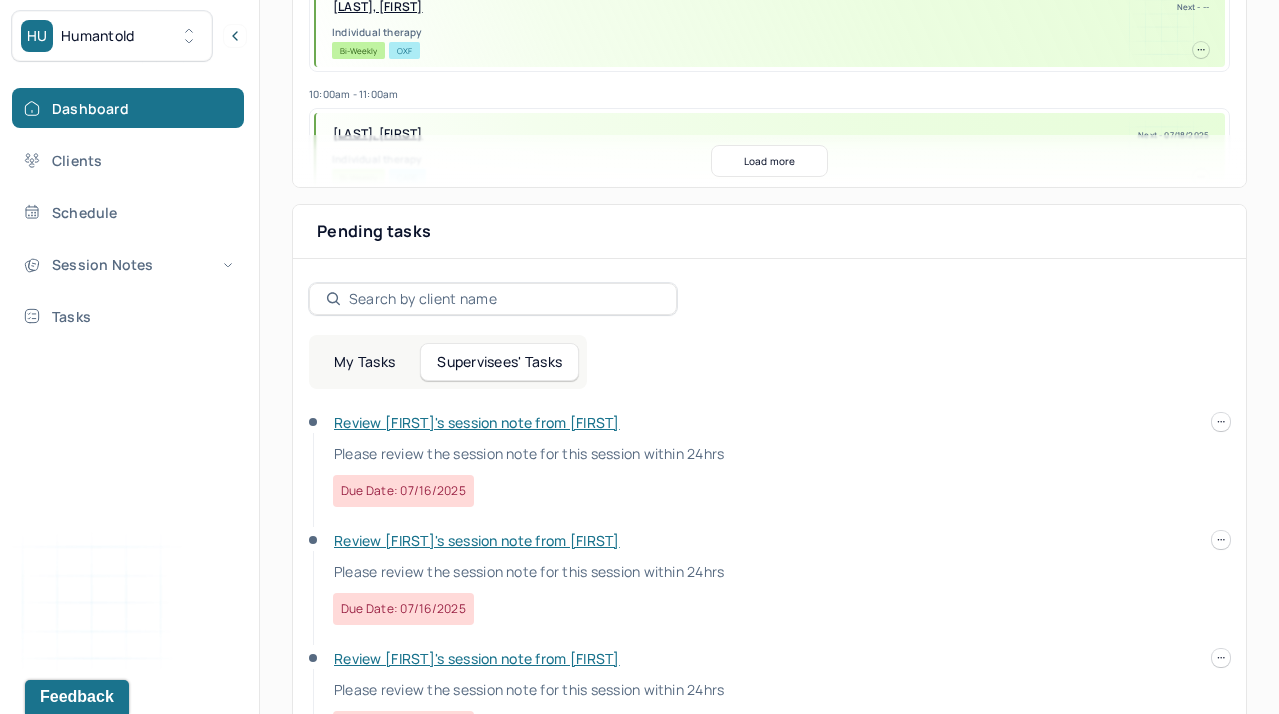 click on "Review [FIRST]'s session note from [FIRST]" at bounding box center (477, 422) 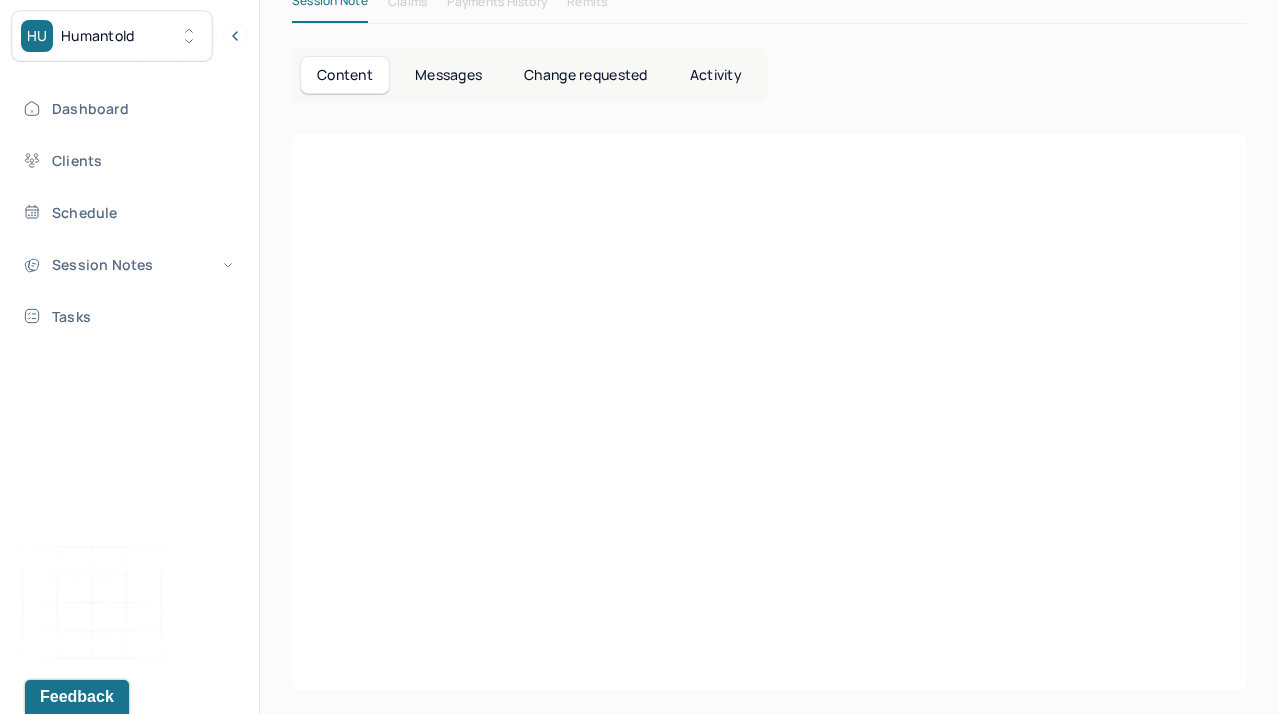 scroll, scrollTop: 42, scrollLeft: 0, axis: vertical 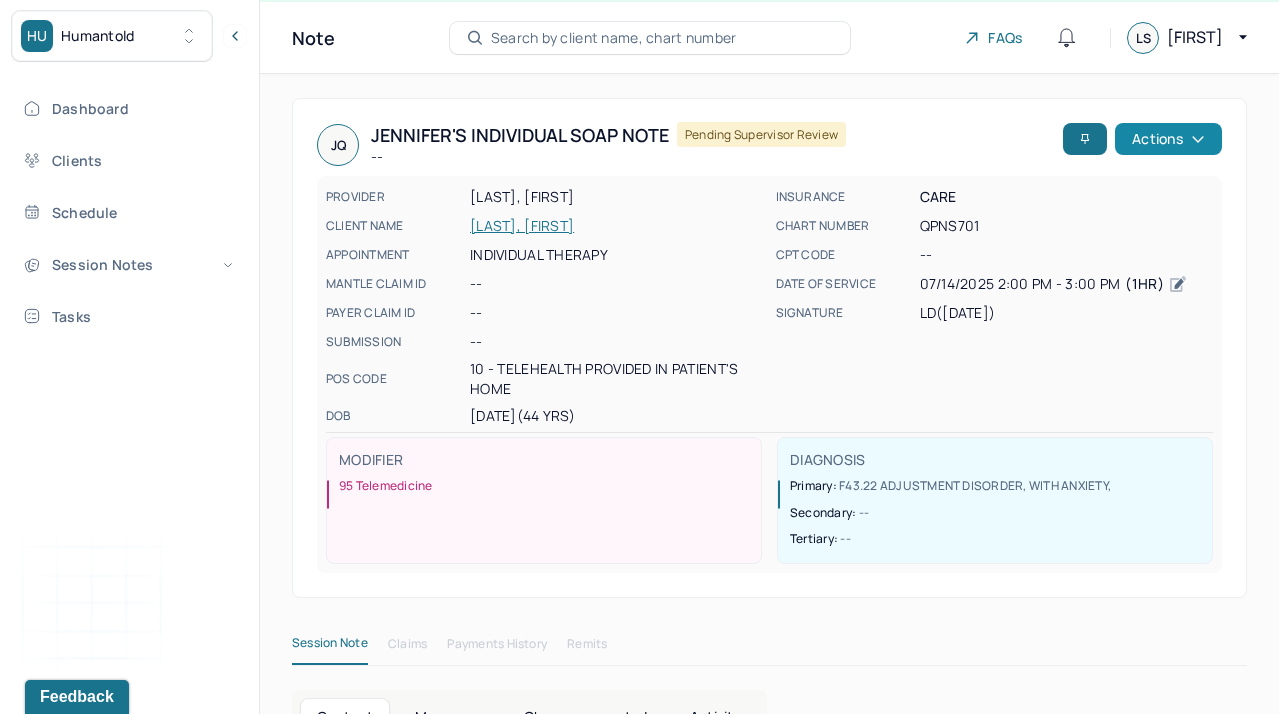 click on "Actions" at bounding box center (1168, 139) 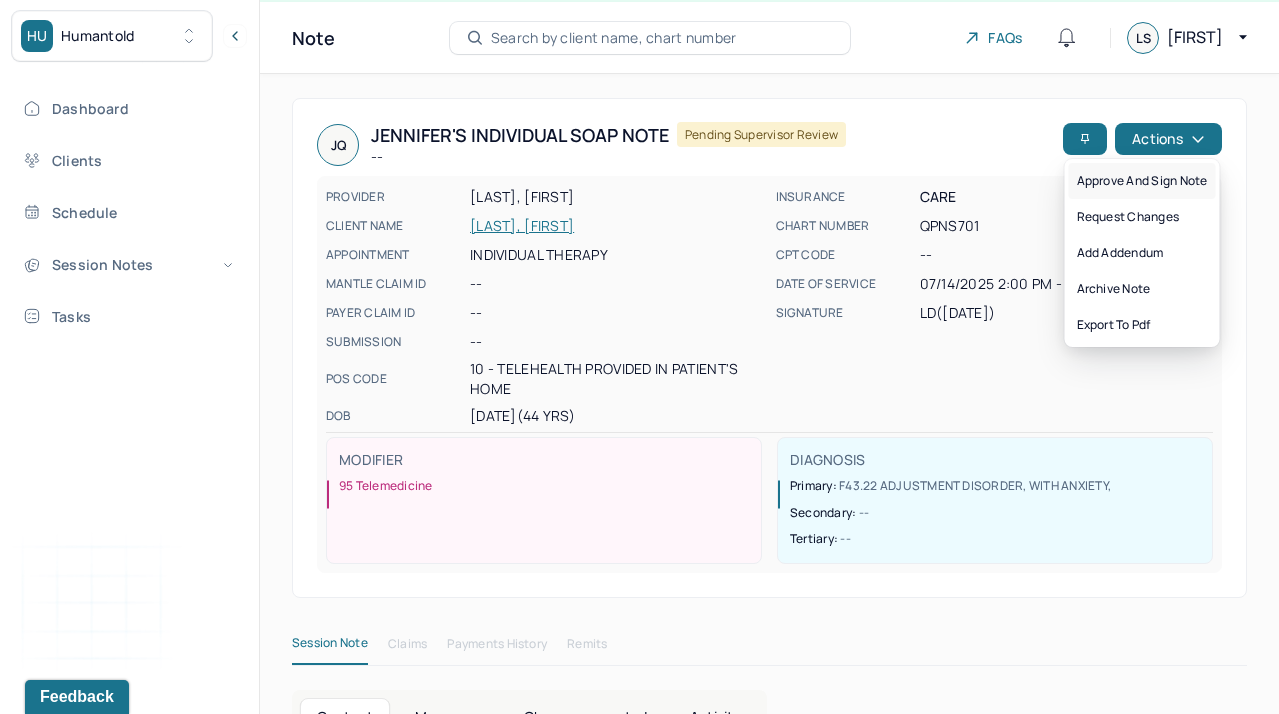 click on "Approve and sign note" at bounding box center [1142, 181] 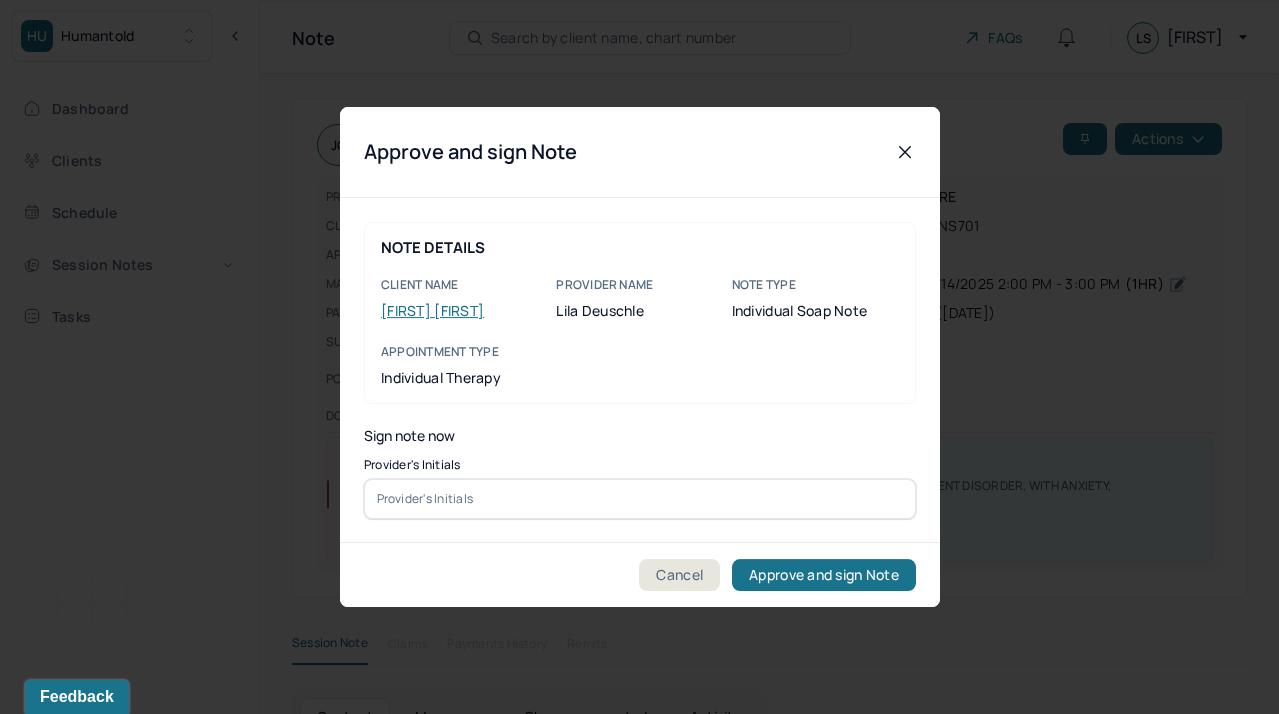 click at bounding box center [640, 499] 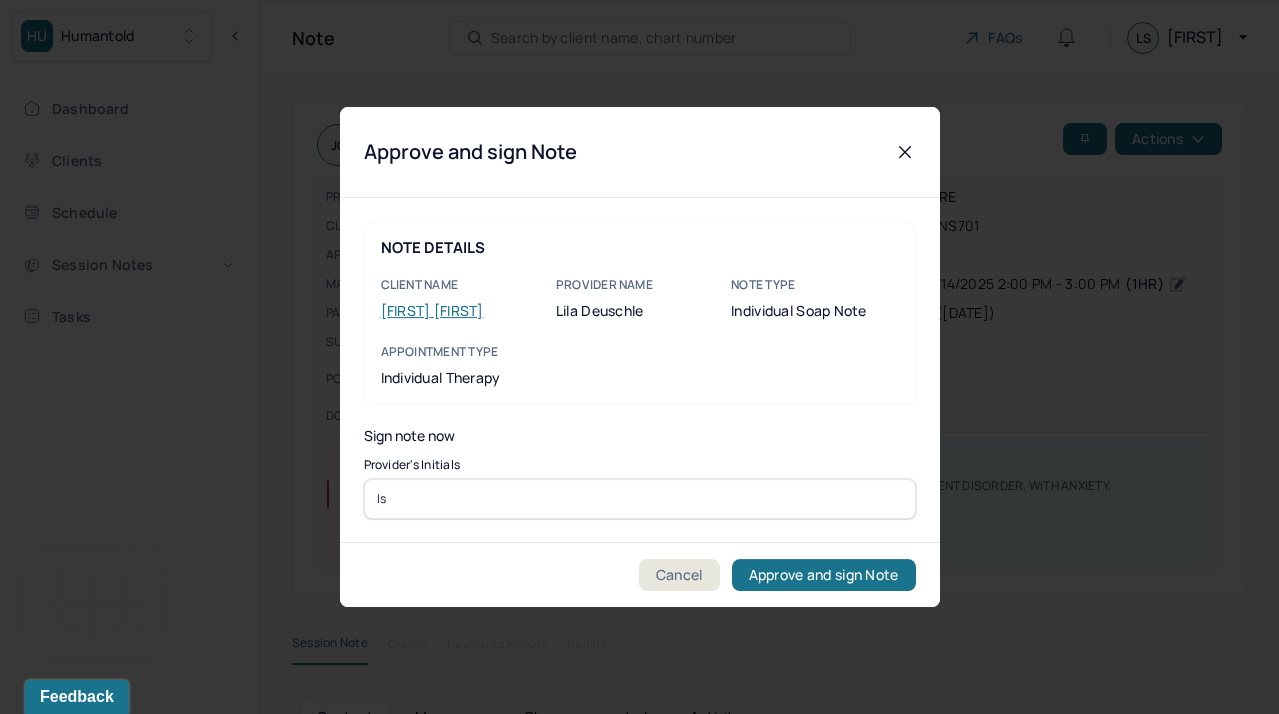 type on "ls" 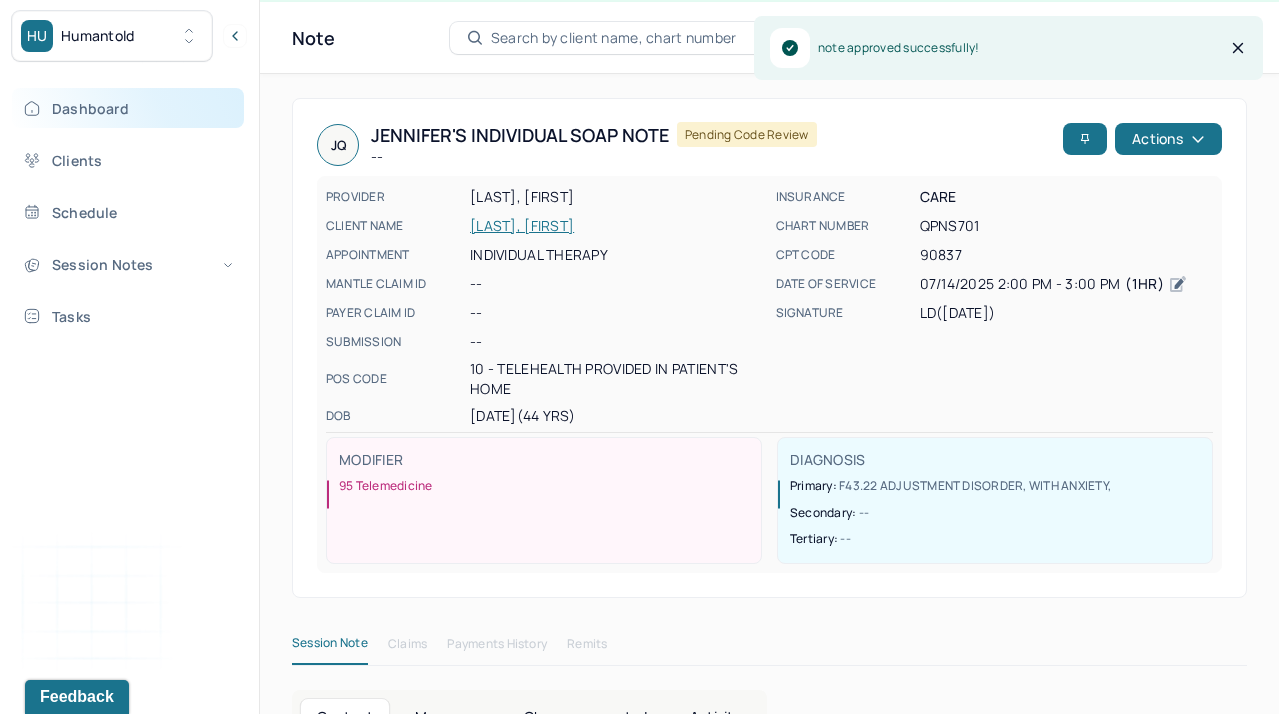click on "Dashboard" at bounding box center [128, 108] 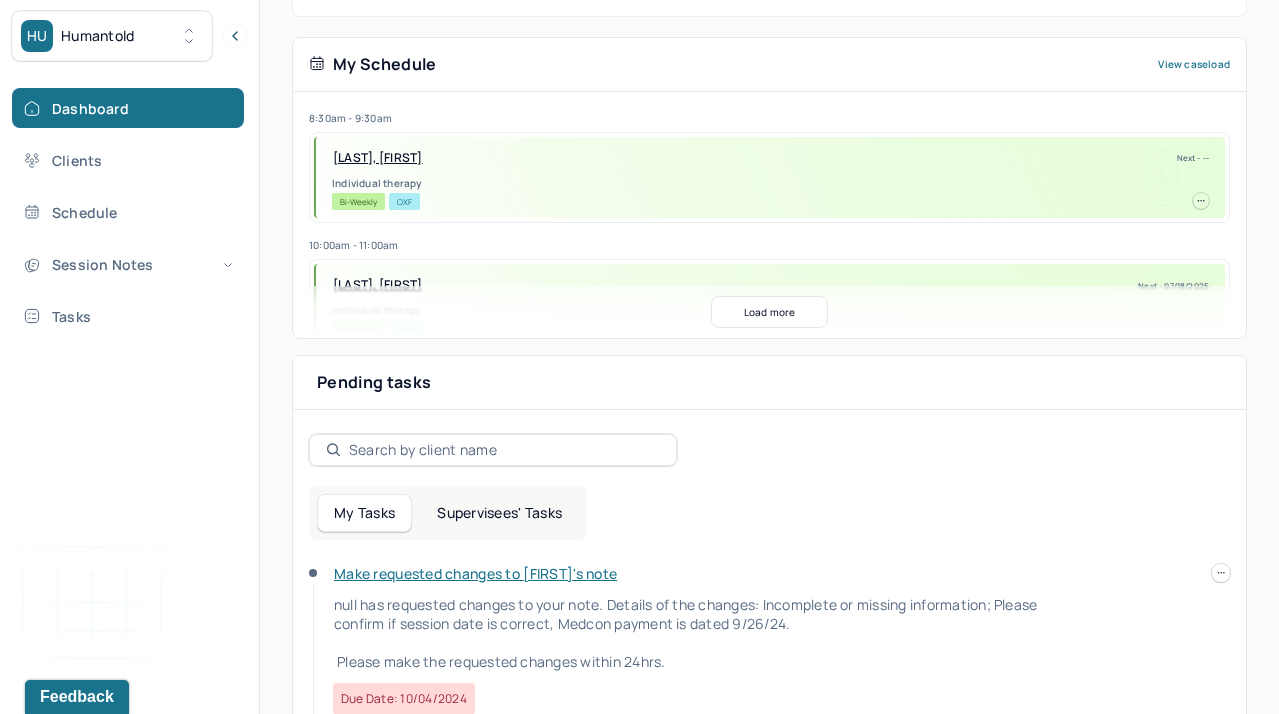 scroll, scrollTop: 491, scrollLeft: 0, axis: vertical 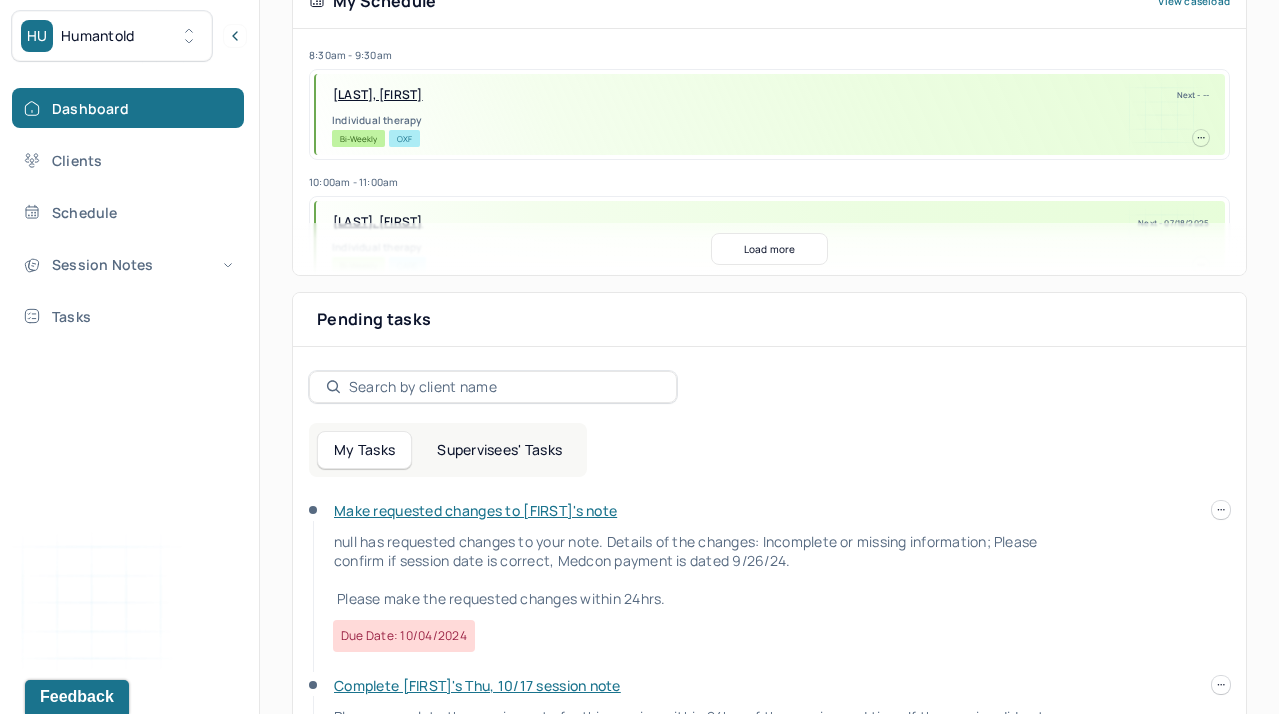 click on "My Tasks     Supervisees' Tasks   Make requested changes to Kayleigh's note null has requested changes to your note. Details of the changes: Incomplete or missing information; Please confirm if session date is correct, Medcon payment is dated 9/26/24.
Please make the requested changes within 24hrs. Due date: 10/04/2024     Complete Sheri's Thu, 10/17 session note Please complete the session note for this session within 24hrs of the session end time. If the session did not occur, please indicate that the session did not happen by using the "Report Session as Cancelled" option on the right. If the client cancelled with less than 24hrs notice, please complete the cancellation note. Due date: 10/18/2024     Complete Jaclyn's Fri, 10/18 session note Due date: 10/19/2024     Complete Lauren's Fri, 10/18 session note Due date: 10/19/2024     Complete Wayne's Sat, 10/19 session note Due date: 10/20/2024     Complete Lauren's Tue, 10/22 session note Due date: 10/23/2024     Due date: 10/26/2024" at bounding box center [769, 4400] 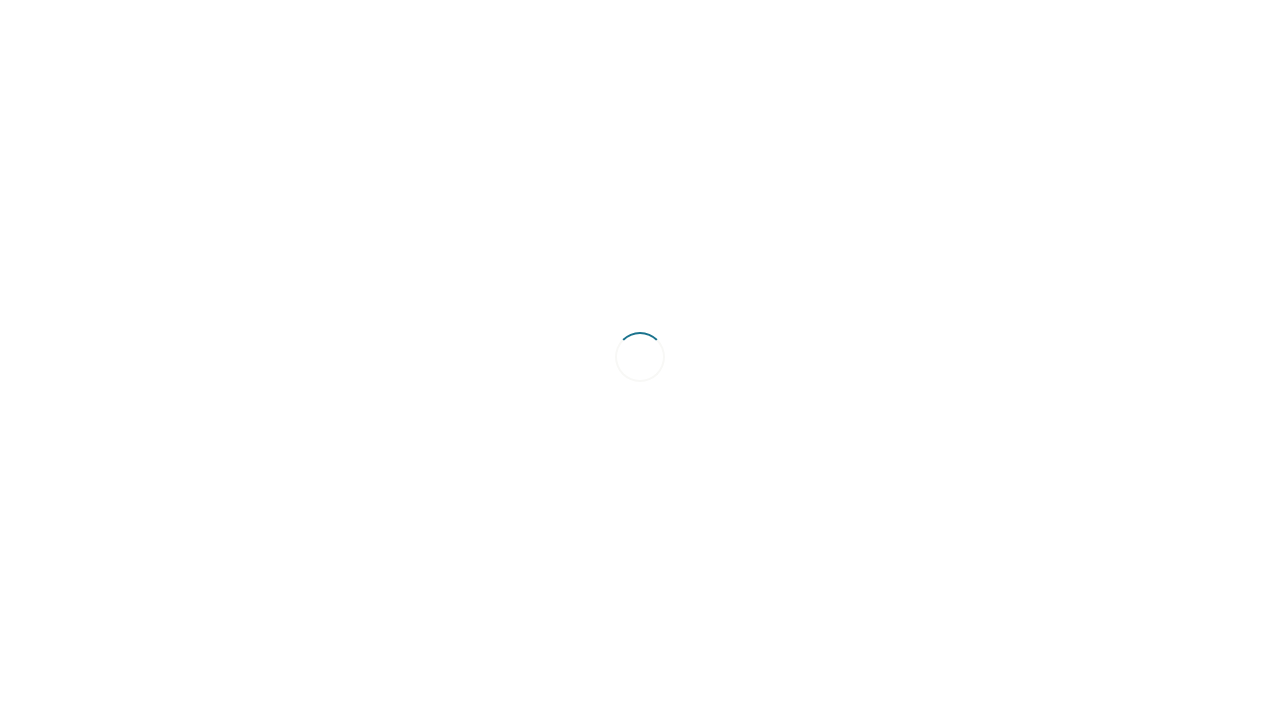 scroll, scrollTop: 0, scrollLeft: 0, axis: both 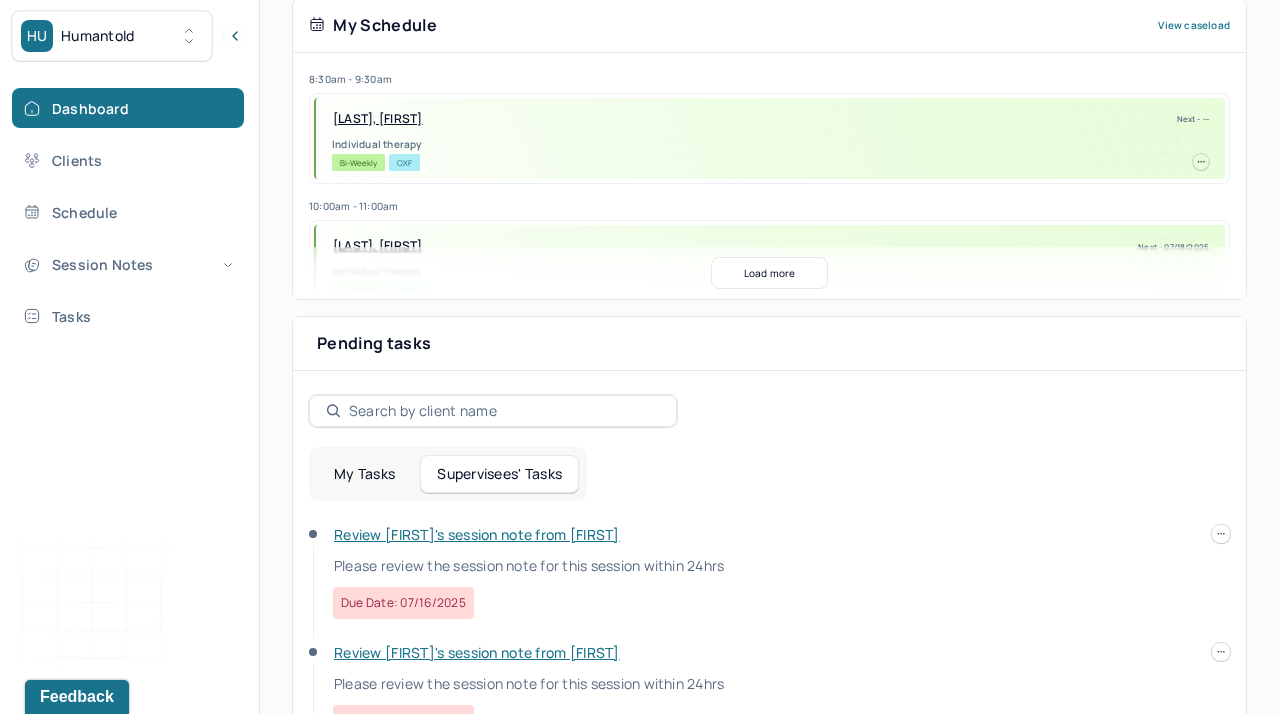 click on "Review [FIRST]'s session note from [FIRST]" at bounding box center [477, 534] 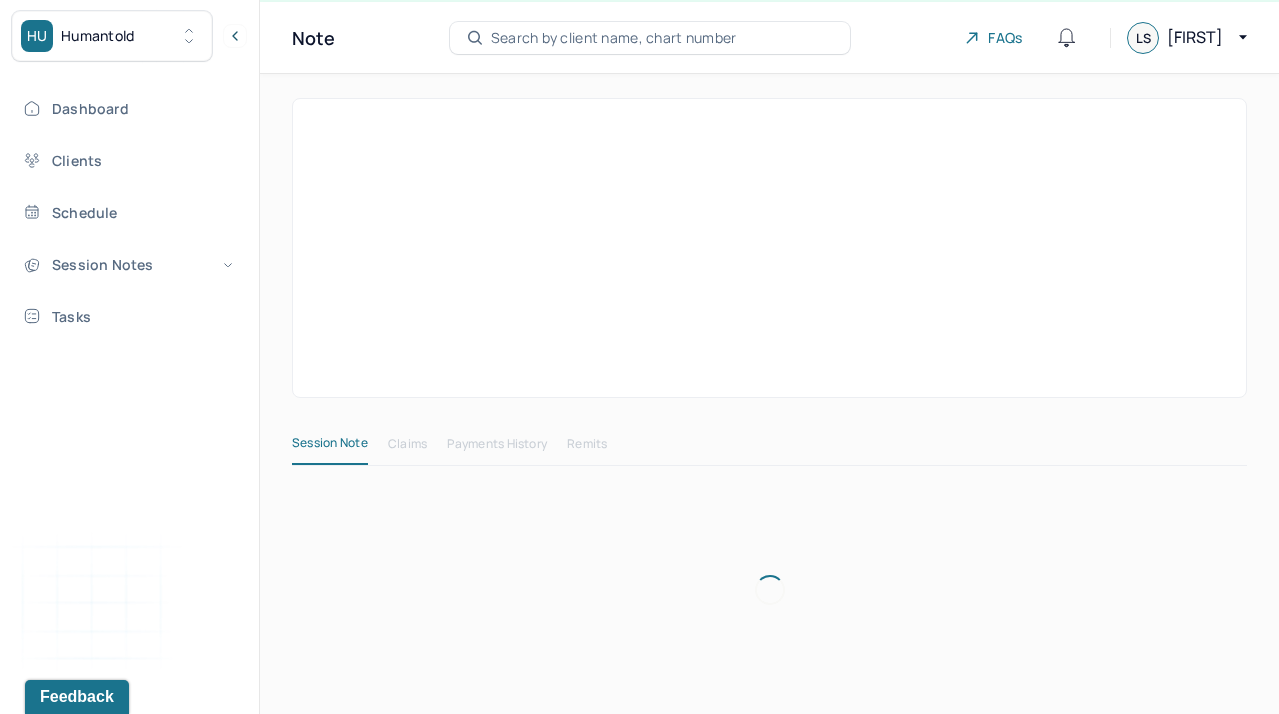 scroll, scrollTop: 42, scrollLeft: 0, axis: vertical 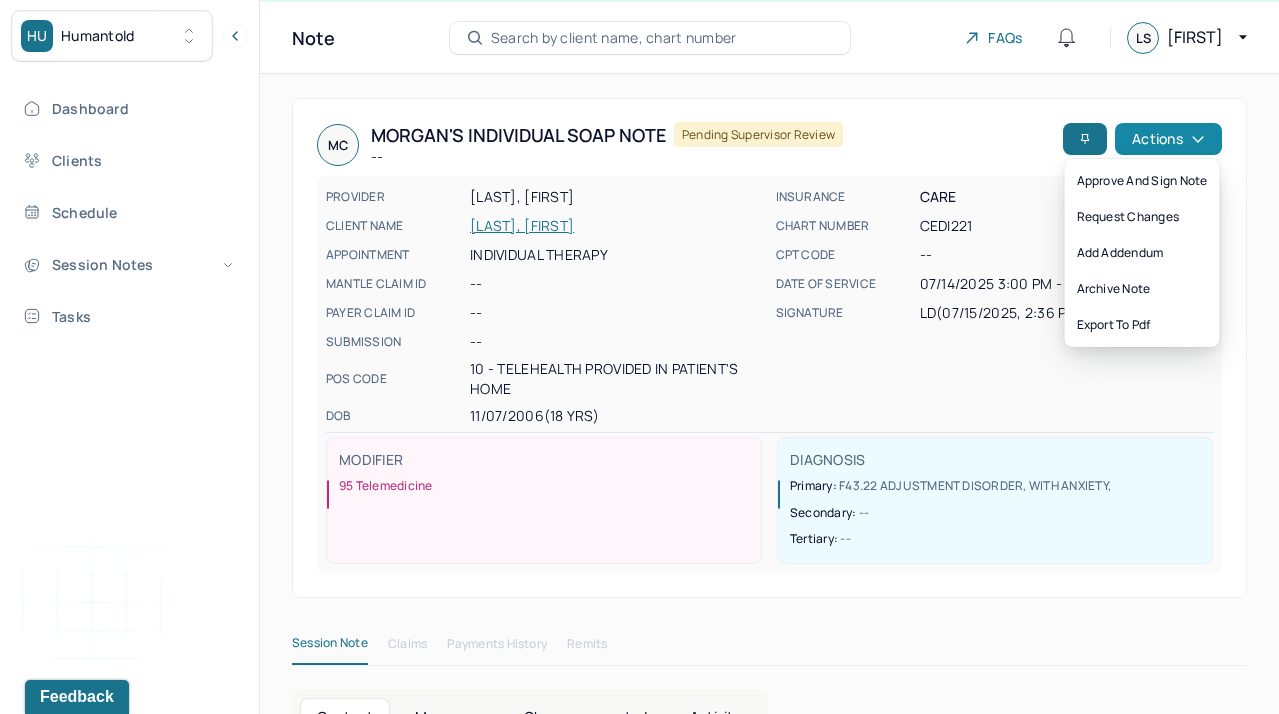 click on "Actions" at bounding box center [1168, 139] 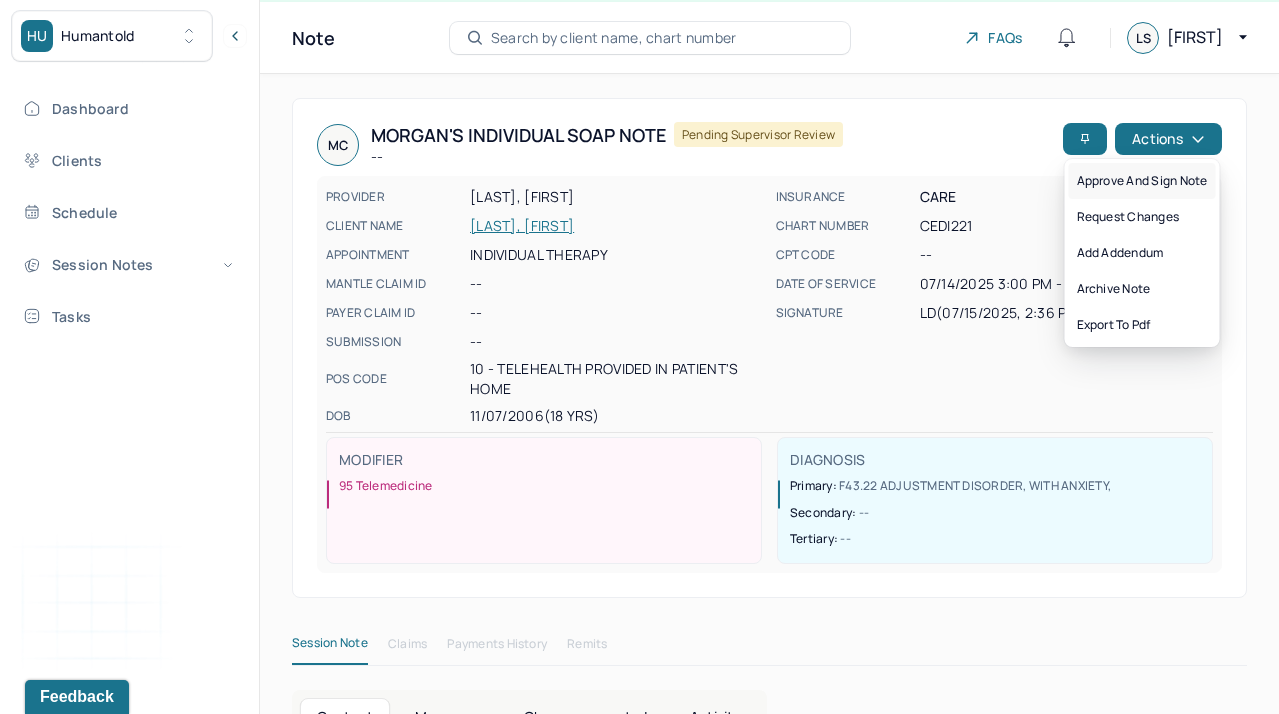 click on "Approve and sign note" at bounding box center [1142, 181] 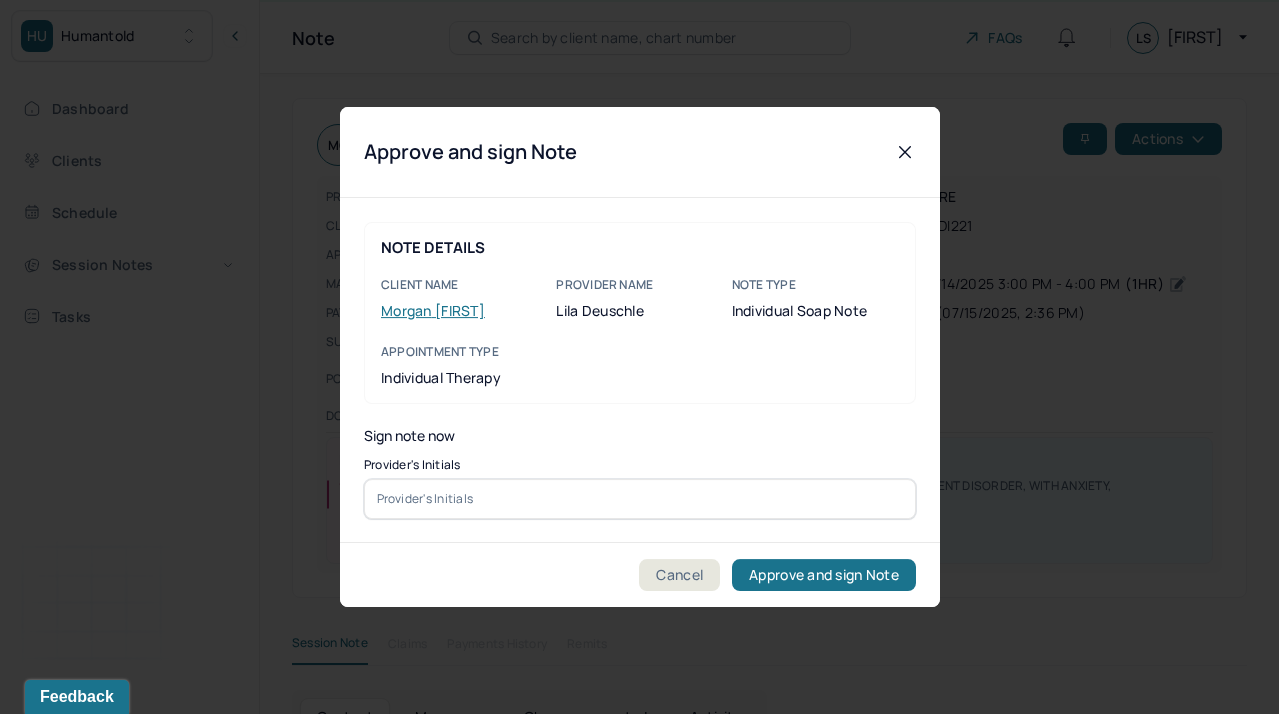 click at bounding box center [640, 499] 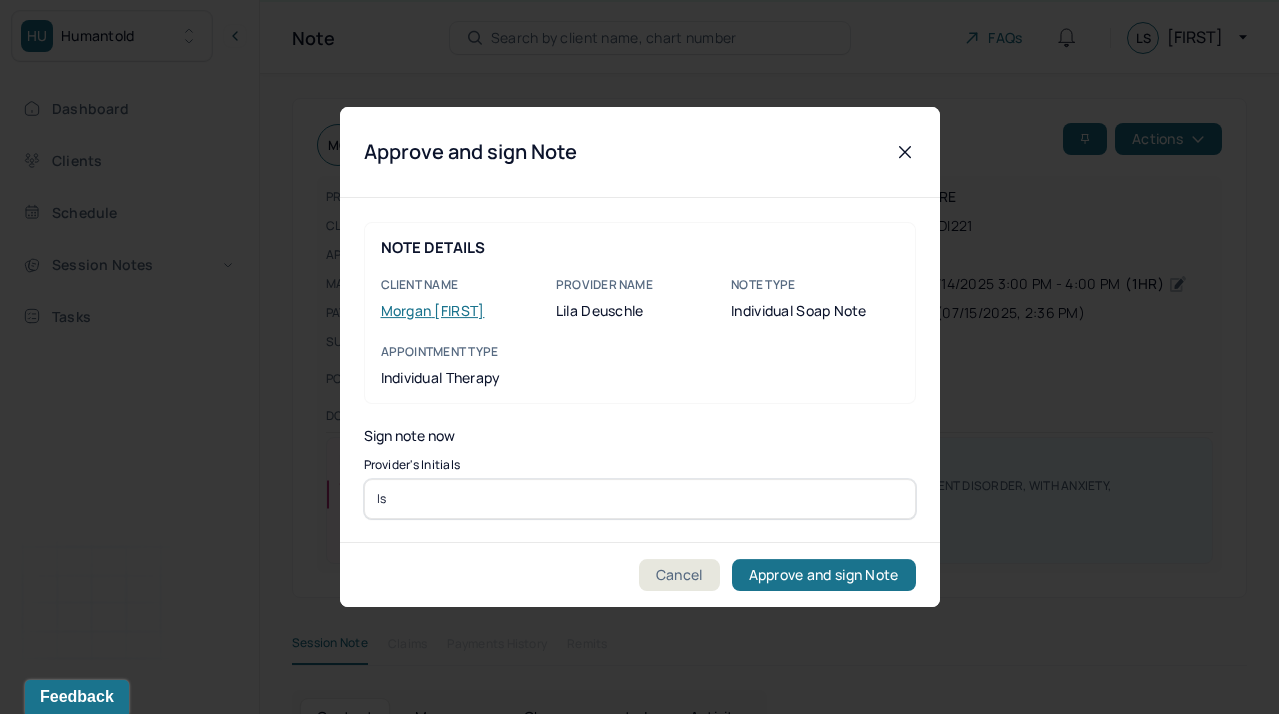 type on "ls" 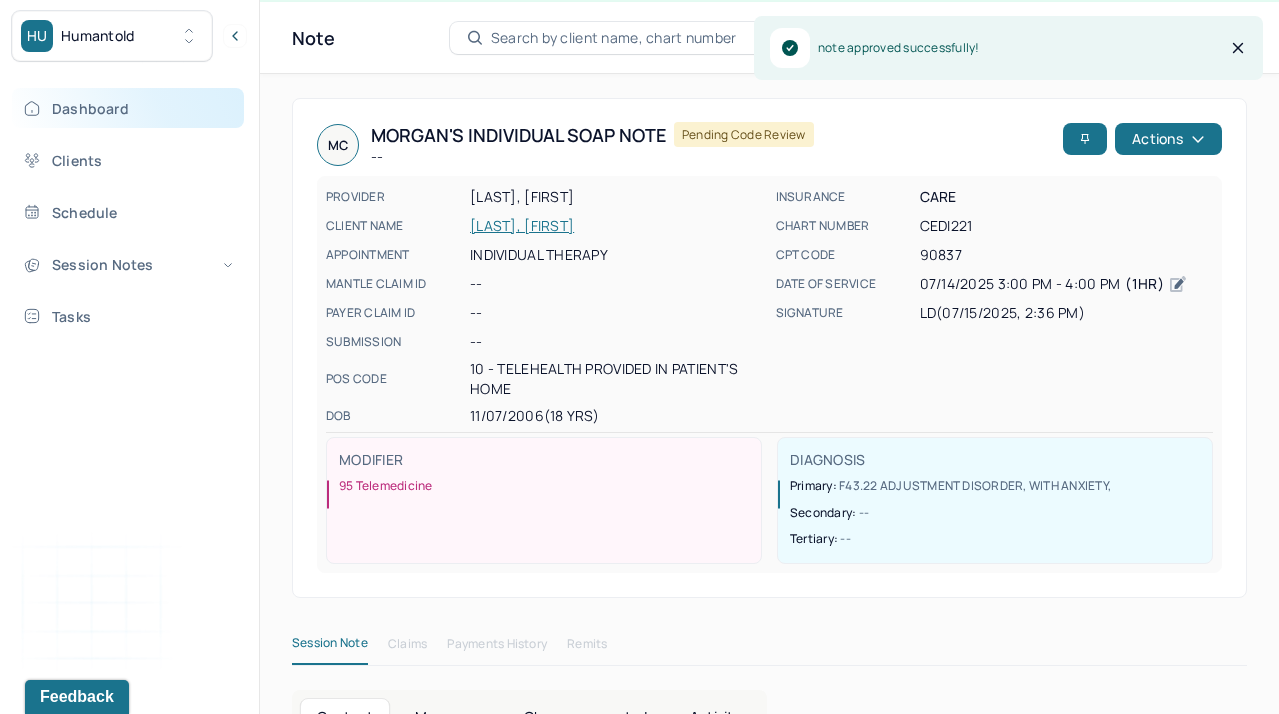 click on "Dashboard" at bounding box center [128, 108] 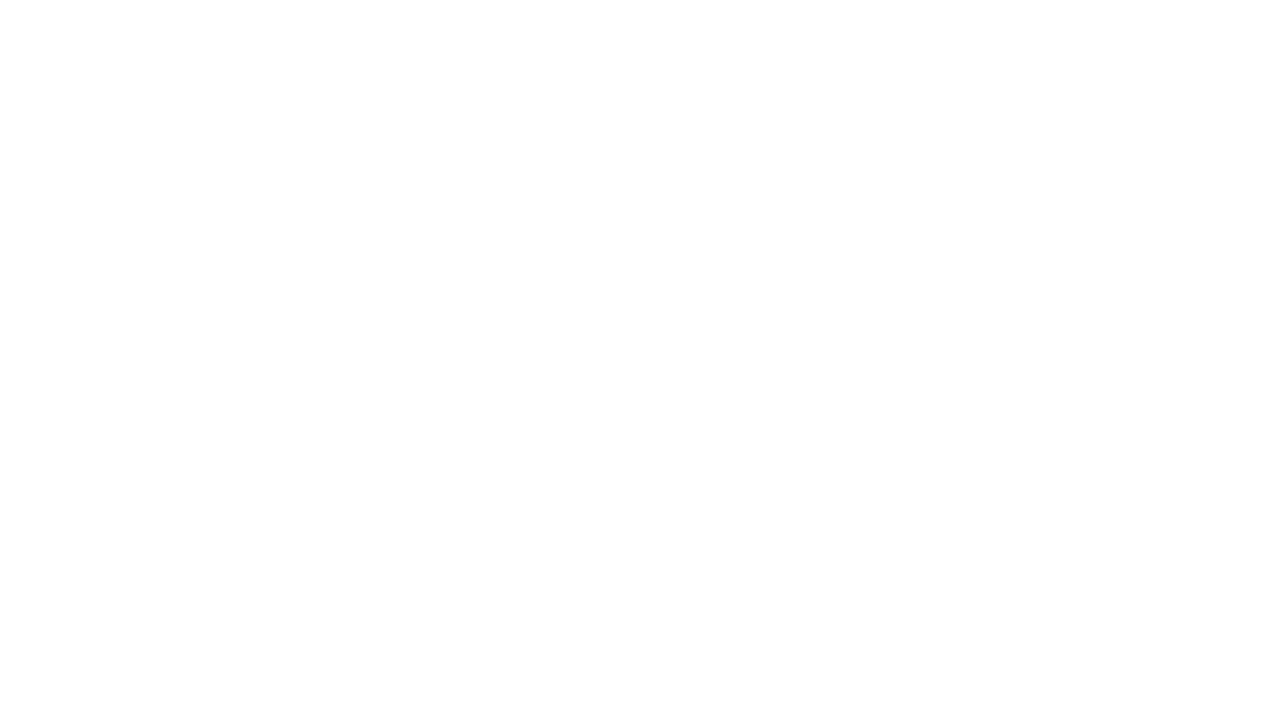 scroll, scrollTop: 0, scrollLeft: 0, axis: both 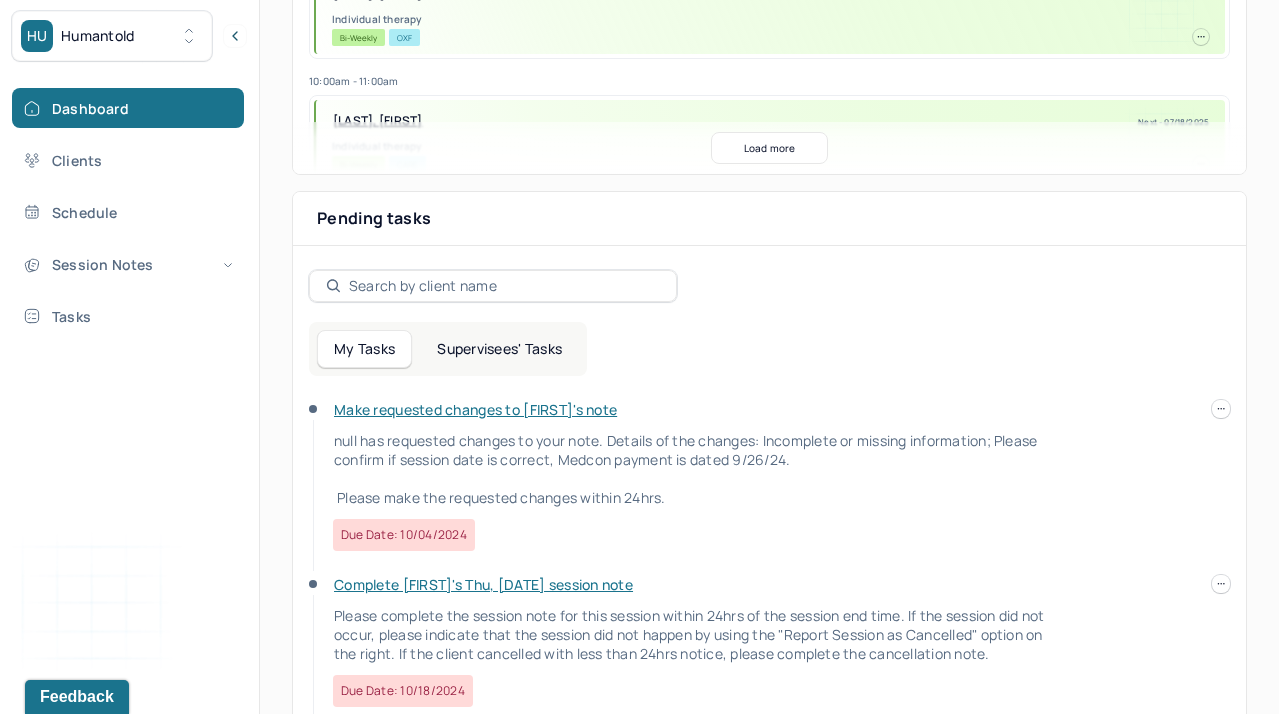 click on "Supervisees' Tasks" at bounding box center (499, 349) 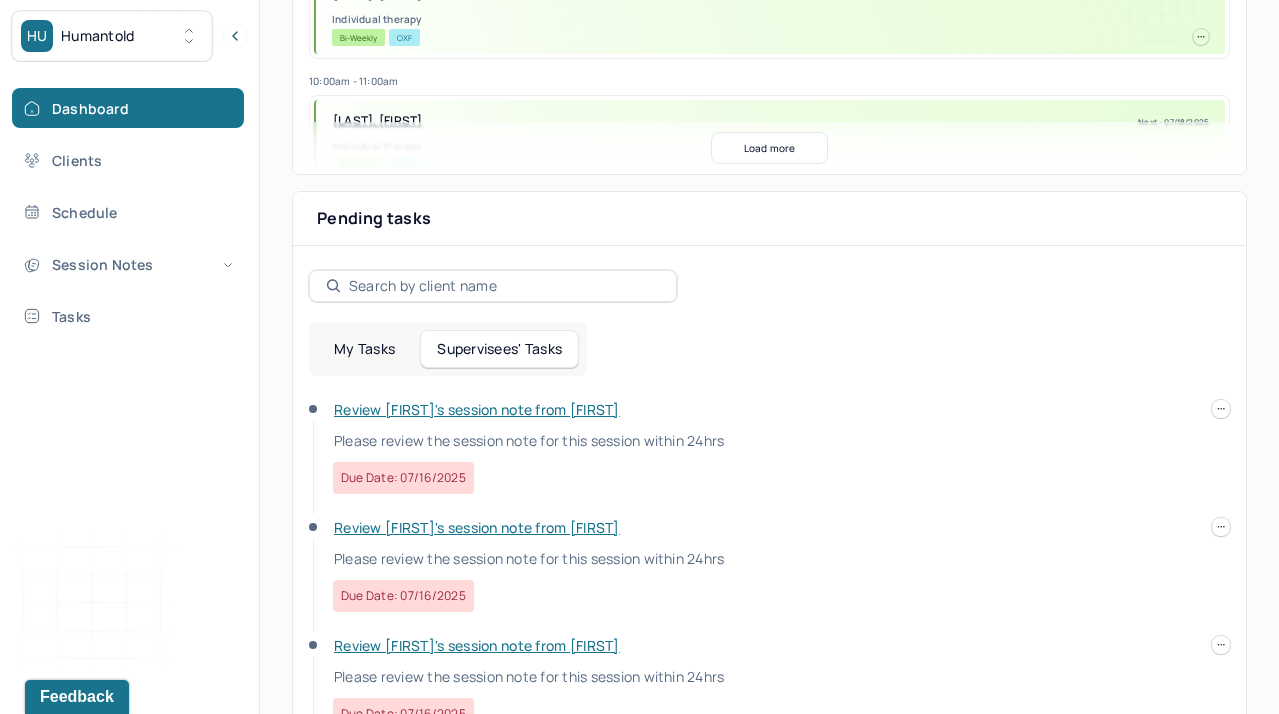 click on "Review Samantha's session note from Lila" at bounding box center (477, 409) 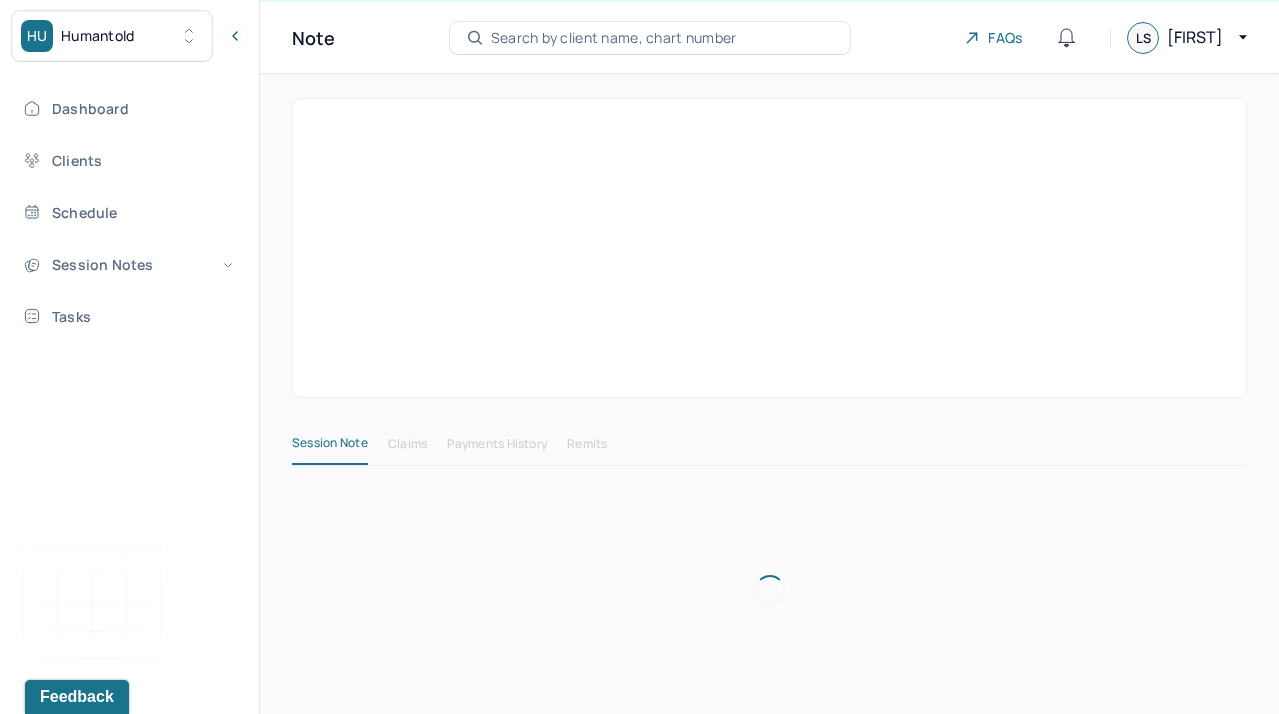 scroll, scrollTop: 42, scrollLeft: 0, axis: vertical 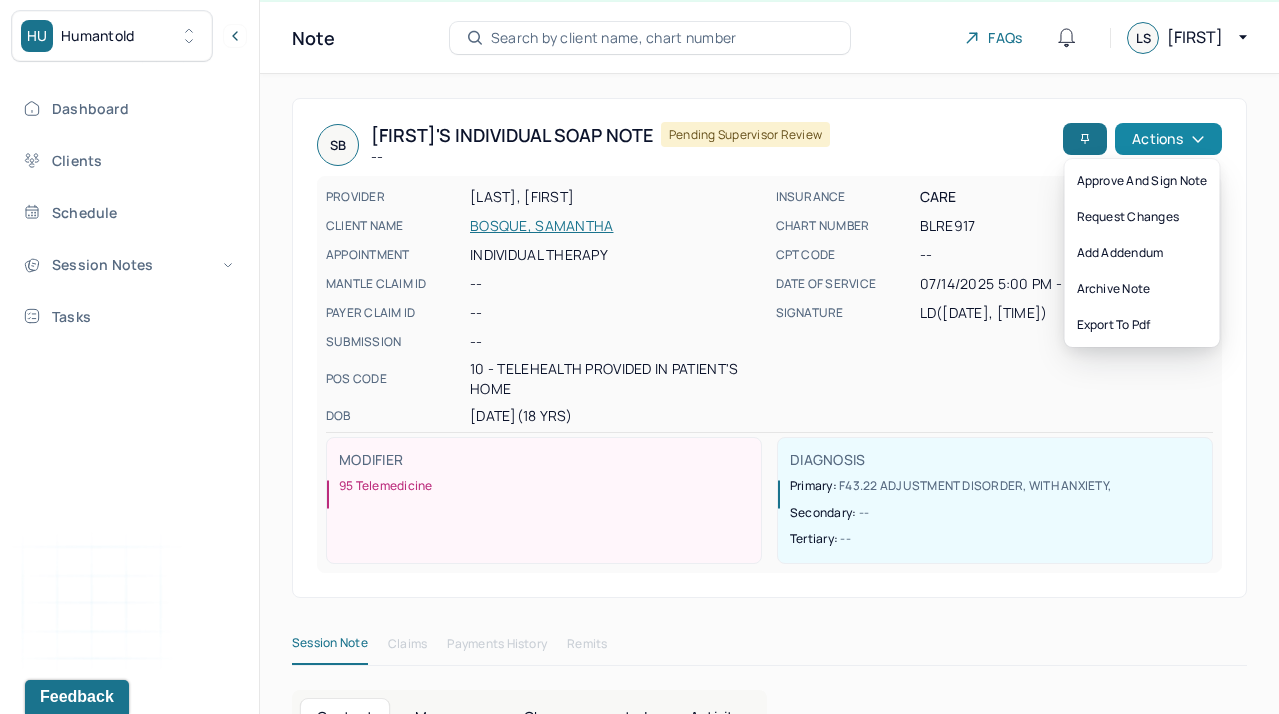 click on "Actions" at bounding box center [1168, 139] 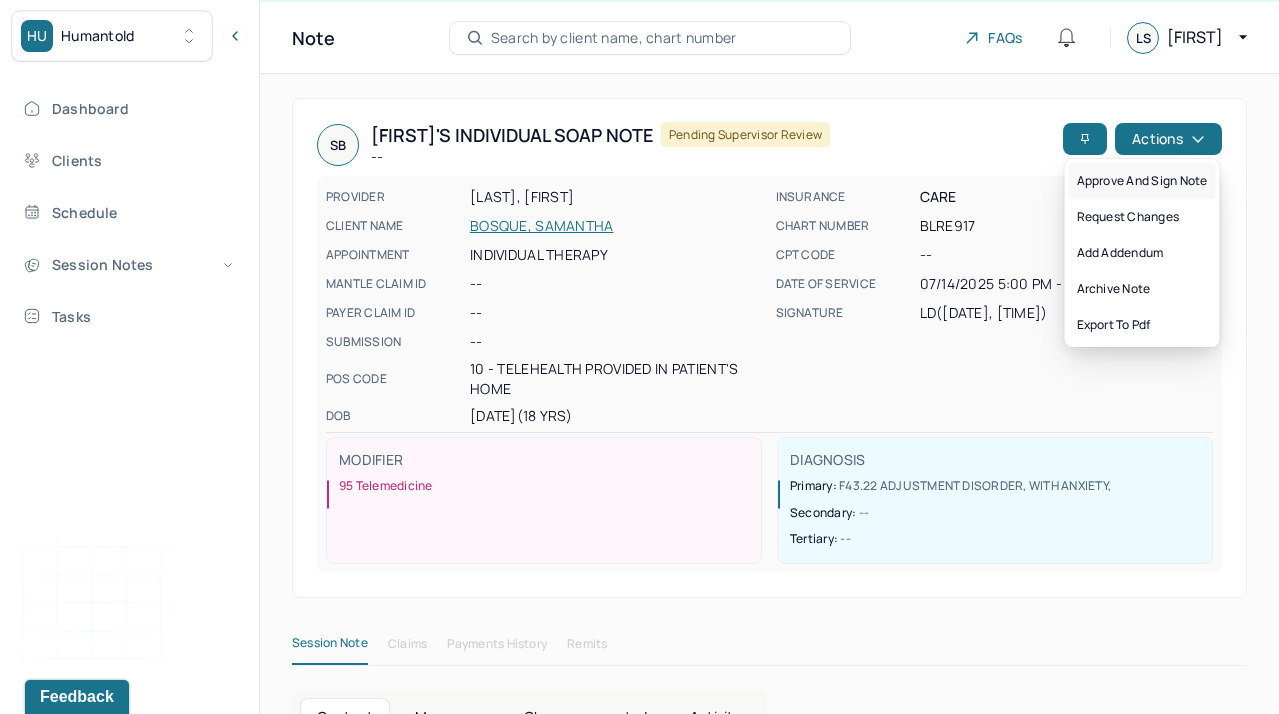 click on "Approve and sign note" at bounding box center [1142, 181] 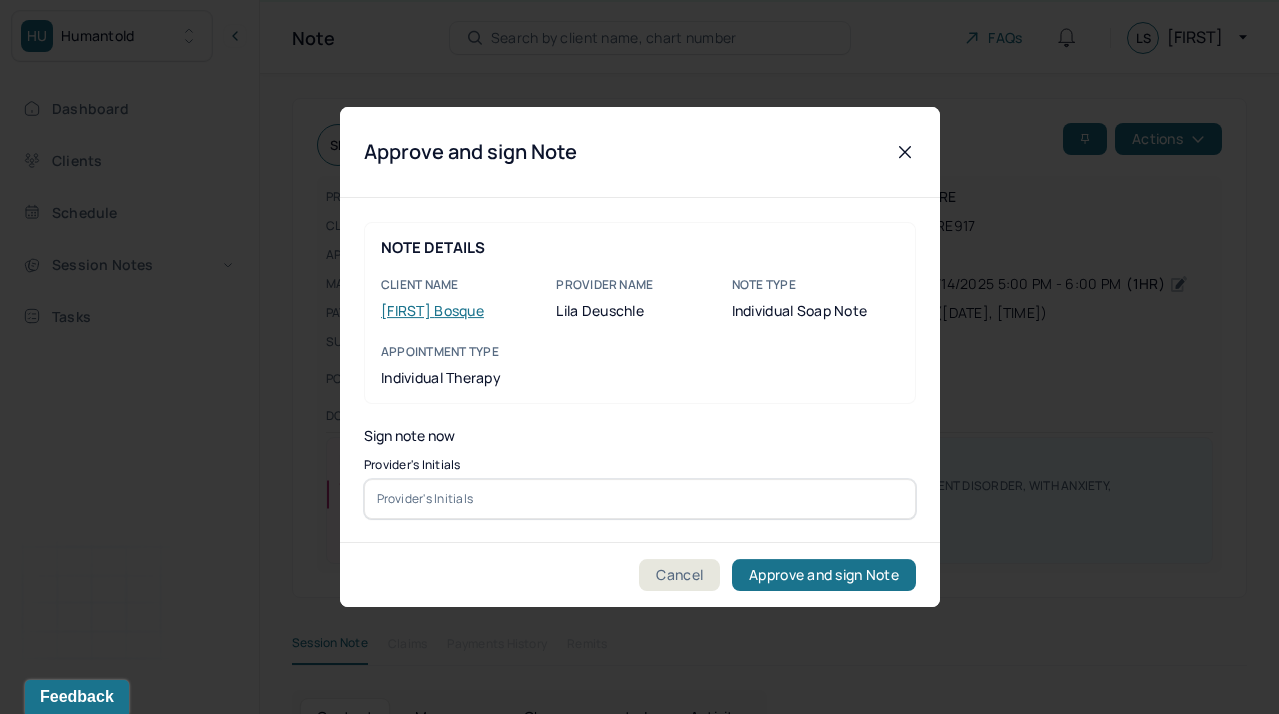 click on "Provider's Initials" at bounding box center [640, 489] 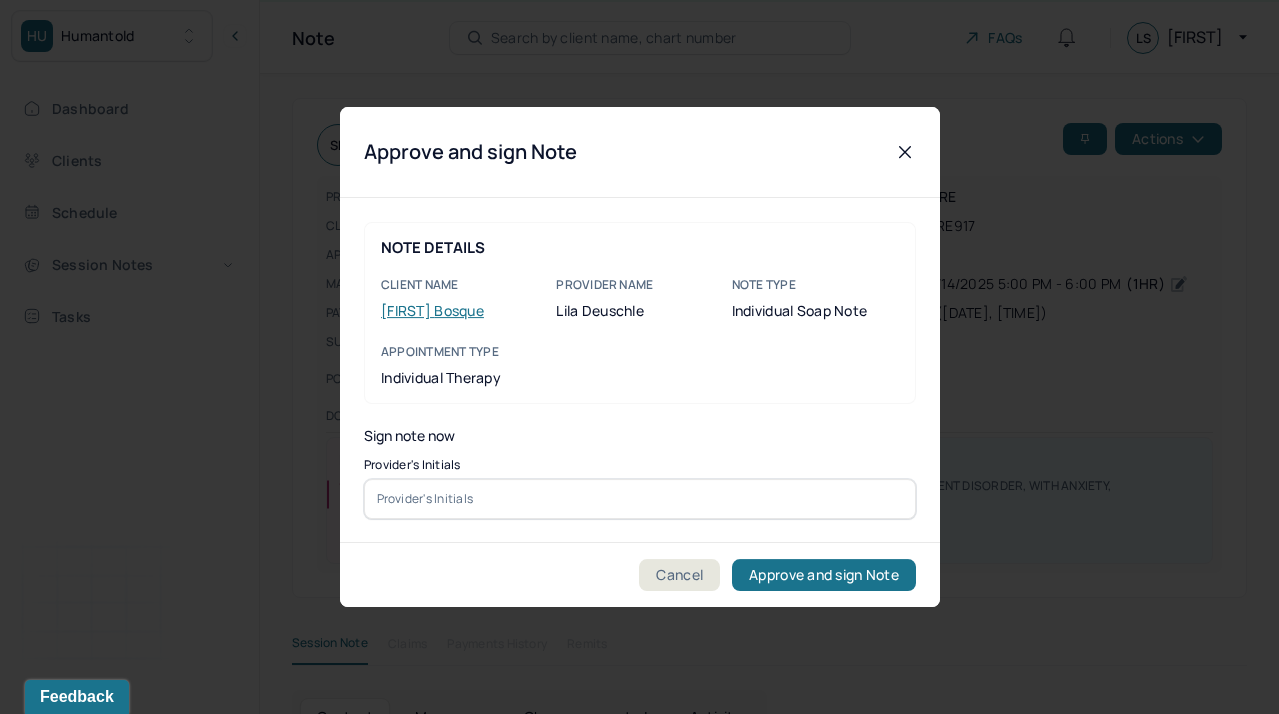 click at bounding box center [640, 499] 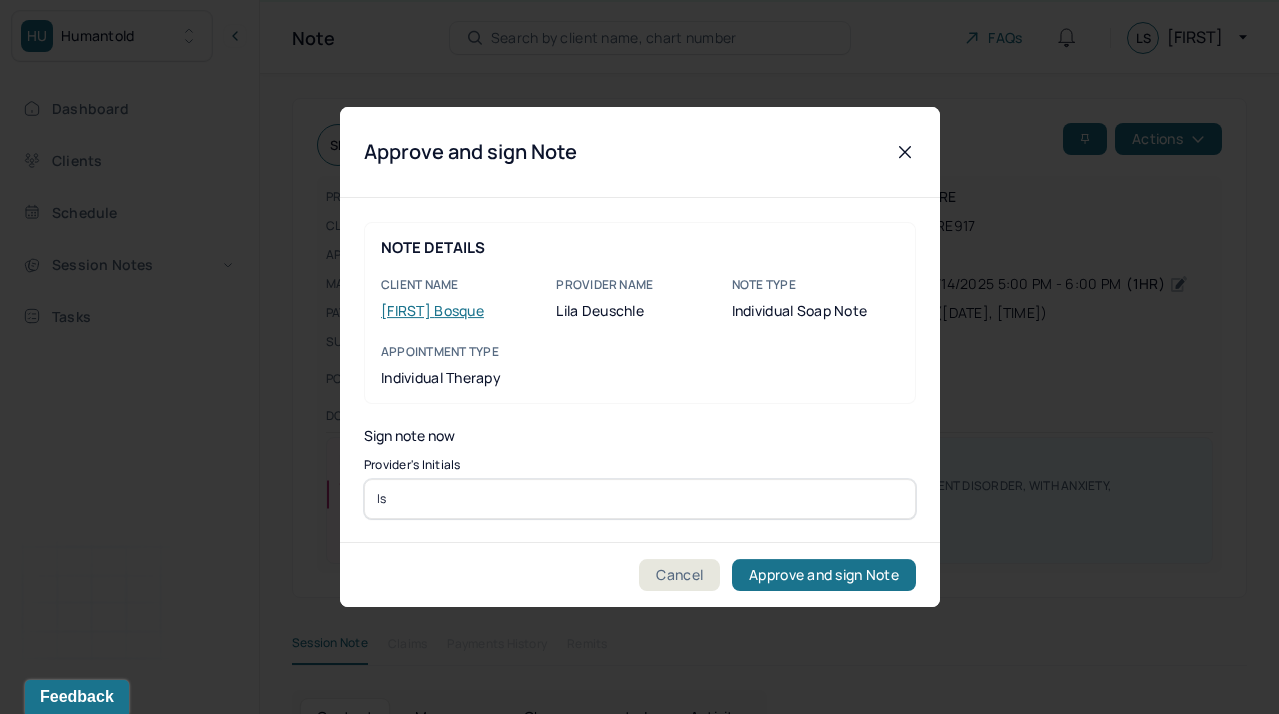type on "ls" 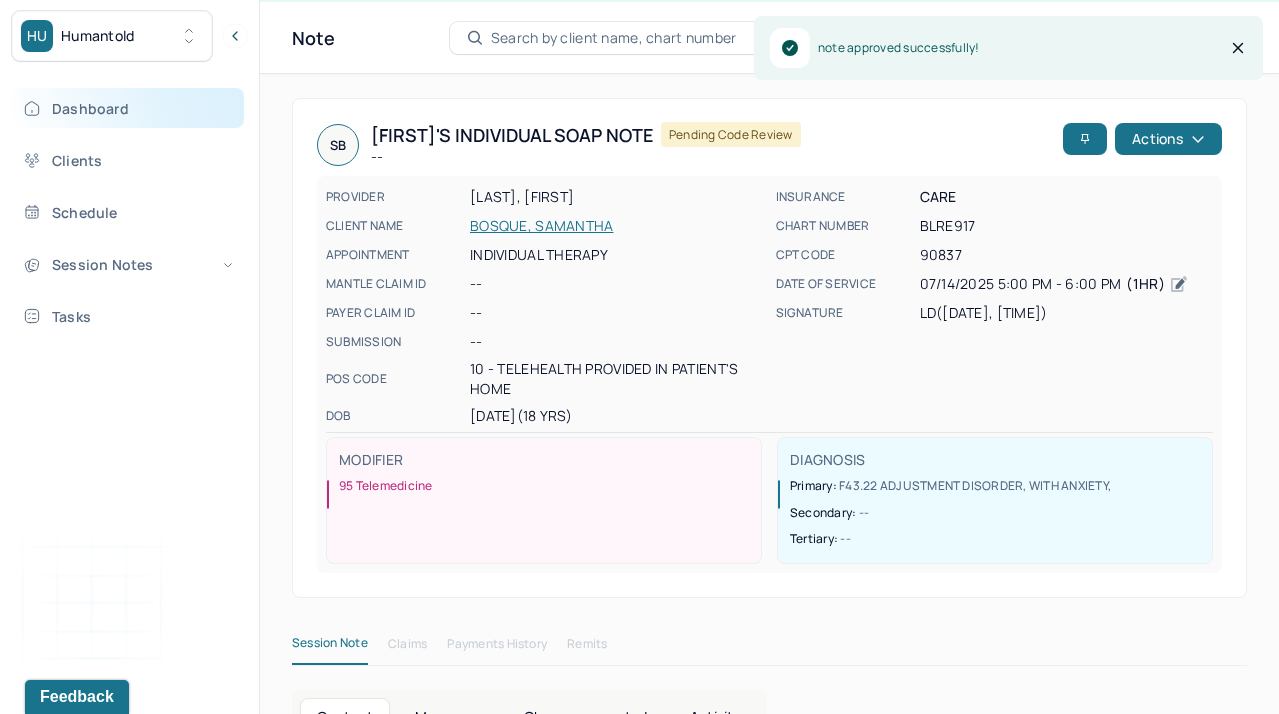 click on "Dashboard" at bounding box center [128, 108] 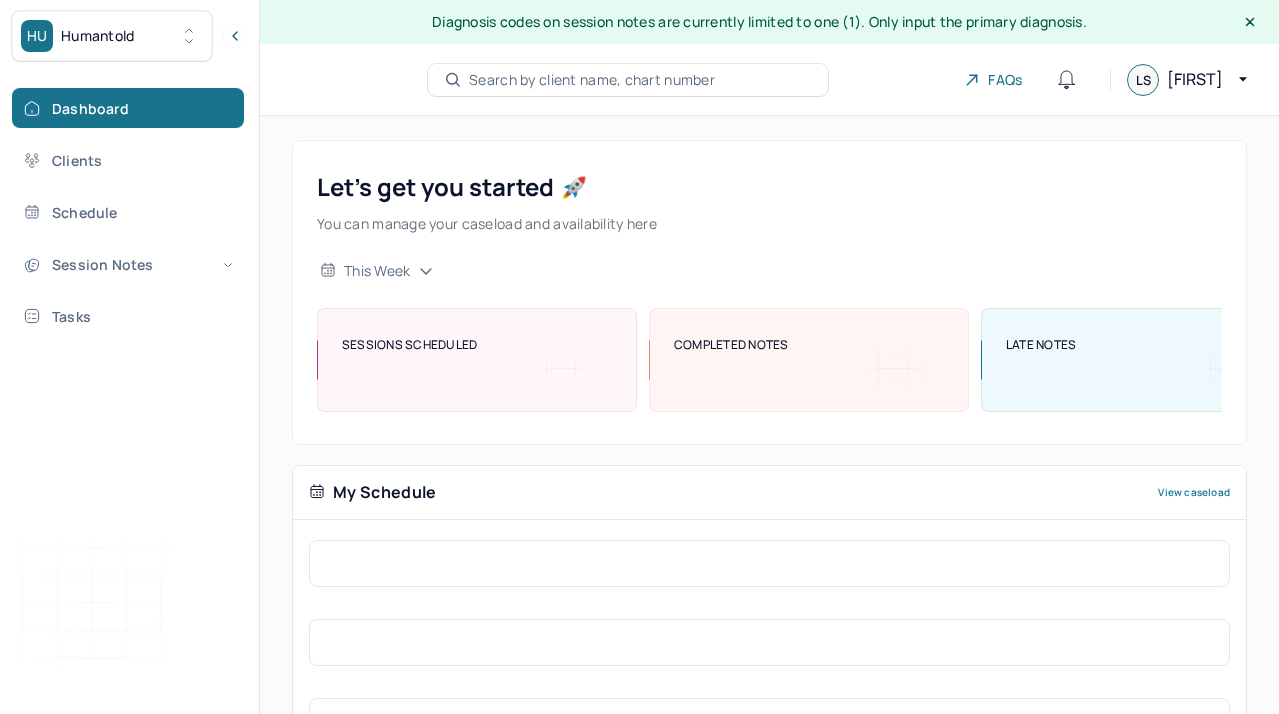 scroll, scrollTop: 438, scrollLeft: 0, axis: vertical 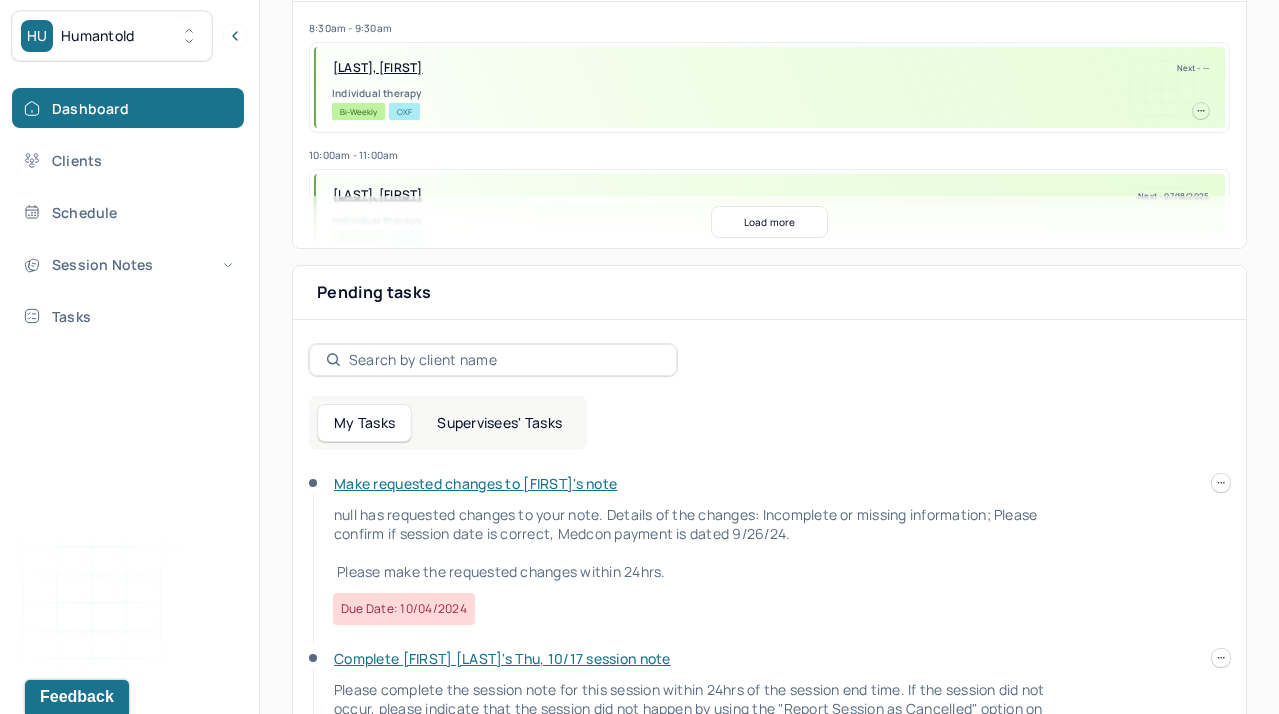 click on "My Tasks     Supervisees' Tasks" at bounding box center [448, 423] 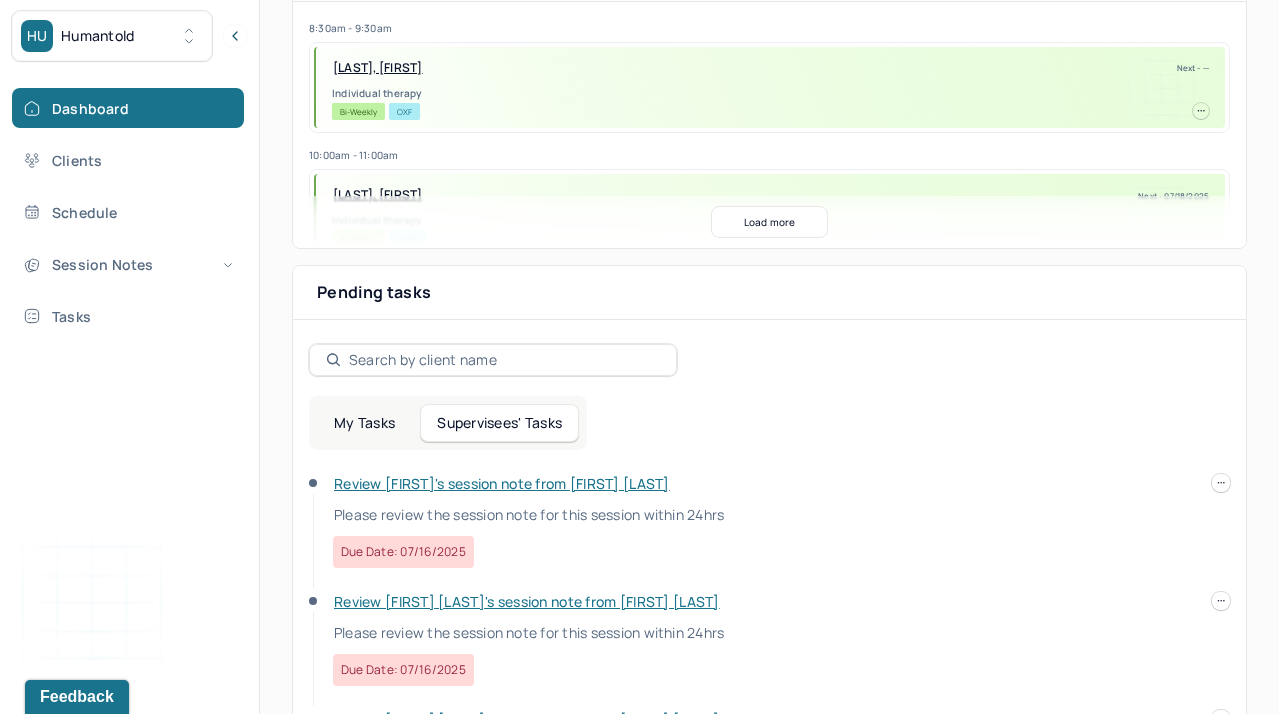 click on "Review [FIRST]'s session note from [FIRST] [LAST]" at bounding box center [502, 483] 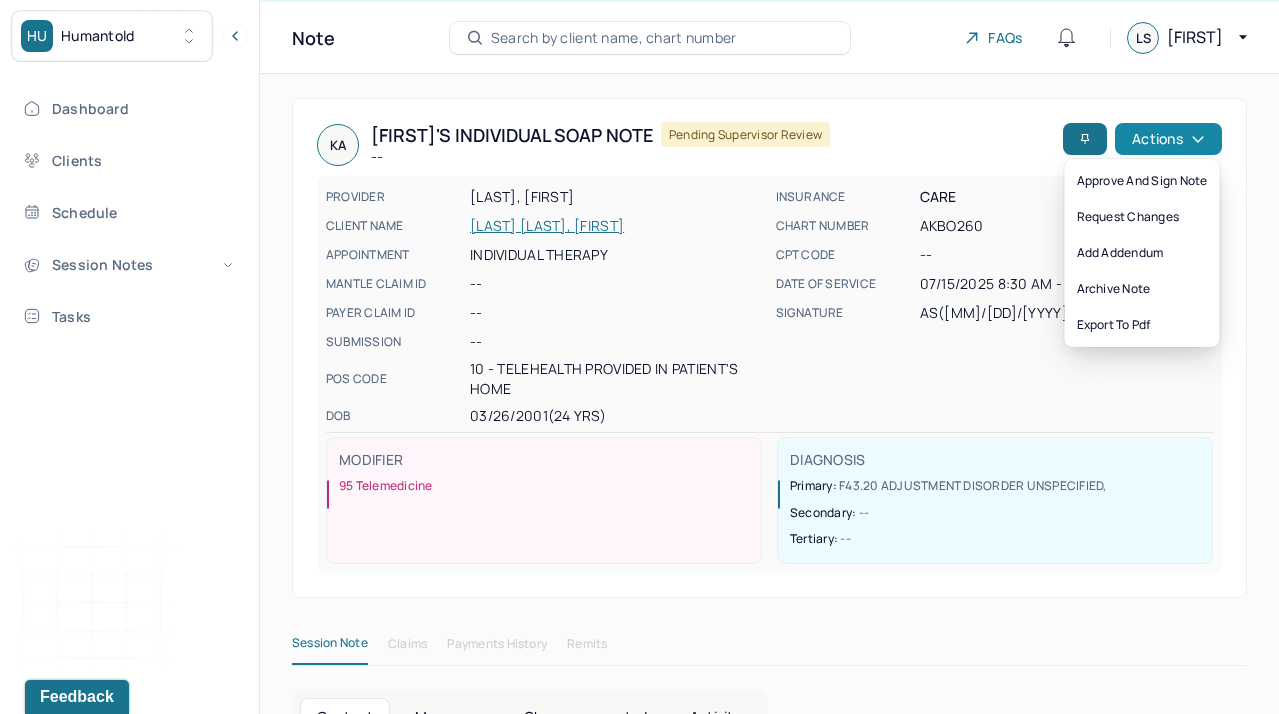 click on "Actions" at bounding box center (1168, 139) 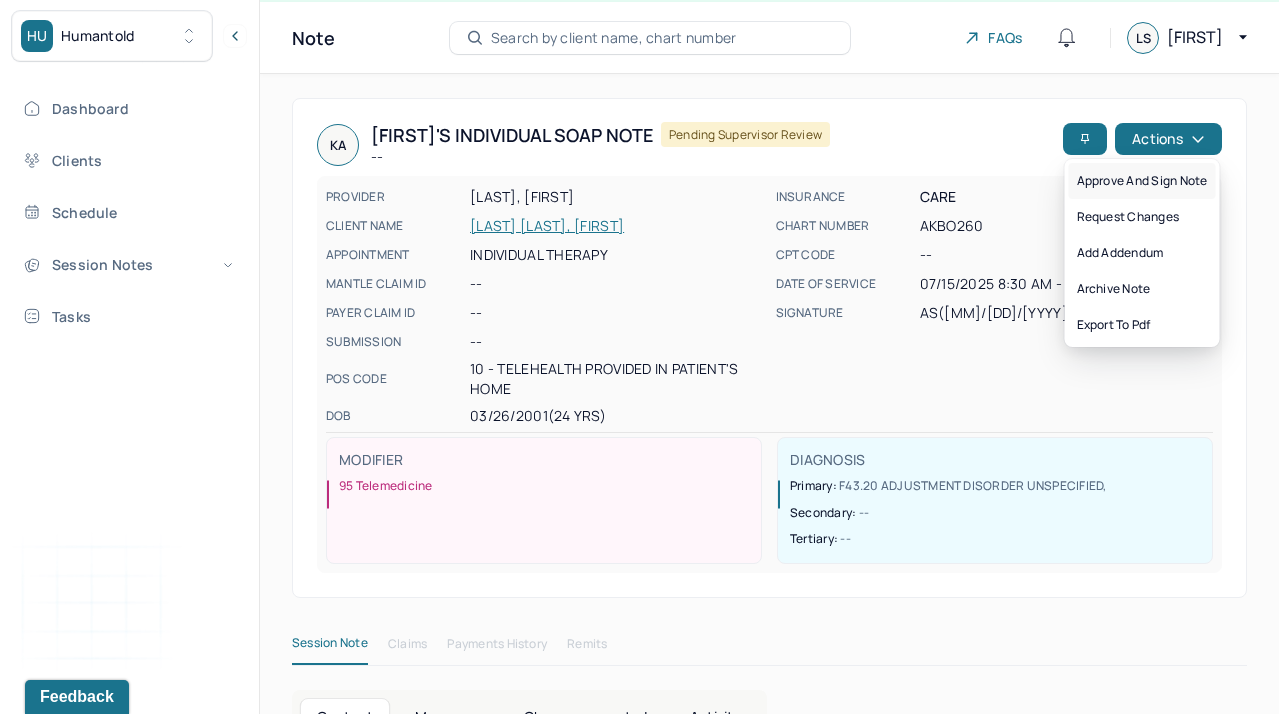 click on "Approve and sign note" at bounding box center [1142, 181] 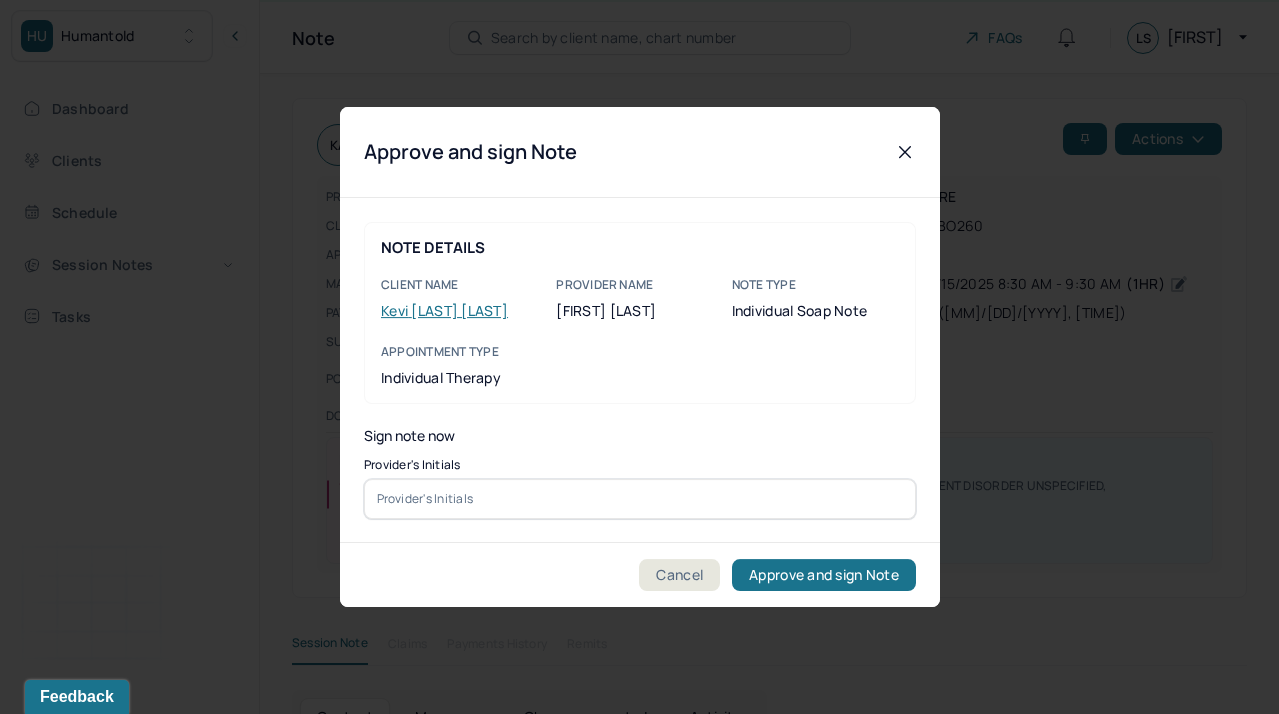 click at bounding box center [640, 499] 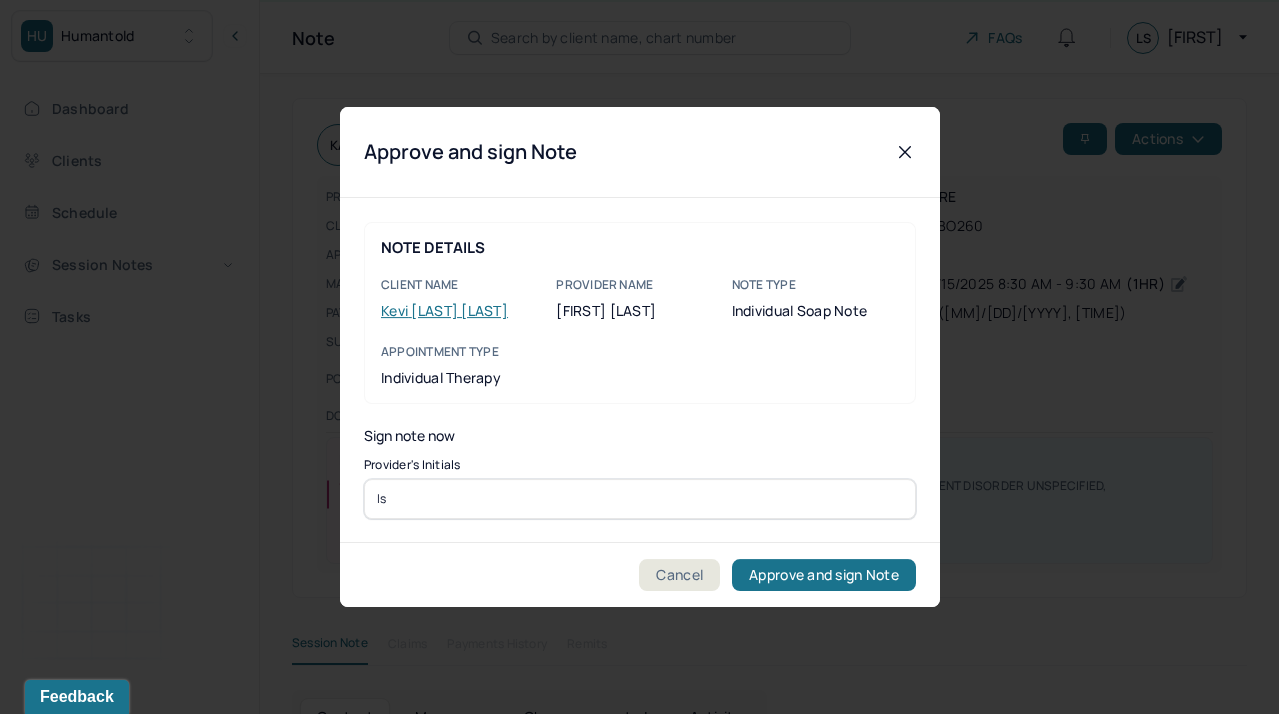 type on "ls" 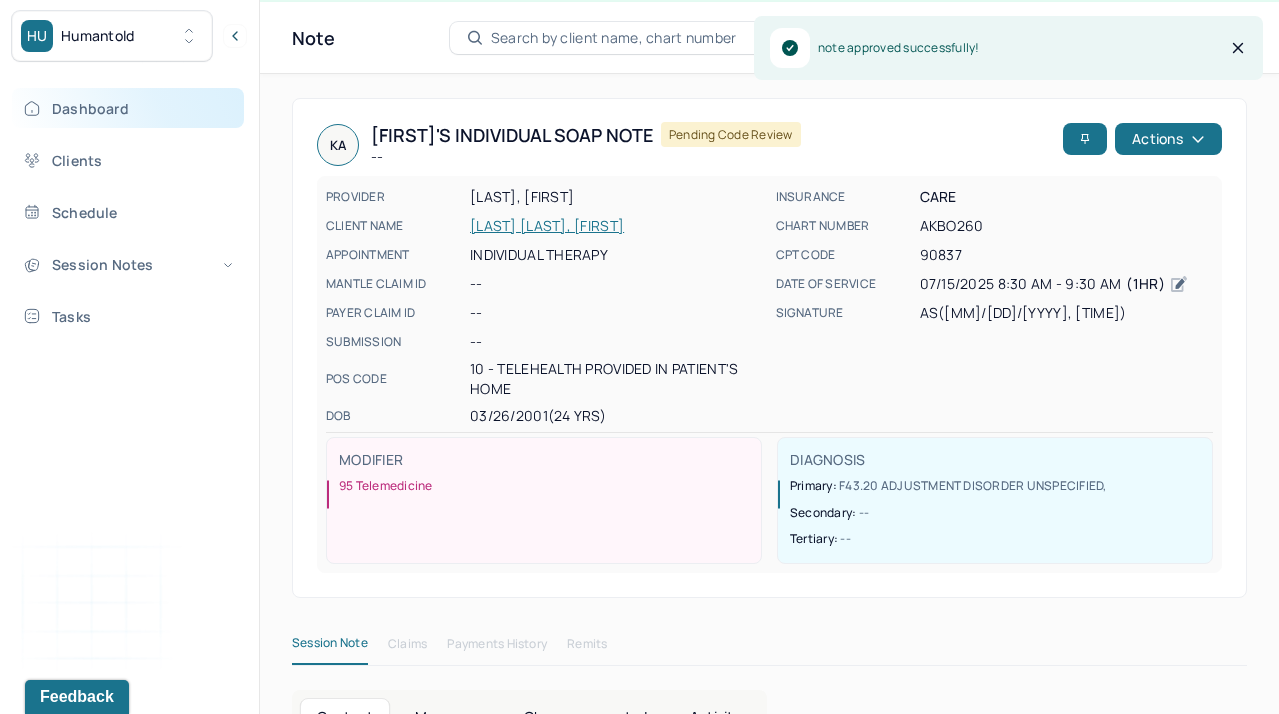 click on "Dashboard" at bounding box center (128, 108) 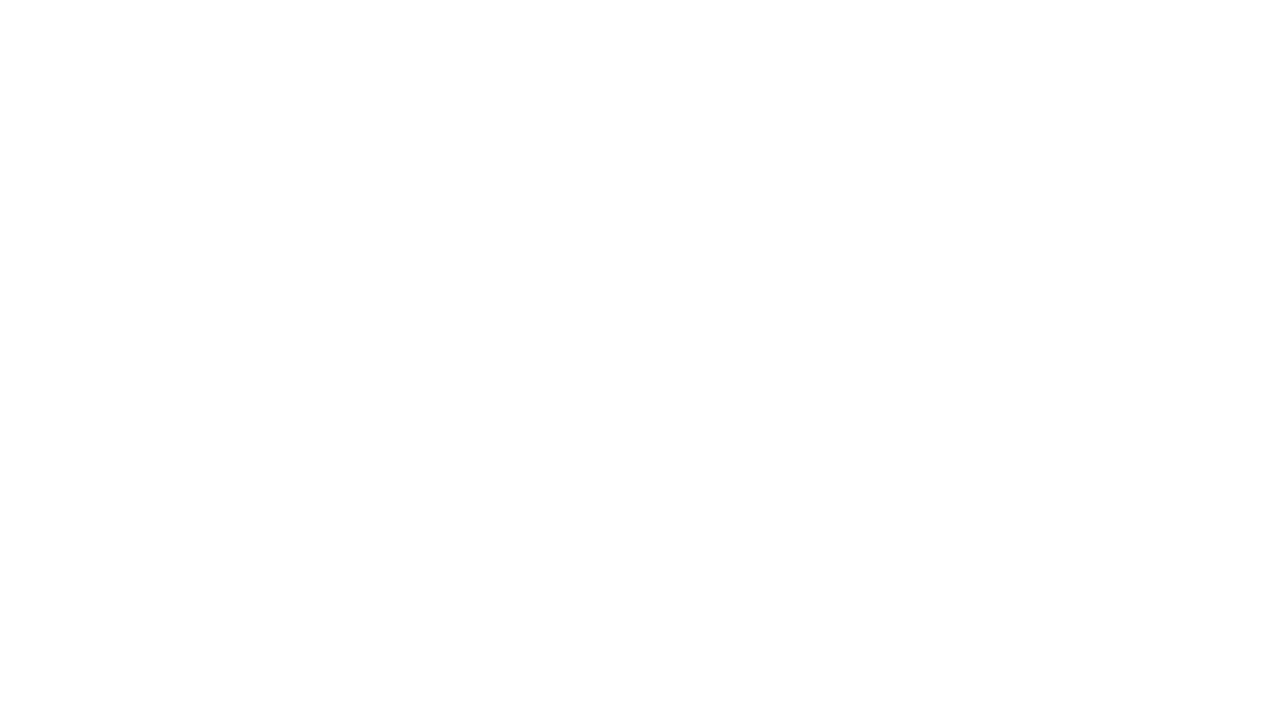 scroll, scrollTop: 0, scrollLeft: 0, axis: both 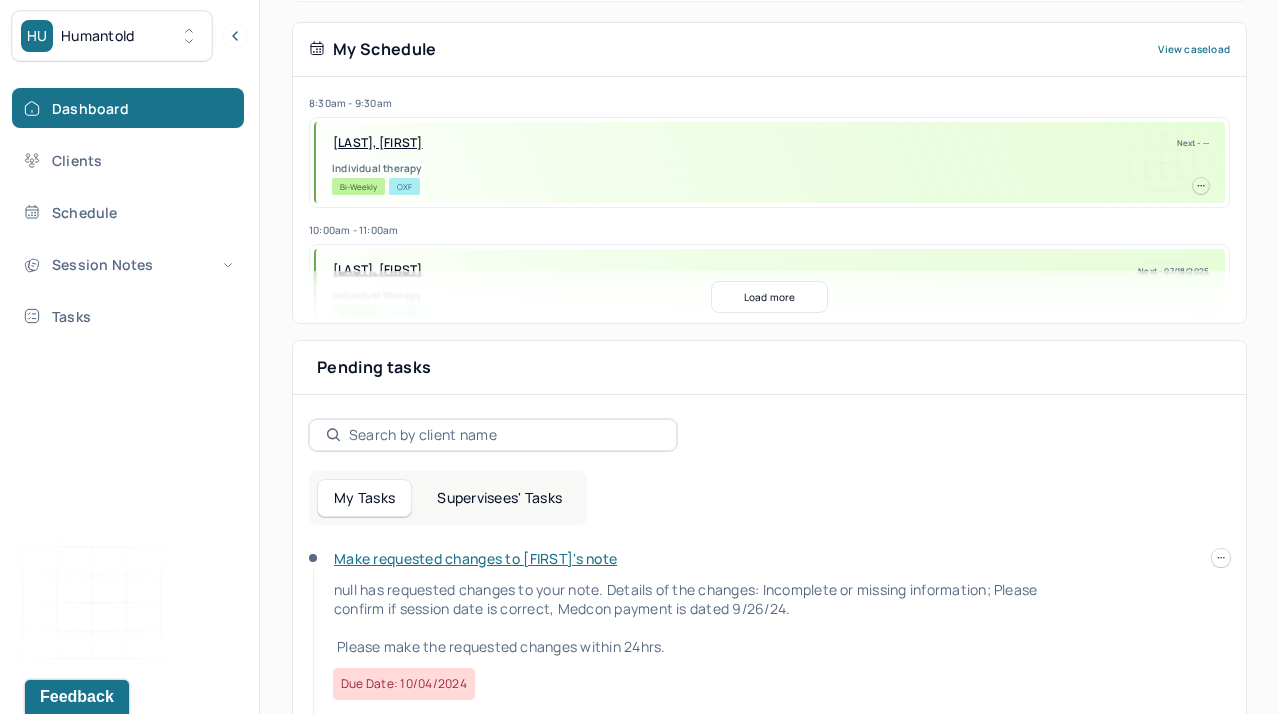 click on "Supervisees' Tasks" at bounding box center [499, 498] 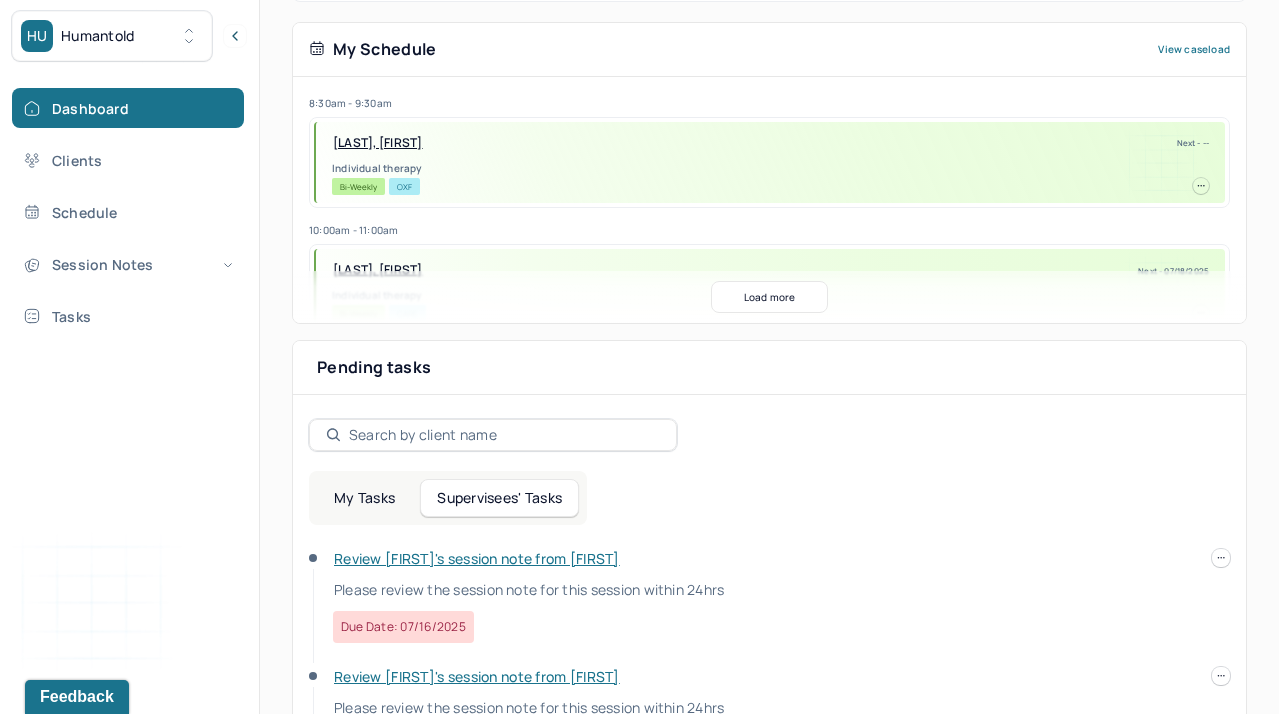 click on "Review Samuel's session note from Andres" at bounding box center (477, 558) 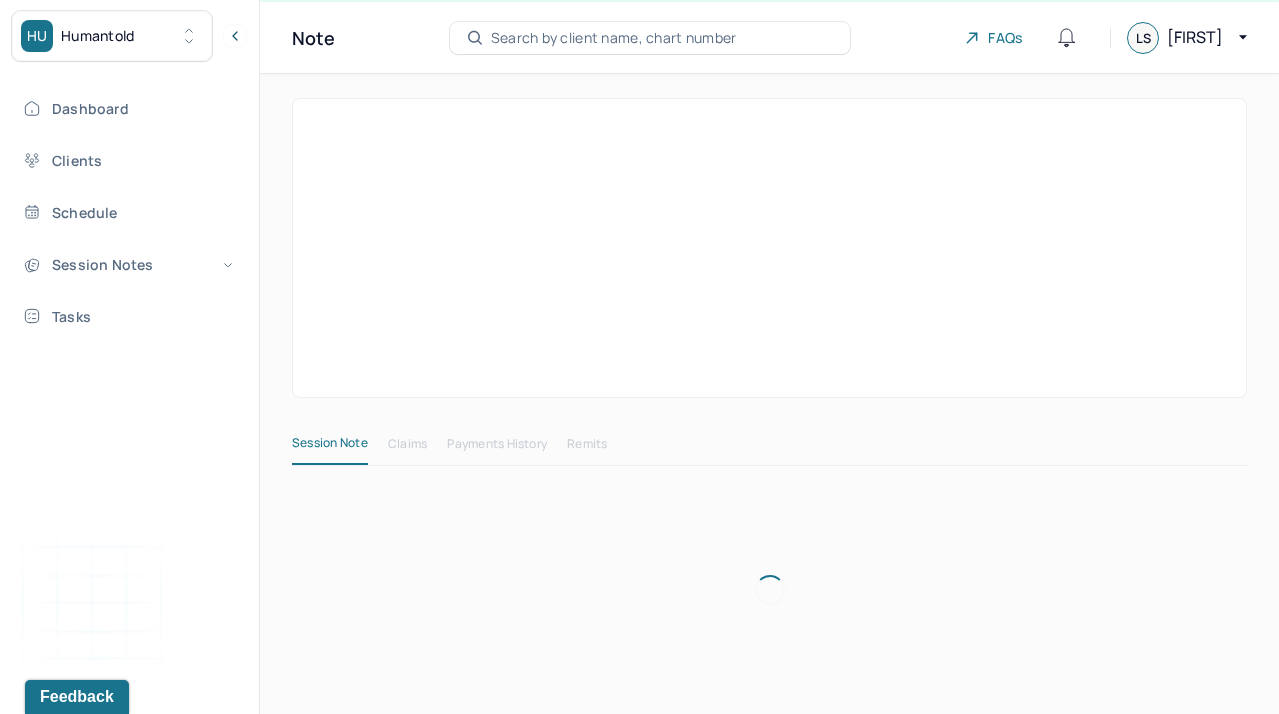 scroll, scrollTop: 42, scrollLeft: 0, axis: vertical 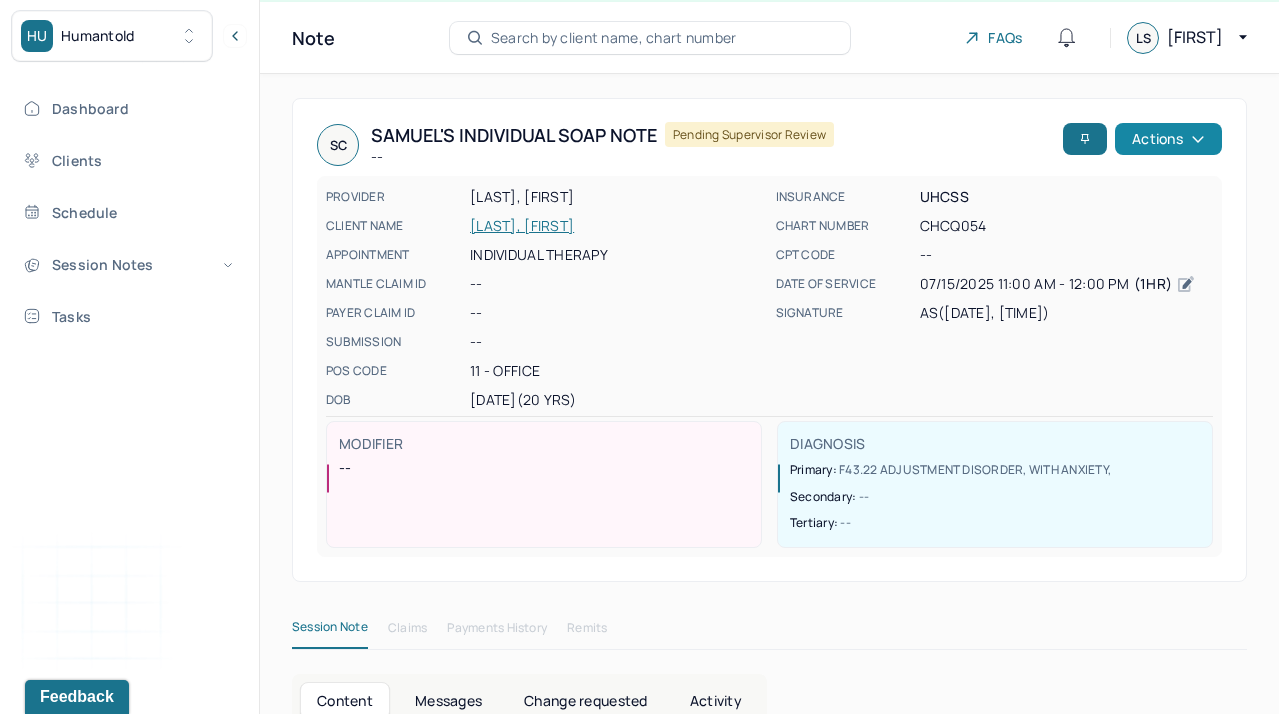click on "Actions" at bounding box center [1168, 139] 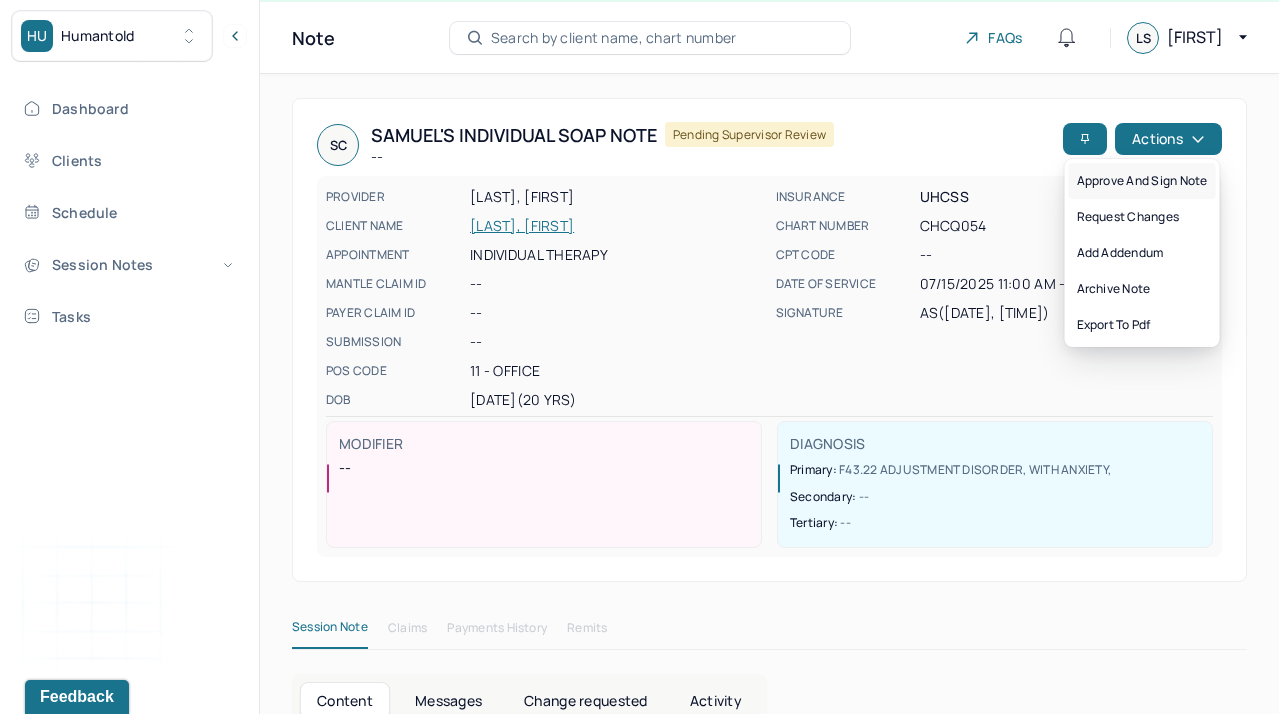 click on "Approve and sign note" at bounding box center (1142, 181) 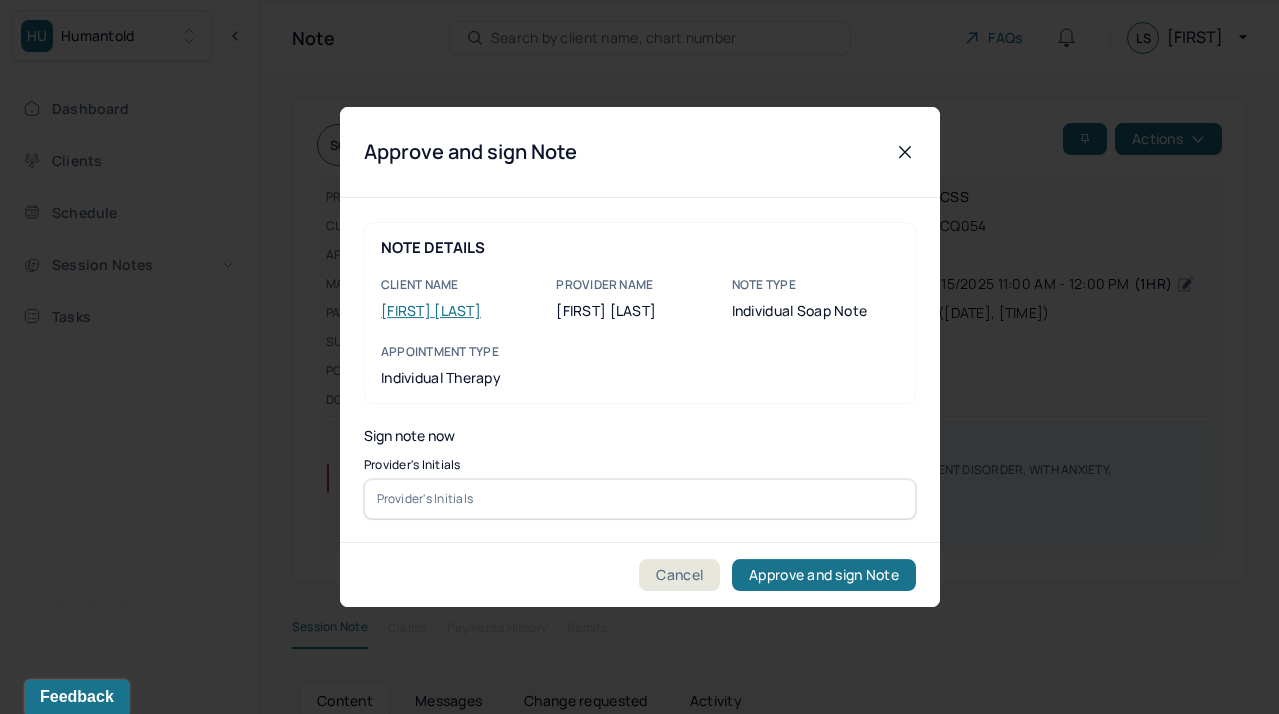 click at bounding box center [640, 499] 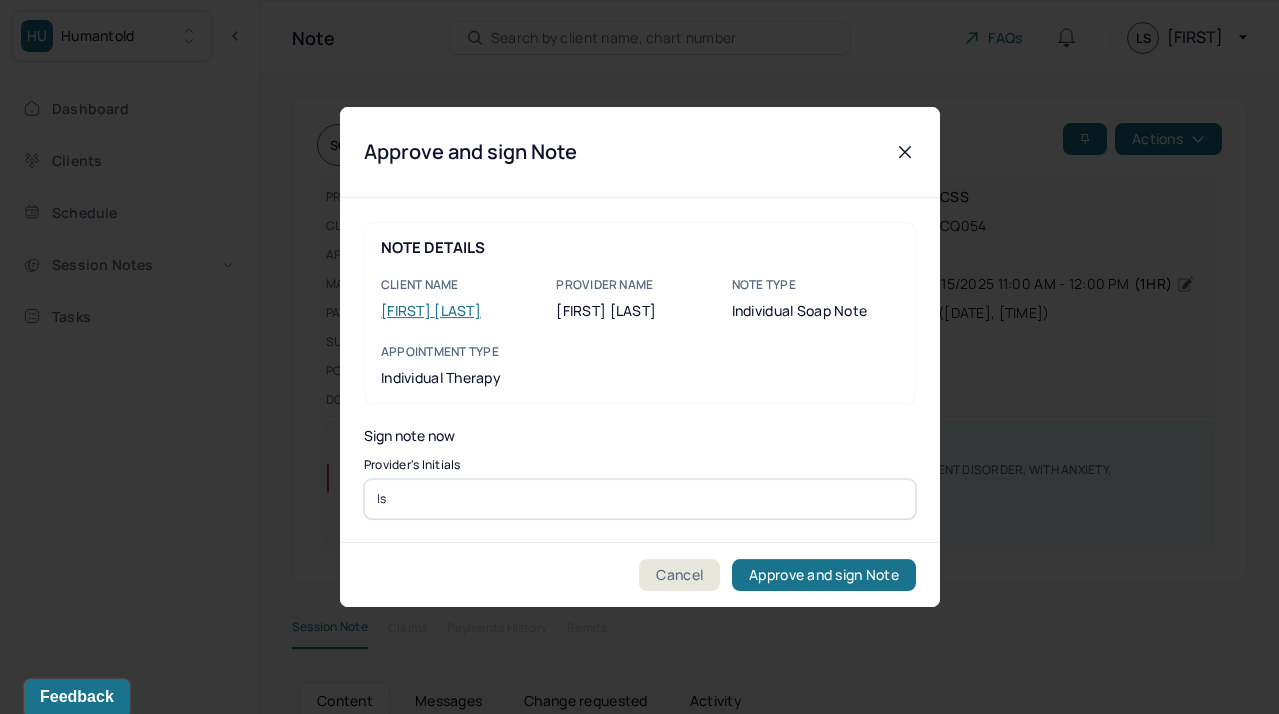 type on "ls" 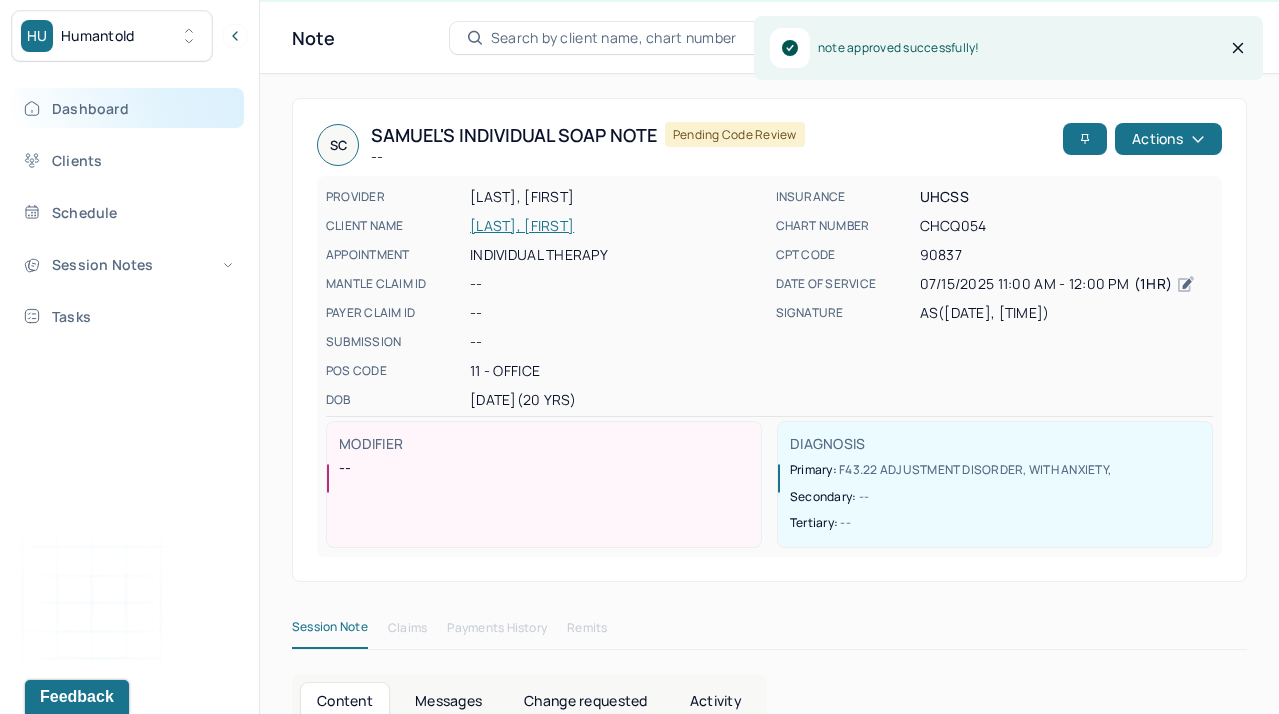 click on "Dashboard" at bounding box center [128, 108] 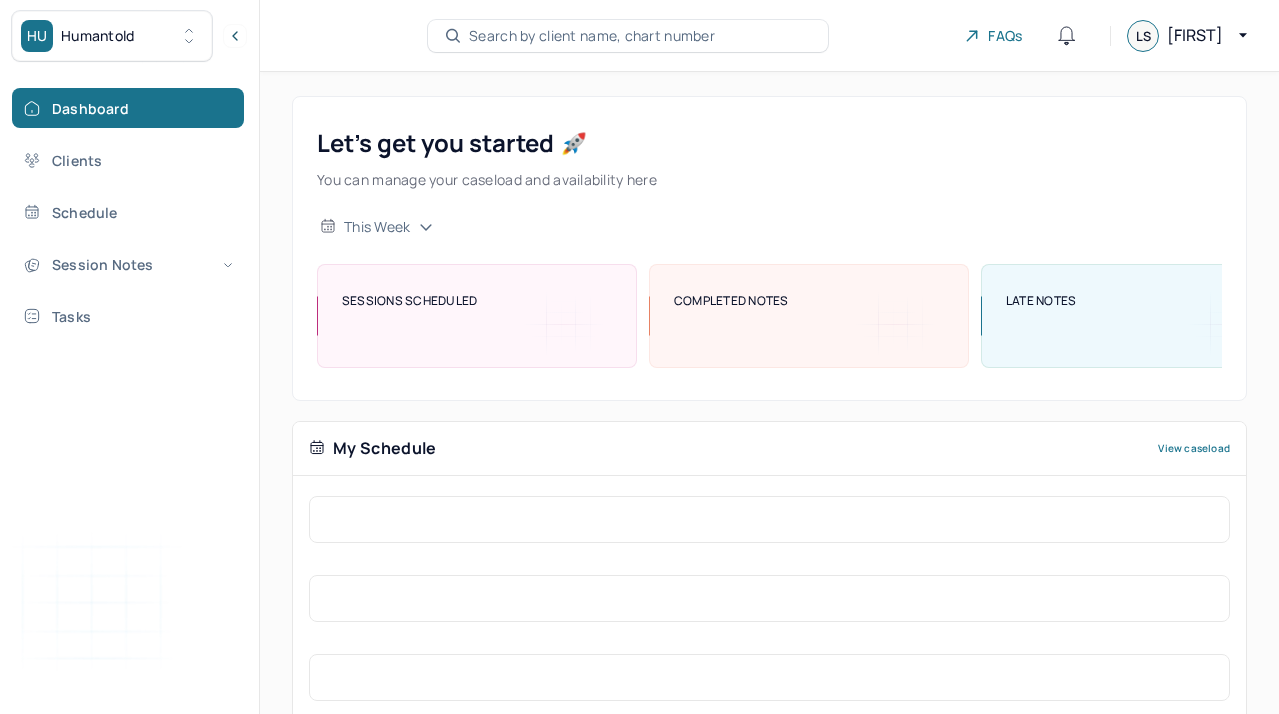scroll, scrollTop: 42, scrollLeft: 0, axis: vertical 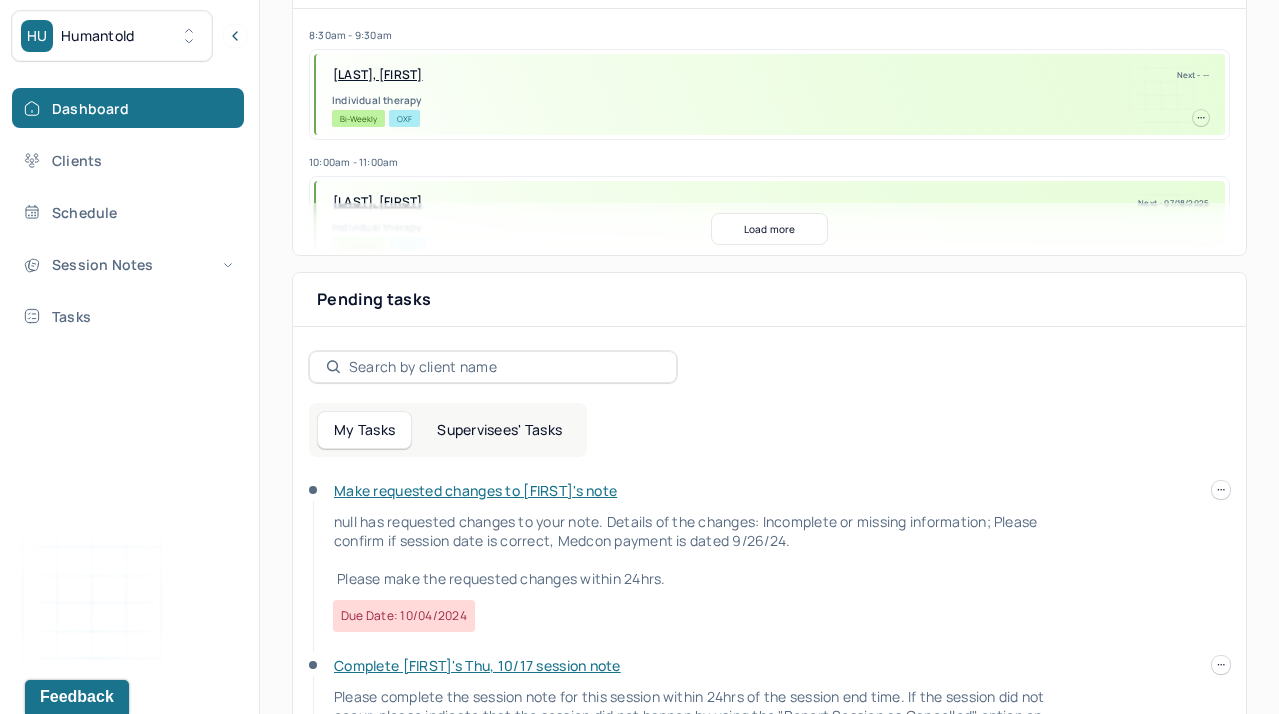 click on "Supervisees' Tasks" at bounding box center (499, 430) 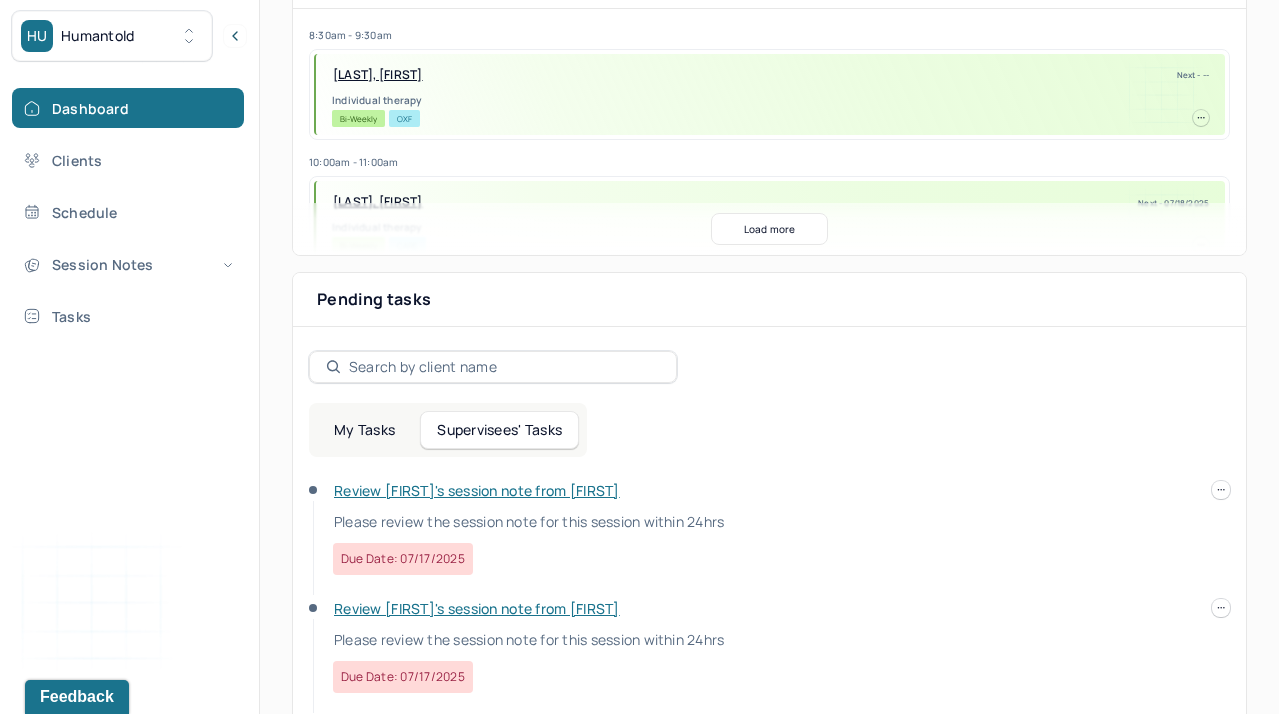 click on "Review John's session note from Lila" at bounding box center (477, 490) 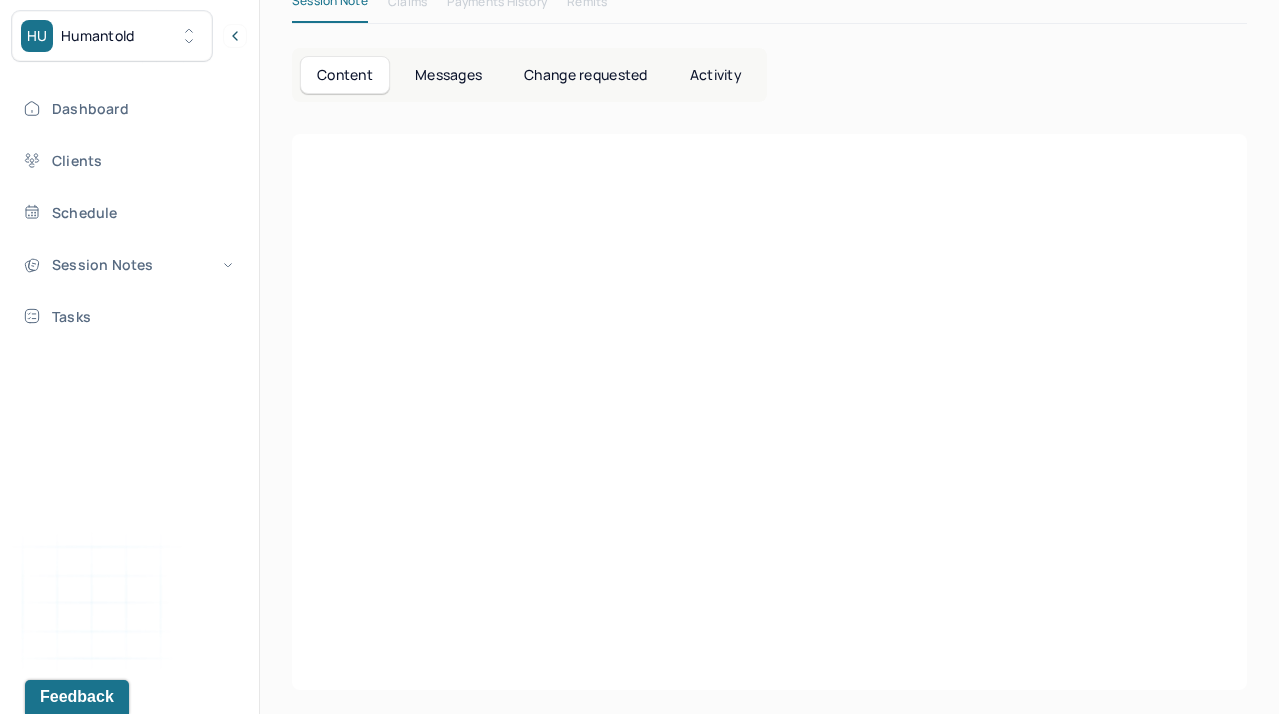 scroll, scrollTop: 42, scrollLeft: 0, axis: vertical 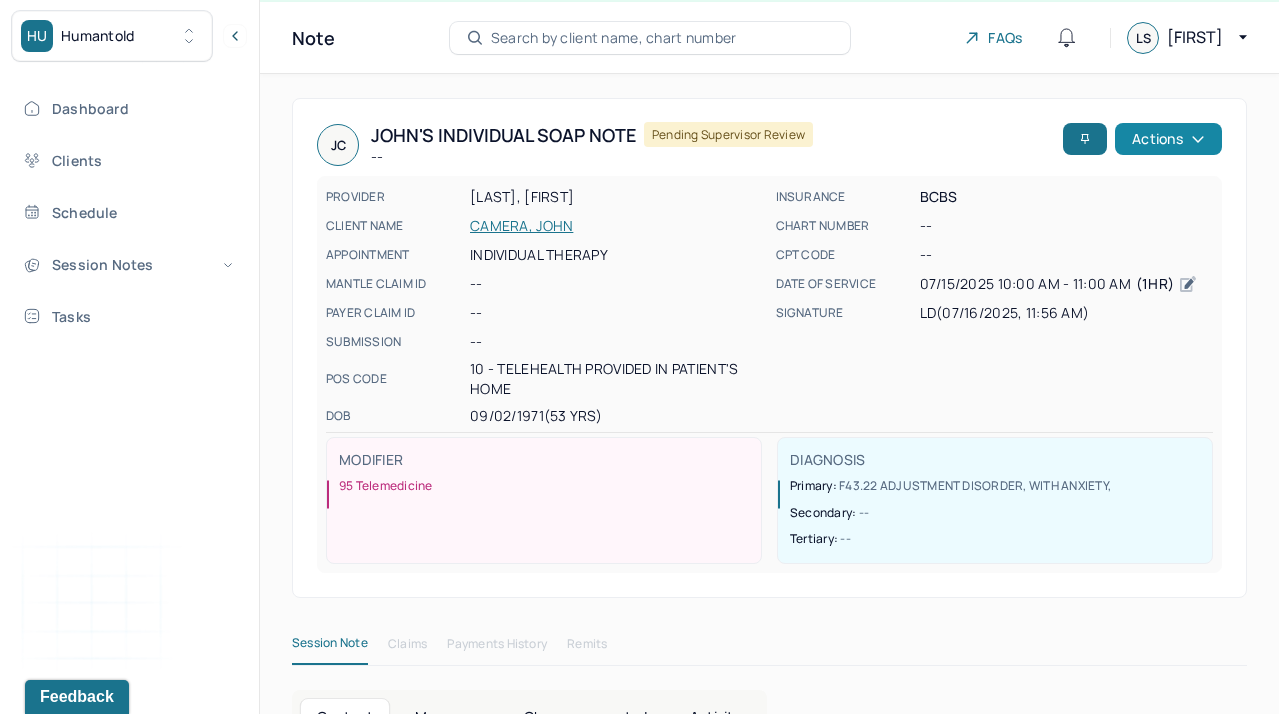 click on "Actions" at bounding box center (1168, 139) 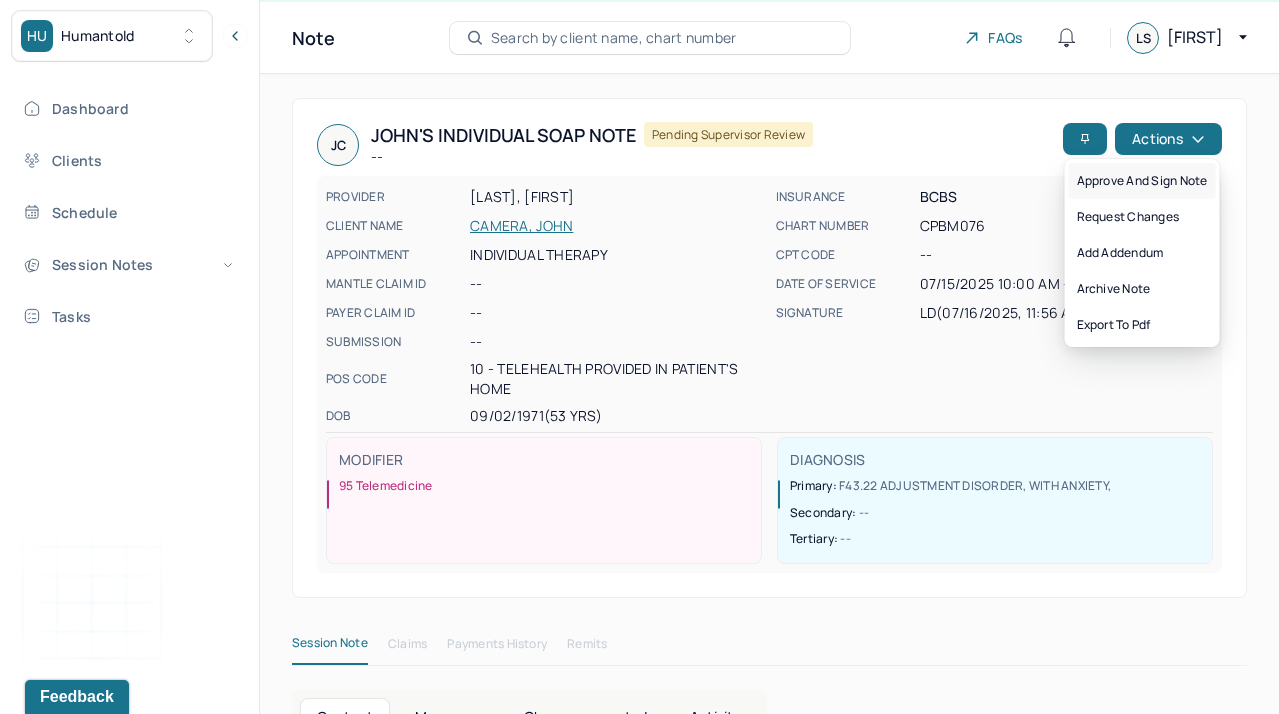 click on "Approve and sign note" at bounding box center [1142, 181] 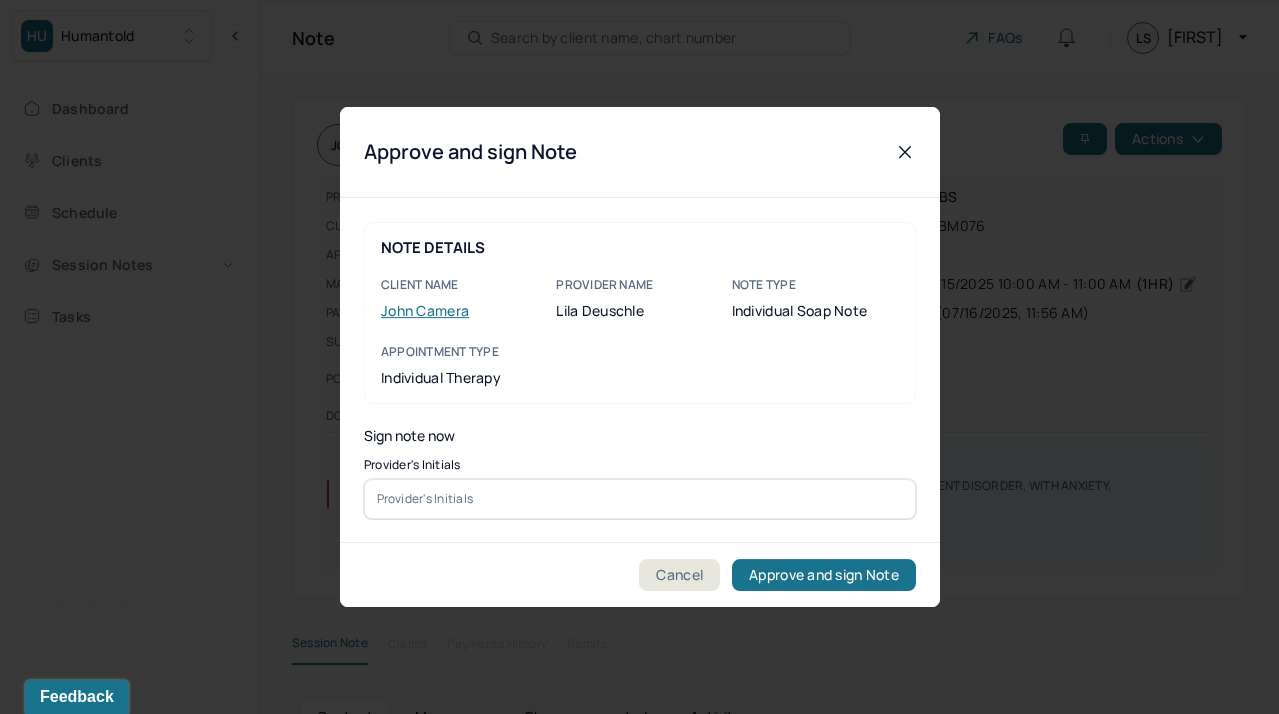 click at bounding box center [640, 499] 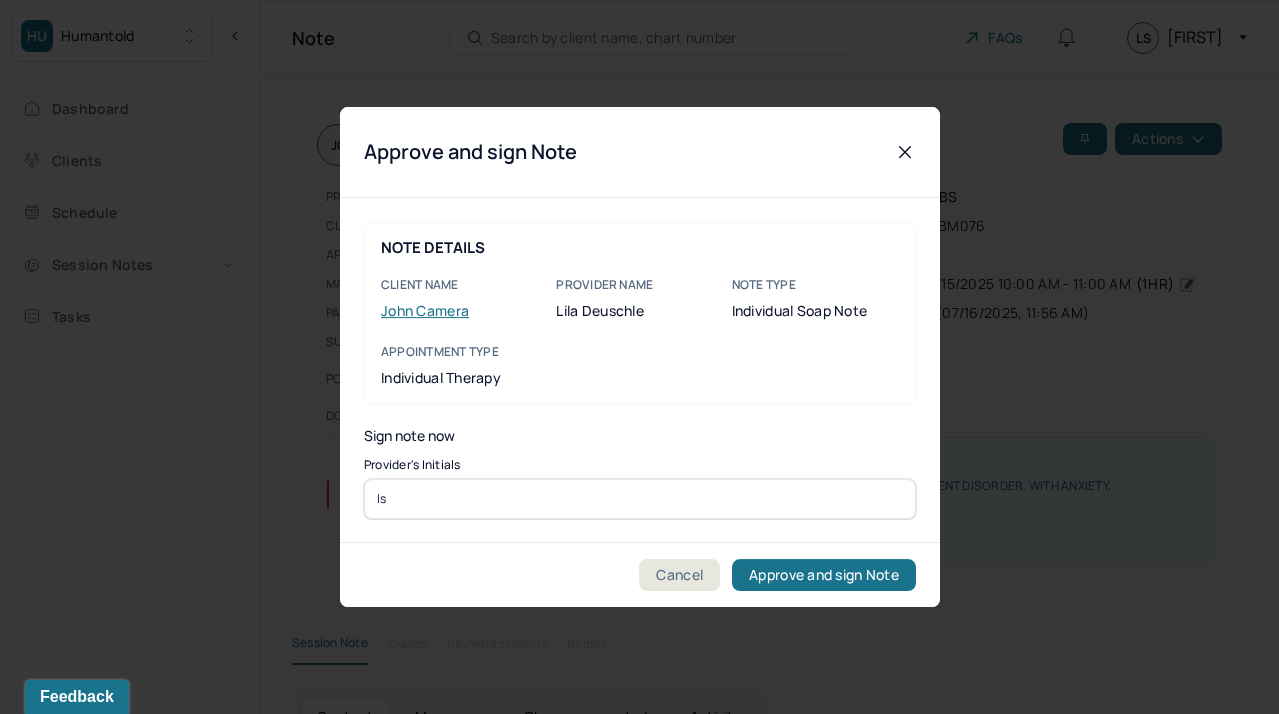 type on "ls" 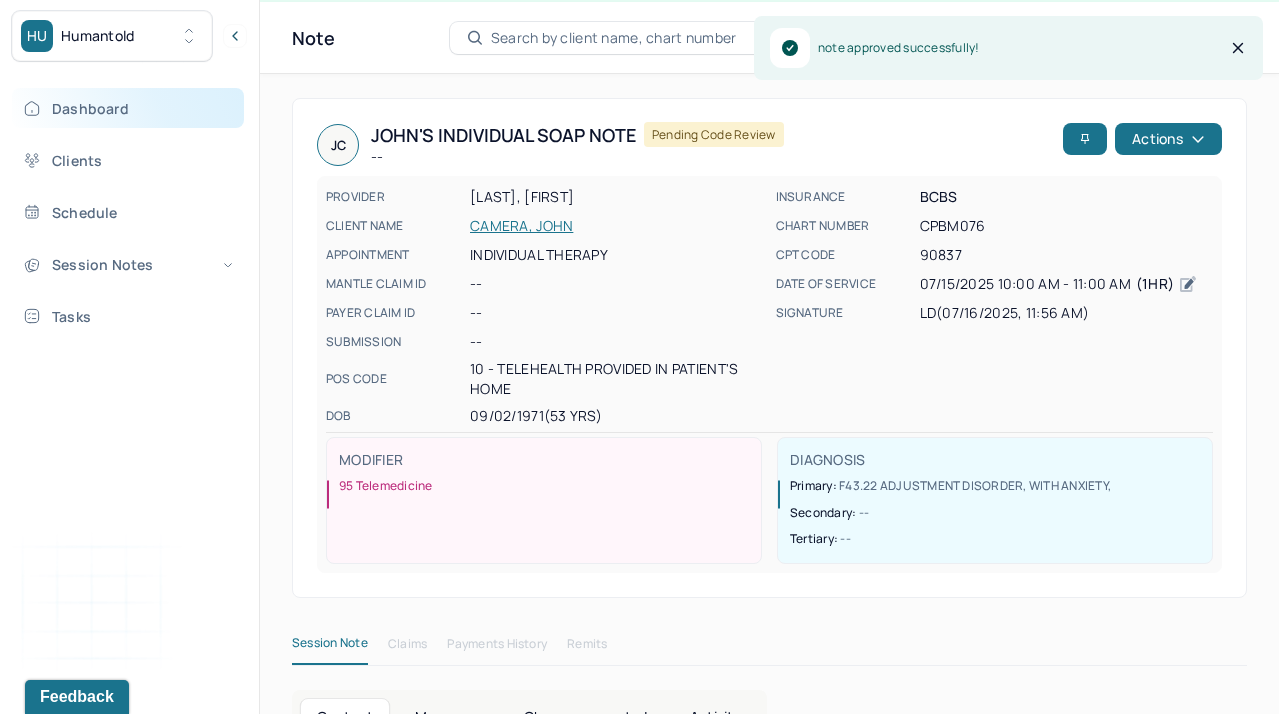 click on "Dashboard" at bounding box center [128, 108] 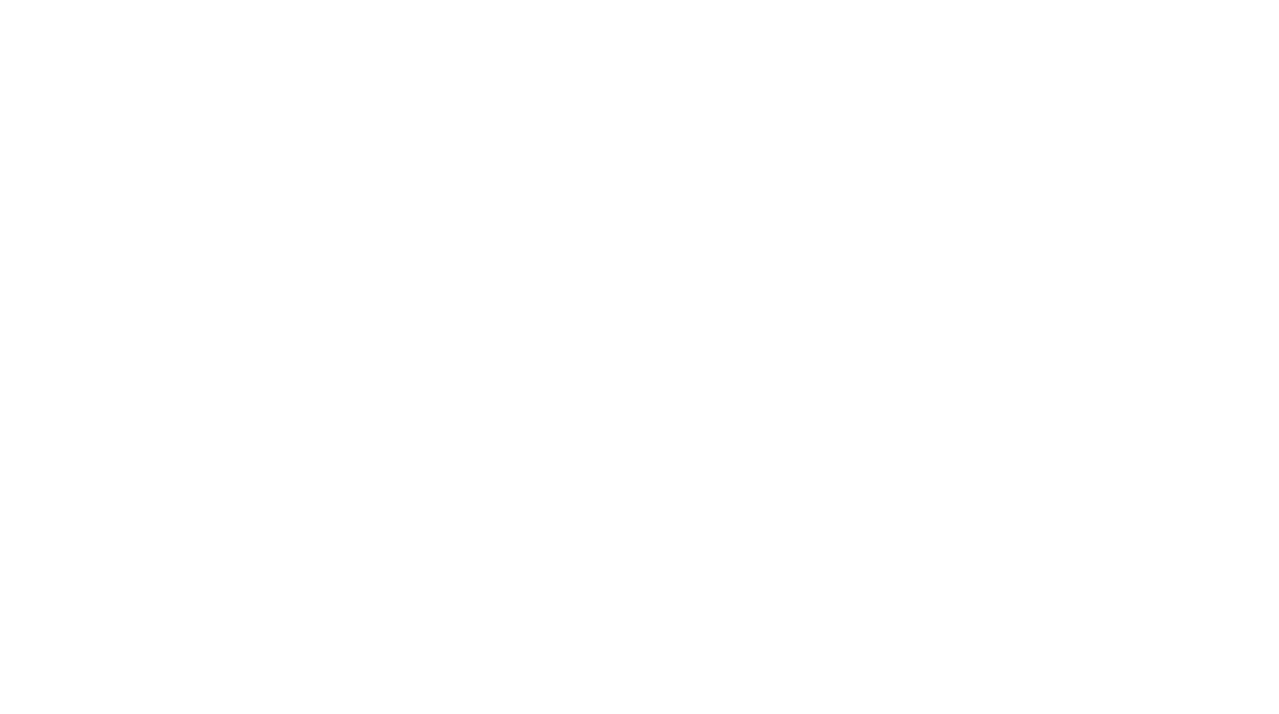 scroll, scrollTop: 0, scrollLeft: 0, axis: both 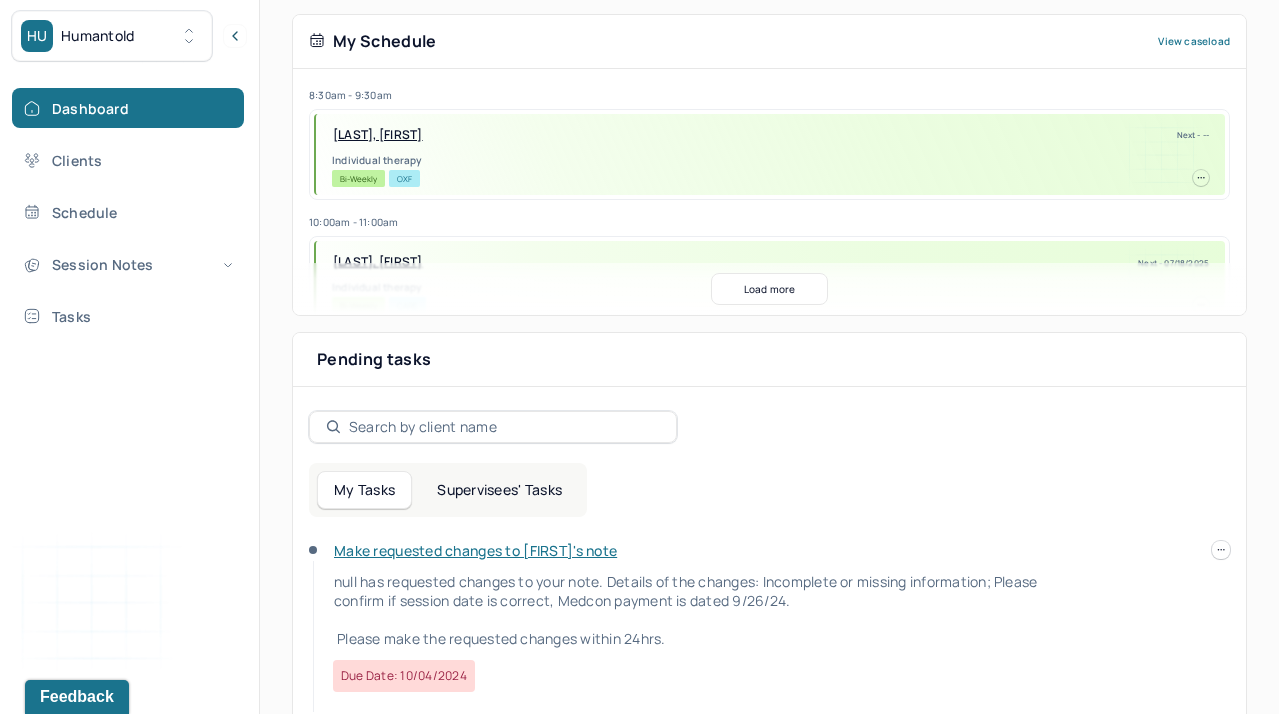 click on "Supervisees' Tasks" at bounding box center [499, 490] 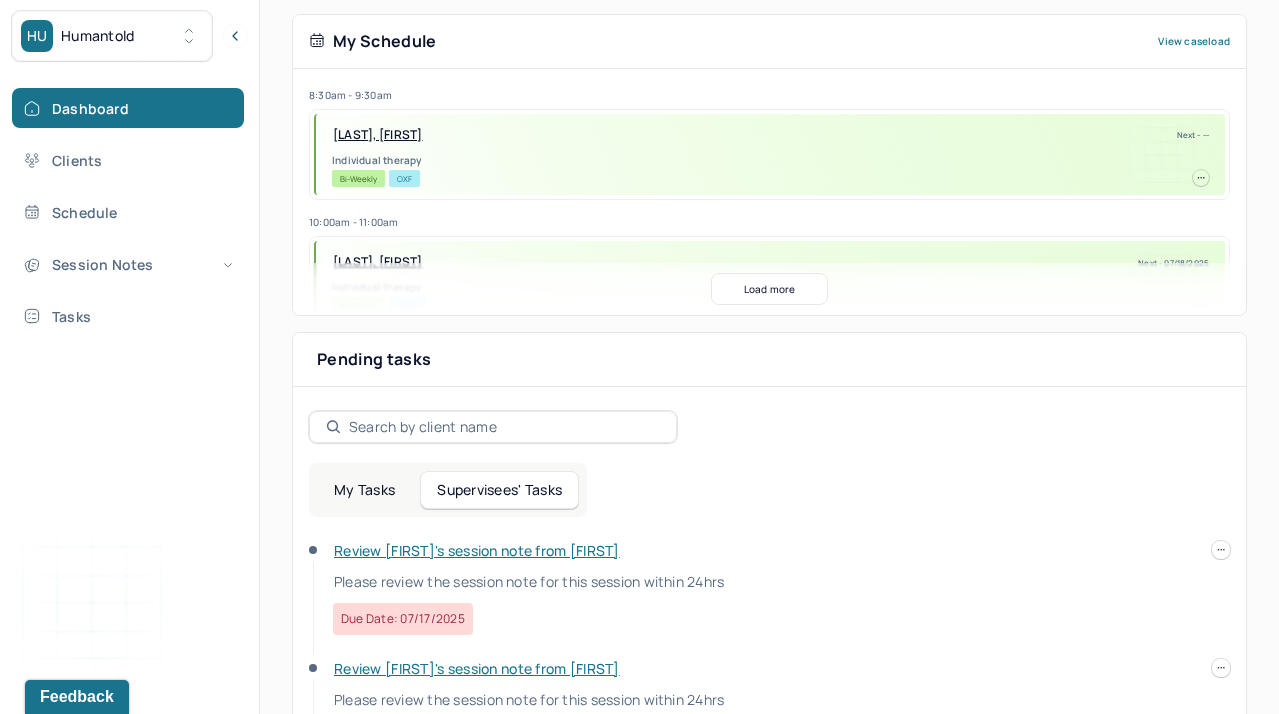 click on "Review [FIRST]'s session note from [FIRST]" at bounding box center (477, 550) 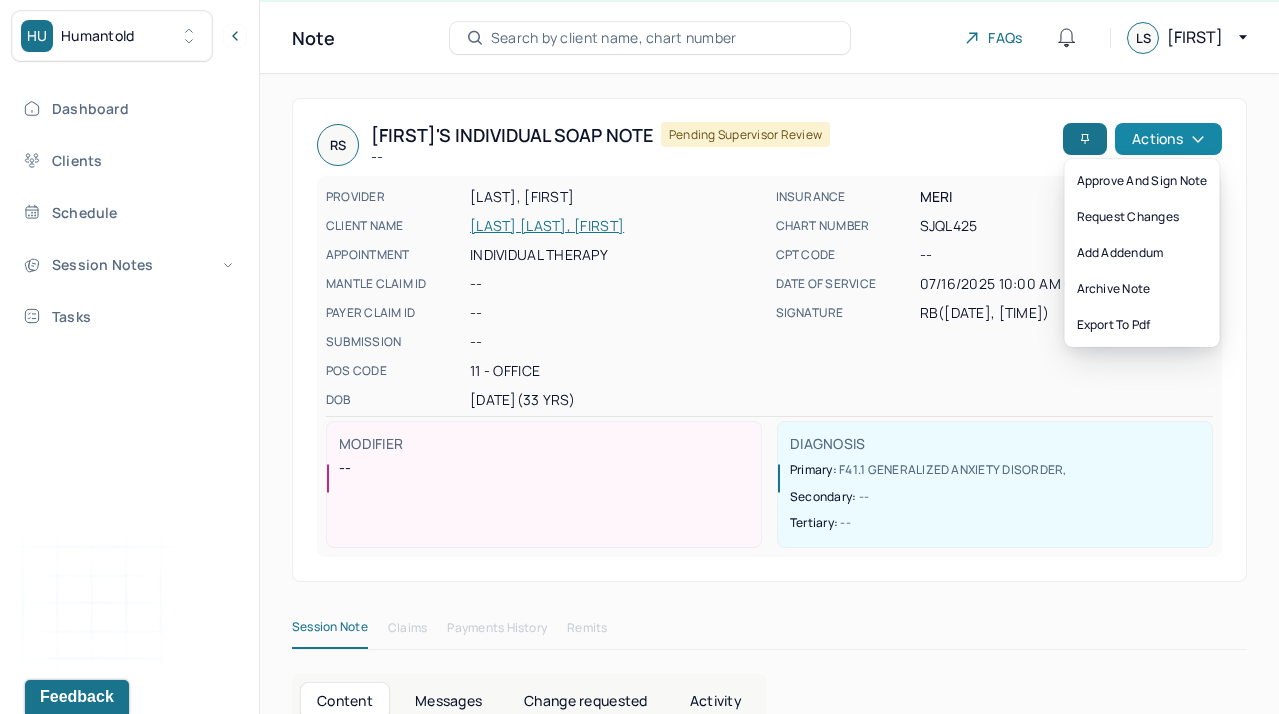 click on "Actions" at bounding box center [1168, 139] 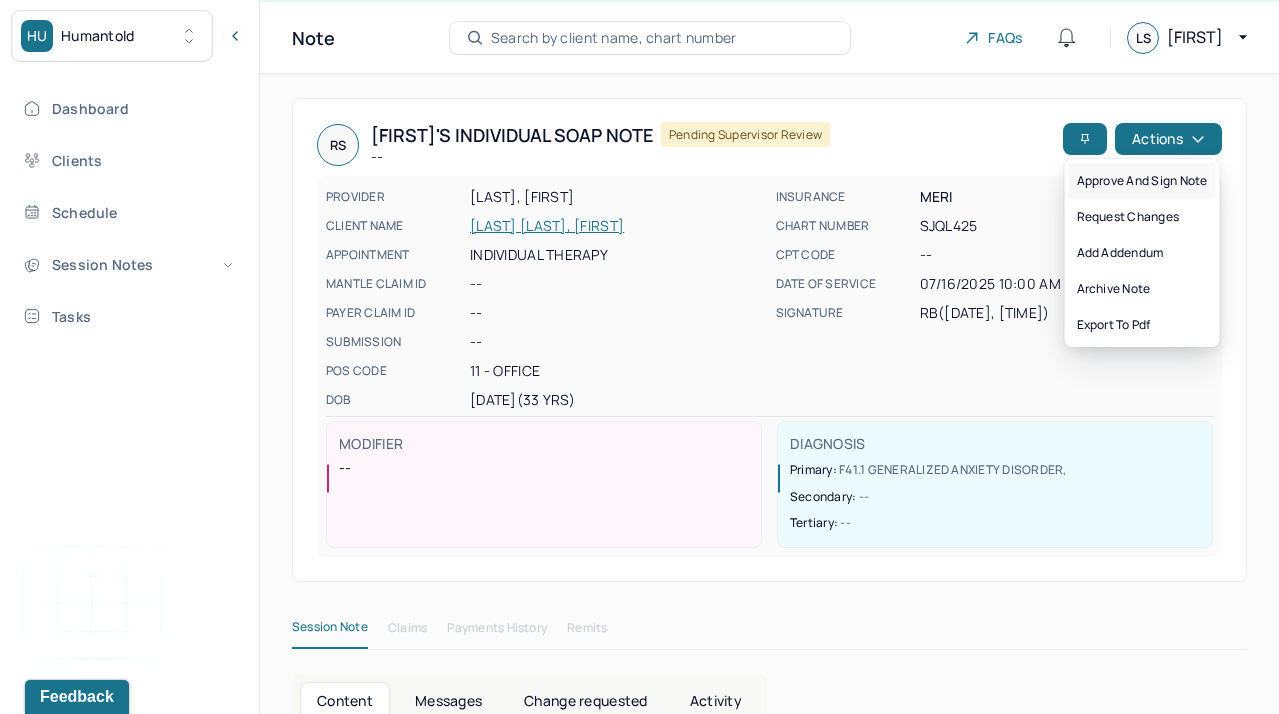 click on "Approve and sign note" at bounding box center (1142, 181) 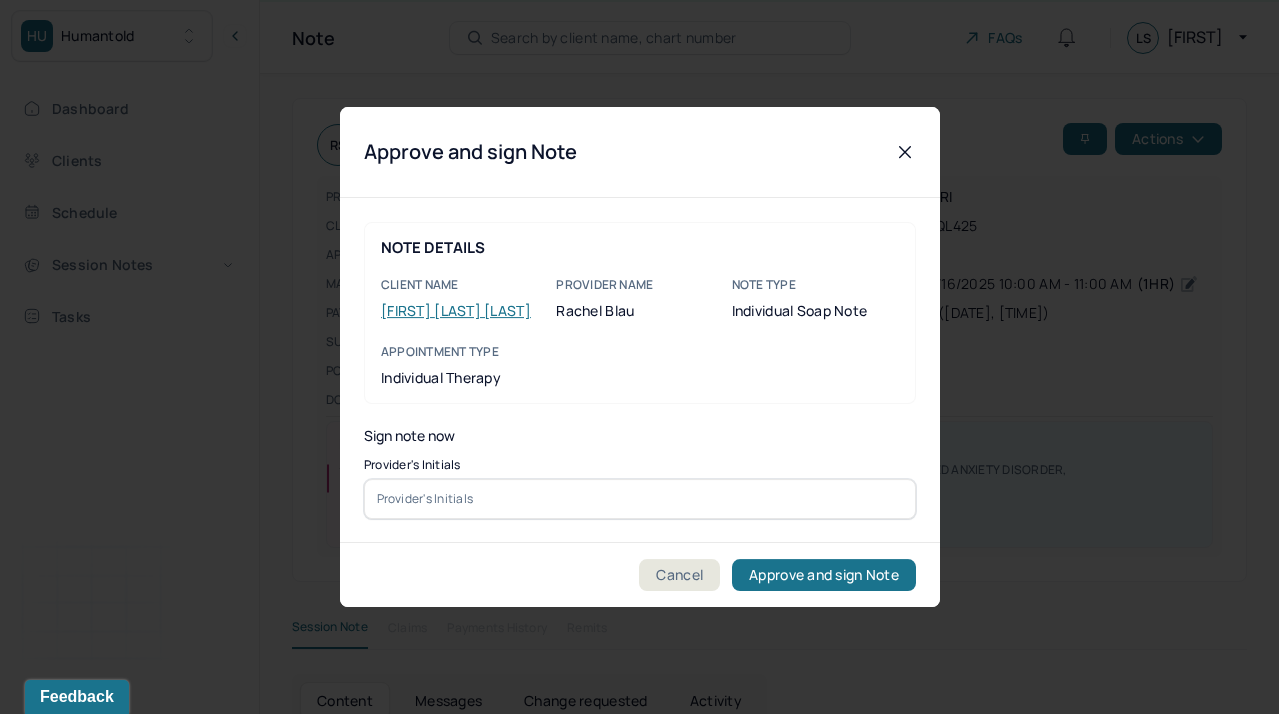 click at bounding box center (640, 499) 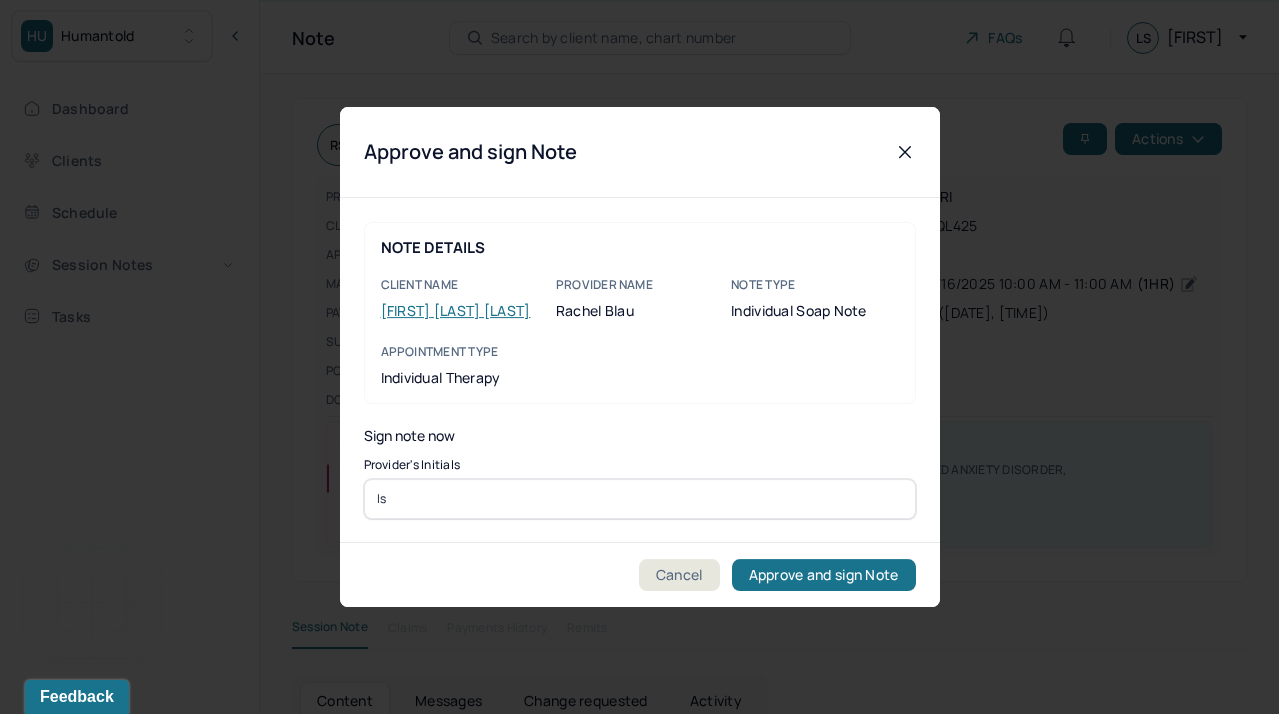 type on "ls" 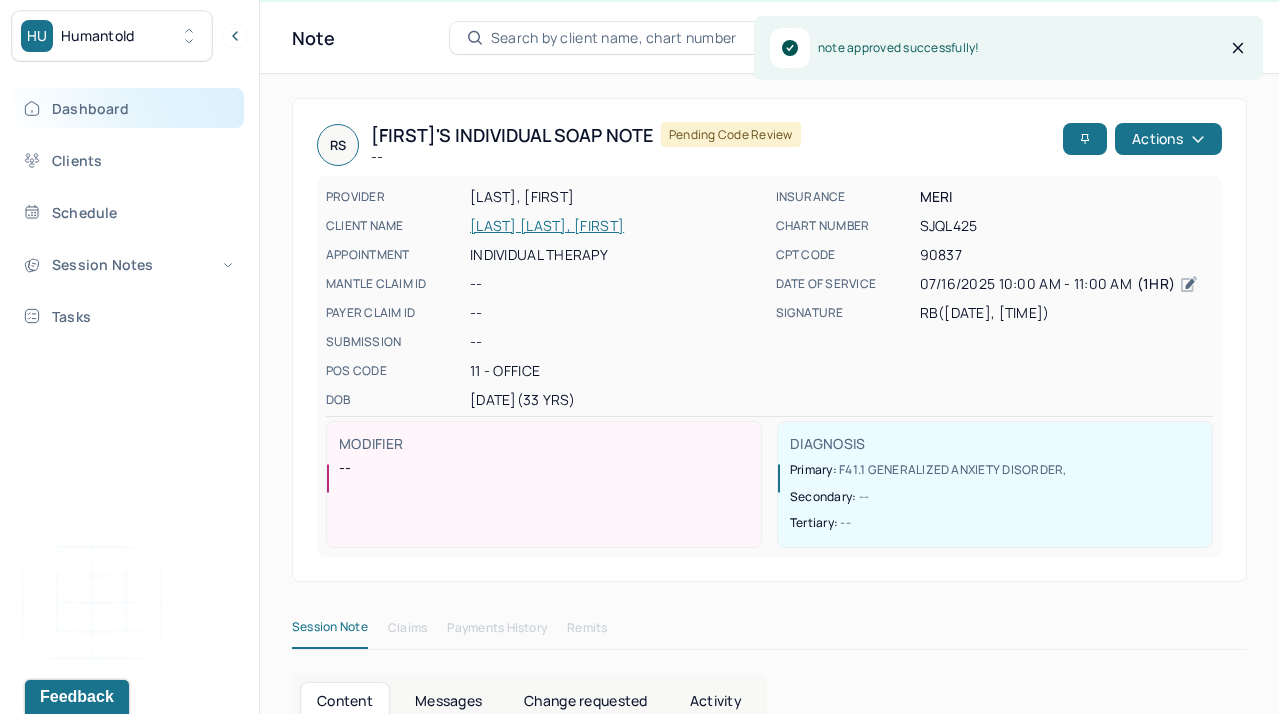 click on "Dashboard" at bounding box center (128, 108) 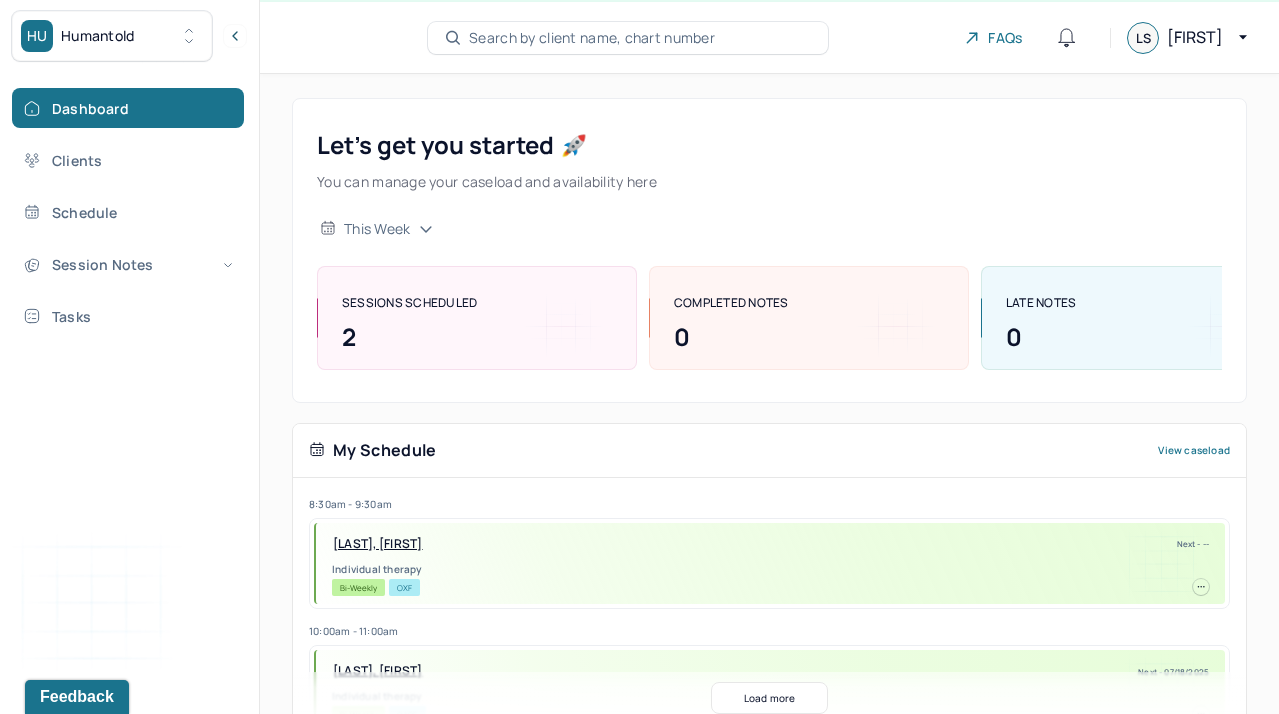 click on "My Schedule View caseload" at bounding box center [769, 451] 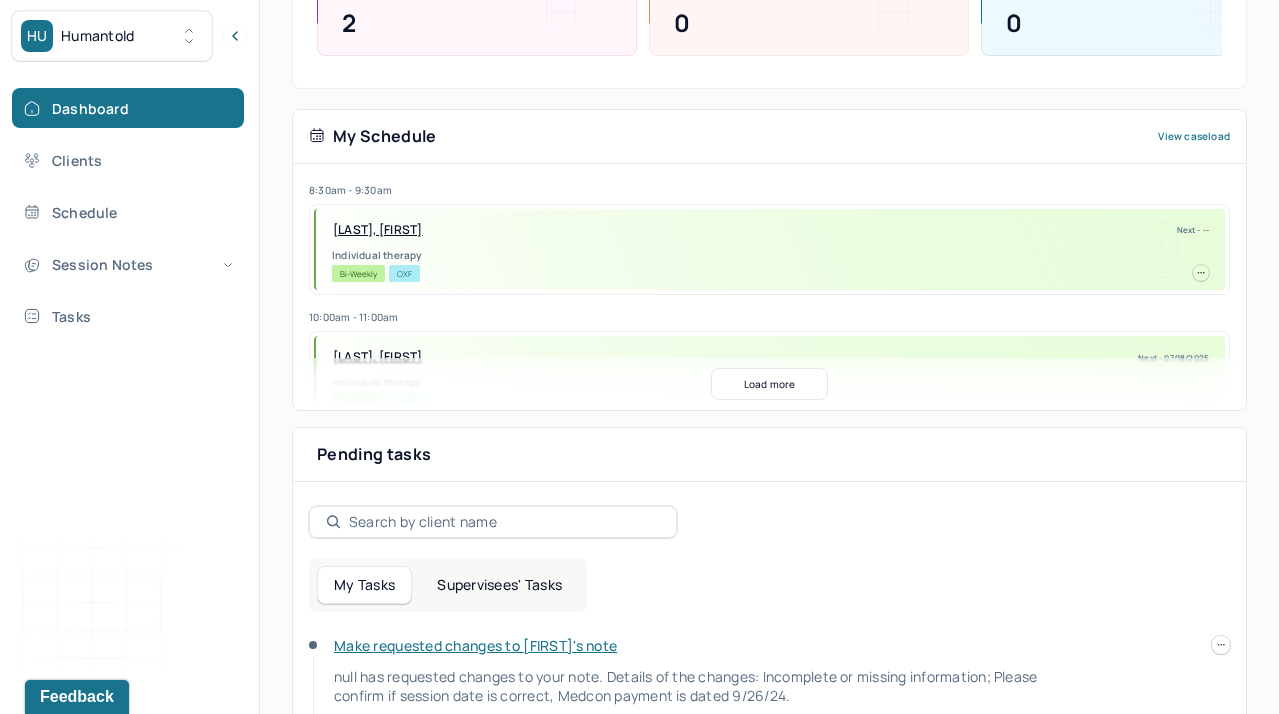scroll, scrollTop: 378, scrollLeft: 0, axis: vertical 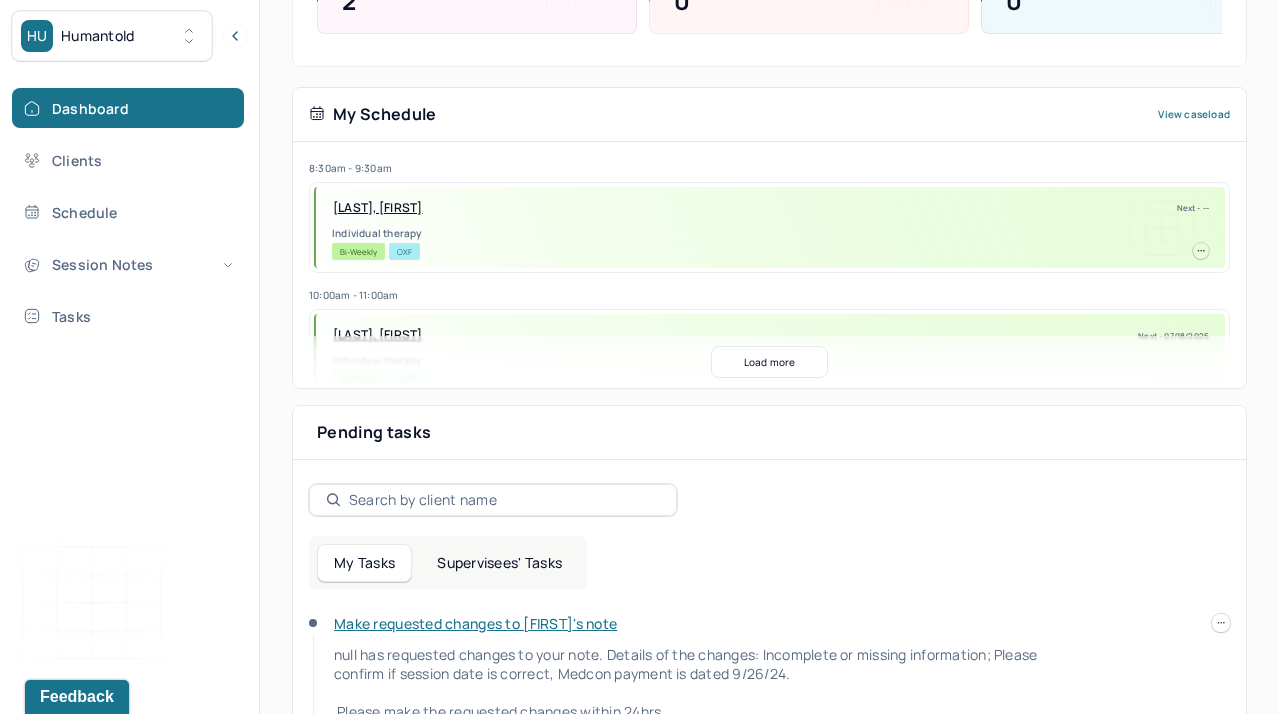 click on "Supervisees' Tasks" at bounding box center [499, 563] 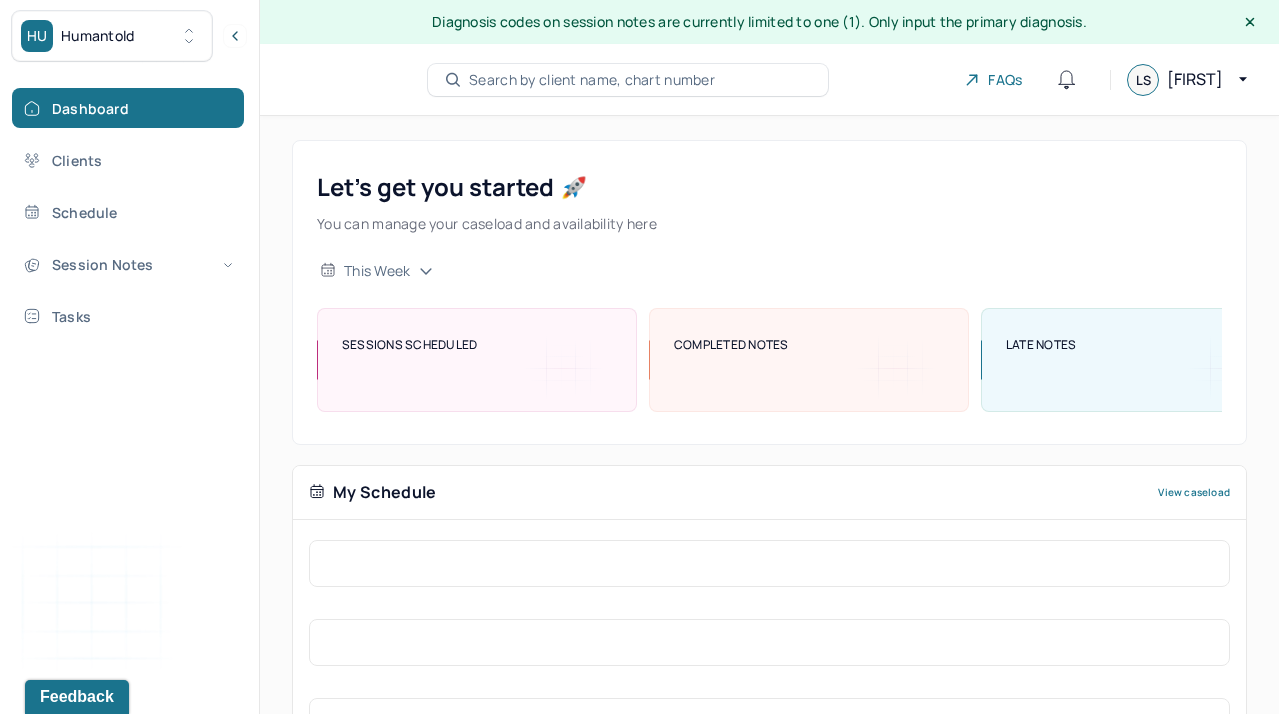 scroll, scrollTop: 85, scrollLeft: 0, axis: vertical 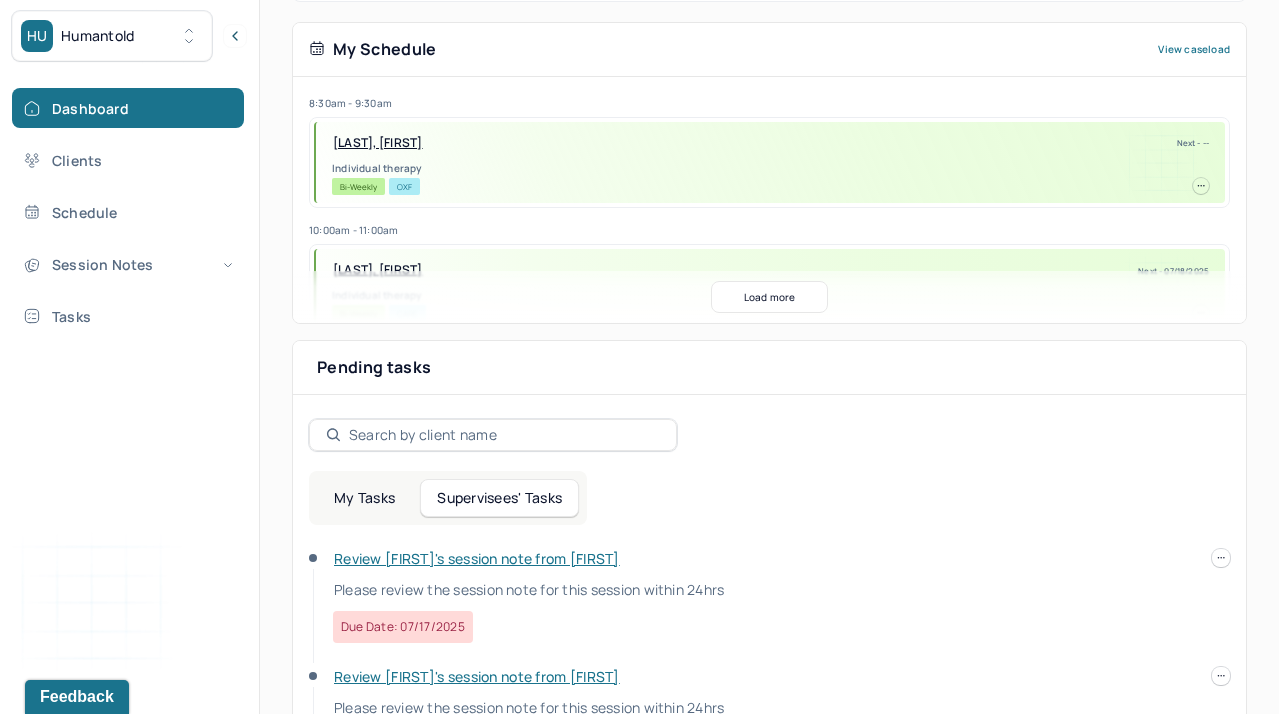 click on "Review [FIRST]'s session note from [FIRST]" at bounding box center (477, 558) 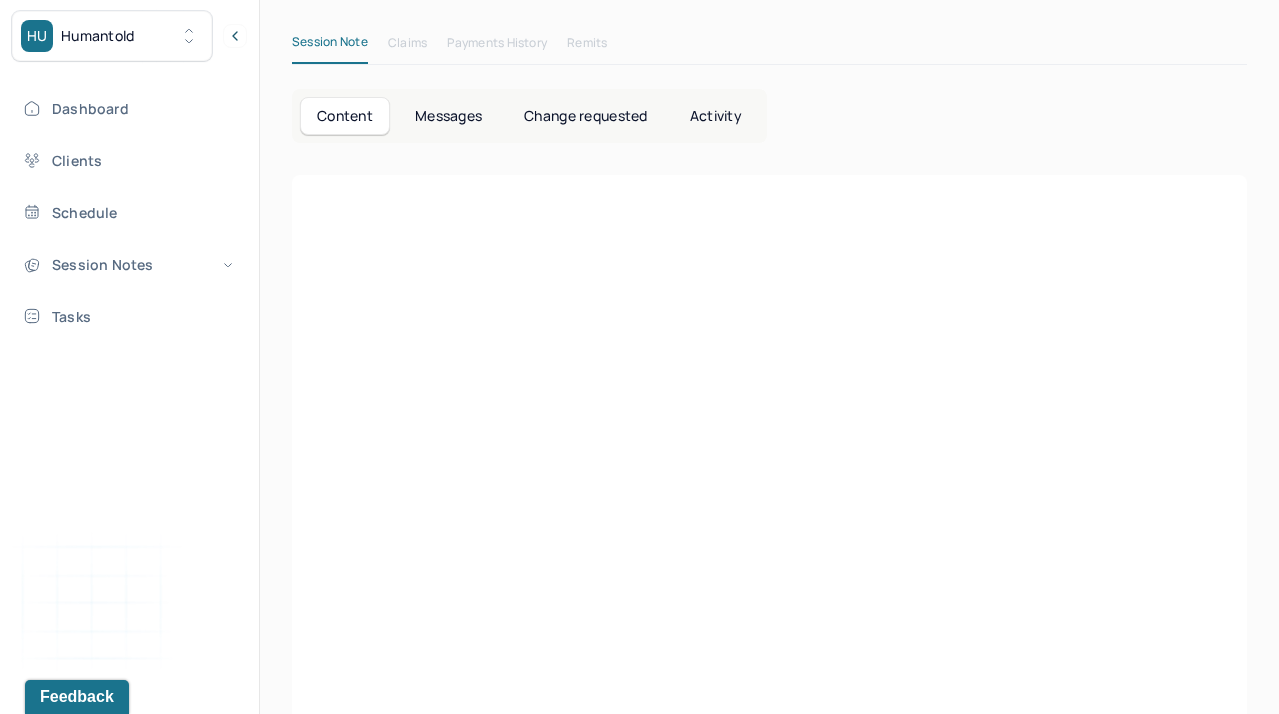 scroll, scrollTop: 42, scrollLeft: 0, axis: vertical 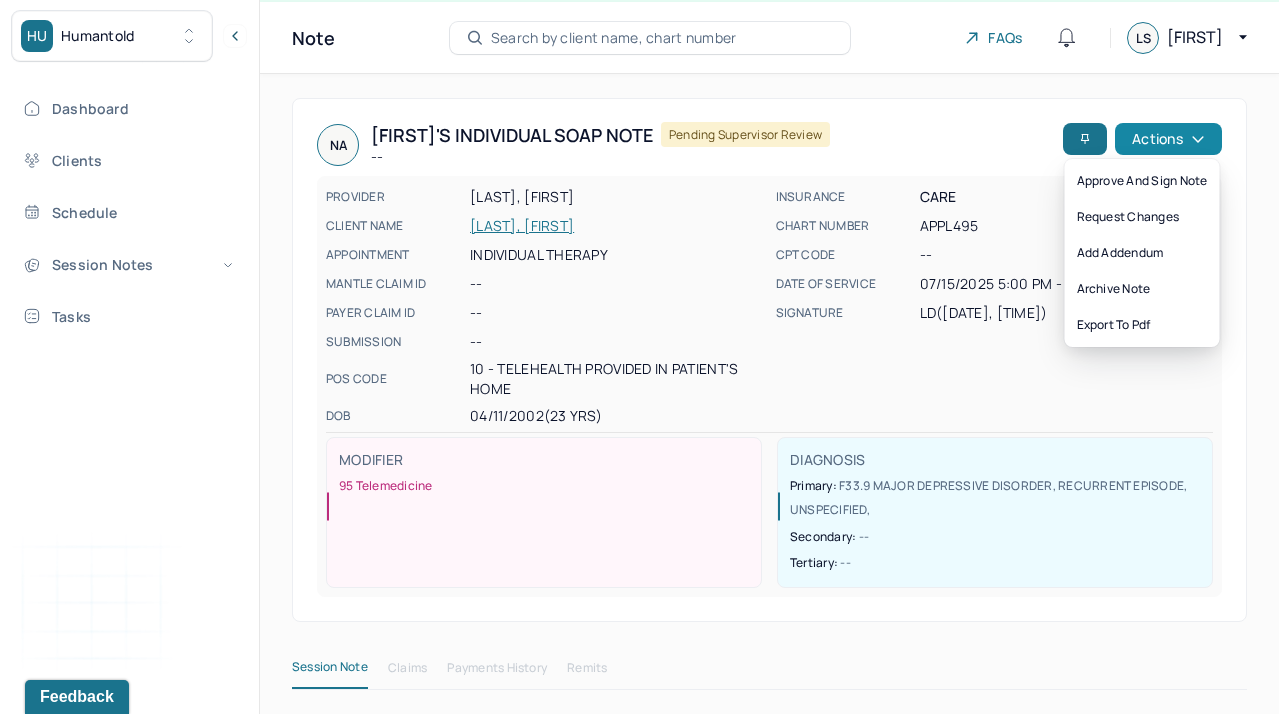 click on "Actions" at bounding box center (1168, 139) 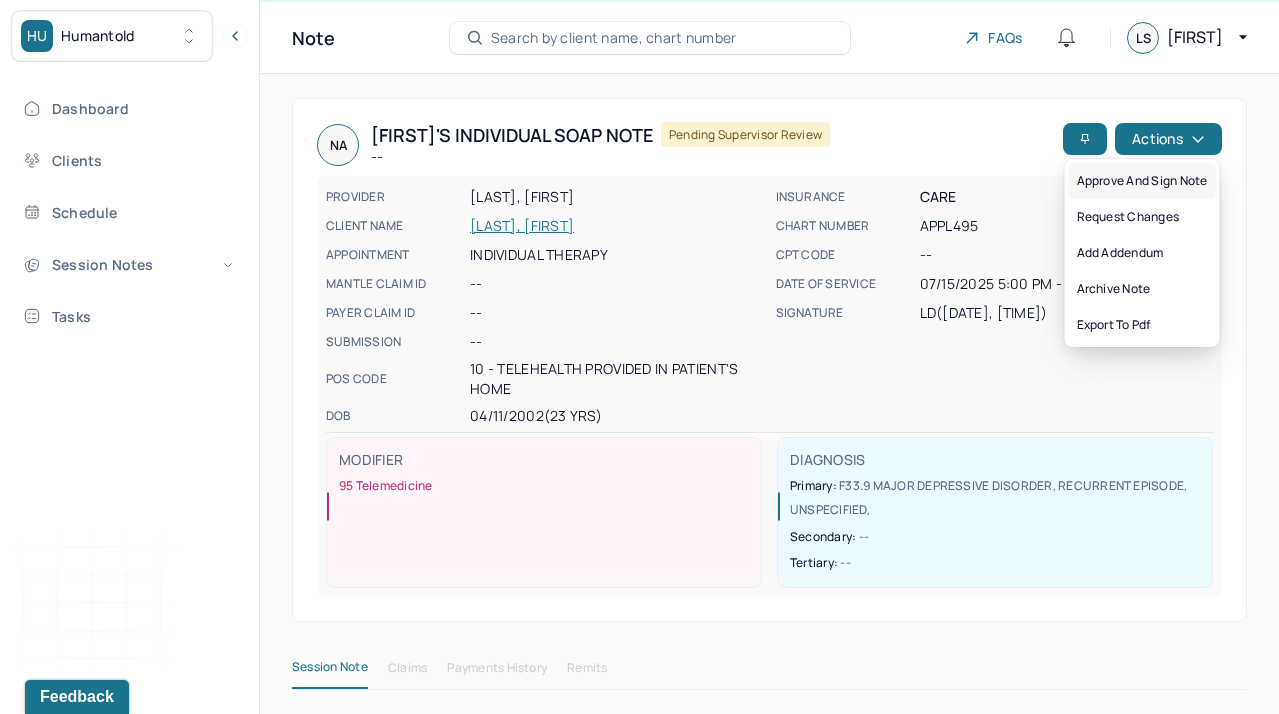 click on "Approve and sign note" at bounding box center (1142, 181) 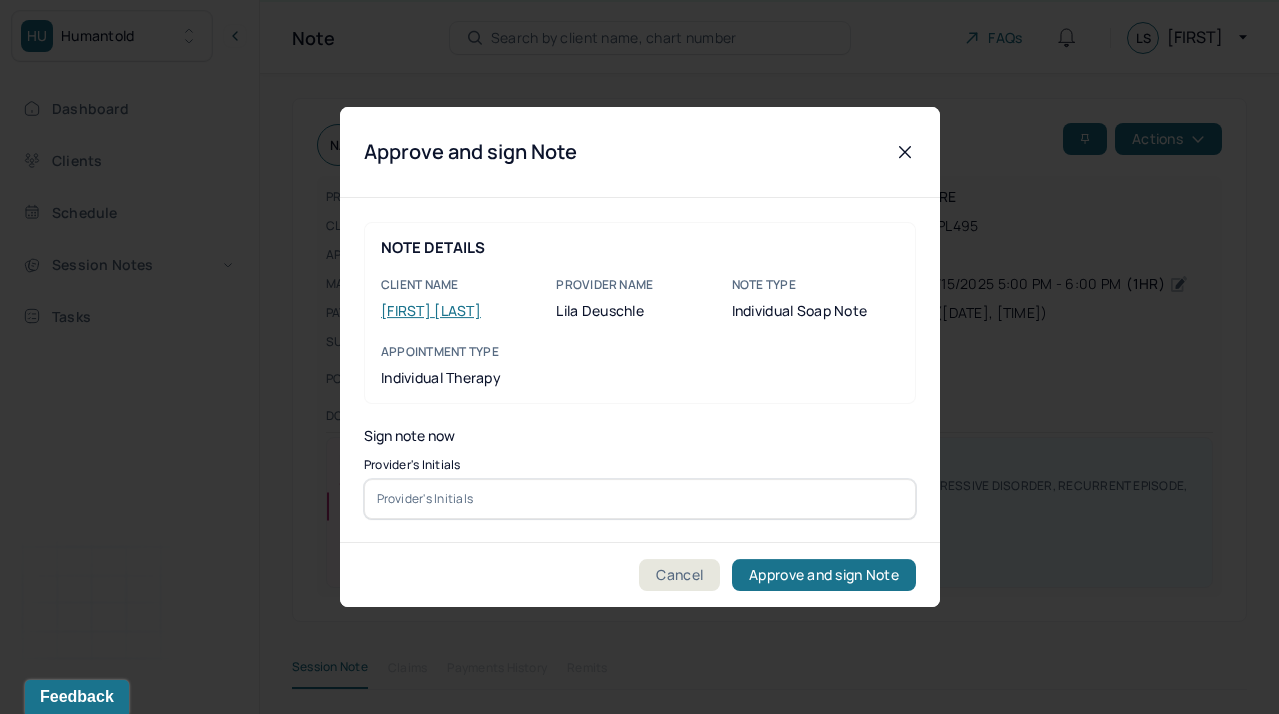 click on "Provider's Initials" at bounding box center (640, 489) 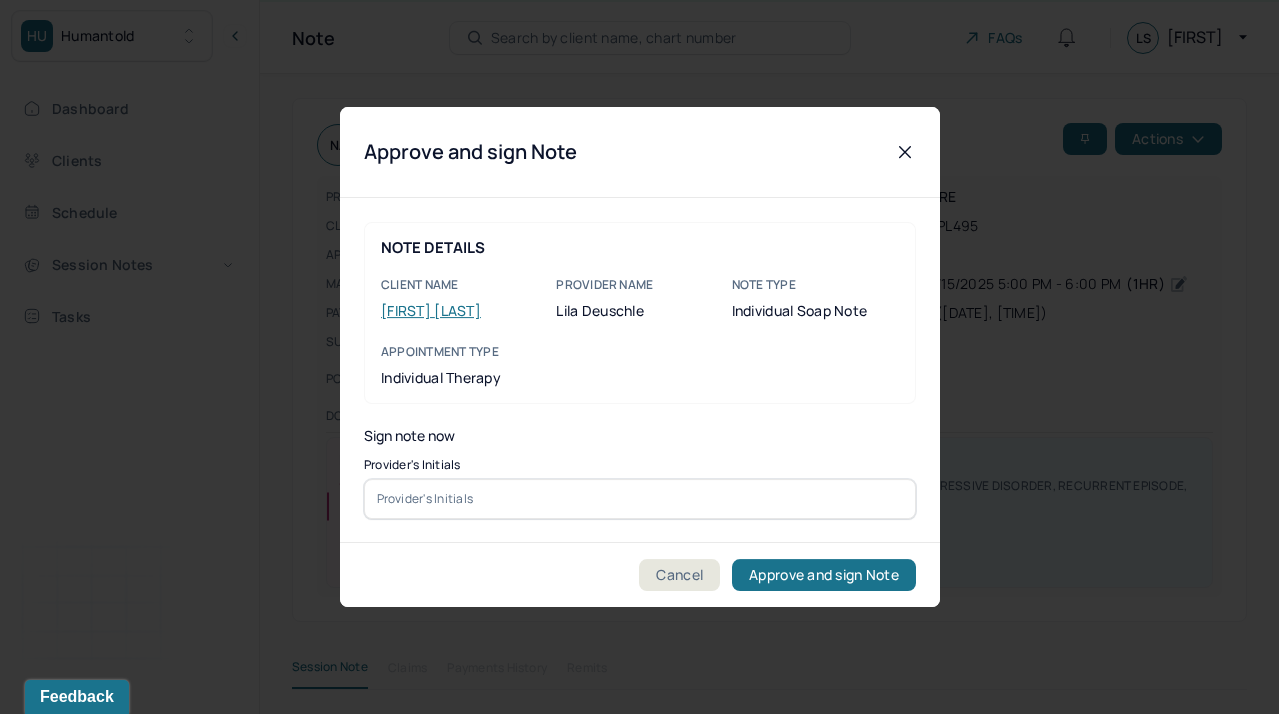 click at bounding box center (640, 499) 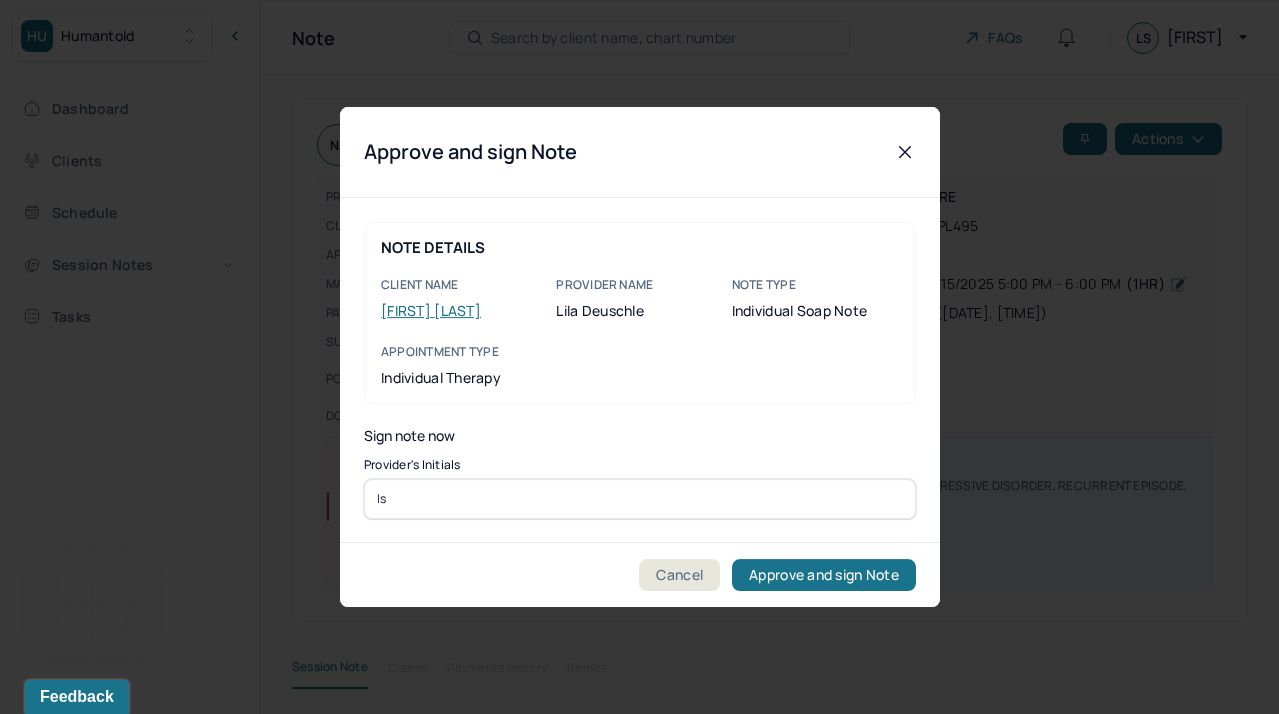 type on "ls" 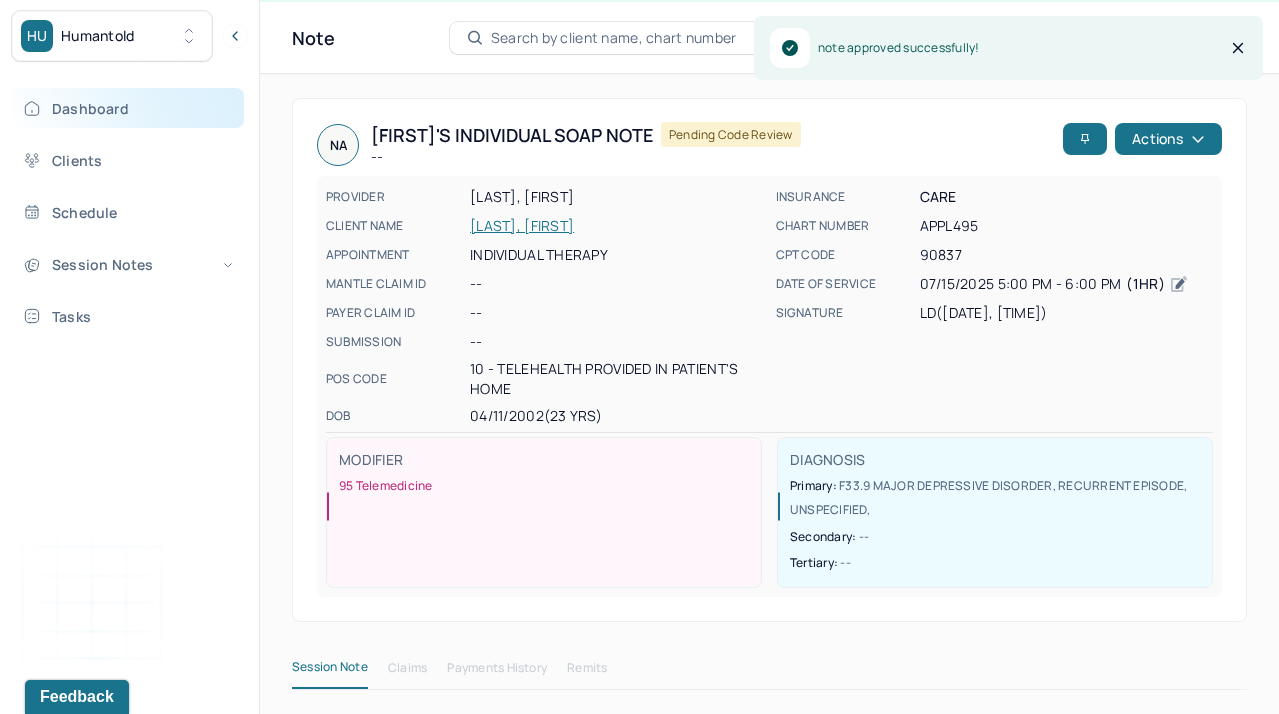 click on "Dashboard" at bounding box center [128, 108] 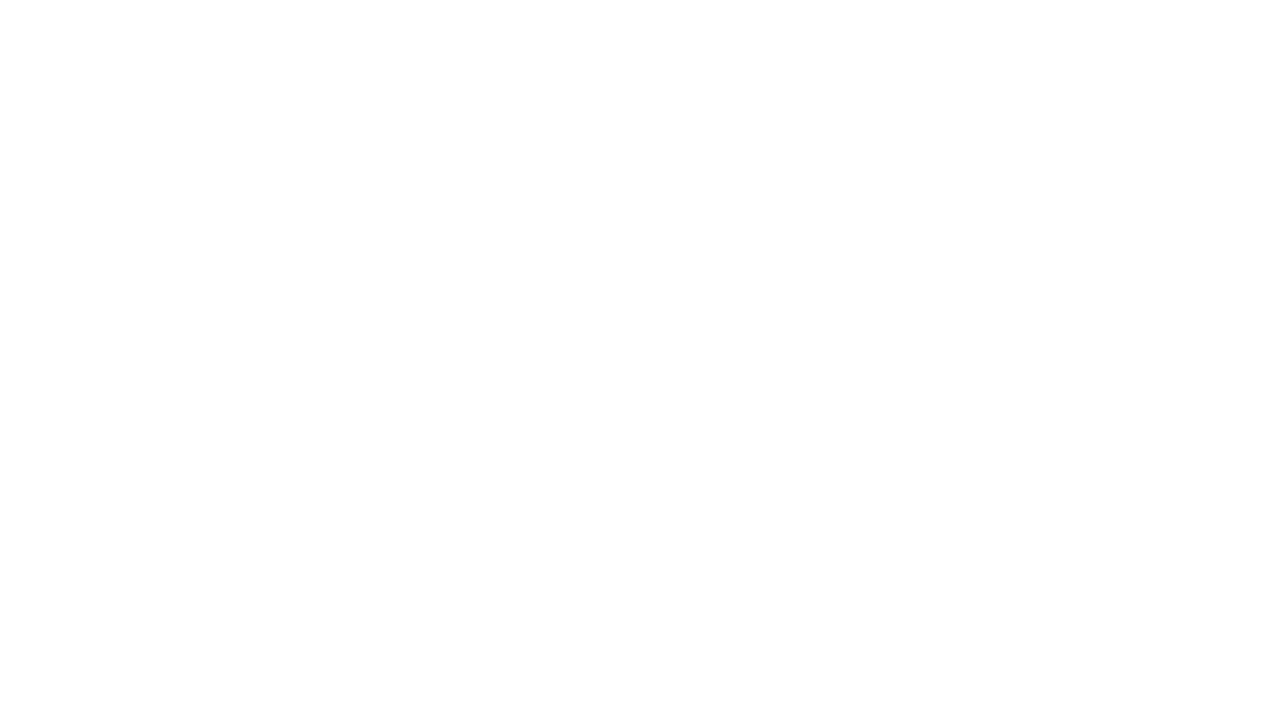 scroll, scrollTop: 0, scrollLeft: 0, axis: both 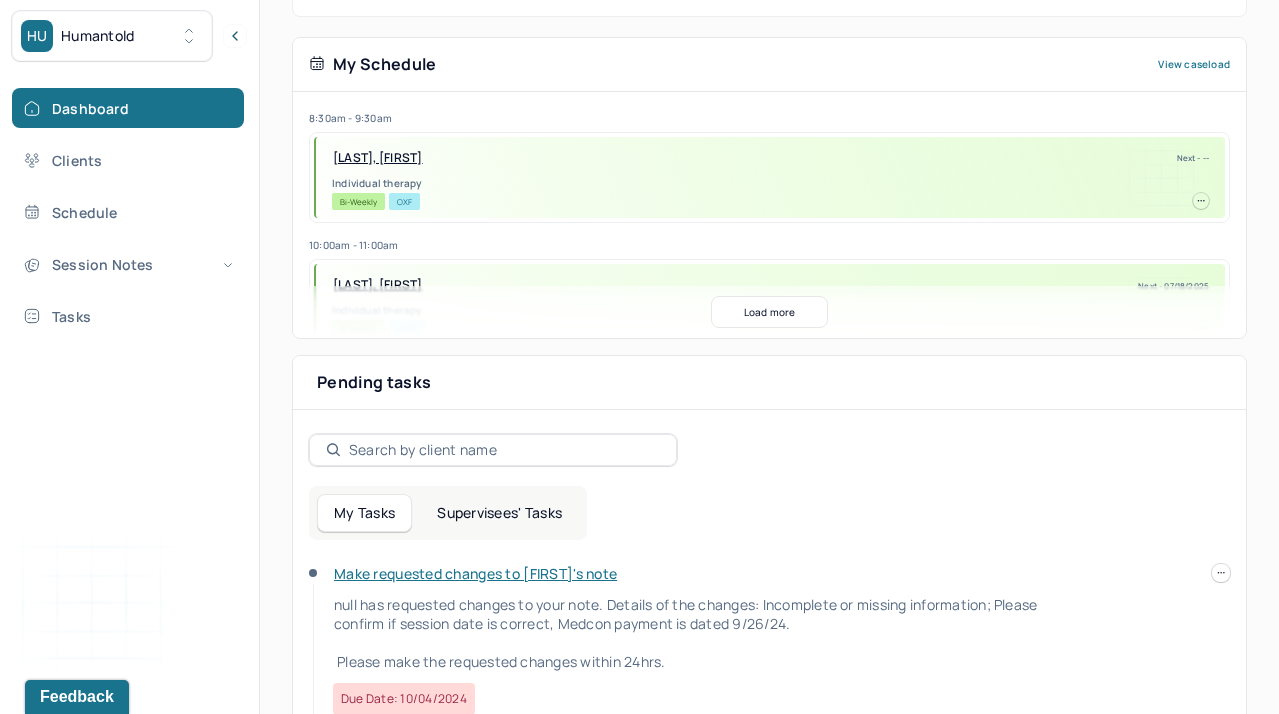 click on "Supervisees' Tasks" at bounding box center (499, 513) 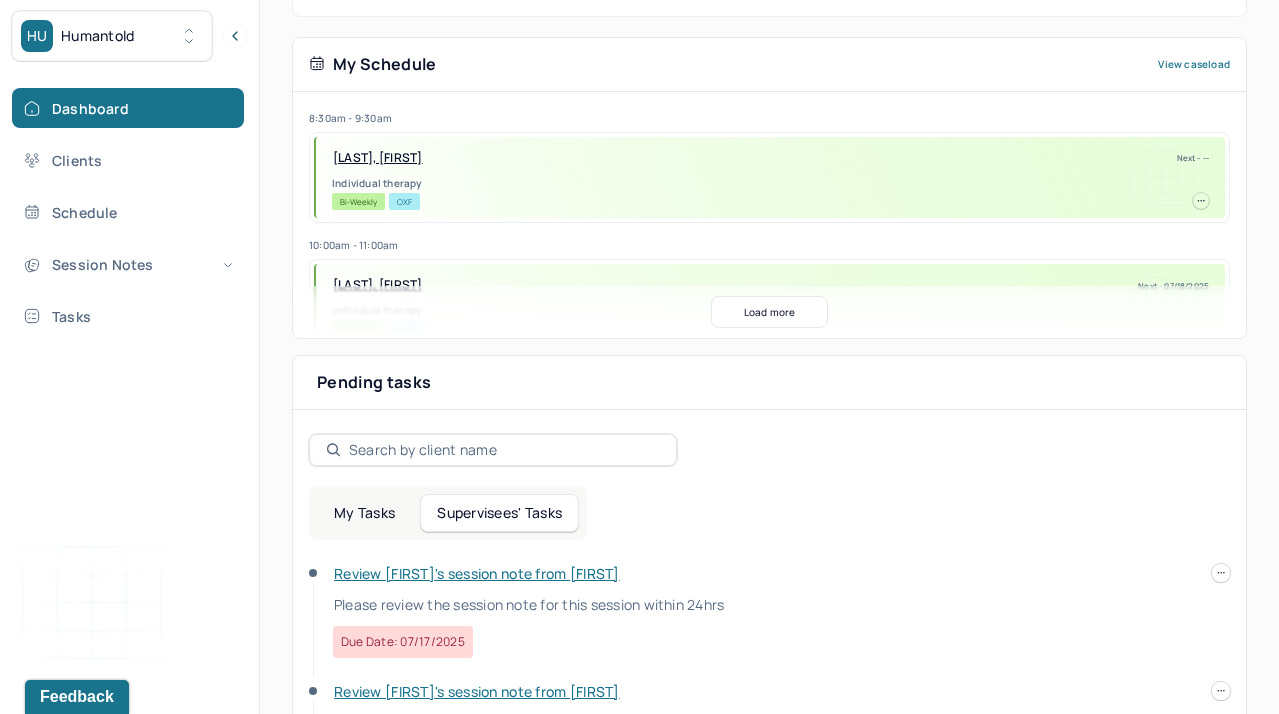 click on "Review [FIRST]'s session note from [FIRST]" at bounding box center [477, 573] 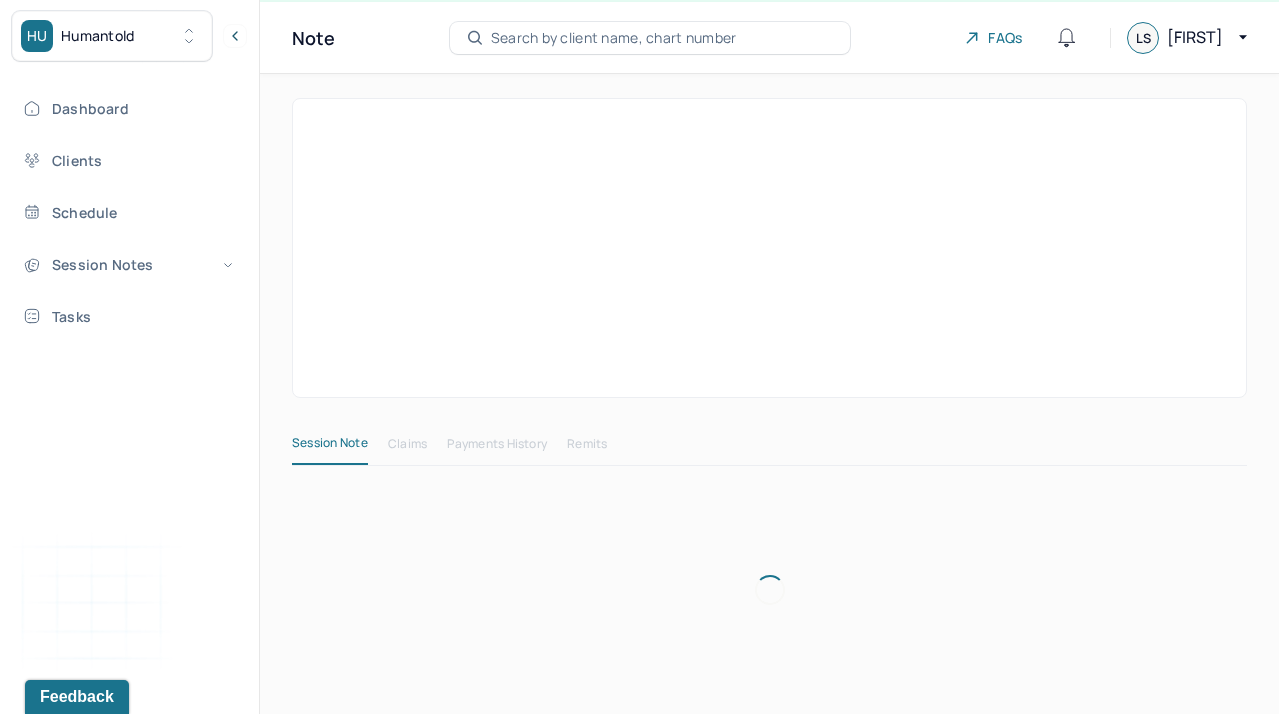 scroll, scrollTop: 42, scrollLeft: 0, axis: vertical 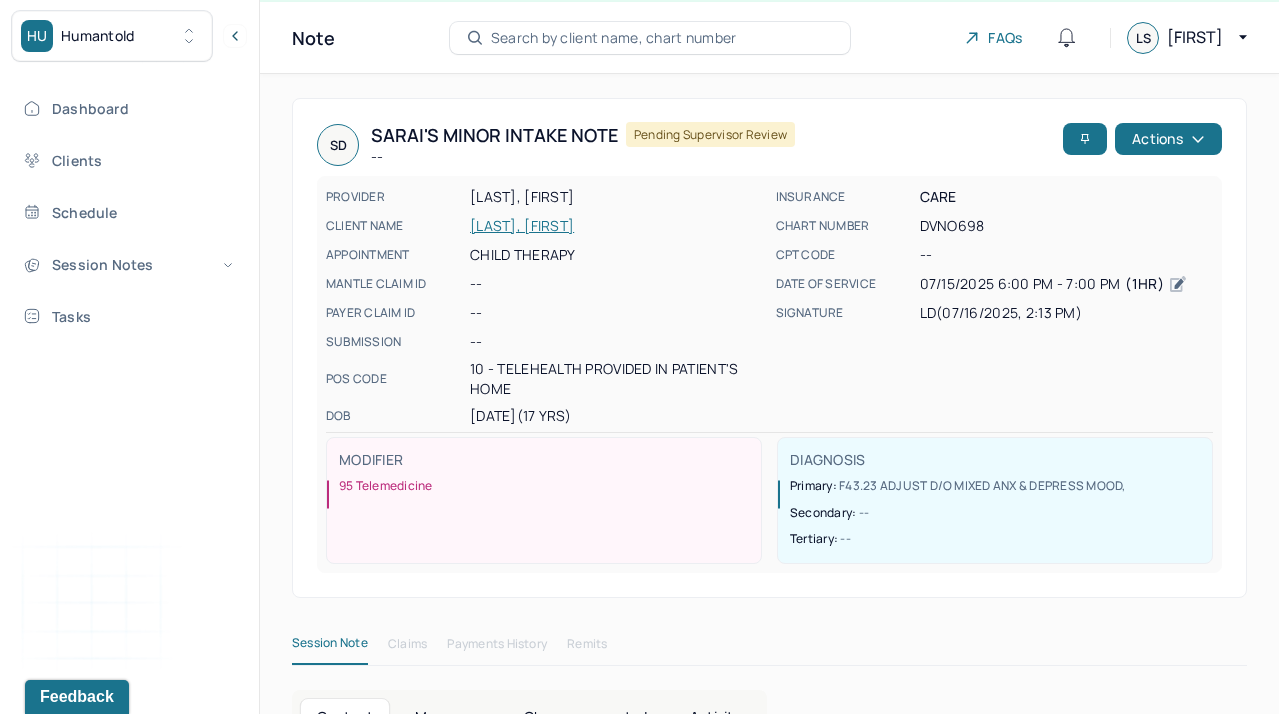 click on "SD [FIRST]'s Minor intake note PROVIDER [LAST], [FIRST] CLIENT NAME [LAST], [FIRST] APPOINTMENT Child therapy CLAIM ID -- PAYER CLAIM ID -- SUBMISSION -- POS CODE 10 - Telehealth Provided in Patient's Home DOB [DATE] ([AGE] Yrs) INSURANCE CARE CHART NUMBER DVNO698 CPT CODE -- DATE OF SERVICE [DATE] 6:00 PM - 7:00 PM ( 1hr ) SIGNATURE LD ([DATE], 2:13 PM) MODIFIER 95 Telemedicine DIAGNOSIS Primary: F43.23 ADJUST D/O MIXED ANX & DEPRESS MOOD , Secondary: -- Tertiary: --" at bounding box center (769, 348) 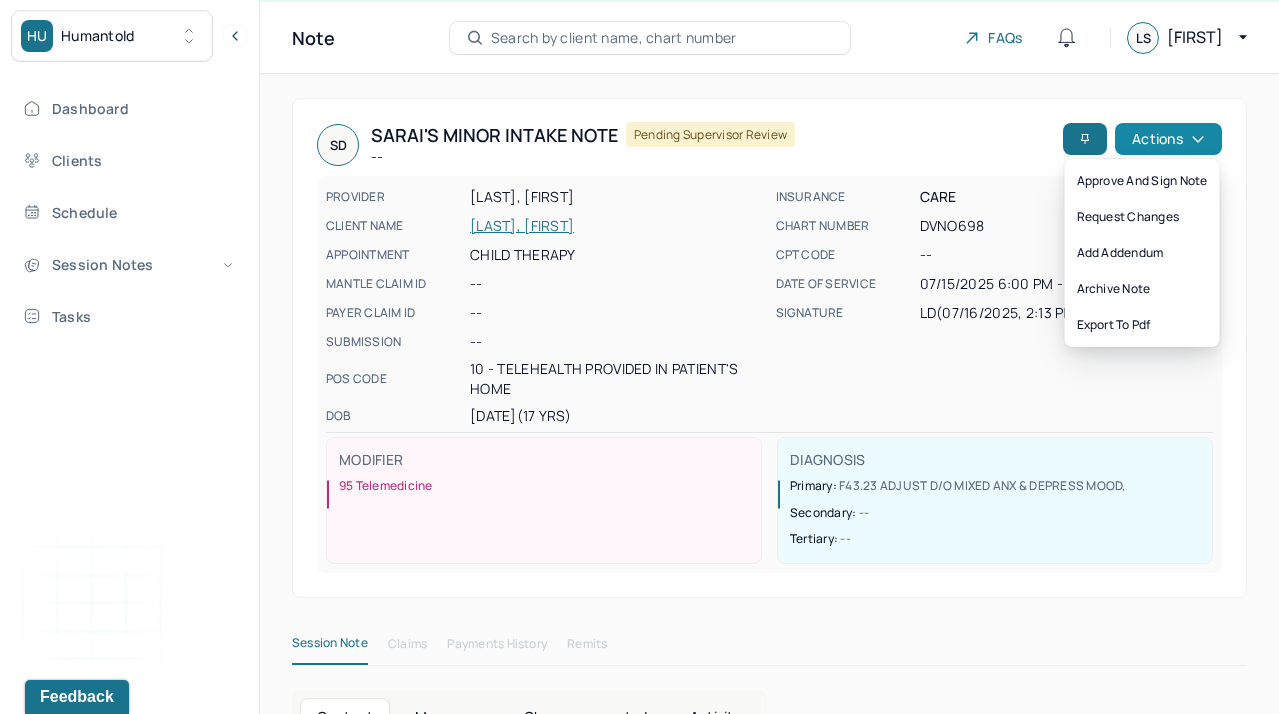 click on "Actions" at bounding box center (1168, 139) 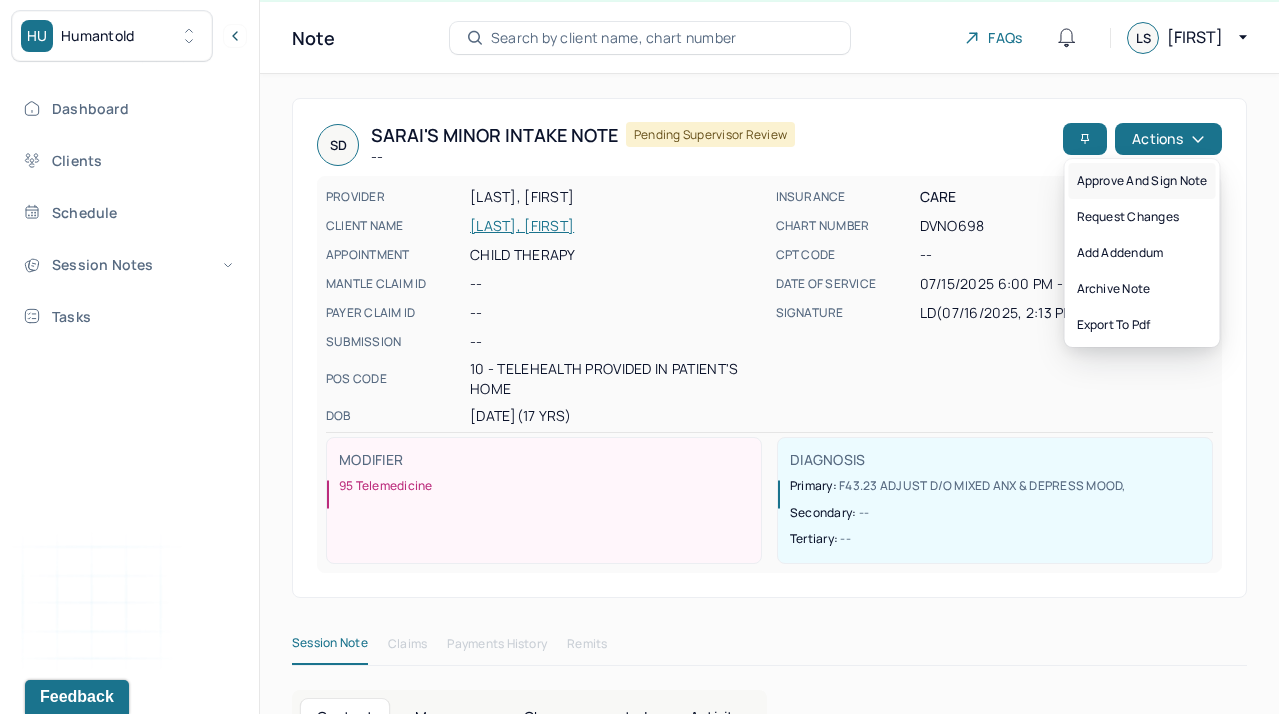 click on "Approve and sign note" at bounding box center (1142, 181) 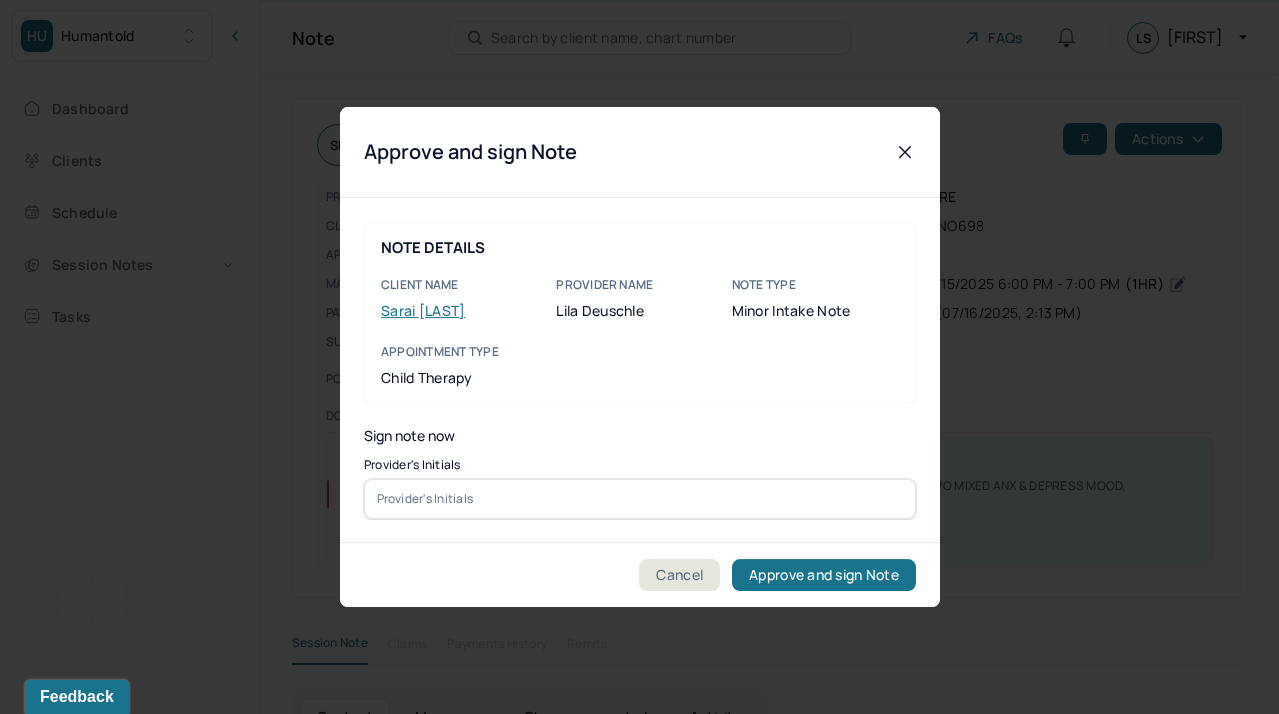 click at bounding box center (640, 499) 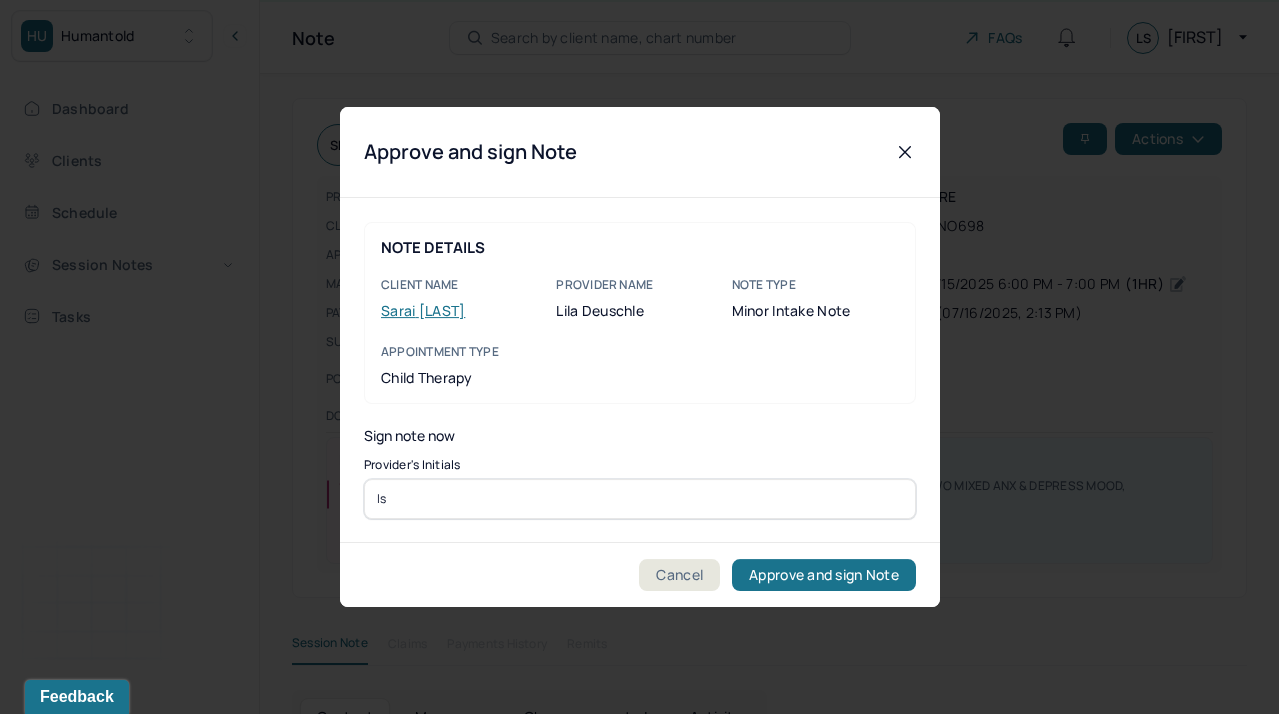 type on "ls" 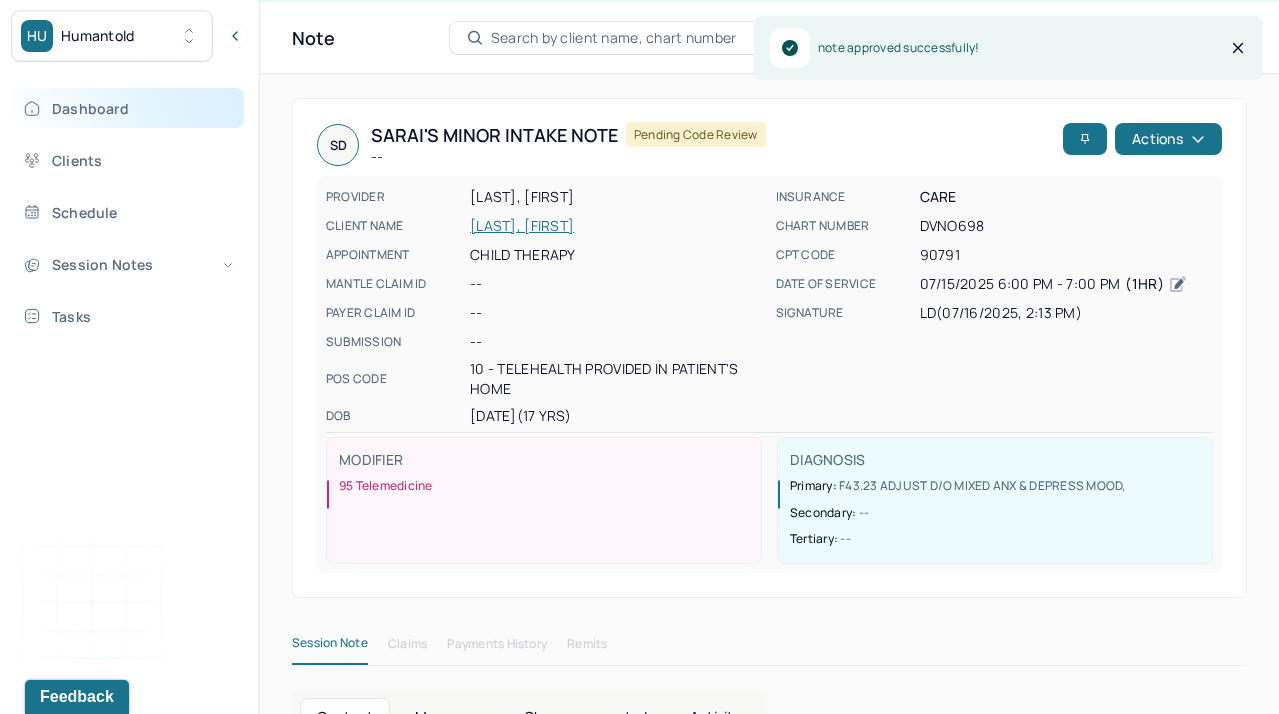 click on "Dashboard" at bounding box center [128, 108] 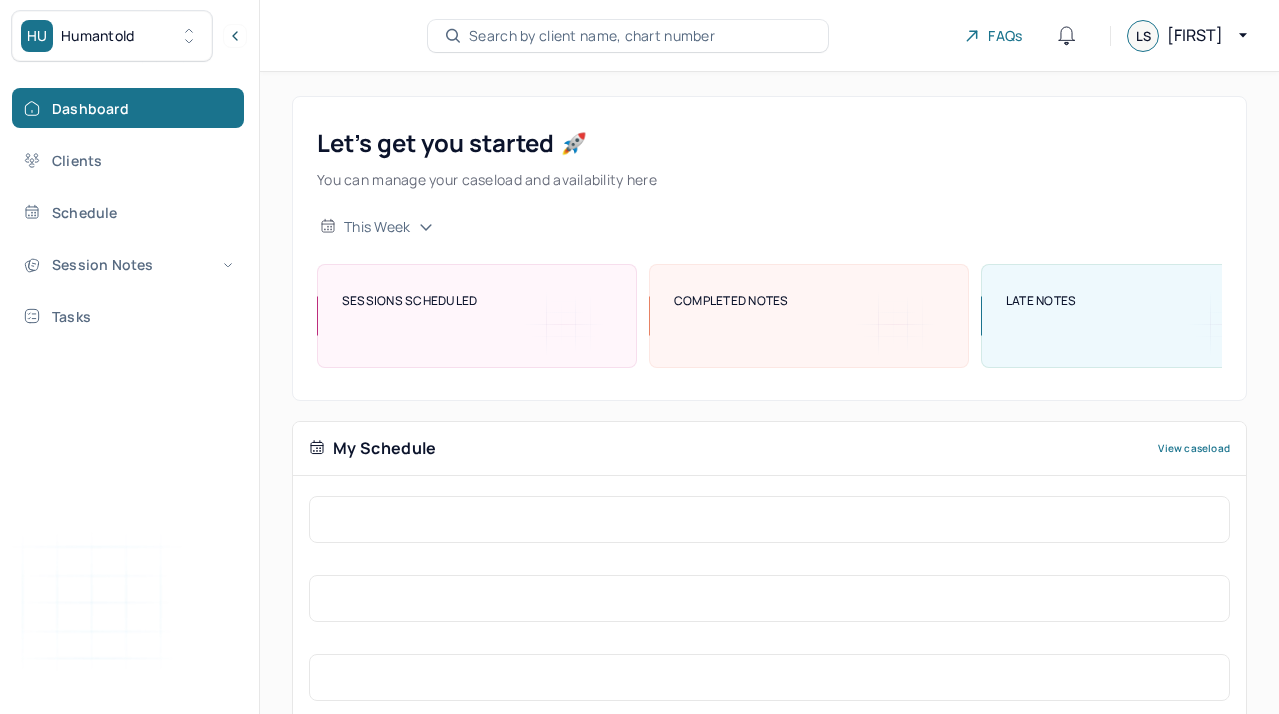 scroll, scrollTop: 73, scrollLeft: 0, axis: vertical 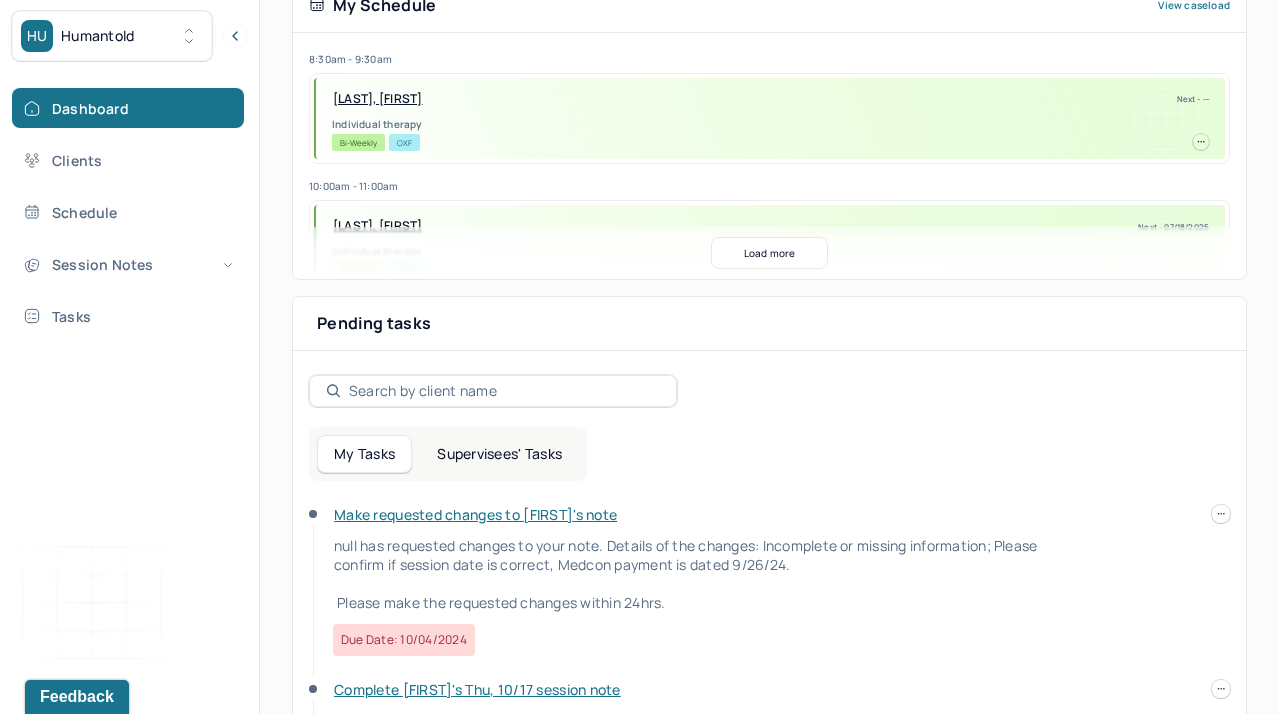 click on "Supervisees' Tasks" at bounding box center (499, 454) 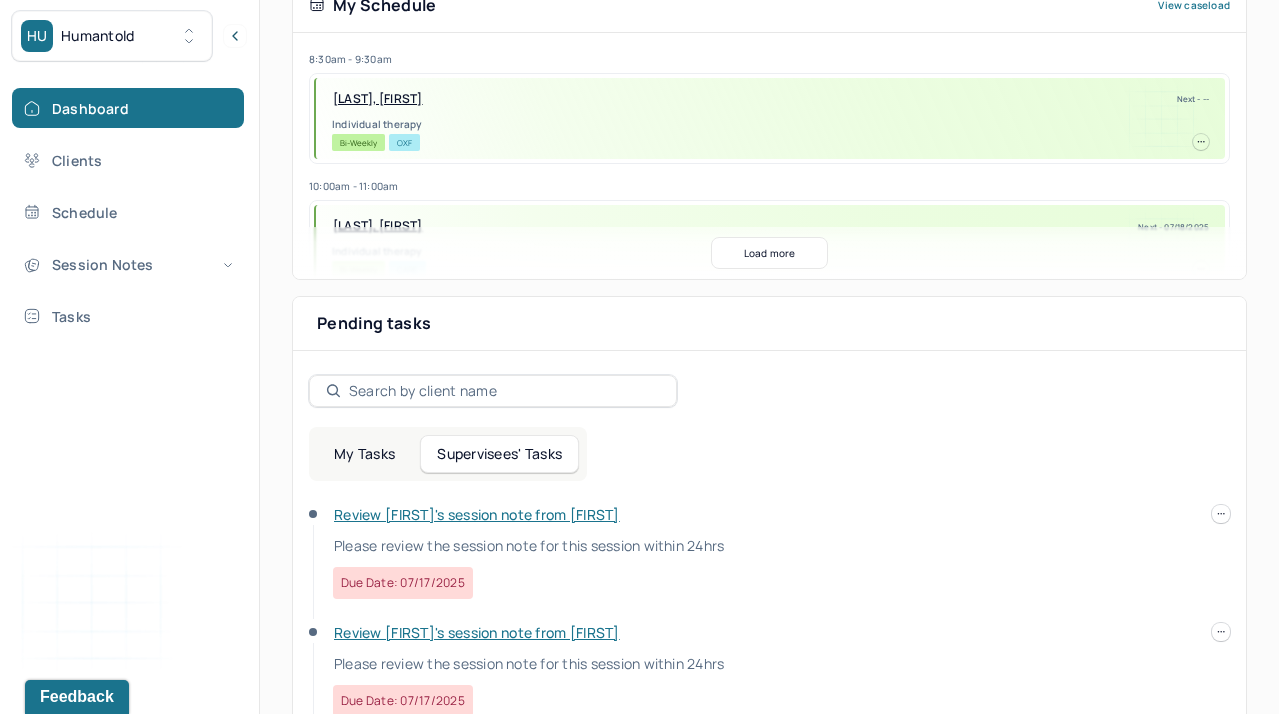 click on "Review [FIRST]'s session note from [FIRST]" at bounding box center [477, 514] 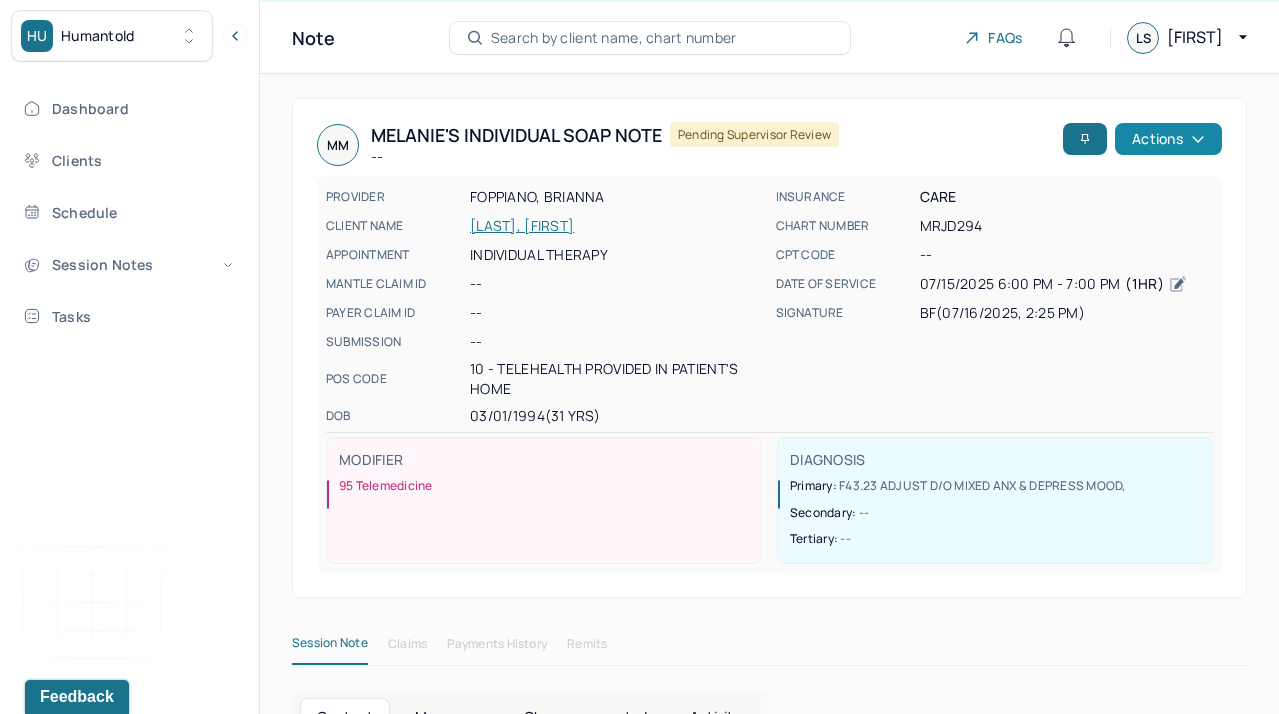 click on "Actions" at bounding box center (1168, 139) 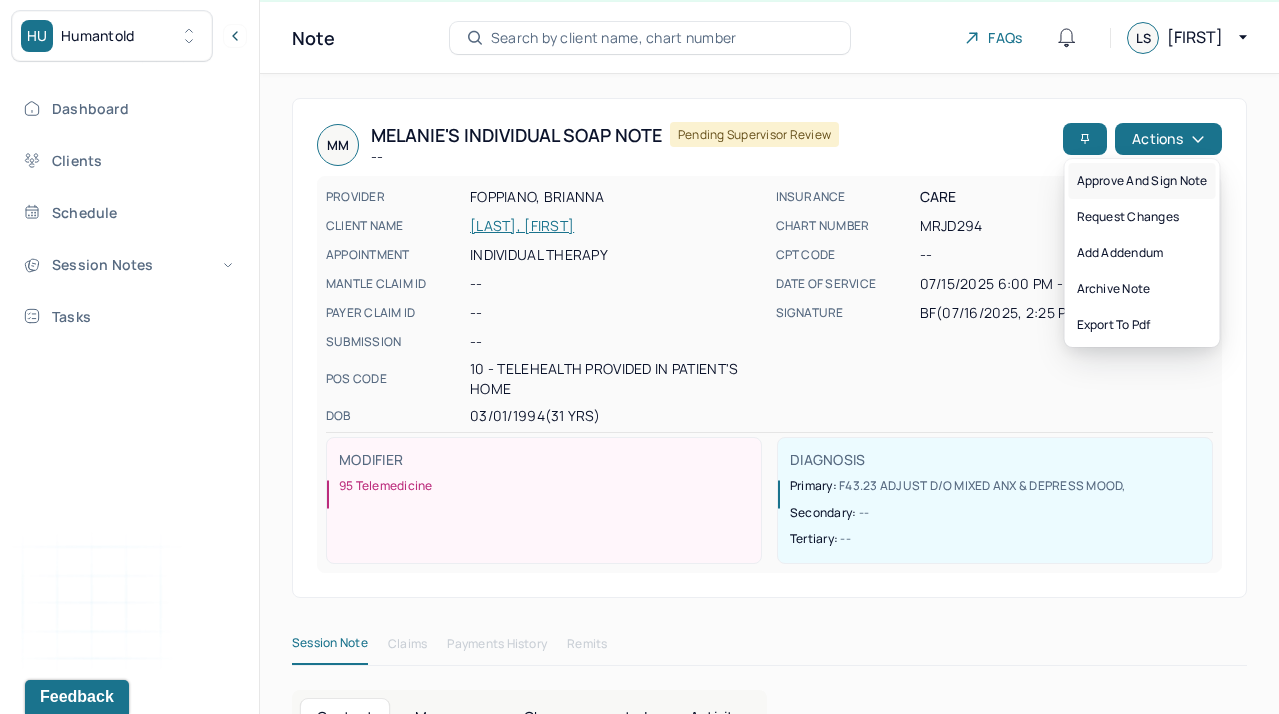 click on "Approve and sign note" at bounding box center (1142, 181) 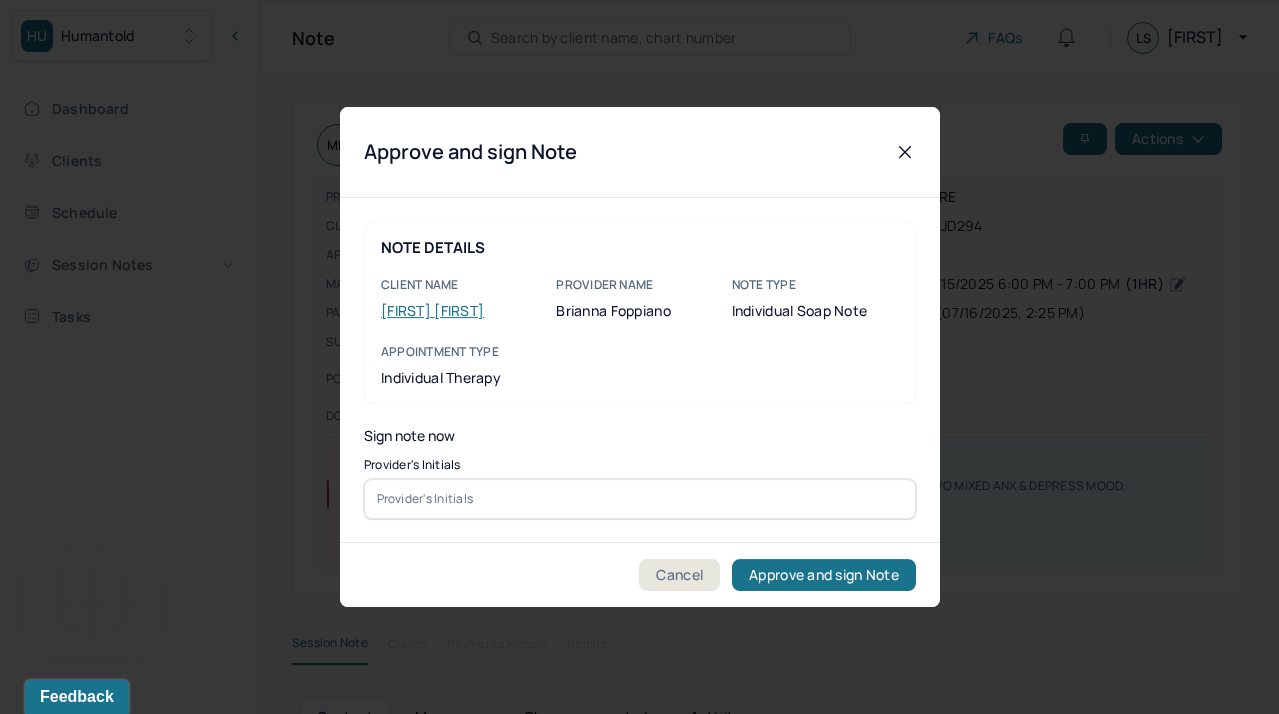 click at bounding box center [640, 499] 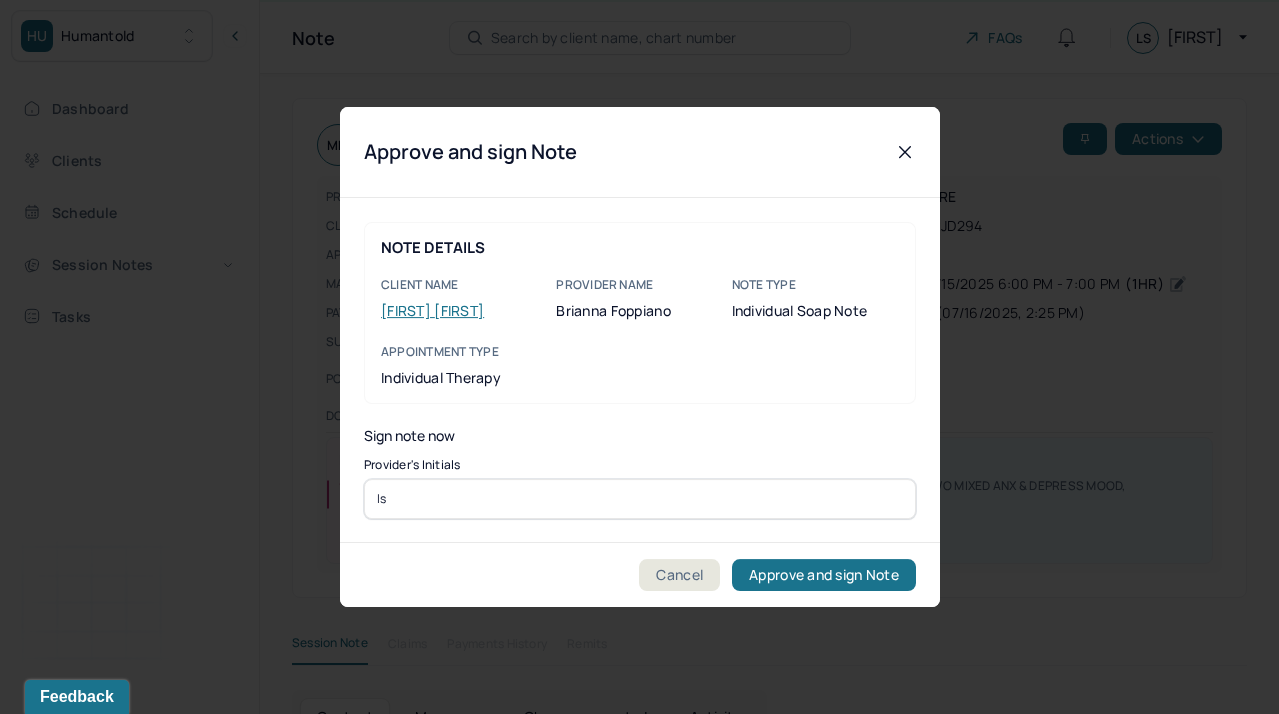 type on "ls" 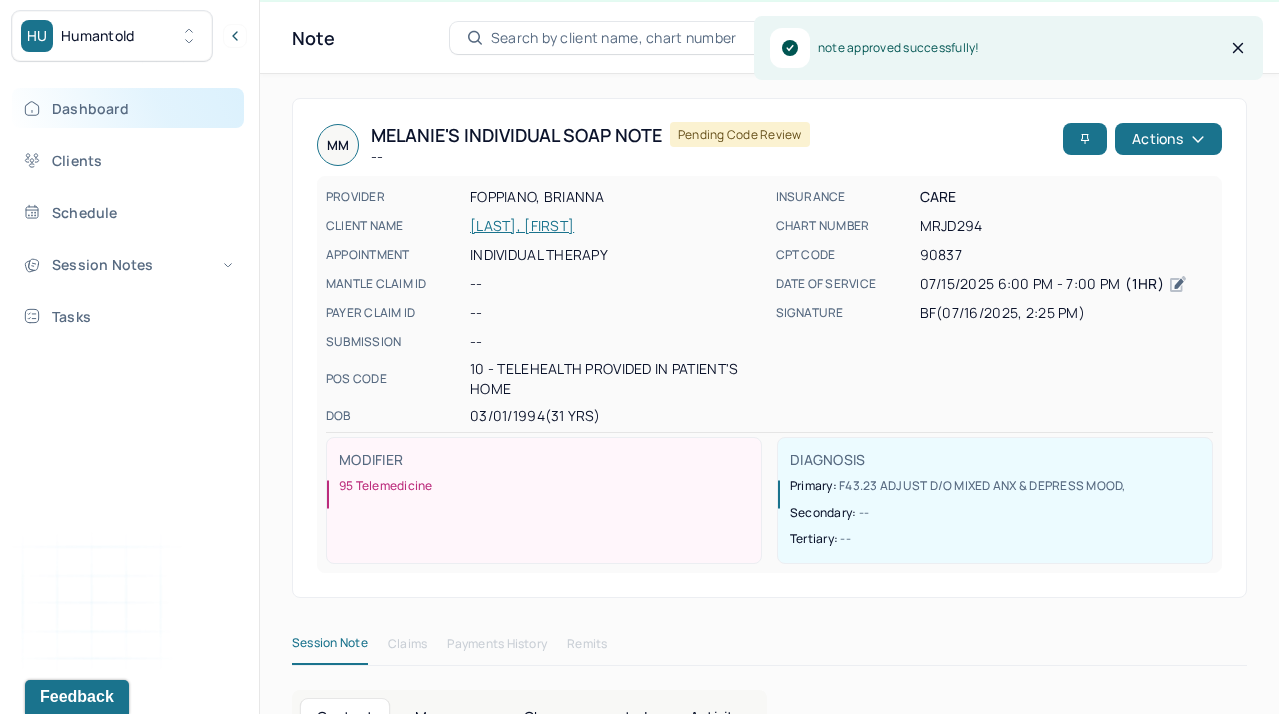 click on "Dashboard" at bounding box center [128, 108] 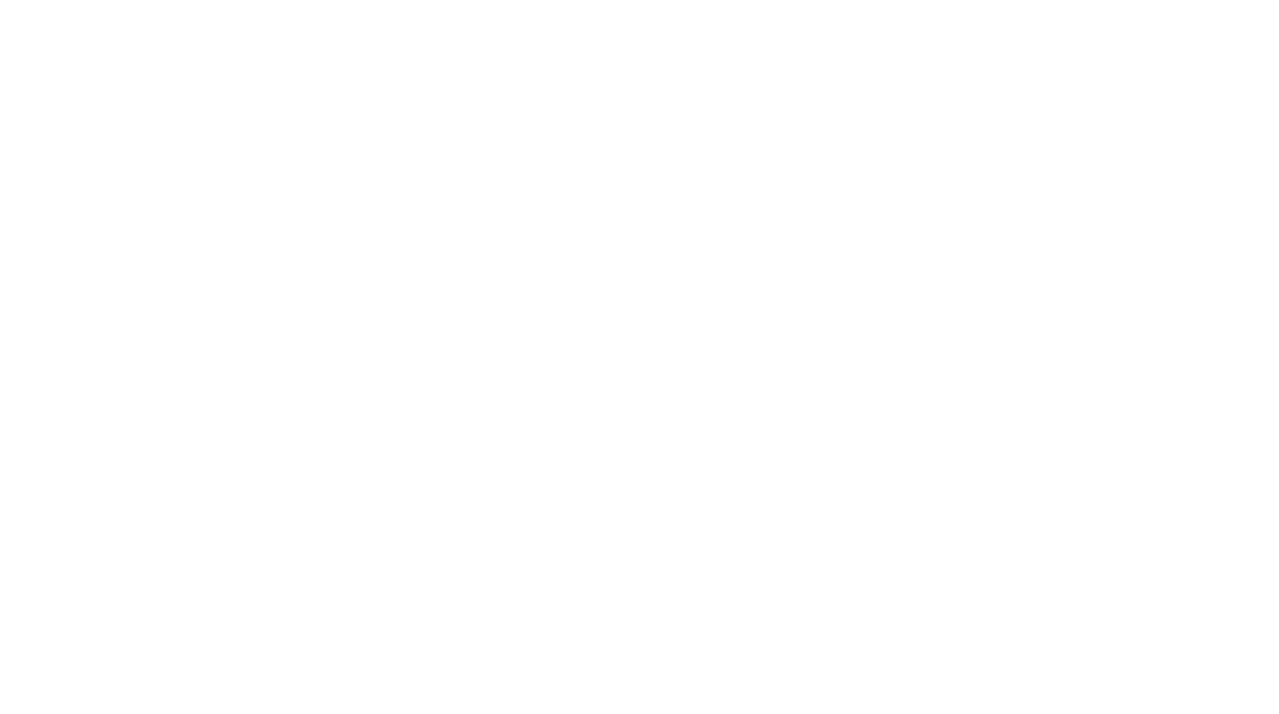 scroll, scrollTop: 0, scrollLeft: 0, axis: both 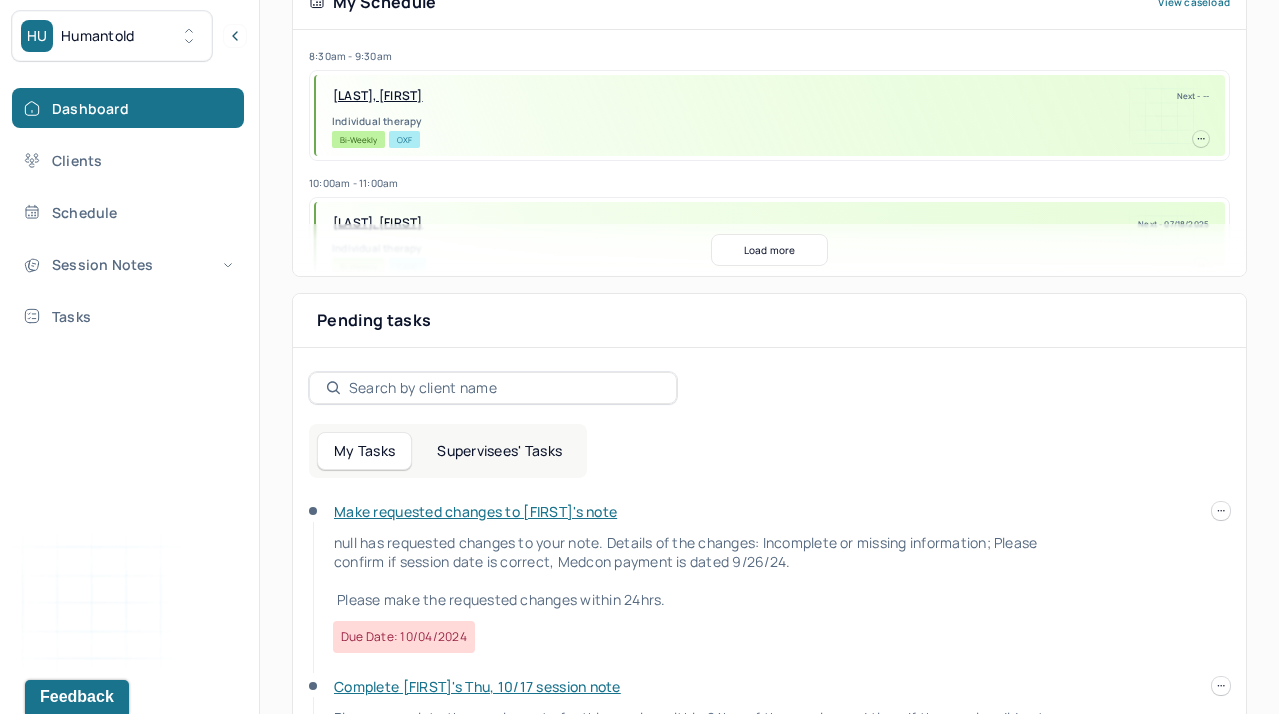 click on "Supervisees' Tasks" at bounding box center (499, 451) 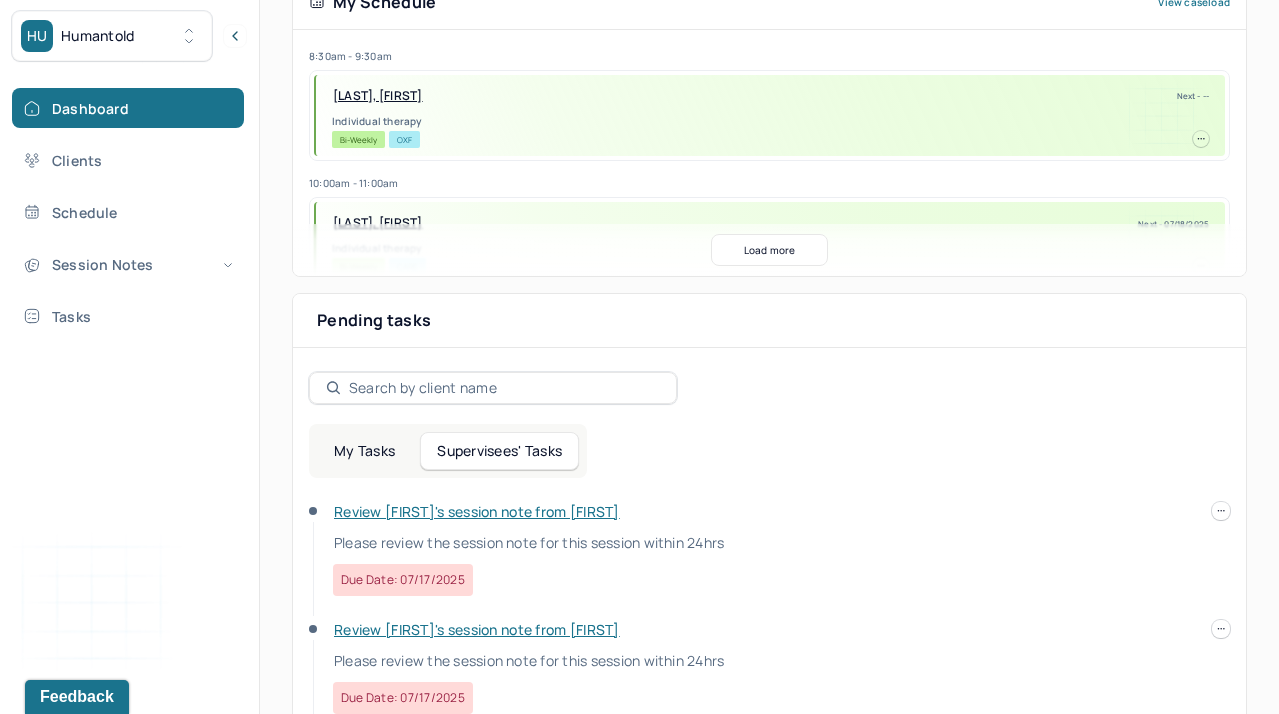 click on "Review Thomas's session note from Brianna" at bounding box center [477, 511] 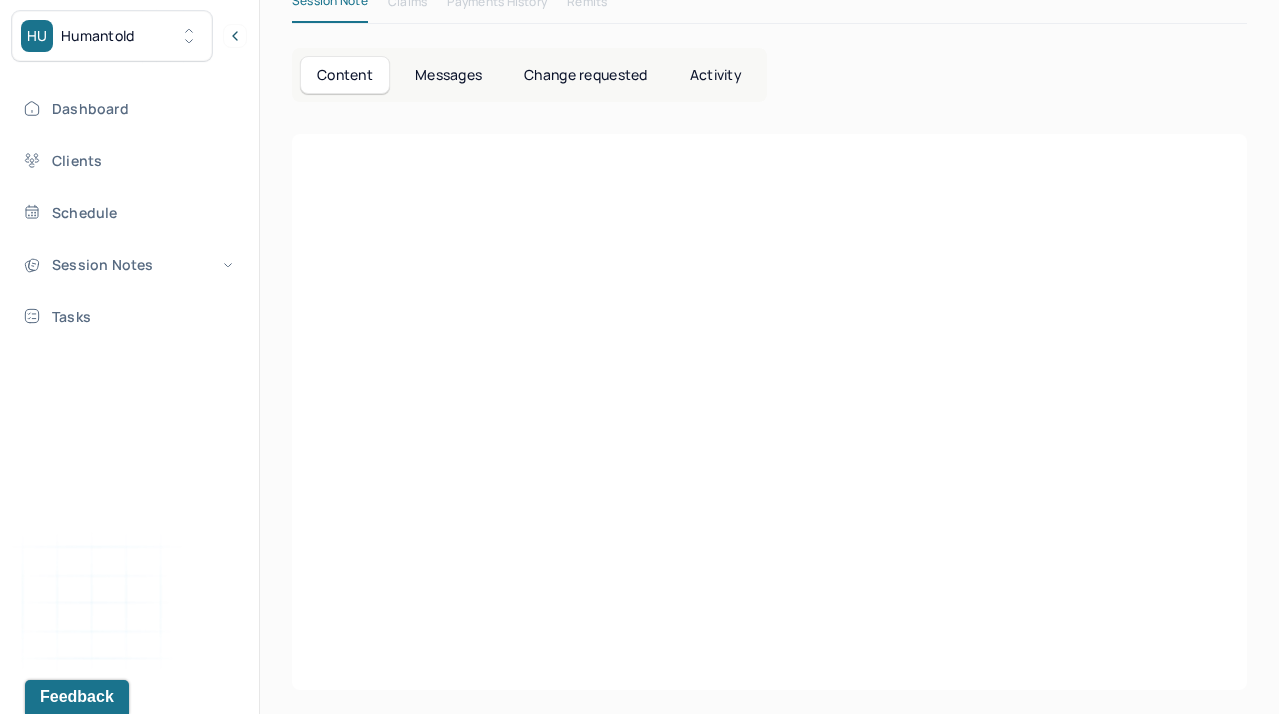 scroll, scrollTop: 42, scrollLeft: 0, axis: vertical 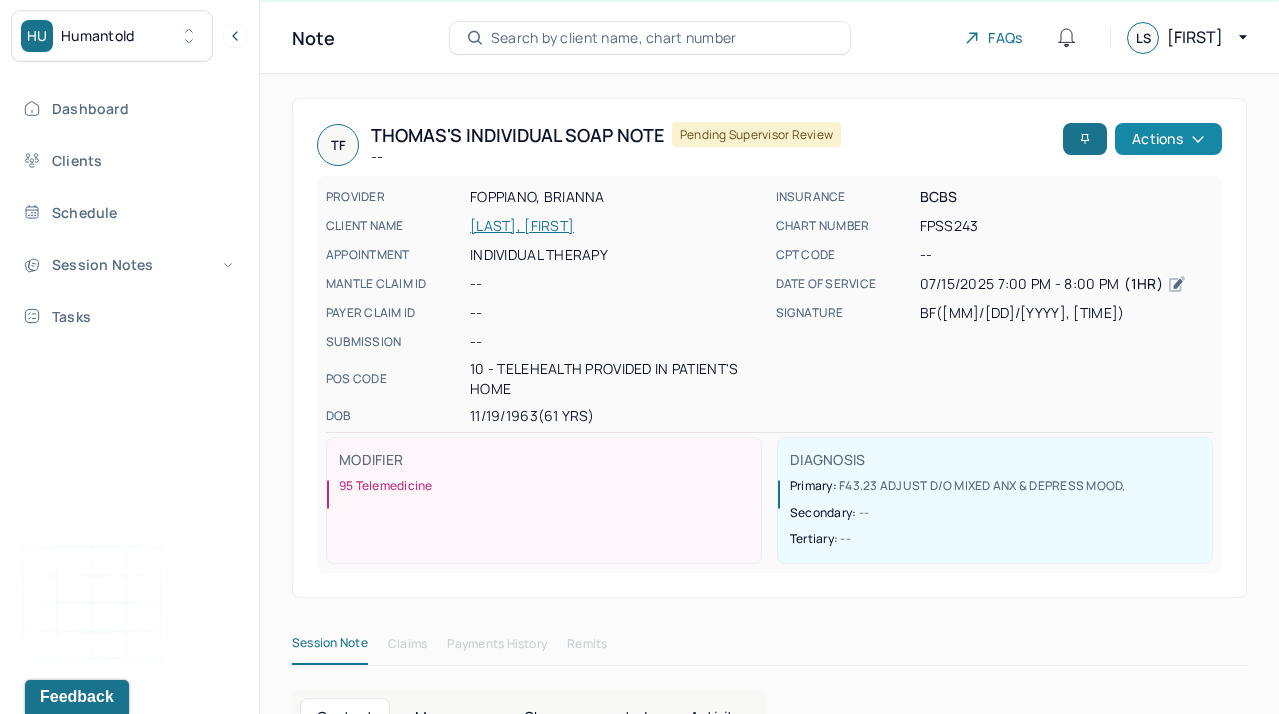 click on "Actions" at bounding box center [1168, 139] 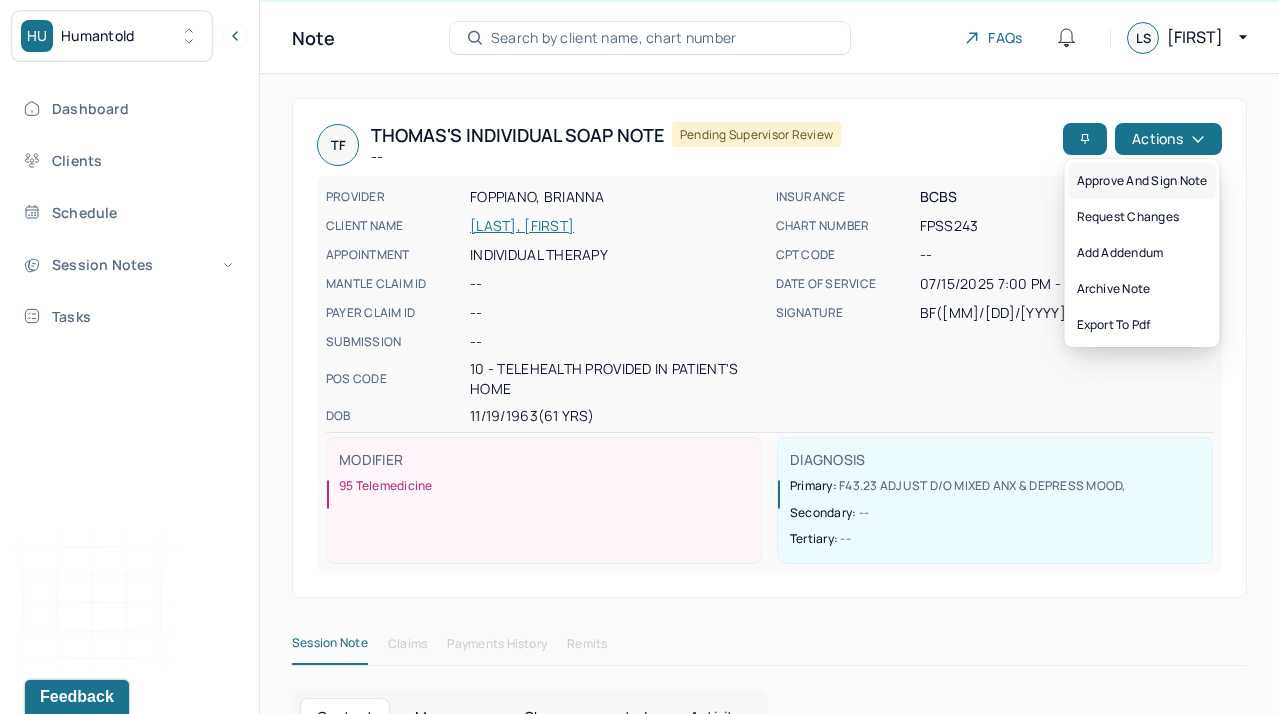 click on "Approve and sign note" at bounding box center [1142, 181] 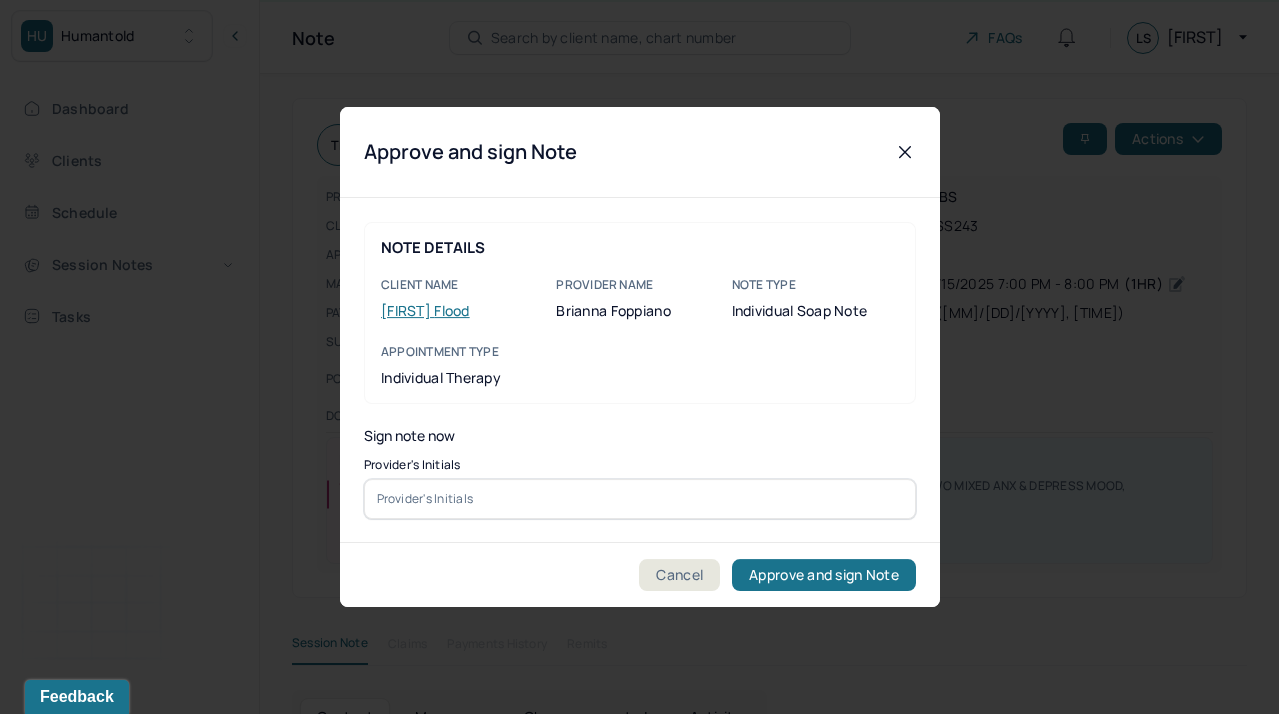 click at bounding box center [640, 499] 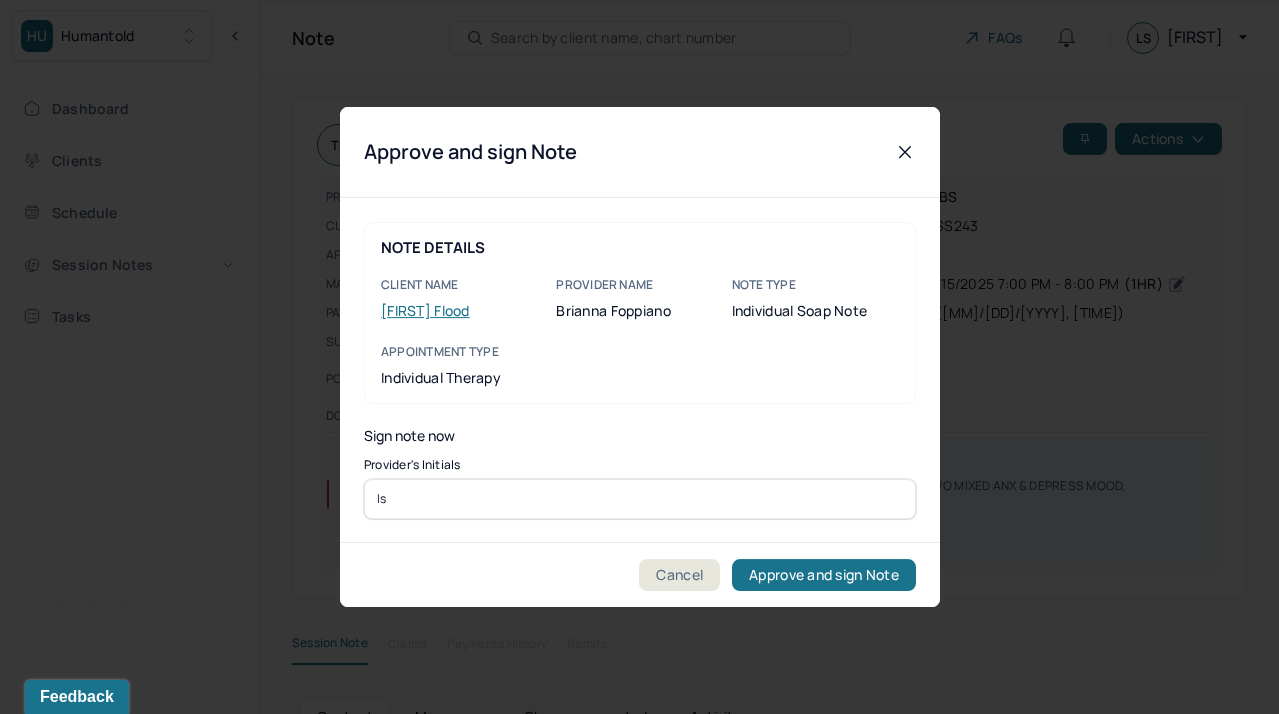 type on "ls" 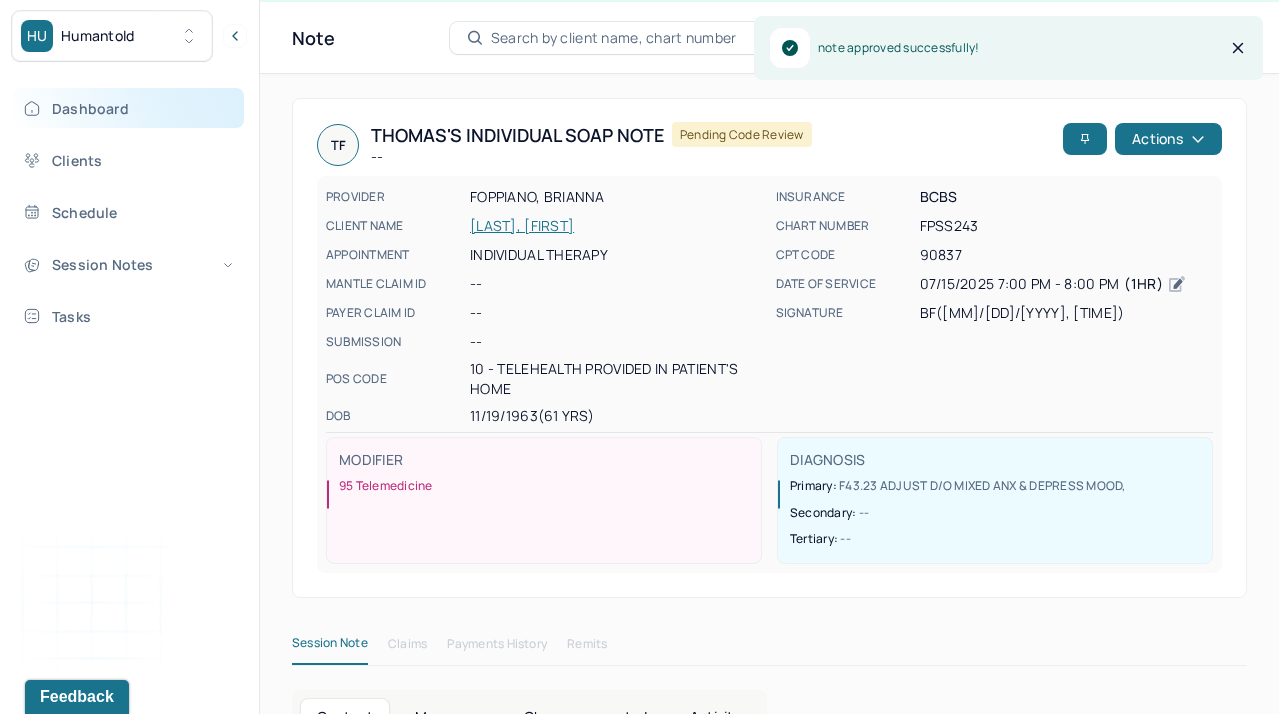 click on "Dashboard" at bounding box center (128, 108) 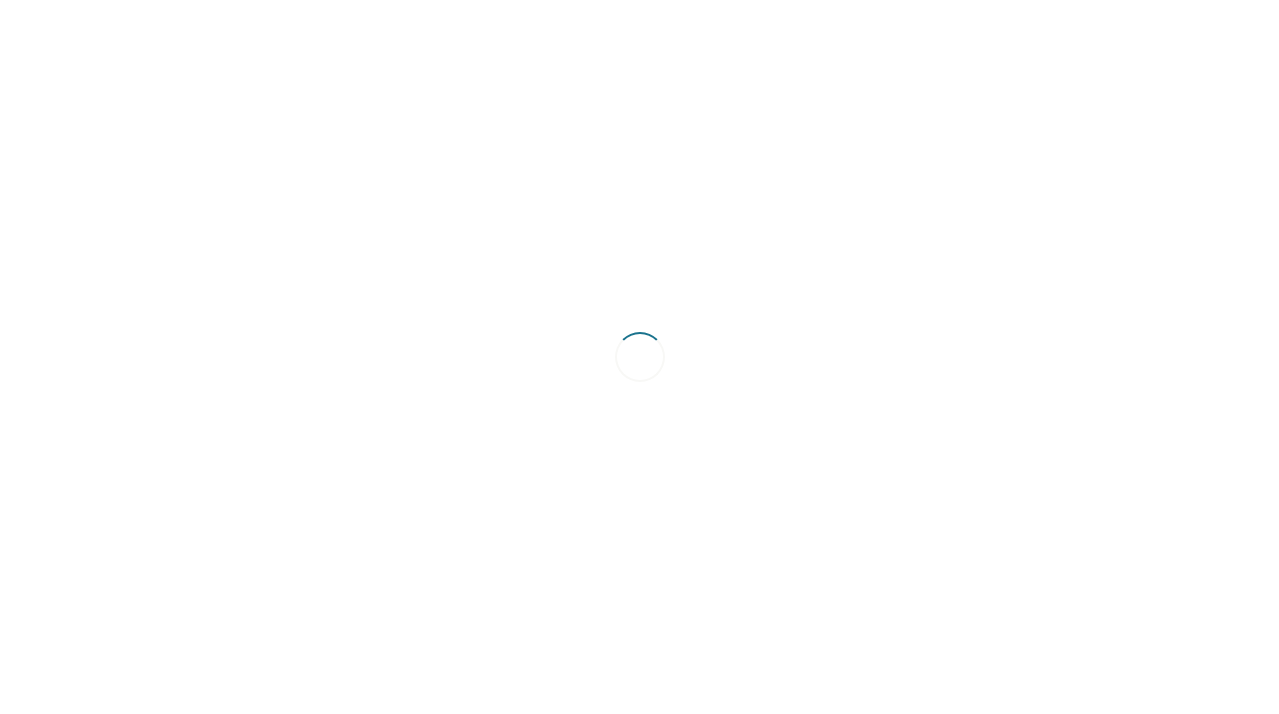 scroll, scrollTop: 0, scrollLeft: 0, axis: both 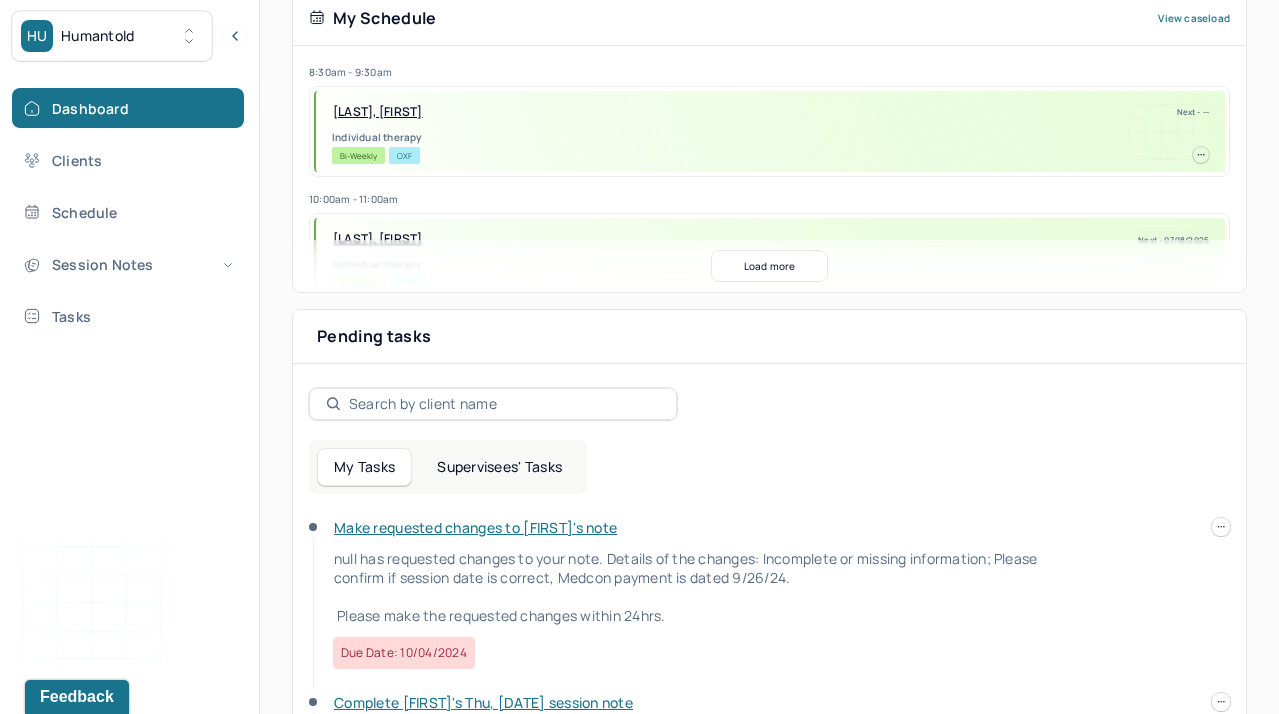 click on "Supervisees' Tasks" at bounding box center [499, 467] 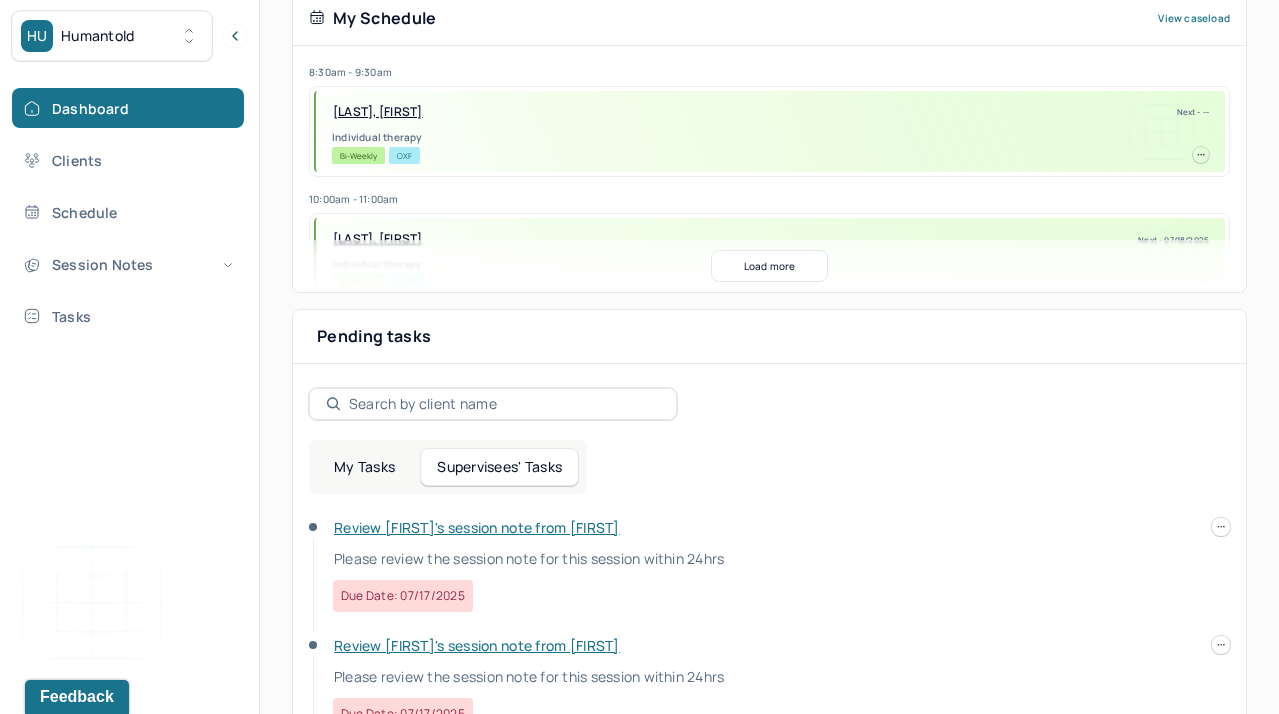 click on "Review [FIRST]'s session note from [FIRST]" at bounding box center [477, 527] 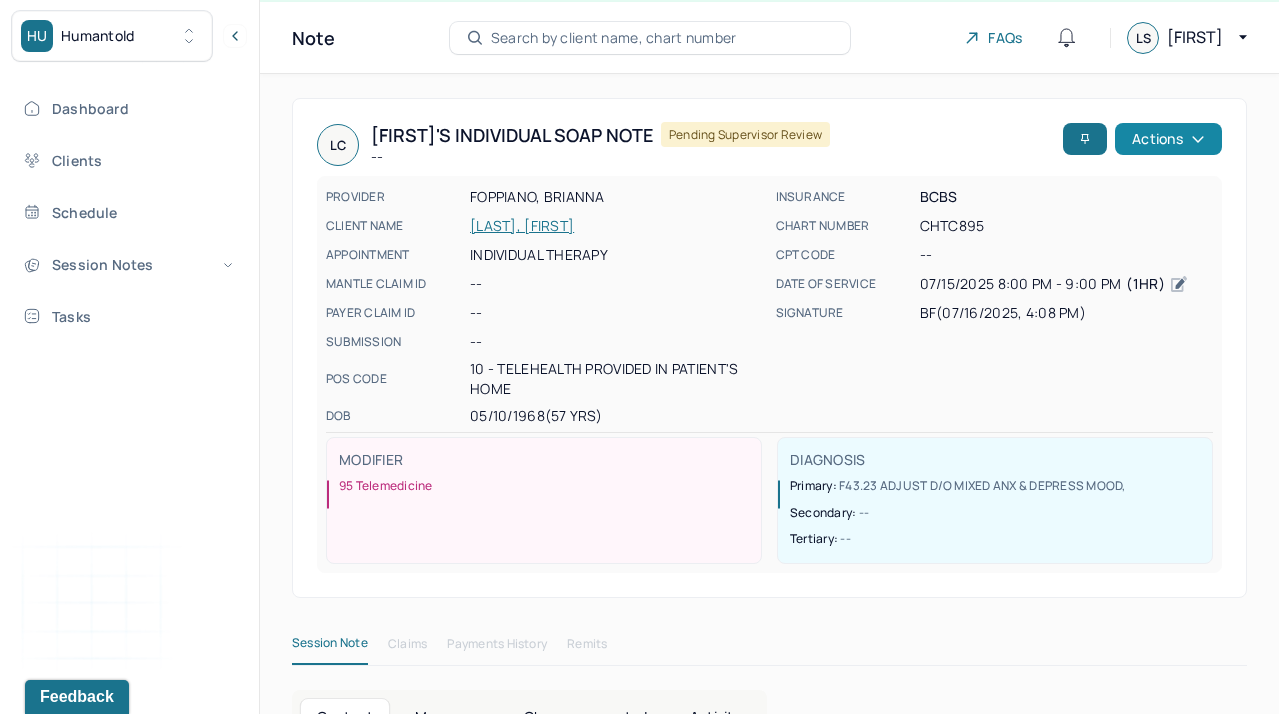 click on "Actions" at bounding box center (1168, 139) 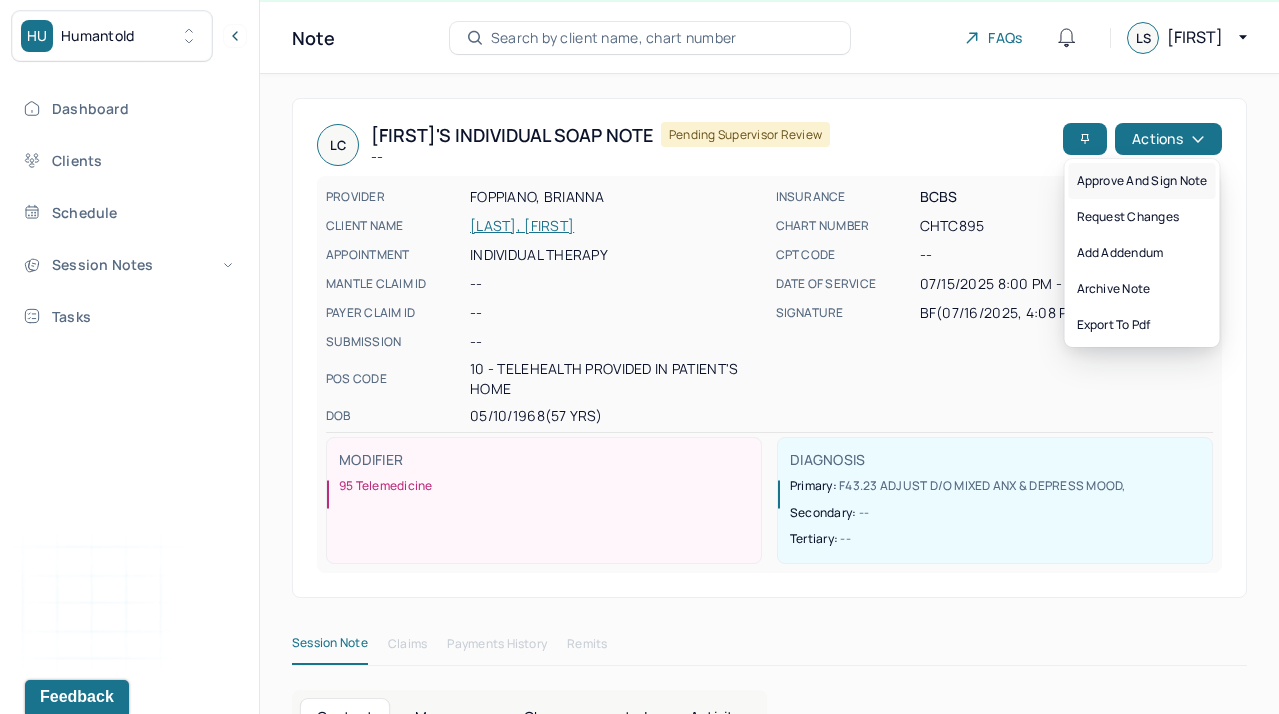 click on "Approve and sign note" at bounding box center (1142, 181) 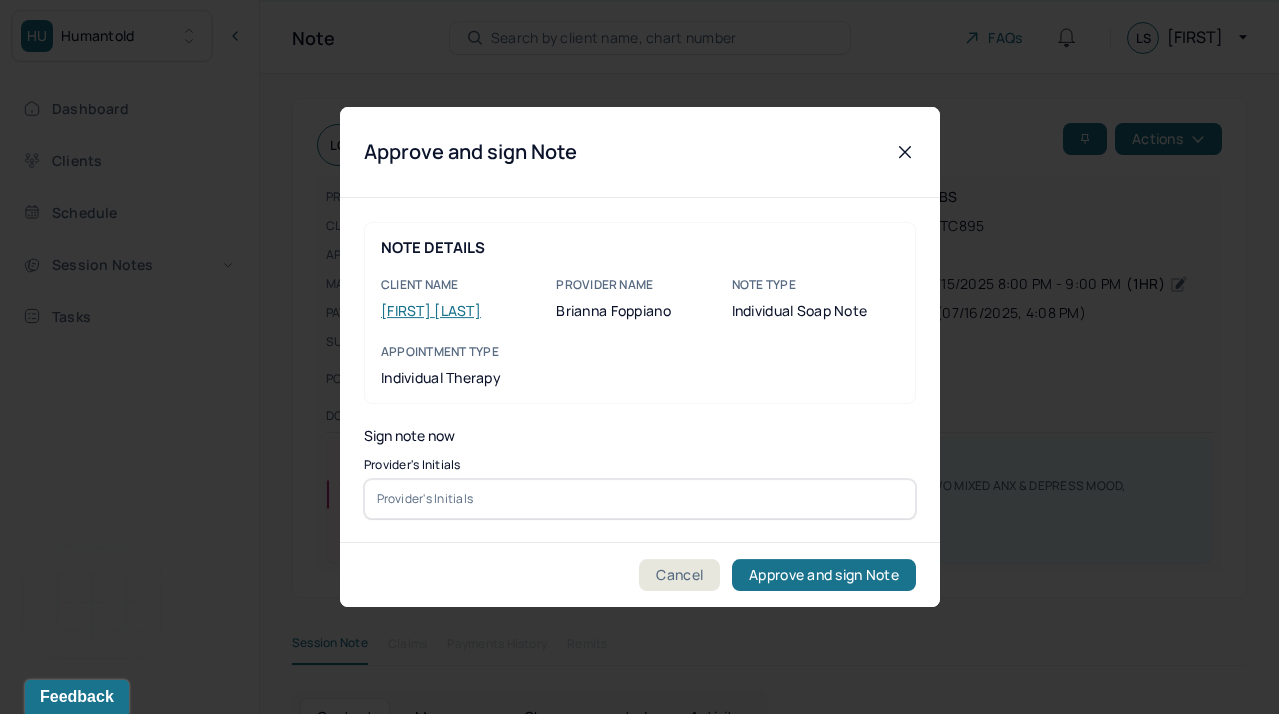 click at bounding box center [640, 499] 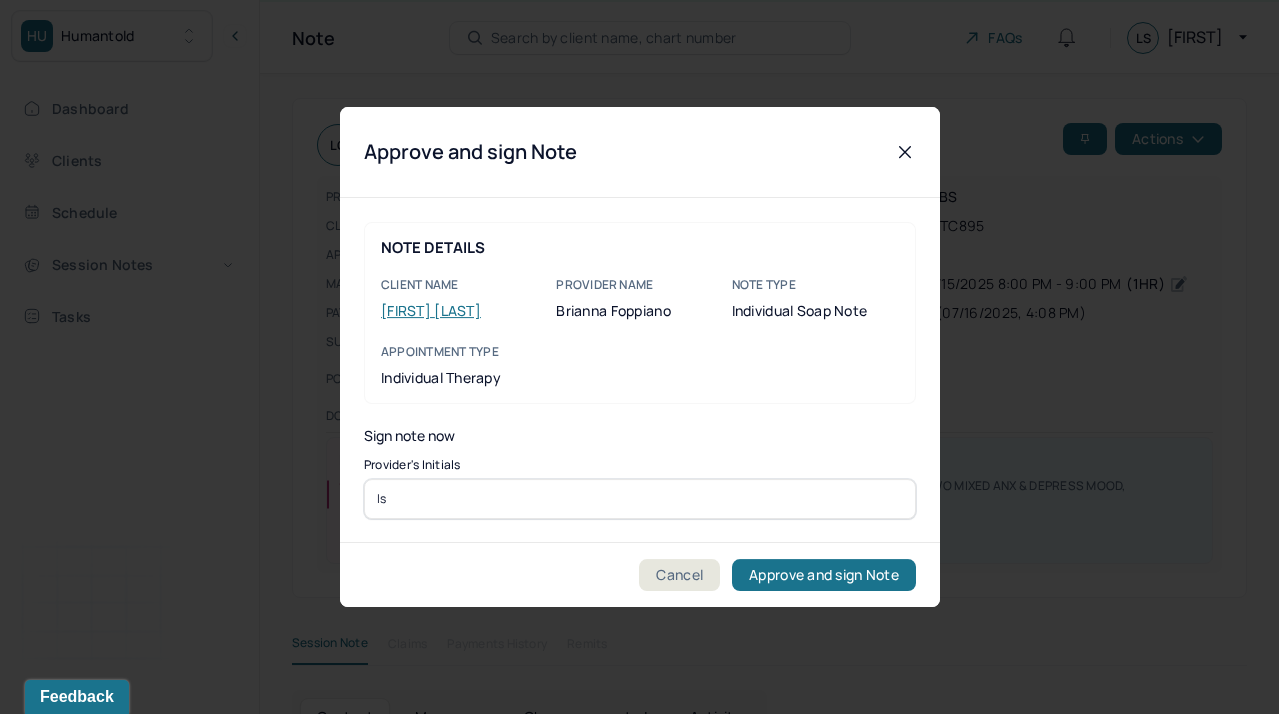 type on "ls" 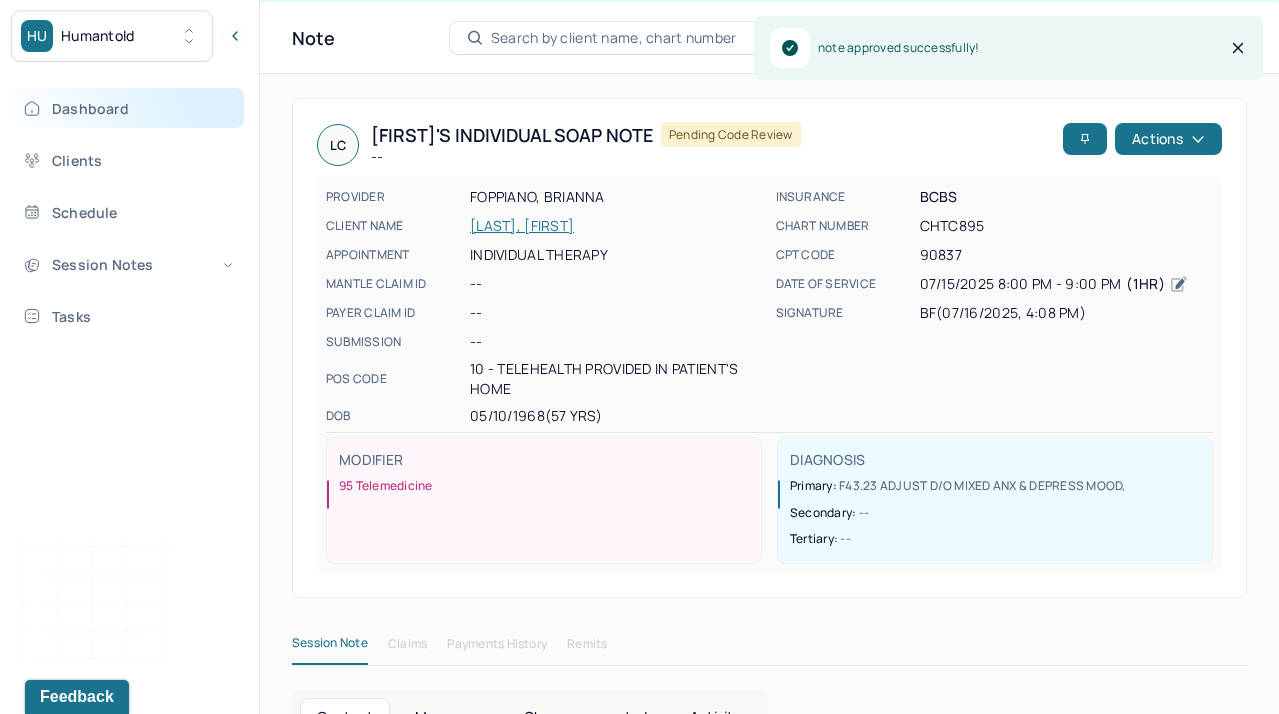 click on "Dashboard" at bounding box center [128, 108] 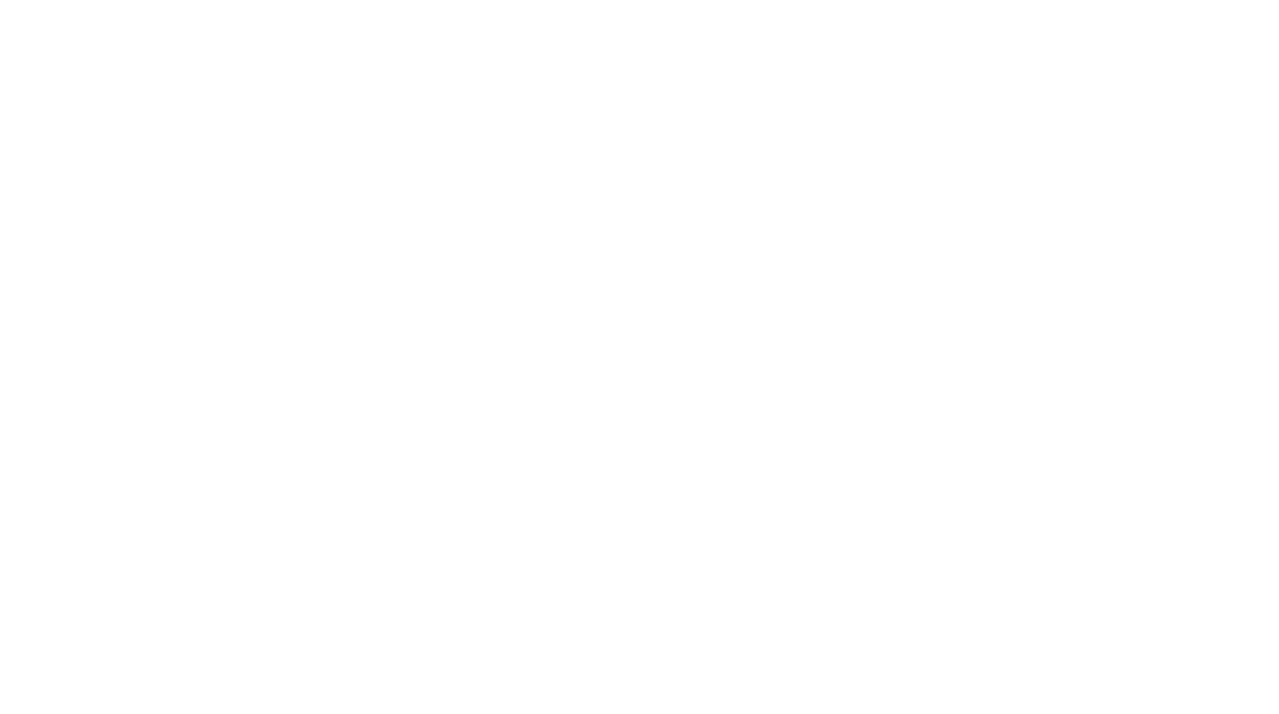 scroll, scrollTop: 0, scrollLeft: 0, axis: both 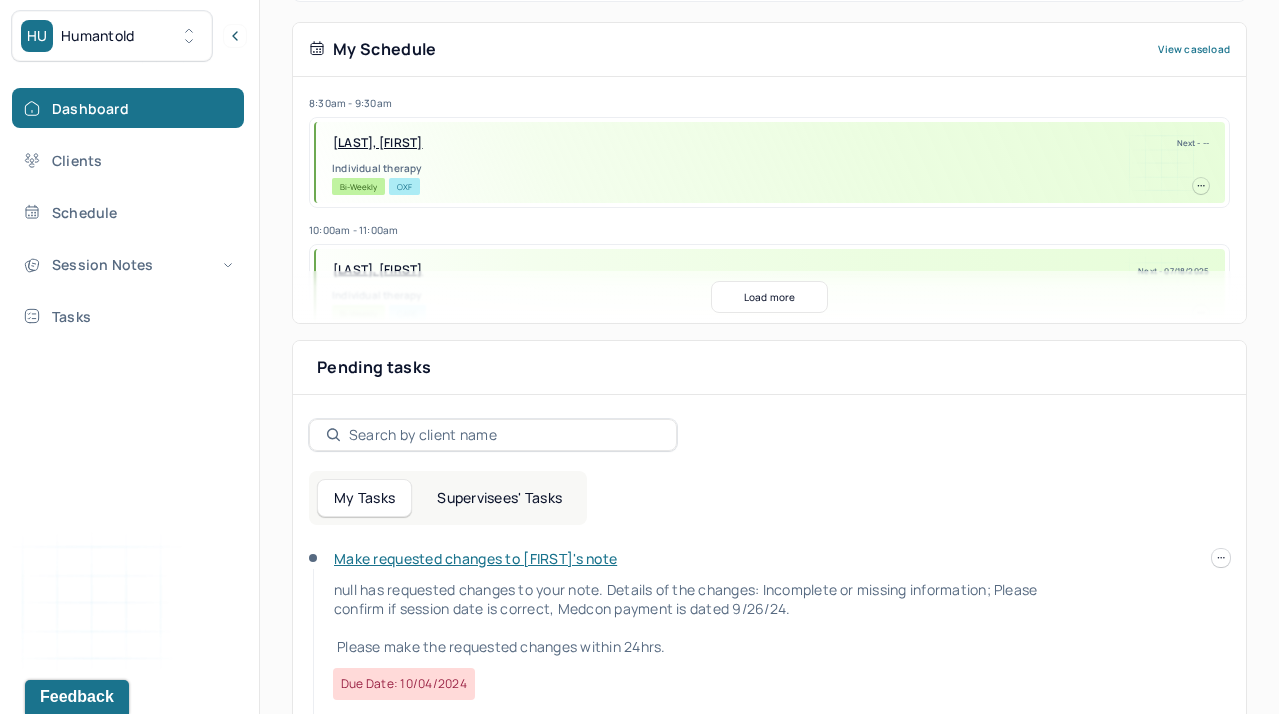 click on "My Tasks     Supervisees' Tasks" at bounding box center [448, 498] 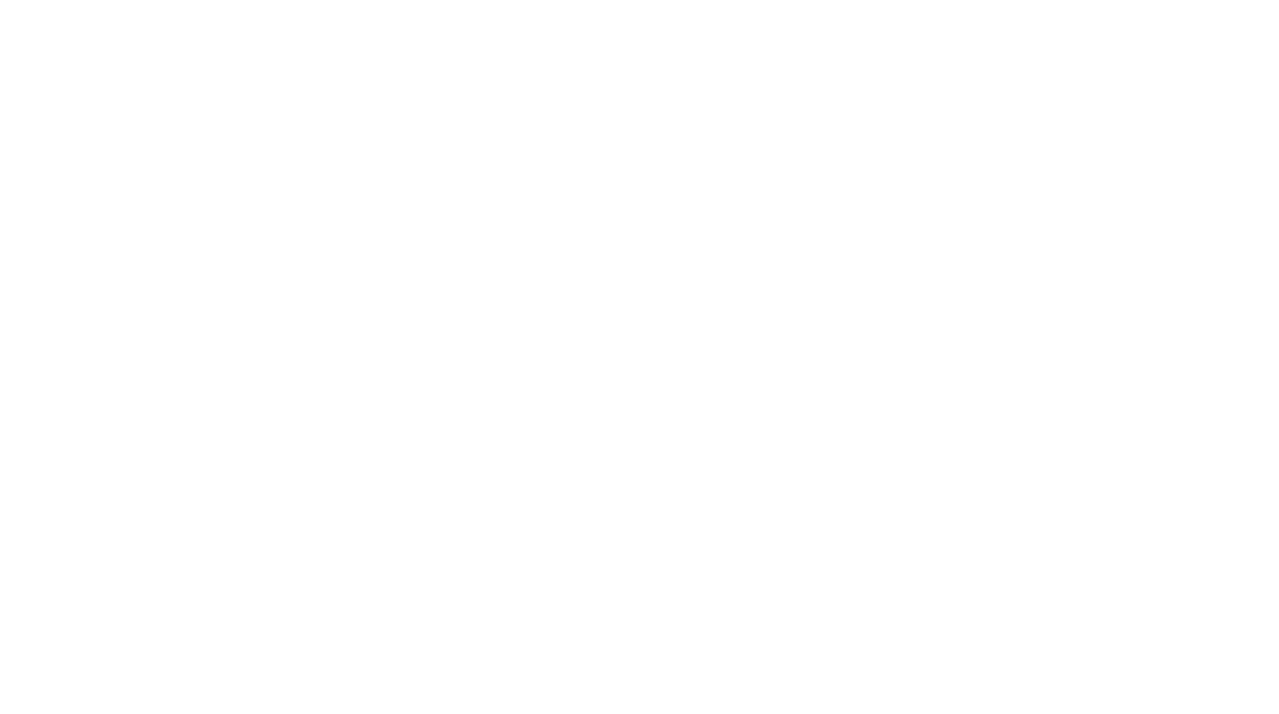 scroll, scrollTop: 0, scrollLeft: 0, axis: both 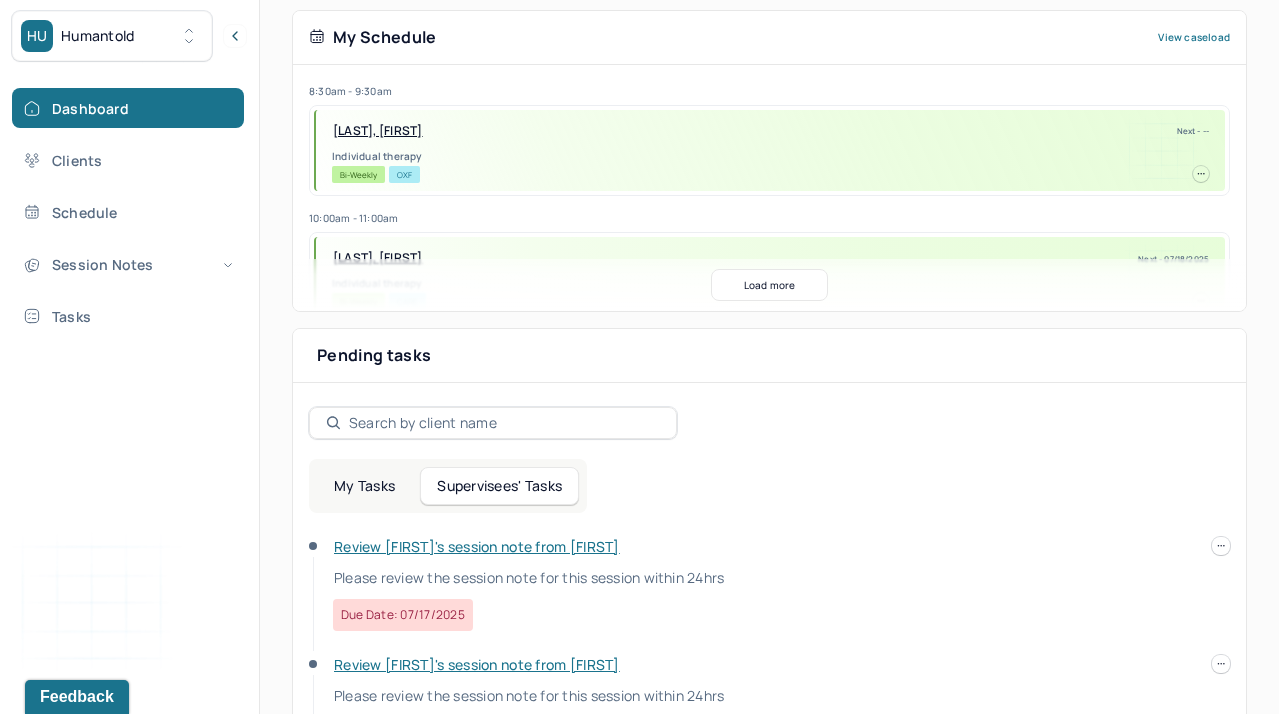 click on "Review [FIRST]'s session note from [FIRST]" at bounding box center [477, 546] 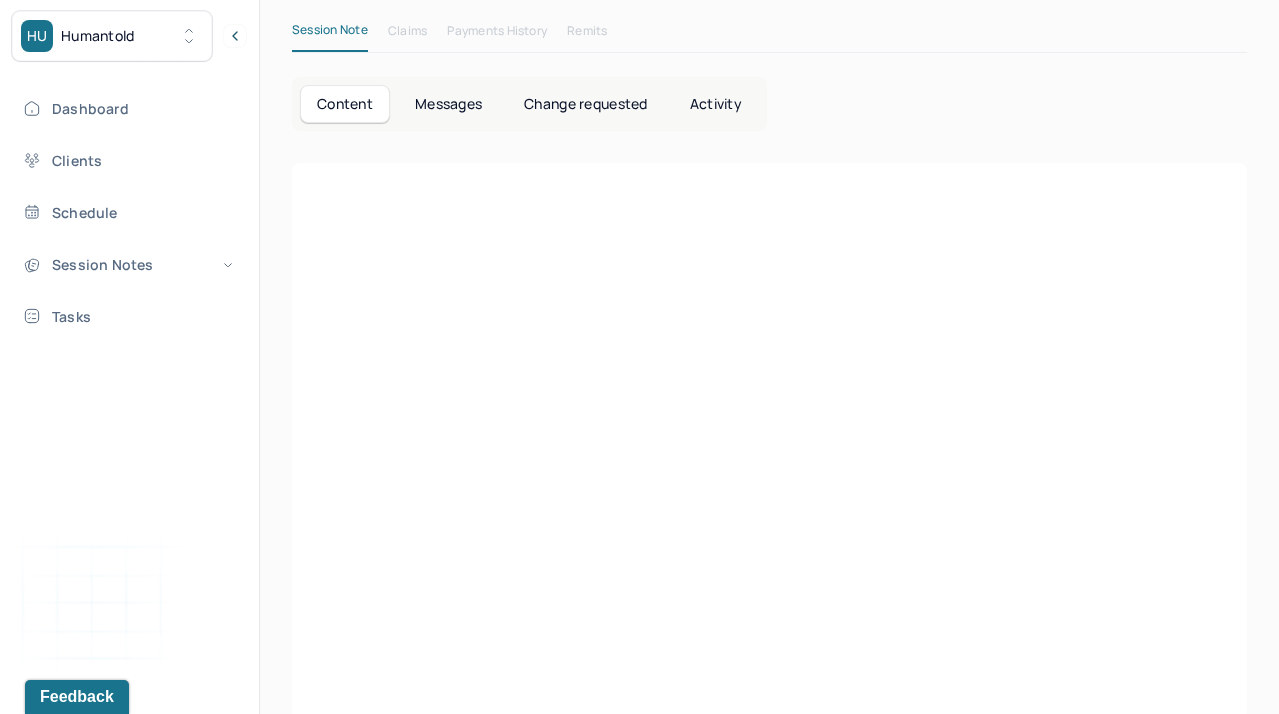 scroll, scrollTop: 42, scrollLeft: 0, axis: vertical 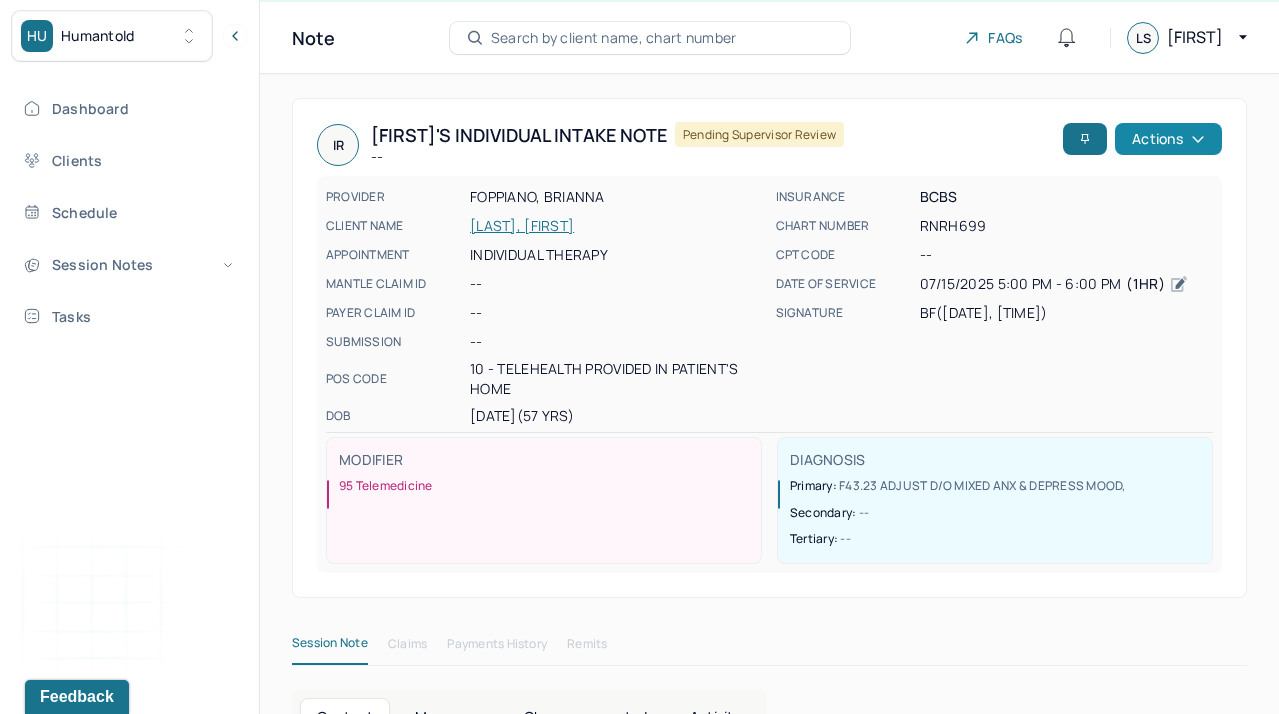 click on "Actions" at bounding box center (1168, 139) 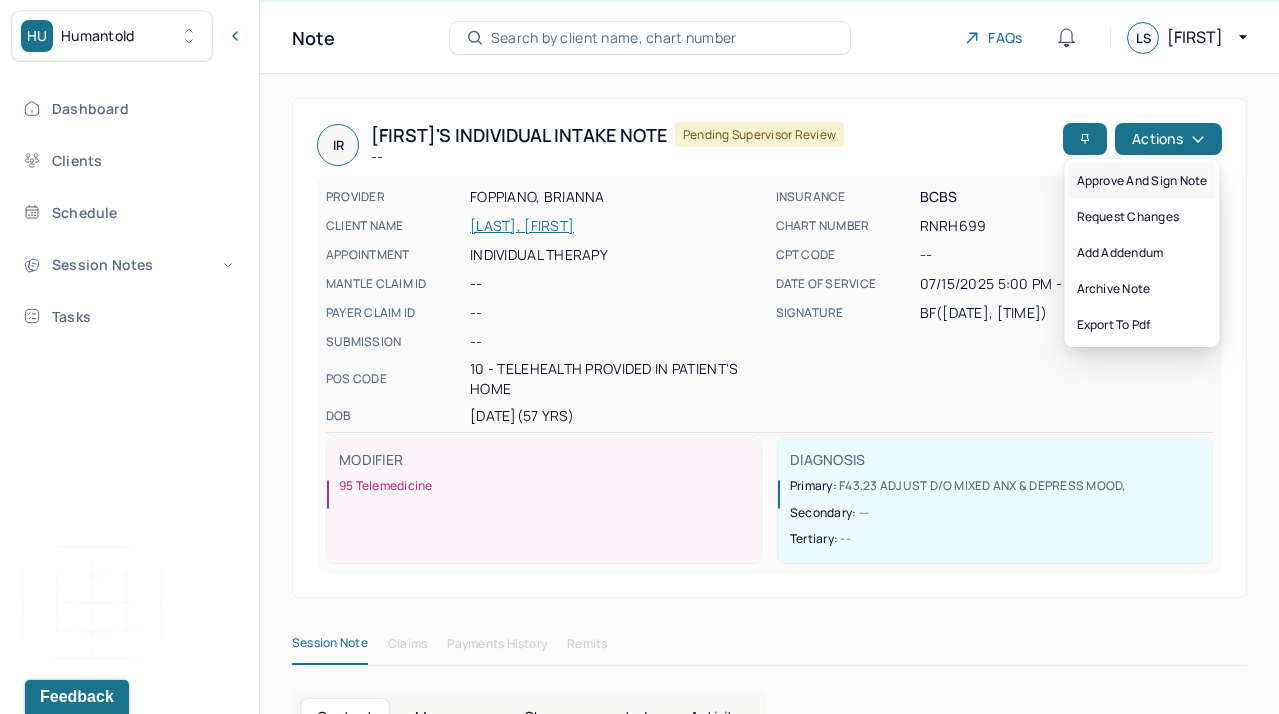 click on "Approve and sign note" at bounding box center (1142, 181) 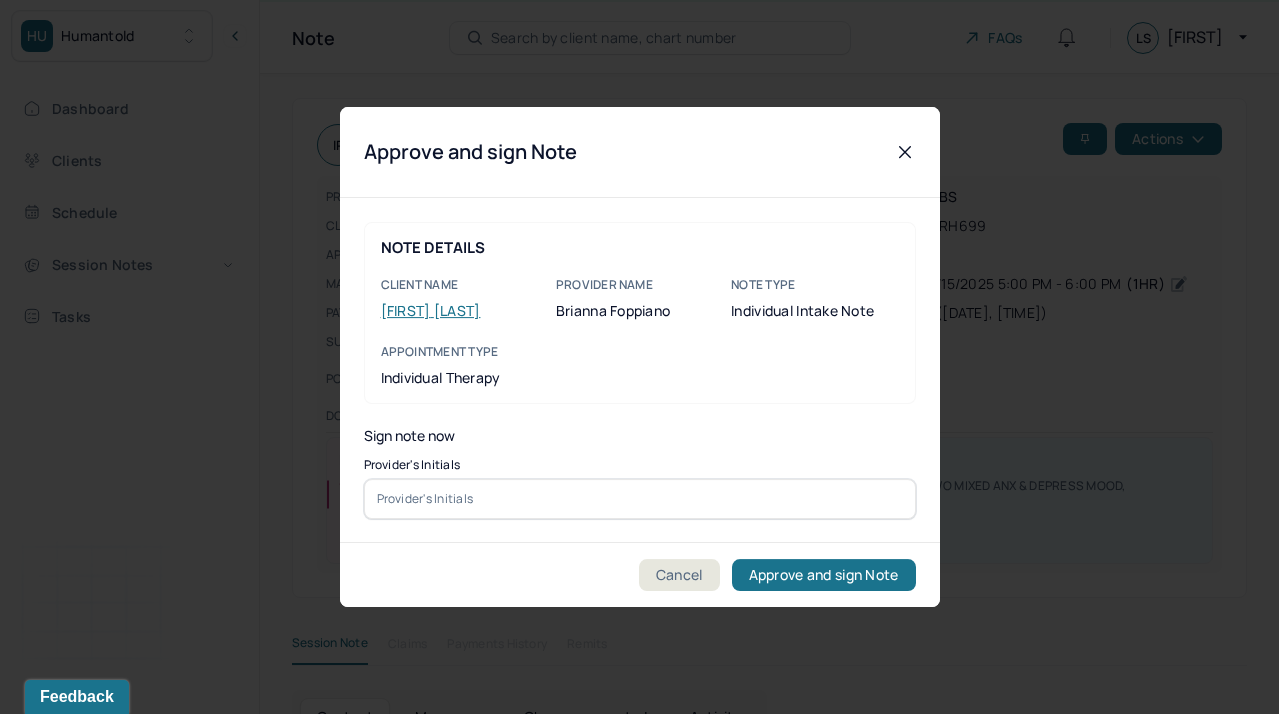 click at bounding box center [640, 499] 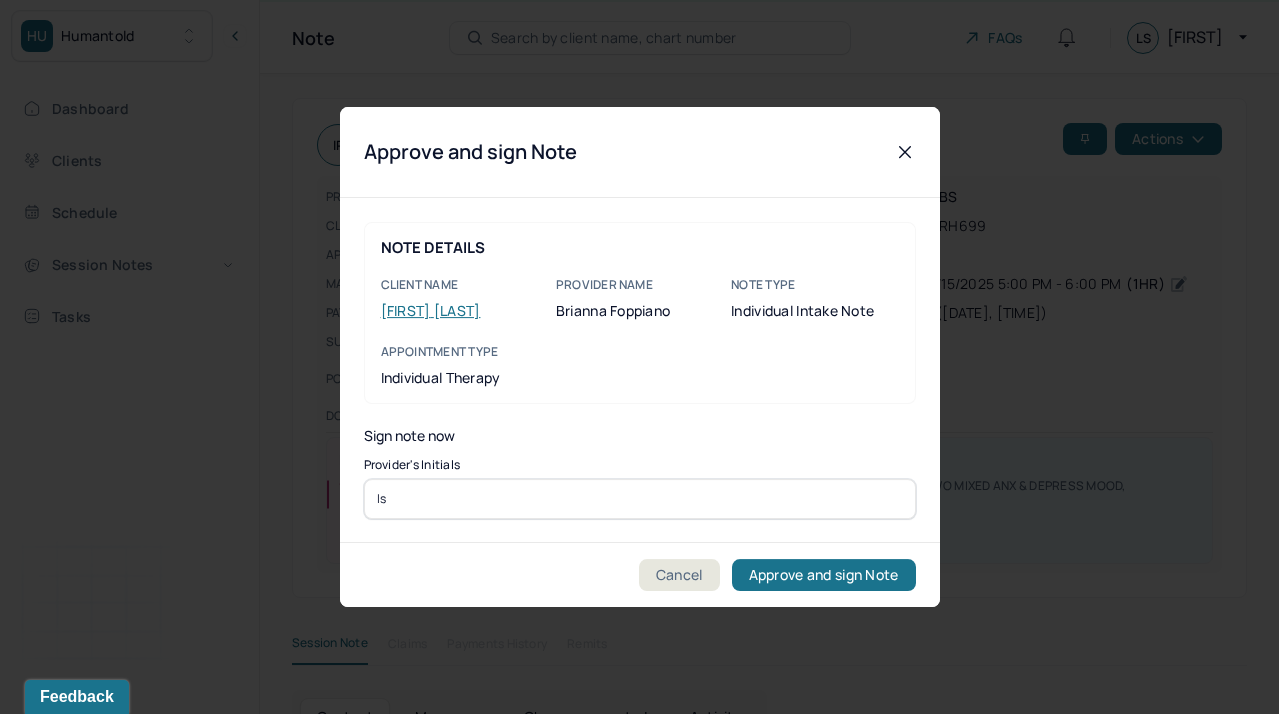 type on "ls" 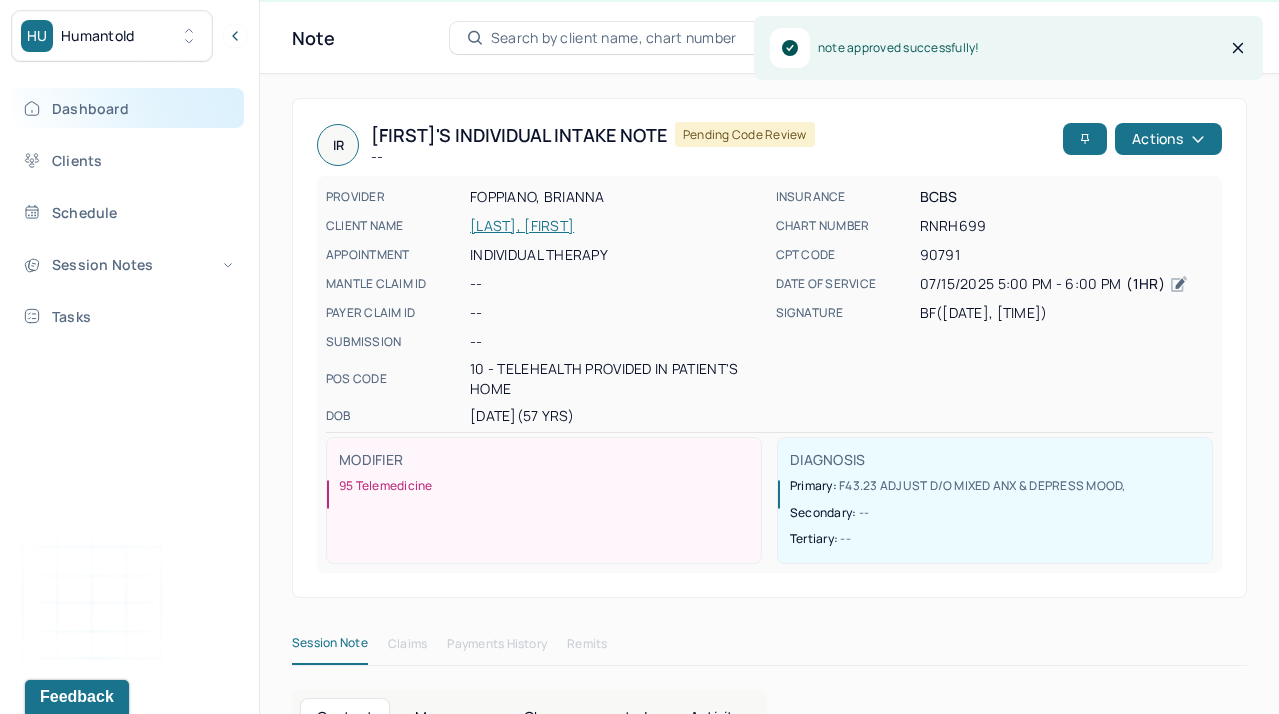 click on "Dashboard" at bounding box center [128, 108] 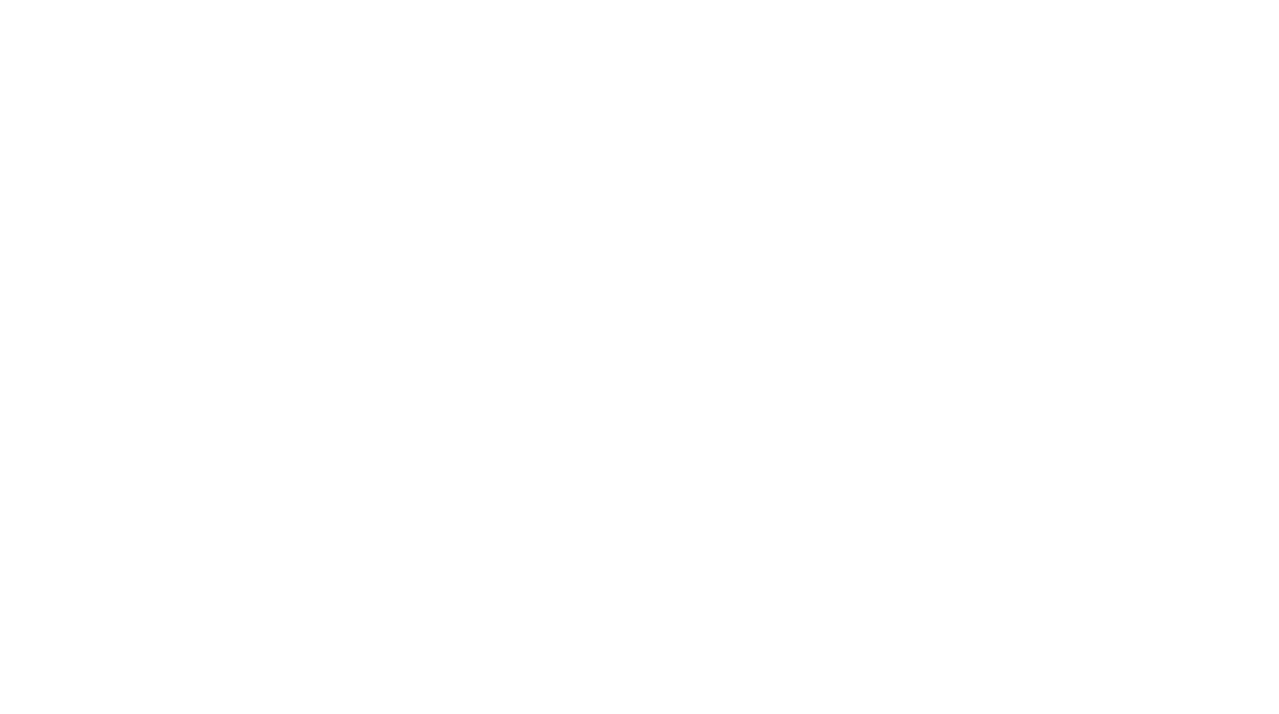 scroll, scrollTop: 0, scrollLeft: 0, axis: both 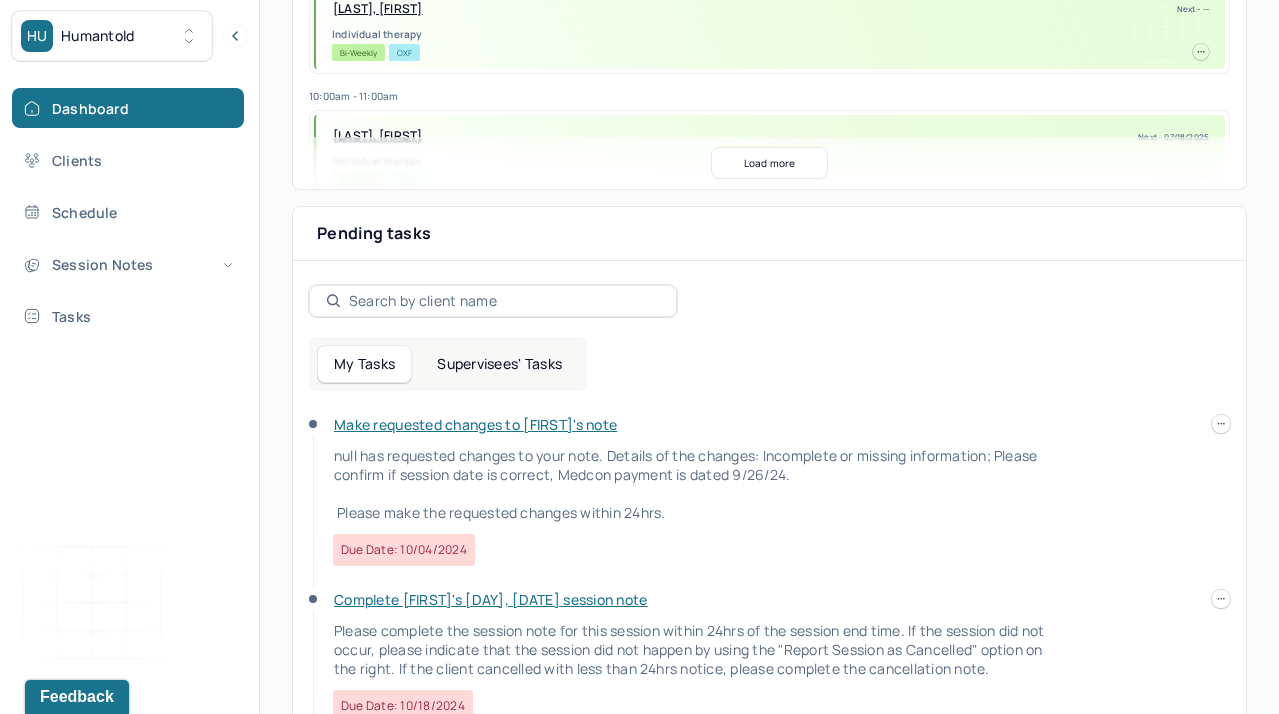 click on "Supervisees' Tasks" at bounding box center [499, 364] 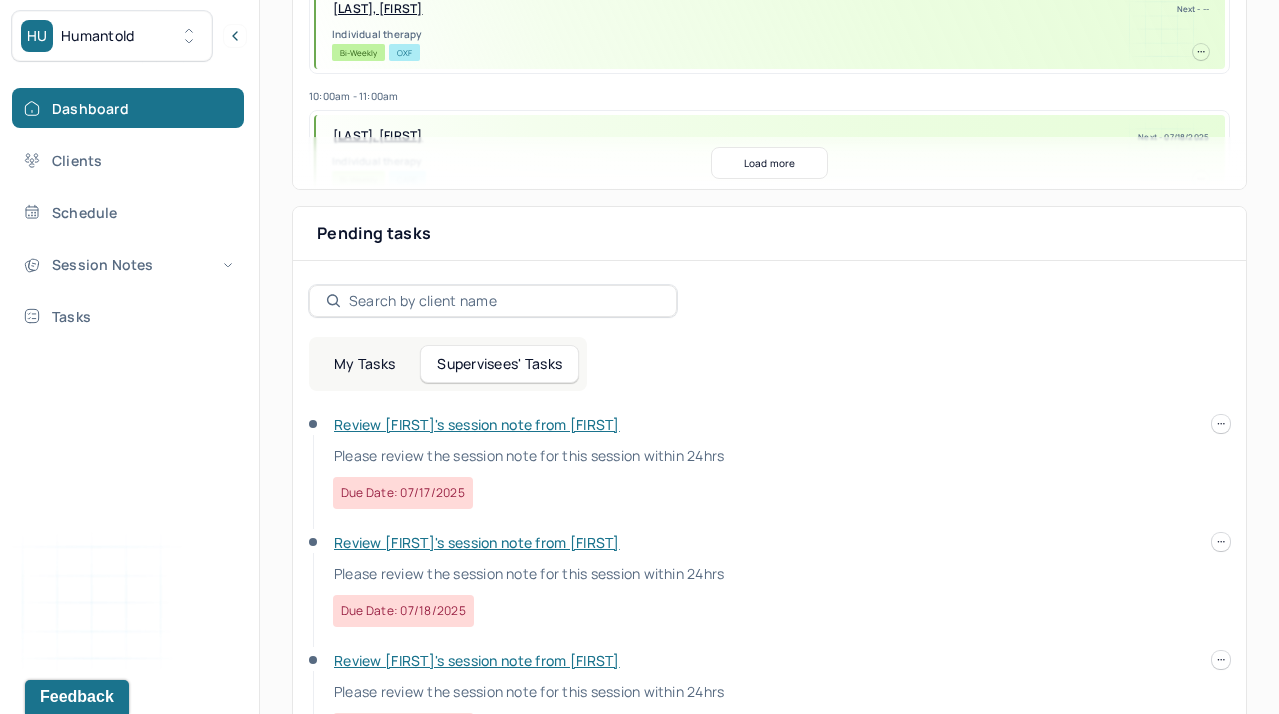 click on "Review [FIRST]'s session note from [FIRST]" at bounding box center [477, 424] 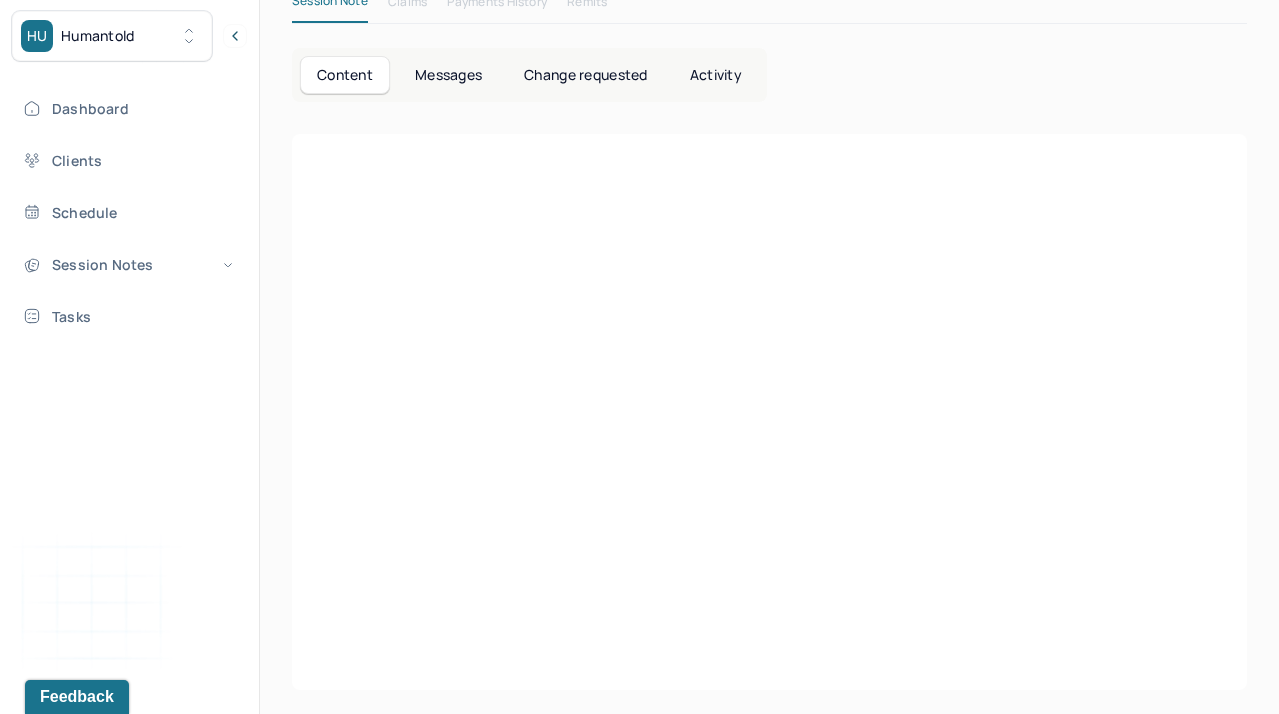 scroll, scrollTop: 42, scrollLeft: 0, axis: vertical 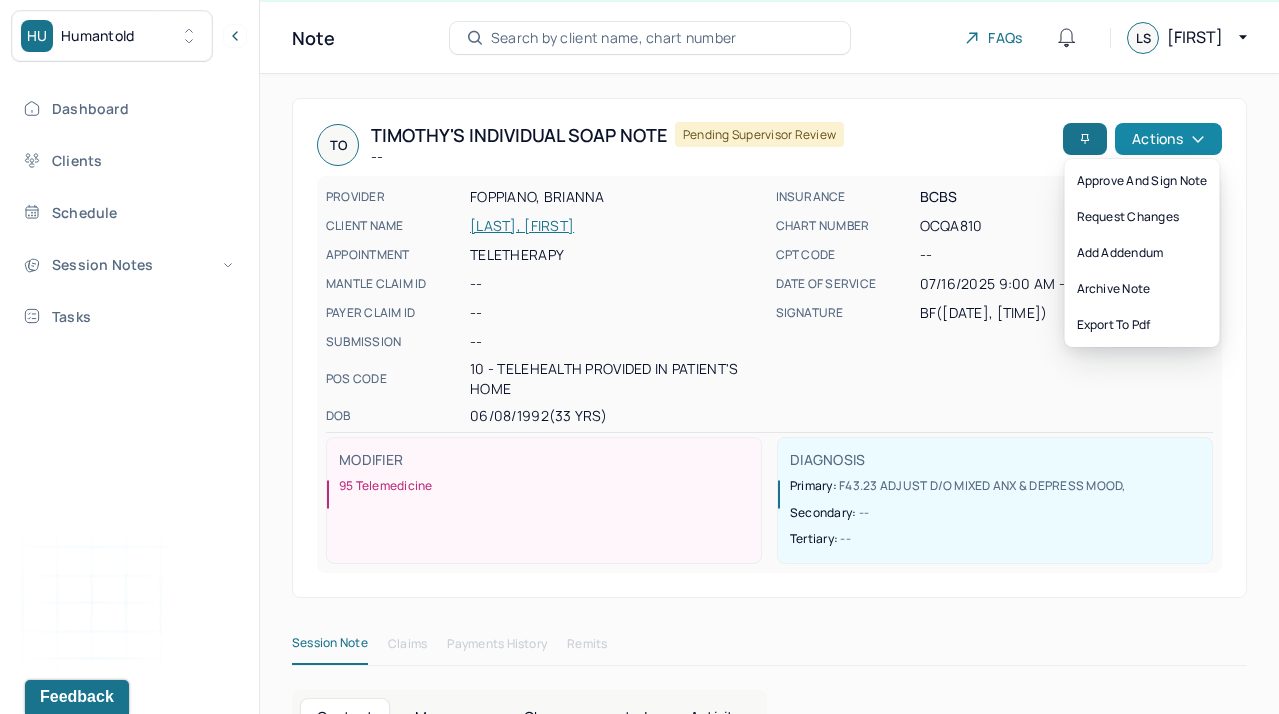 click on "Actions" at bounding box center (1168, 139) 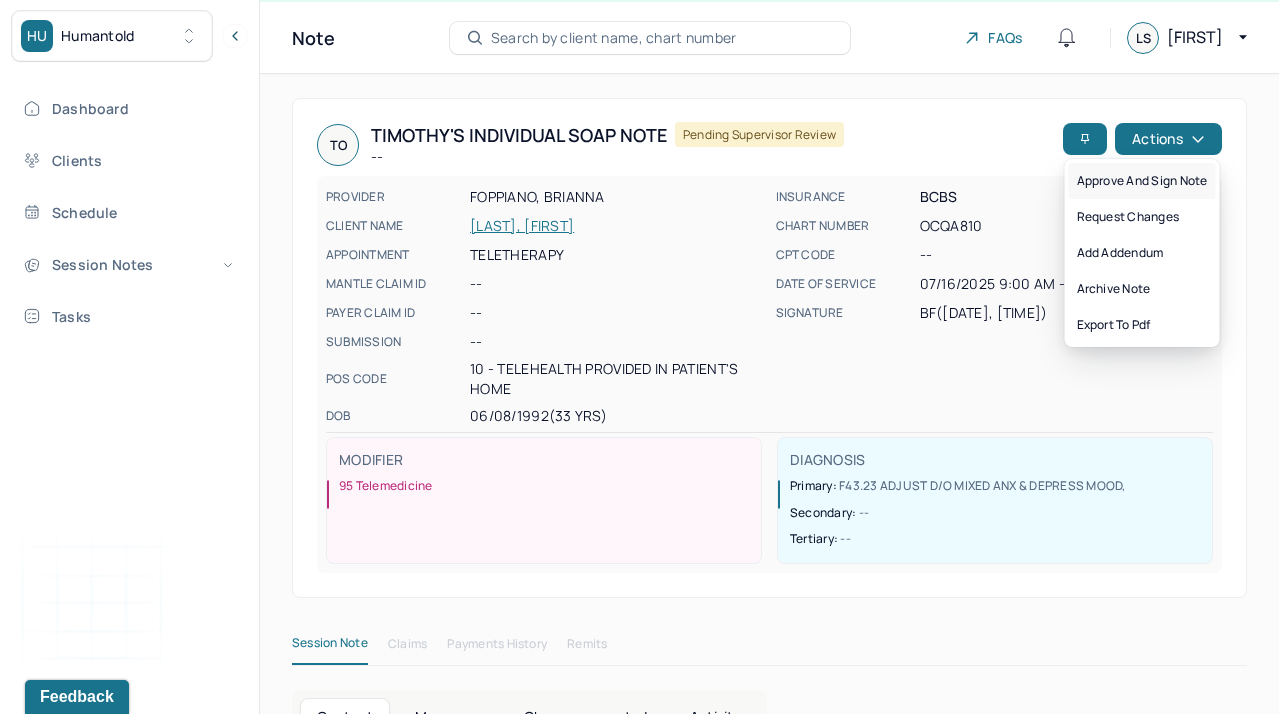 click on "Approve and sign note" at bounding box center [1142, 181] 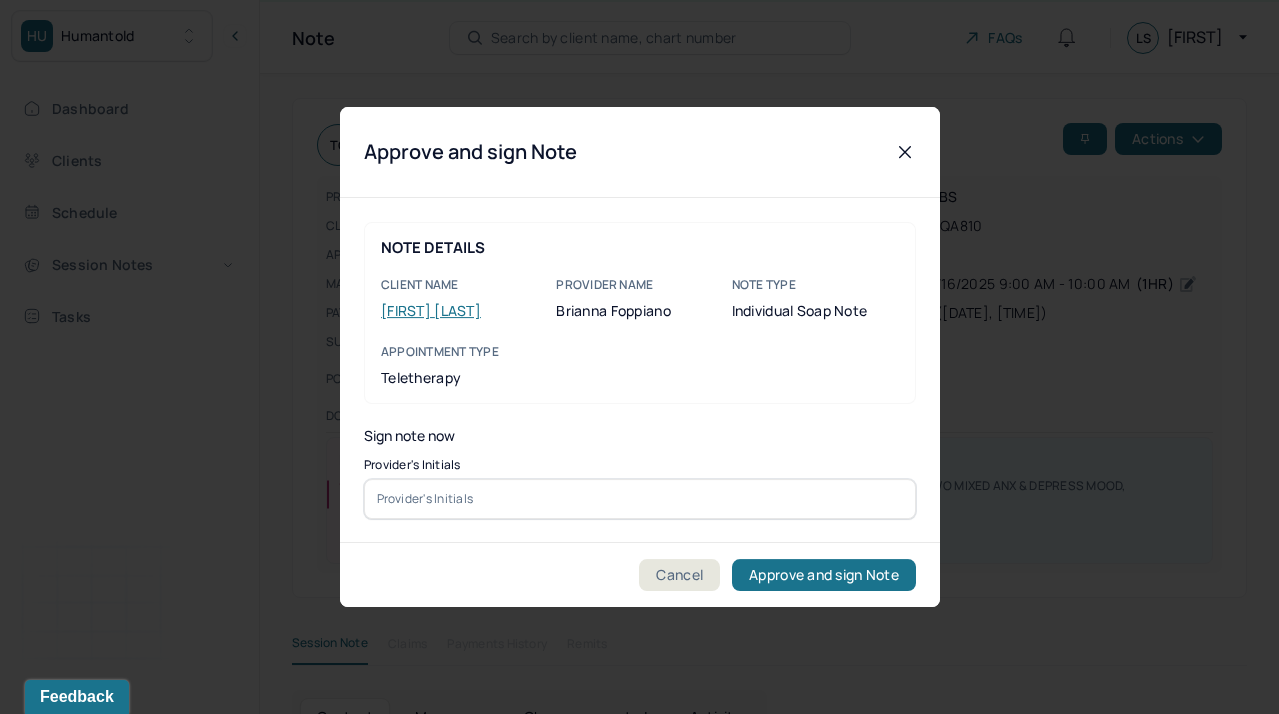 click on "NOTE DETAILS Client name Timothy   OBrien Provider name Brianna Foppiano Note type Individual soap note Appointment Type teletherapy Sign note now Provider's Initials" at bounding box center (640, 370) 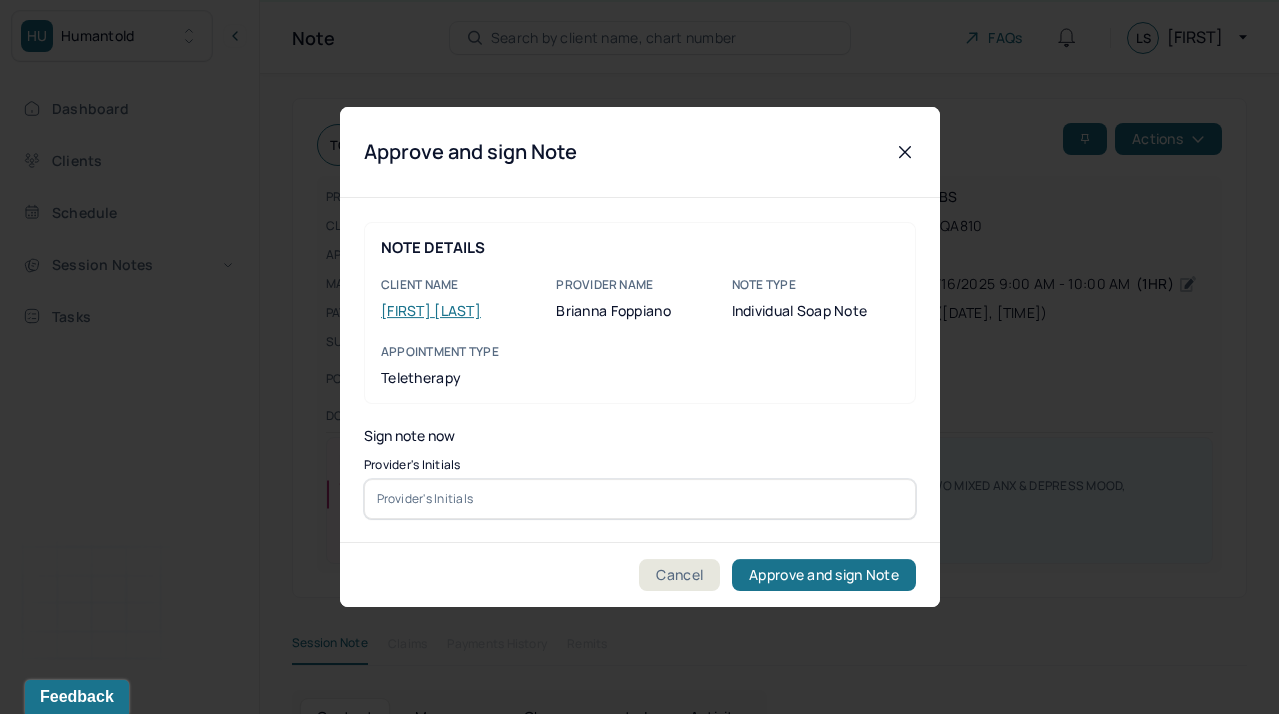 click at bounding box center [640, 499] 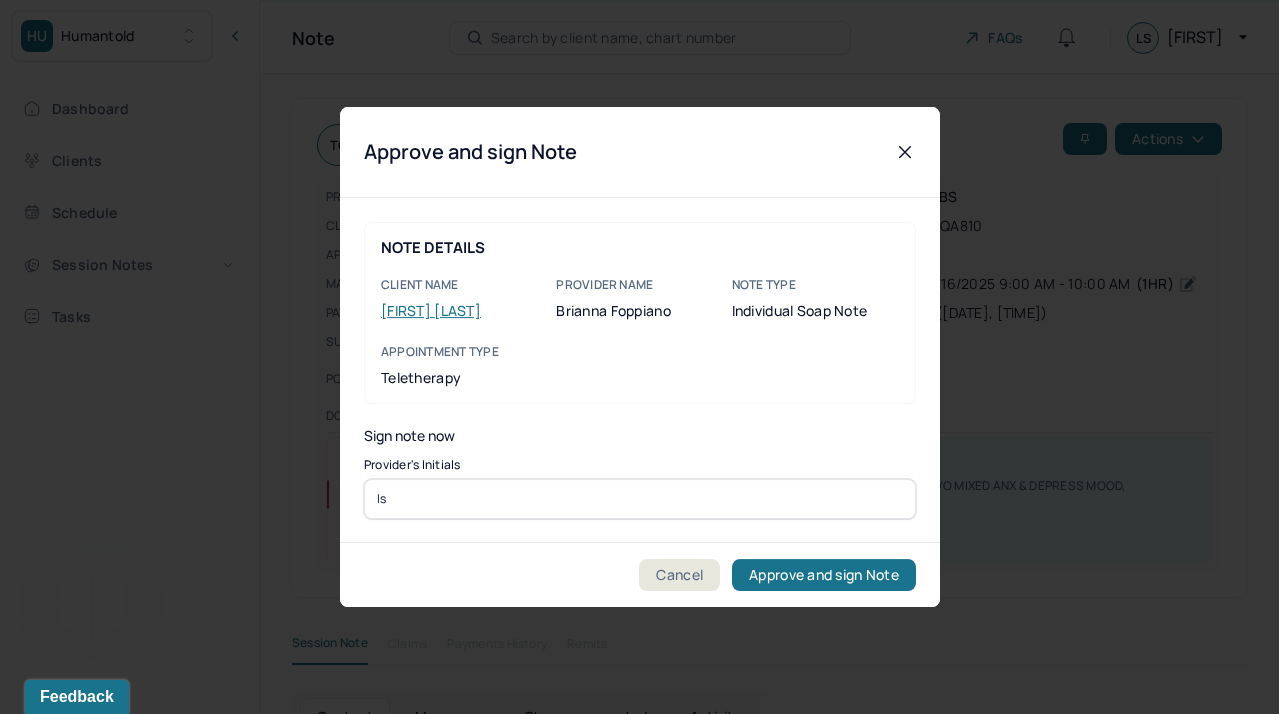 type on "ls" 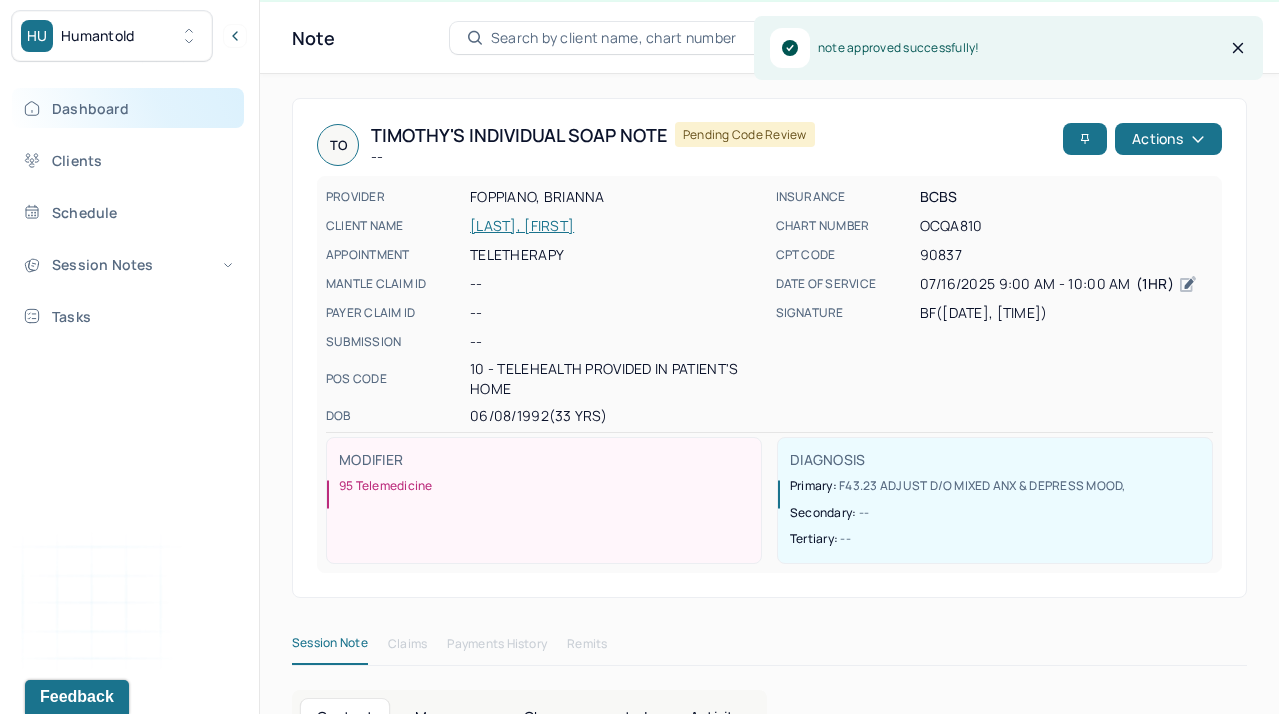 click on "Dashboard" at bounding box center [128, 108] 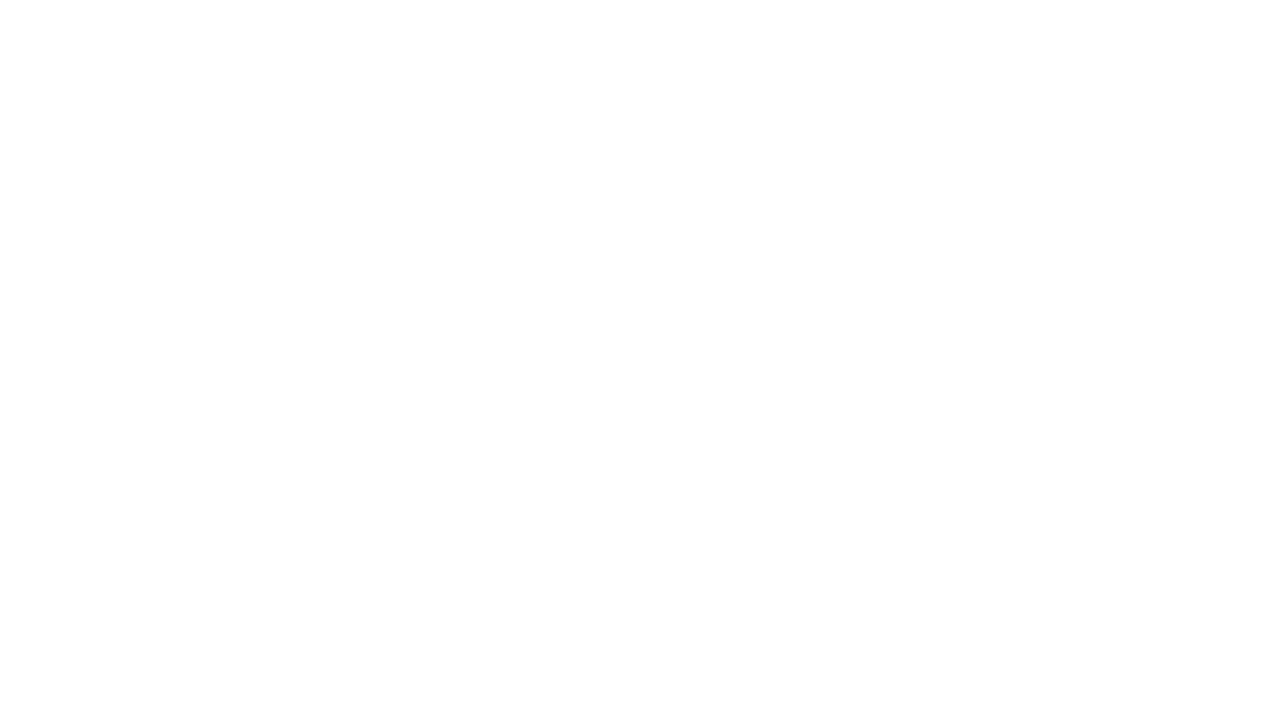 scroll, scrollTop: 0, scrollLeft: 0, axis: both 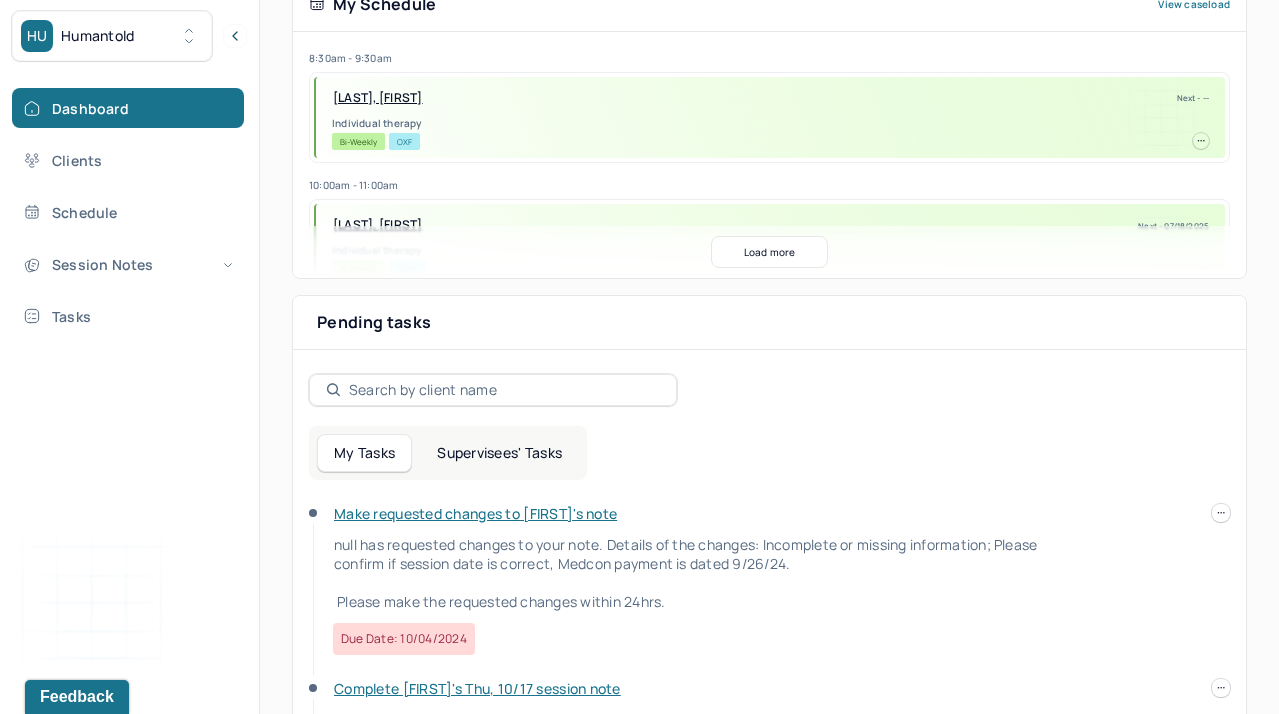 click on "Supervisees' Tasks" at bounding box center [499, 453] 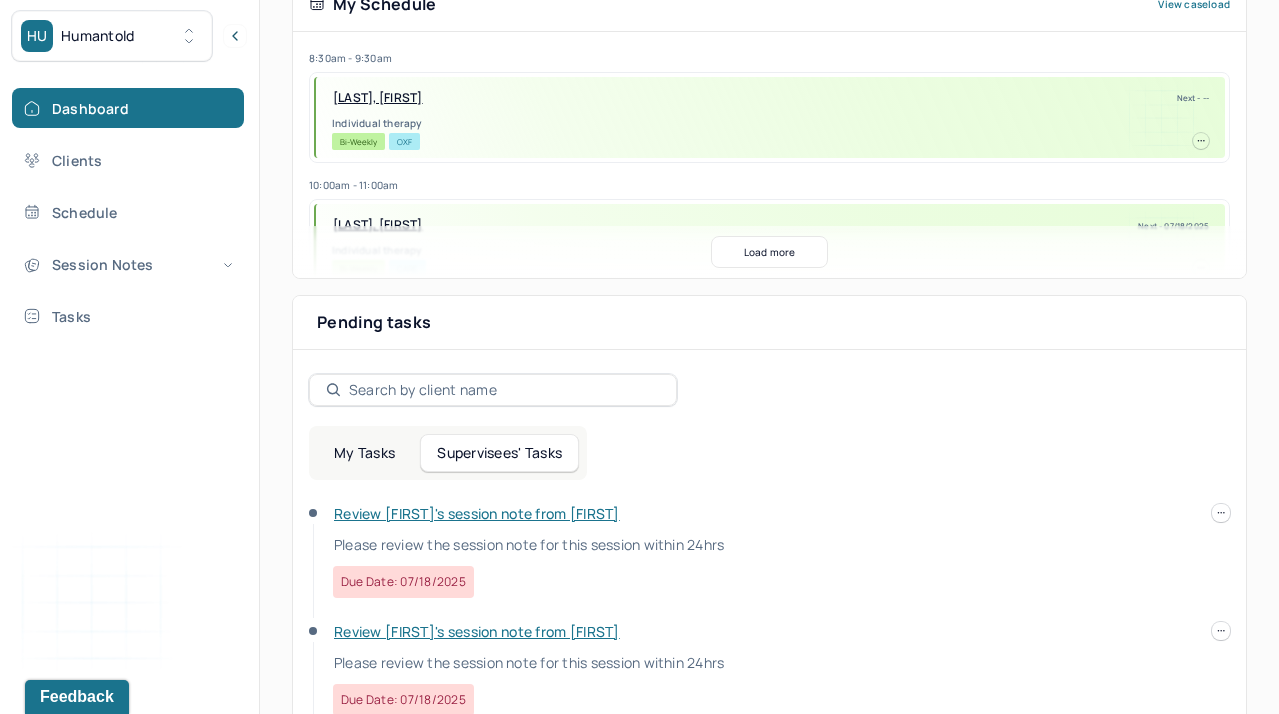 click on "Review [FIRST]'s session note from [FIRST]" at bounding box center (477, 513) 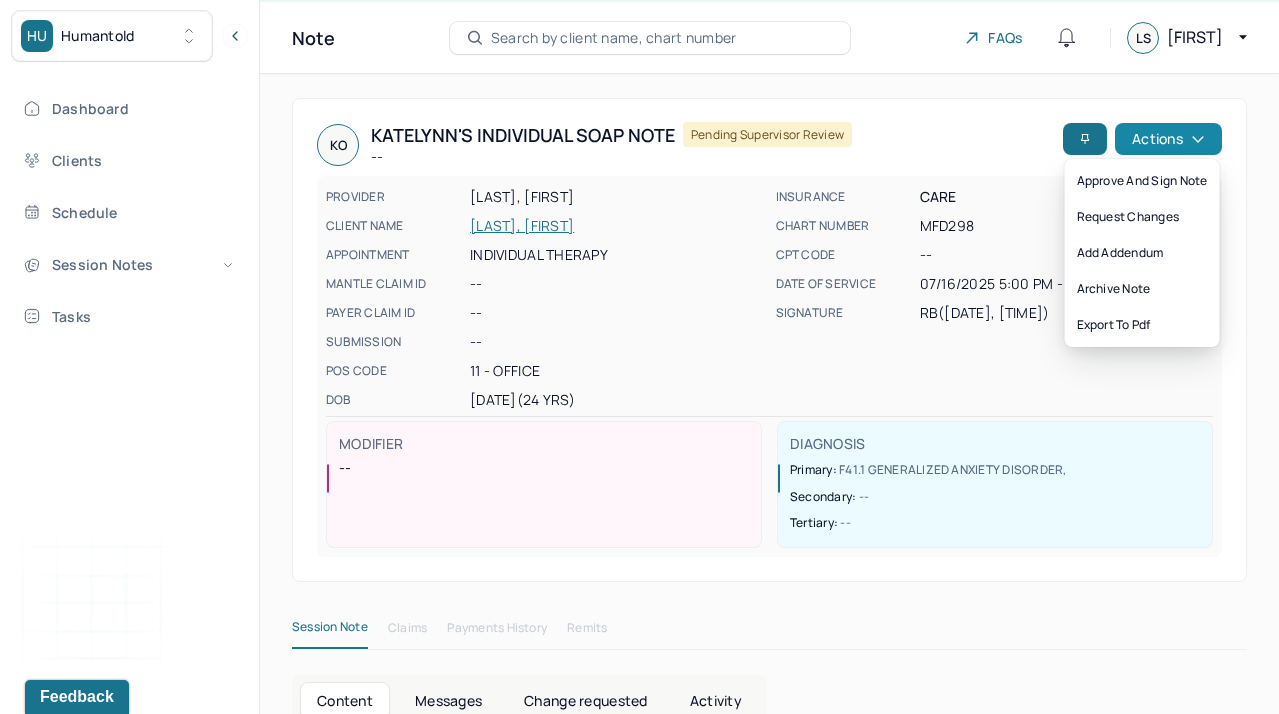 click on "Actions" at bounding box center (1168, 139) 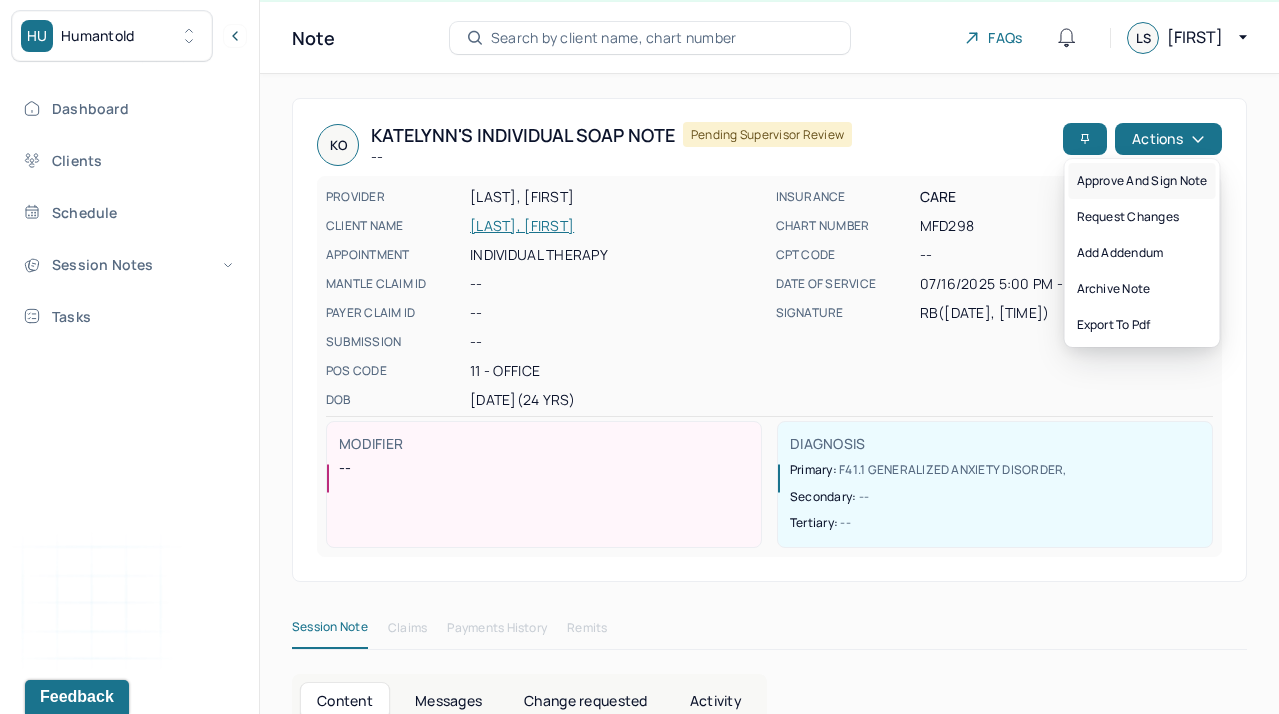 click on "Approve and sign note" at bounding box center [1142, 181] 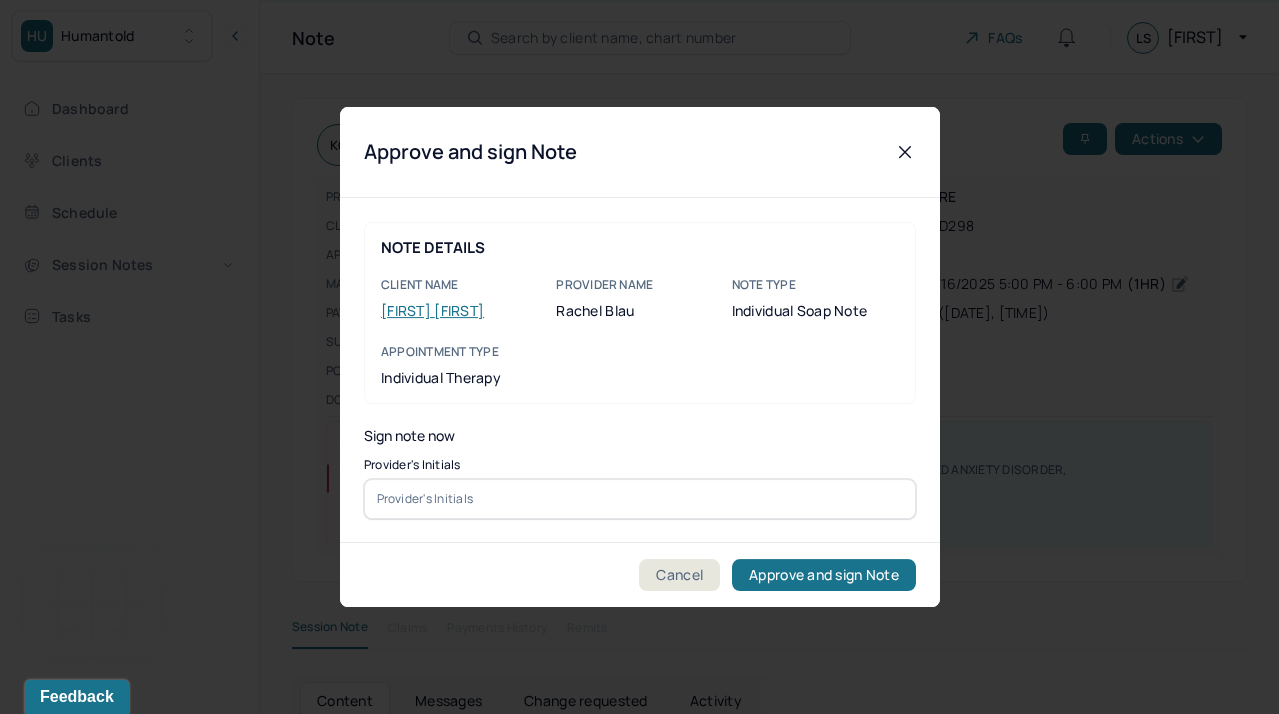click at bounding box center [640, 499] 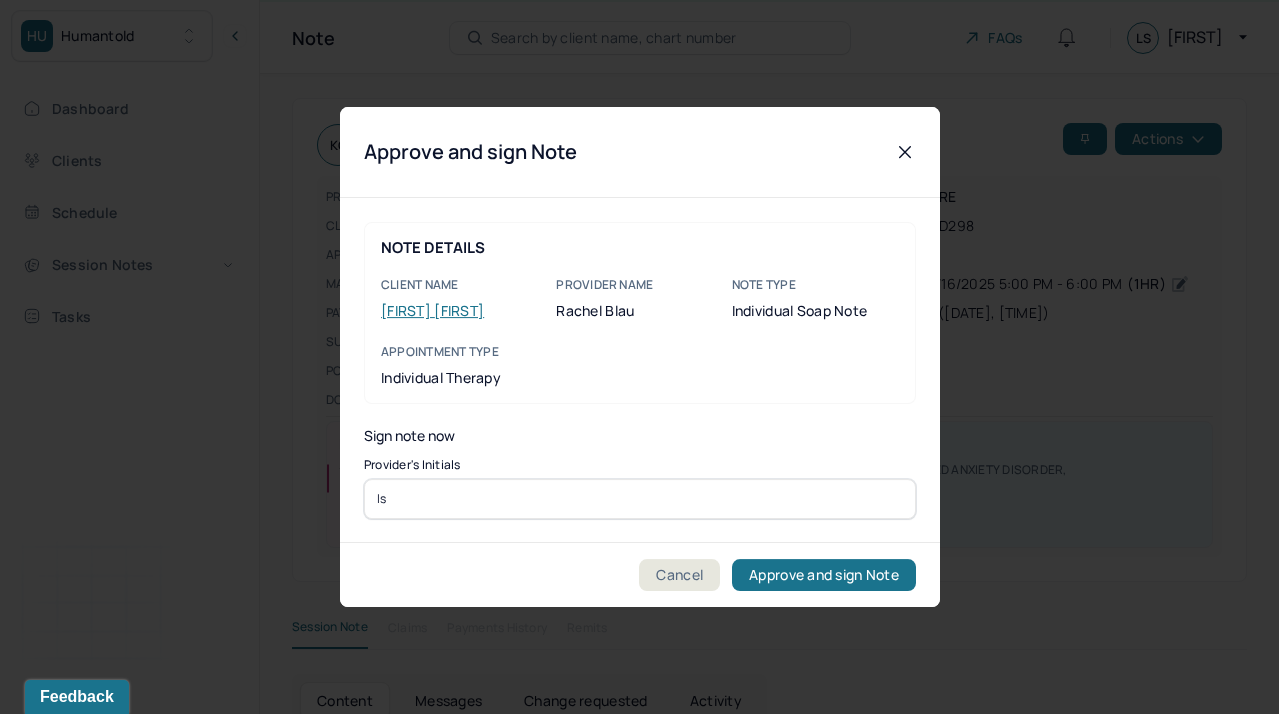 type on "ls" 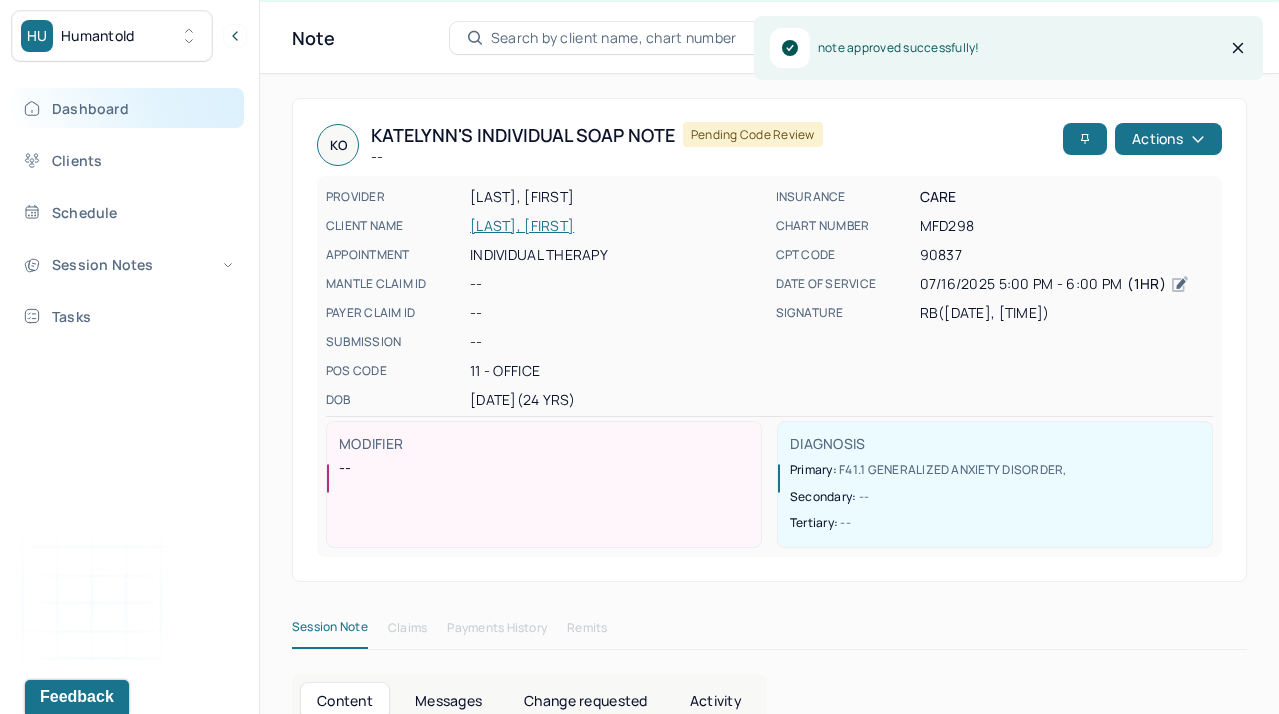 click on "Dashboard" at bounding box center (128, 108) 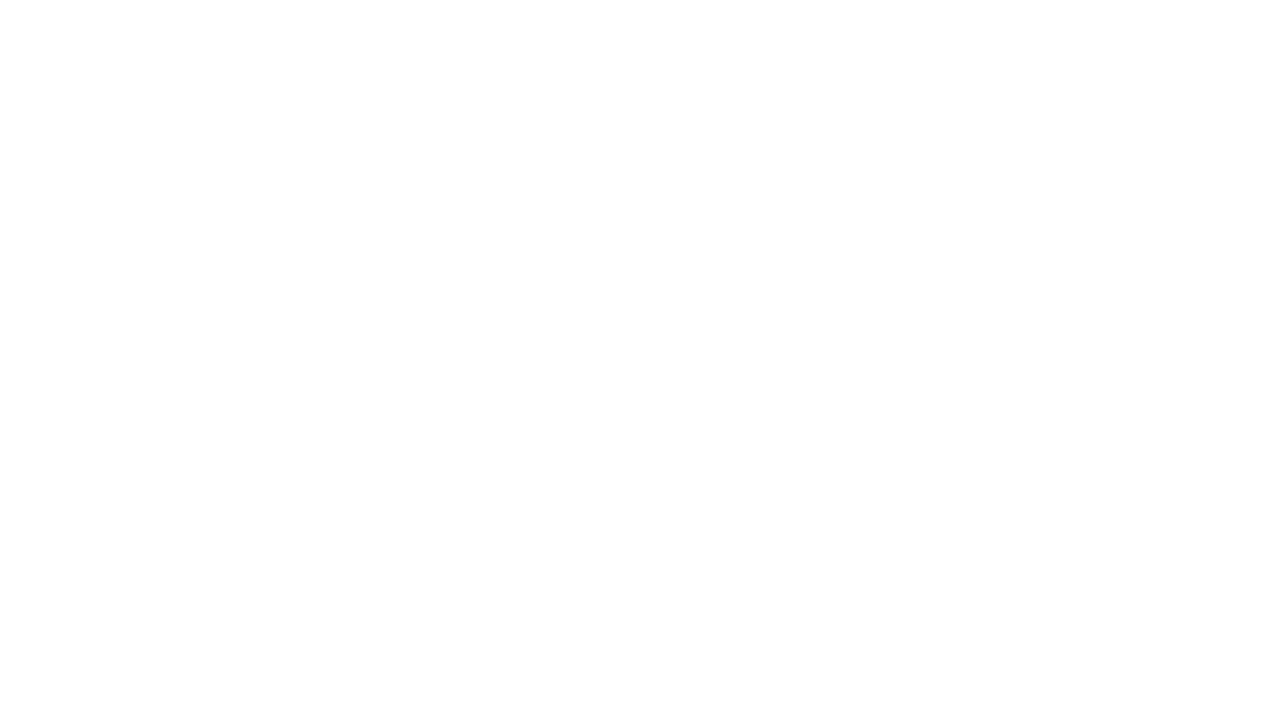 scroll, scrollTop: 0, scrollLeft: 0, axis: both 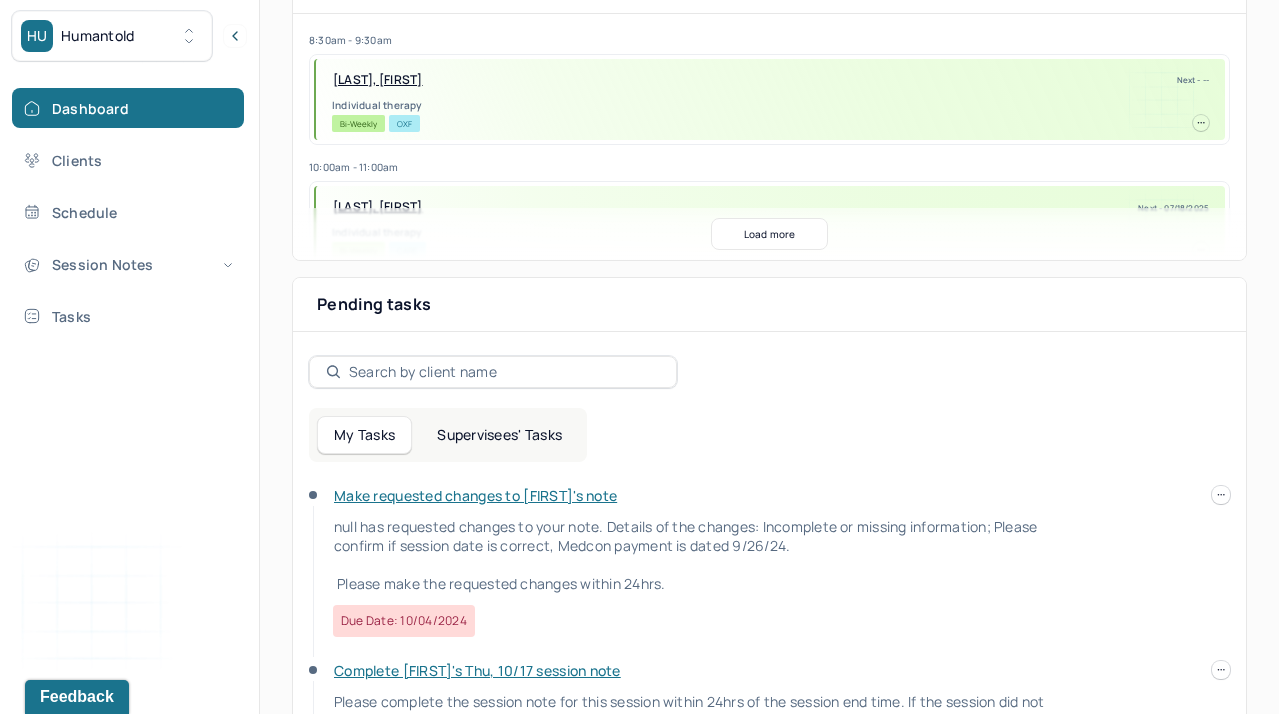 click on "Supervisees' Tasks" at bounding box center (499, 435) 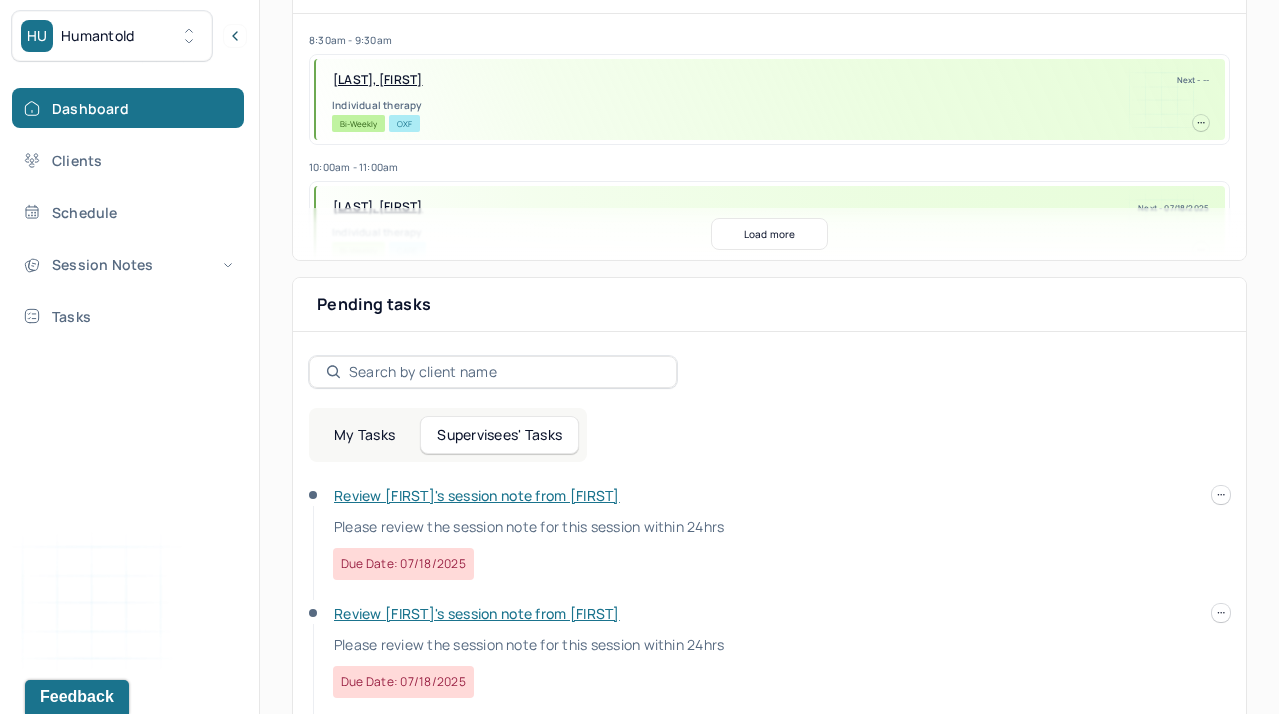 click on "Review [FIRST]'s session note from [FIRST]" at bounding box center [477, 495] 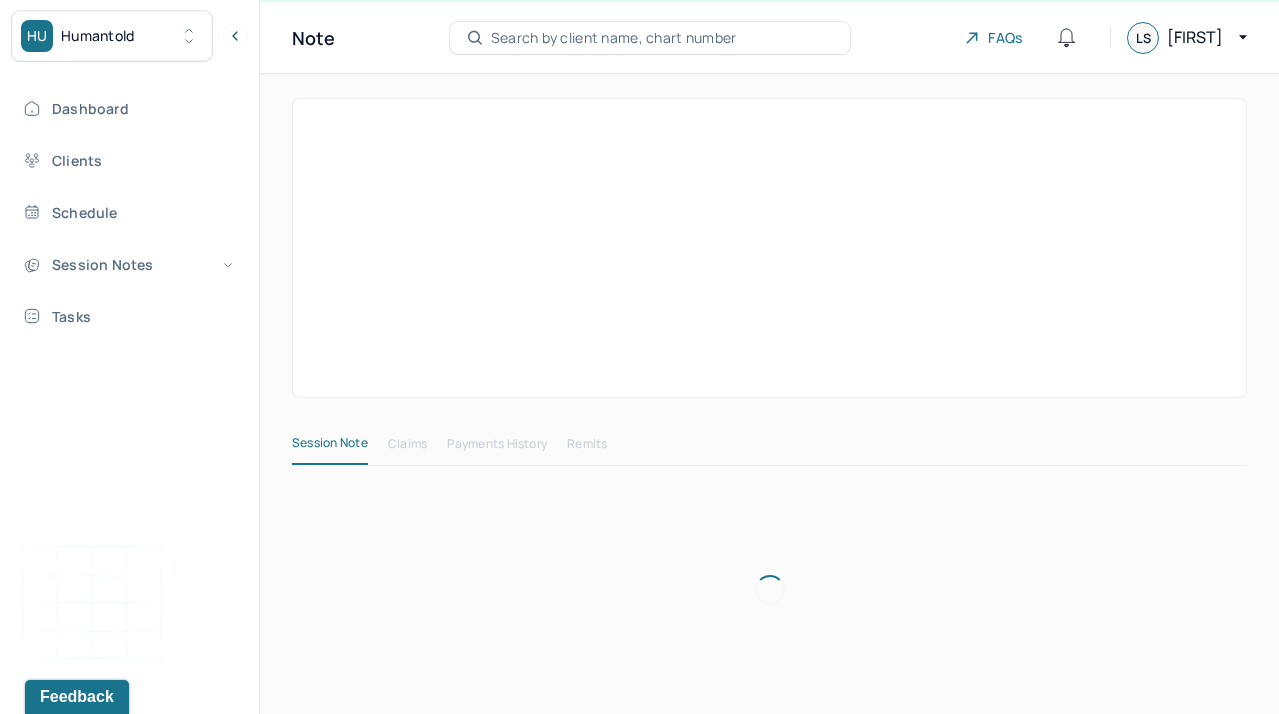 scroll, scrollTop: 42, scrollLeft: 0, axis: vertical 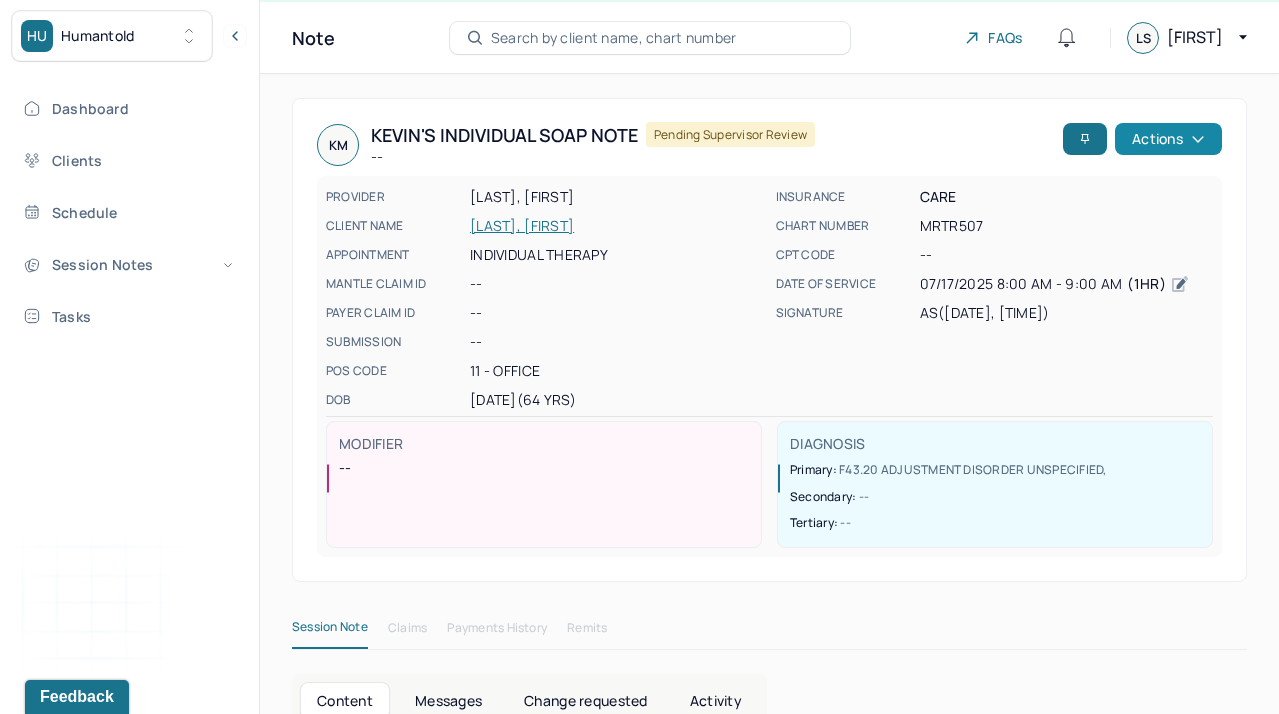 click on "Actions" at bounding box center (1168, 139) 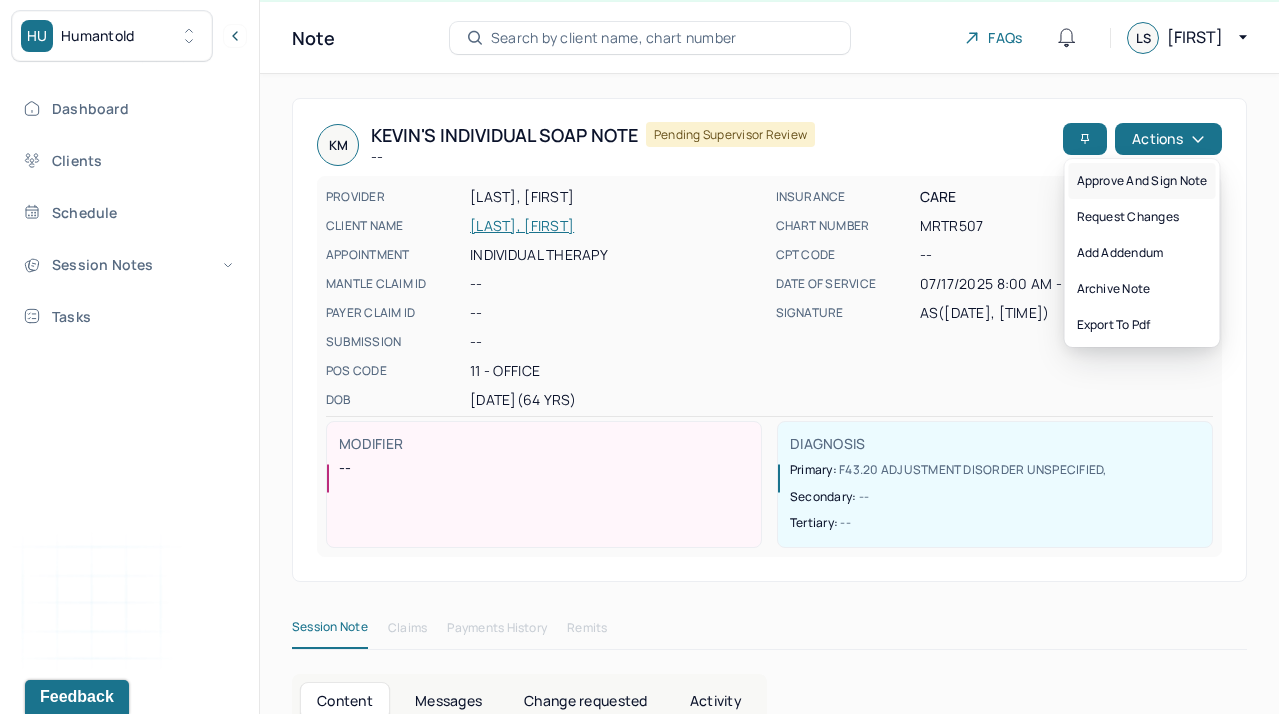 click on "Approve and sign note" at bounding box center [1142, 181] 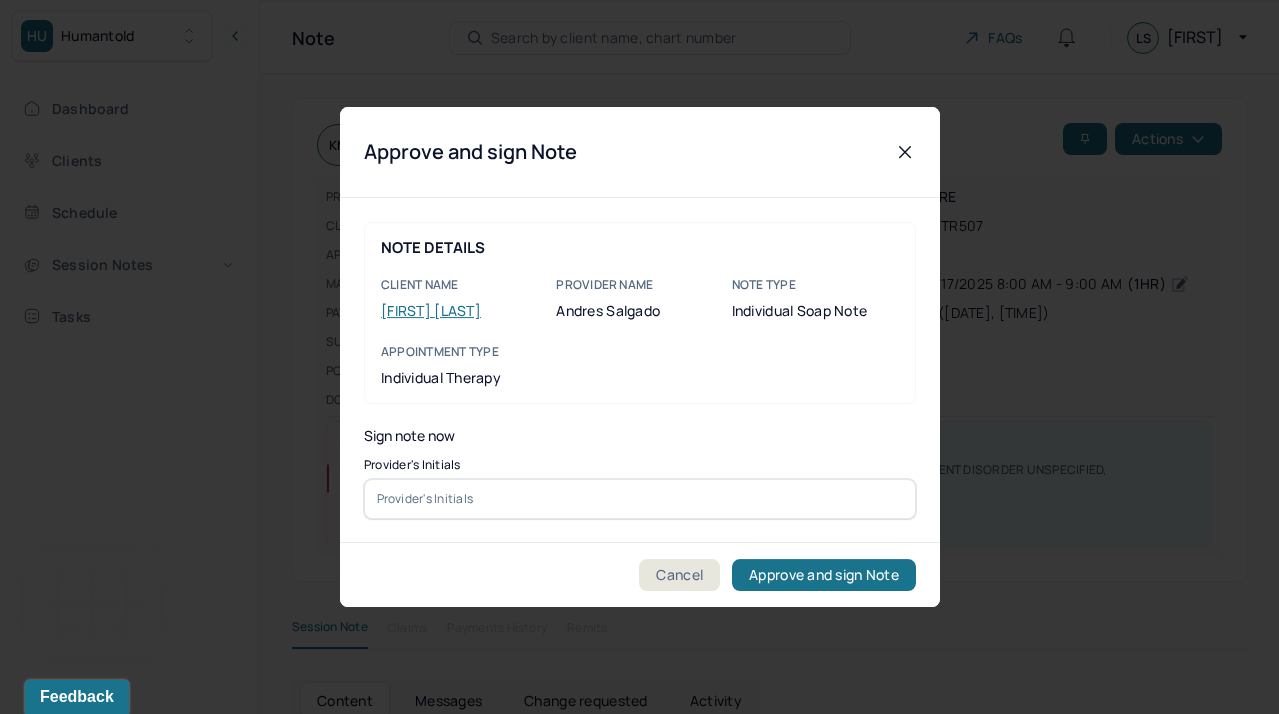 click at bounding box center [640, 499] 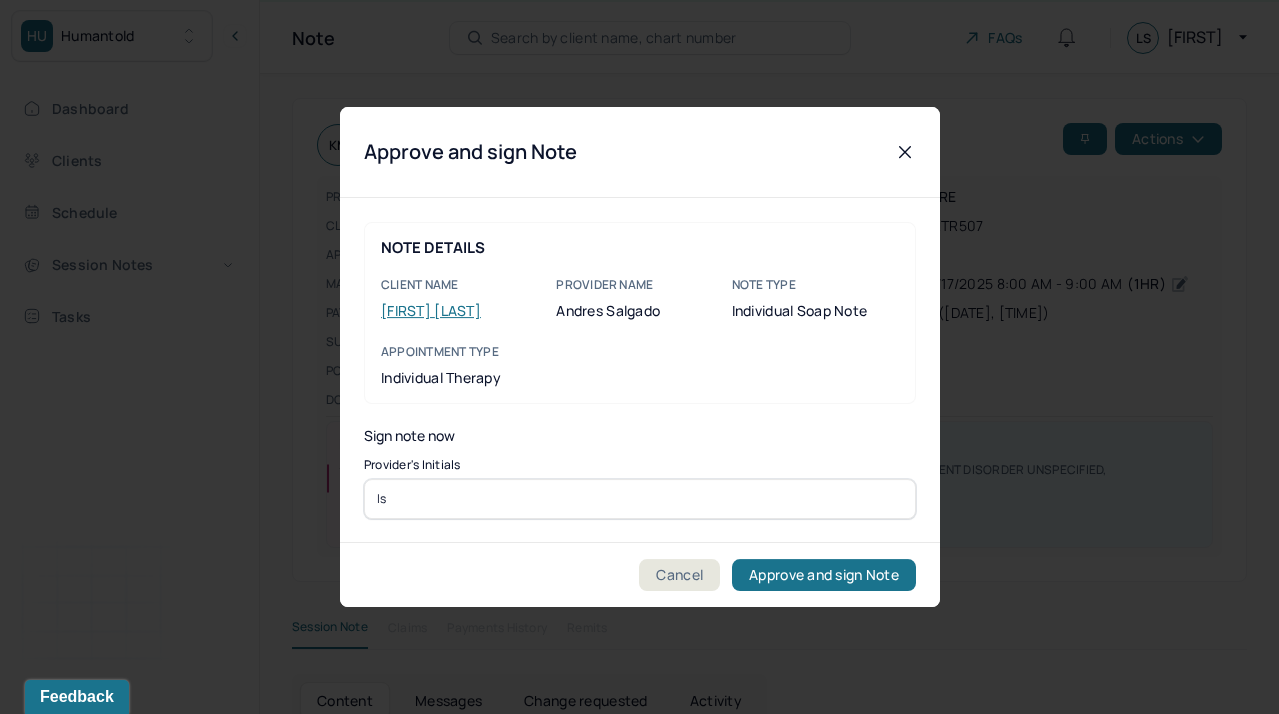 type on "ls" 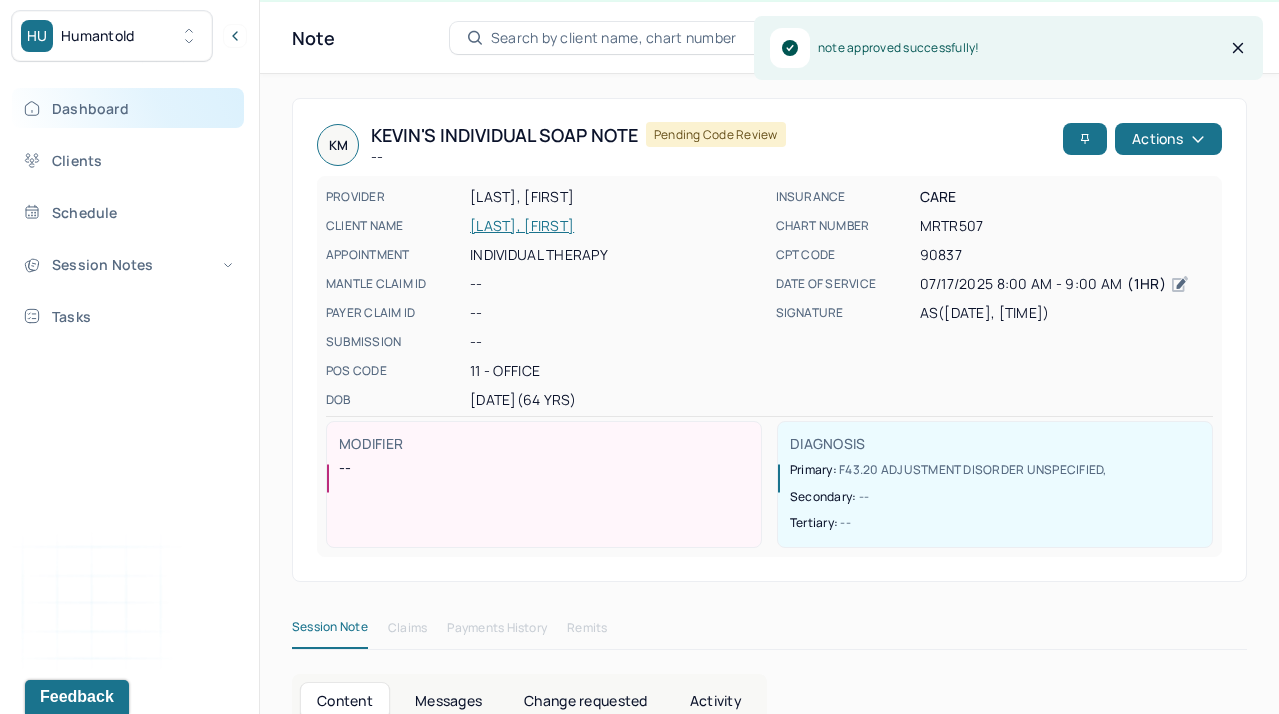 click on "Dashboard" at bounding box center [128, 108] 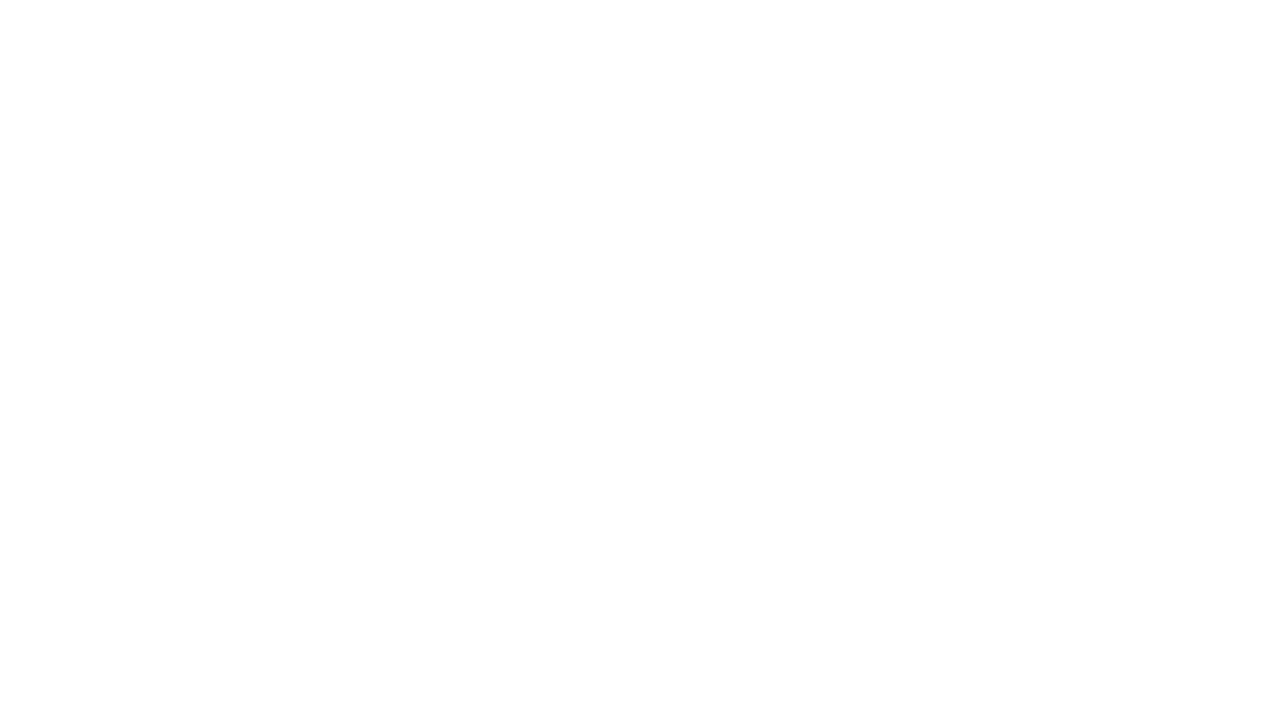 scroll, scrollTop: 0, scrollLeft: 0, axis: both 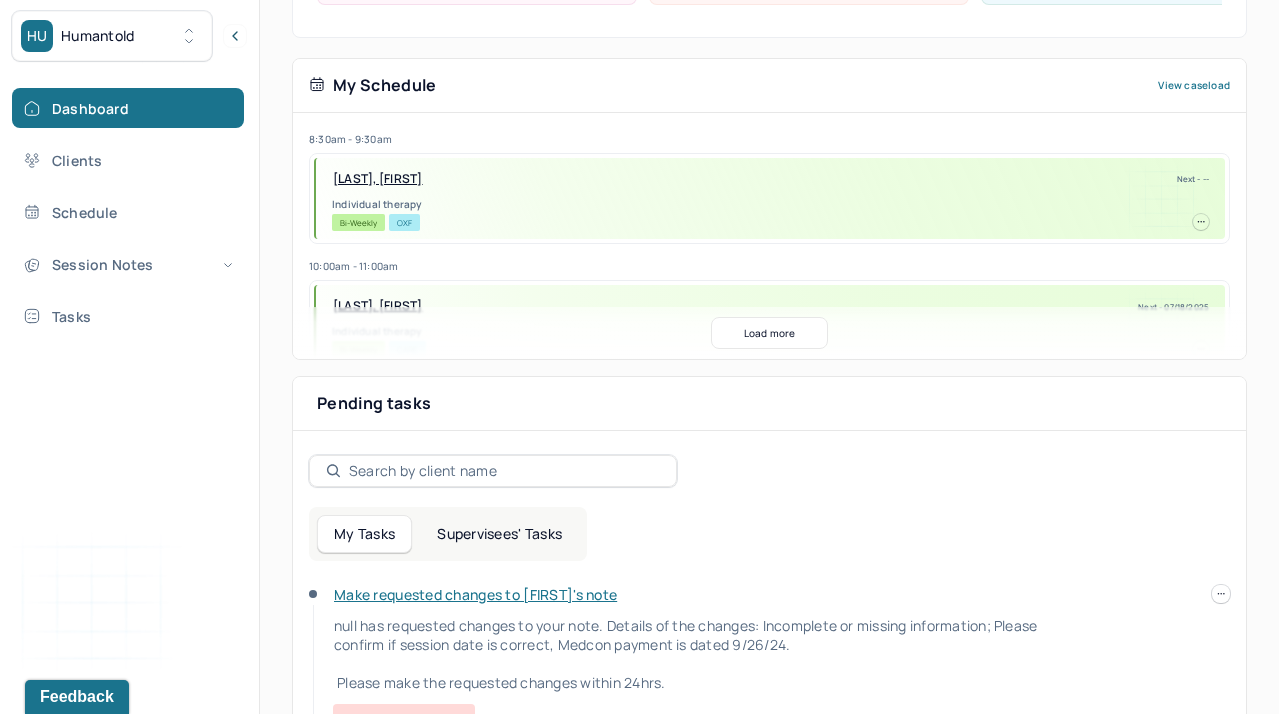 click on "Supervisees' Tasks" at bounding box center [499, 534] 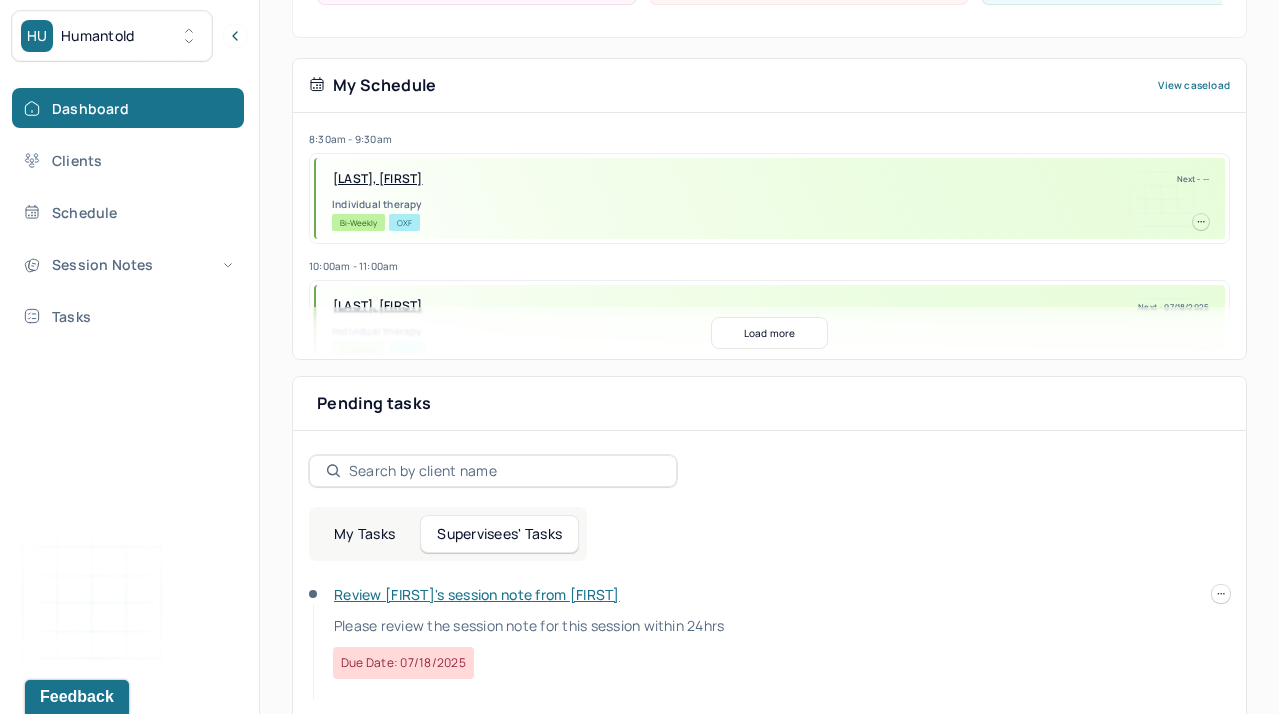 click on "Review [FIRST]'s session note from [FIRST] Please review the session note for this session within 24hrs Due date: 07/18/2025" at bounding box center [677, 632] 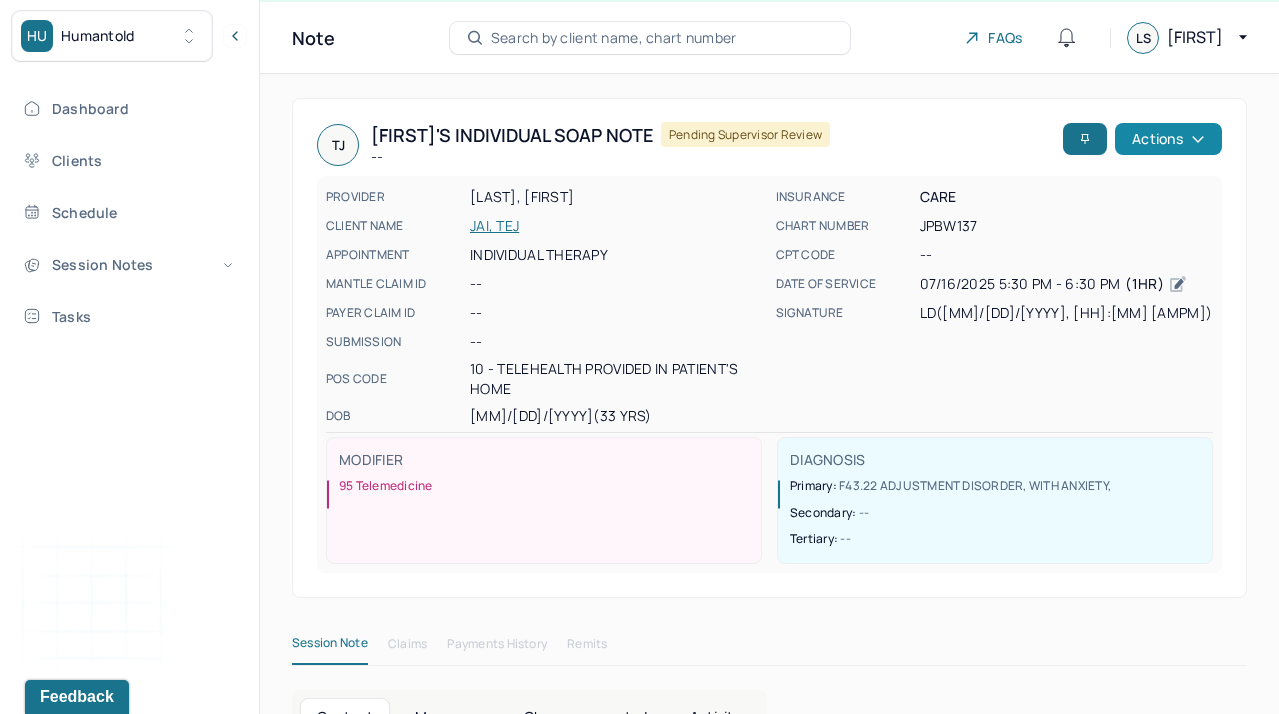 click on "Actions" at bounding box center (1168, 139) 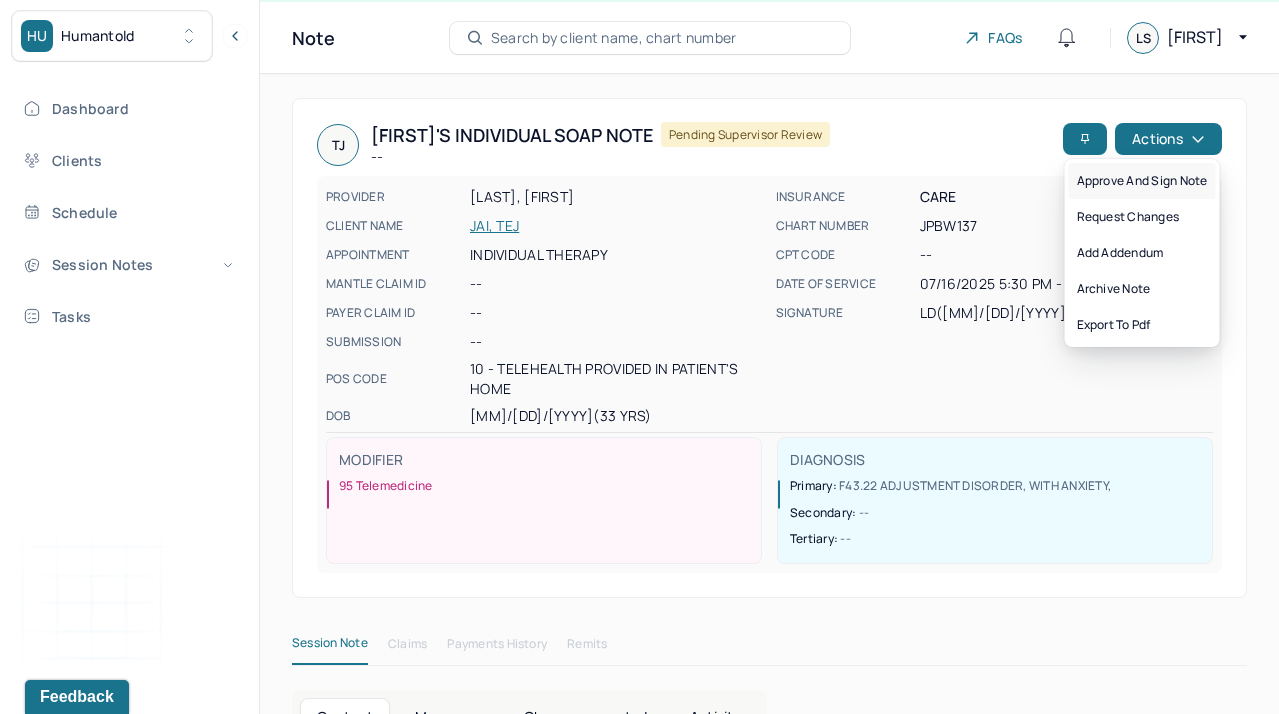 click on "Approve and sign note" at bounding box center (1142, 181) 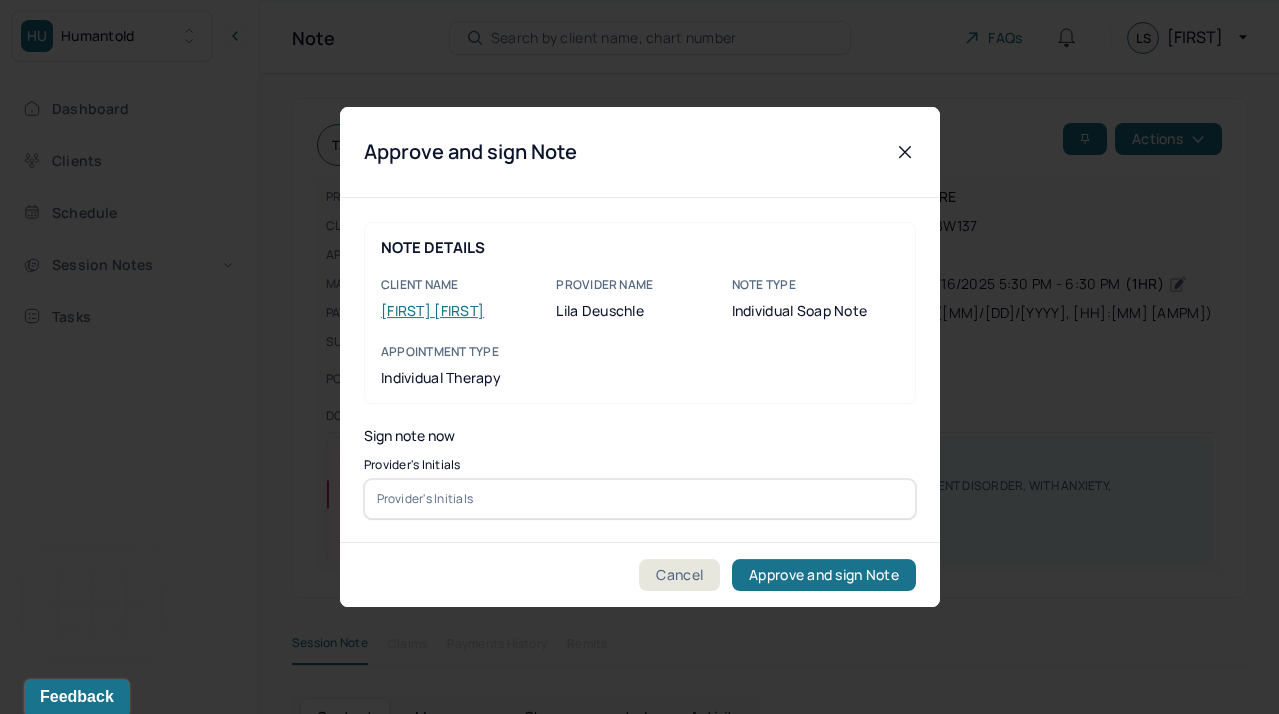 click at bounding box center (640, 499) 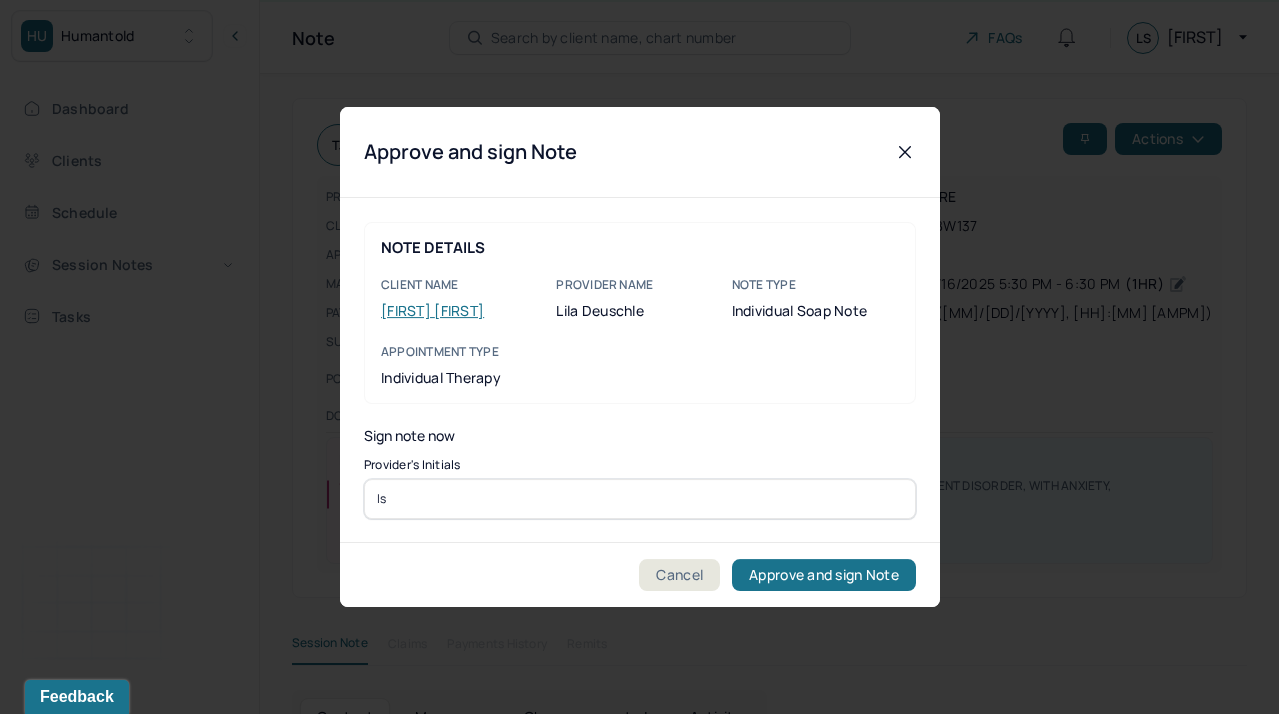 type on "ls" 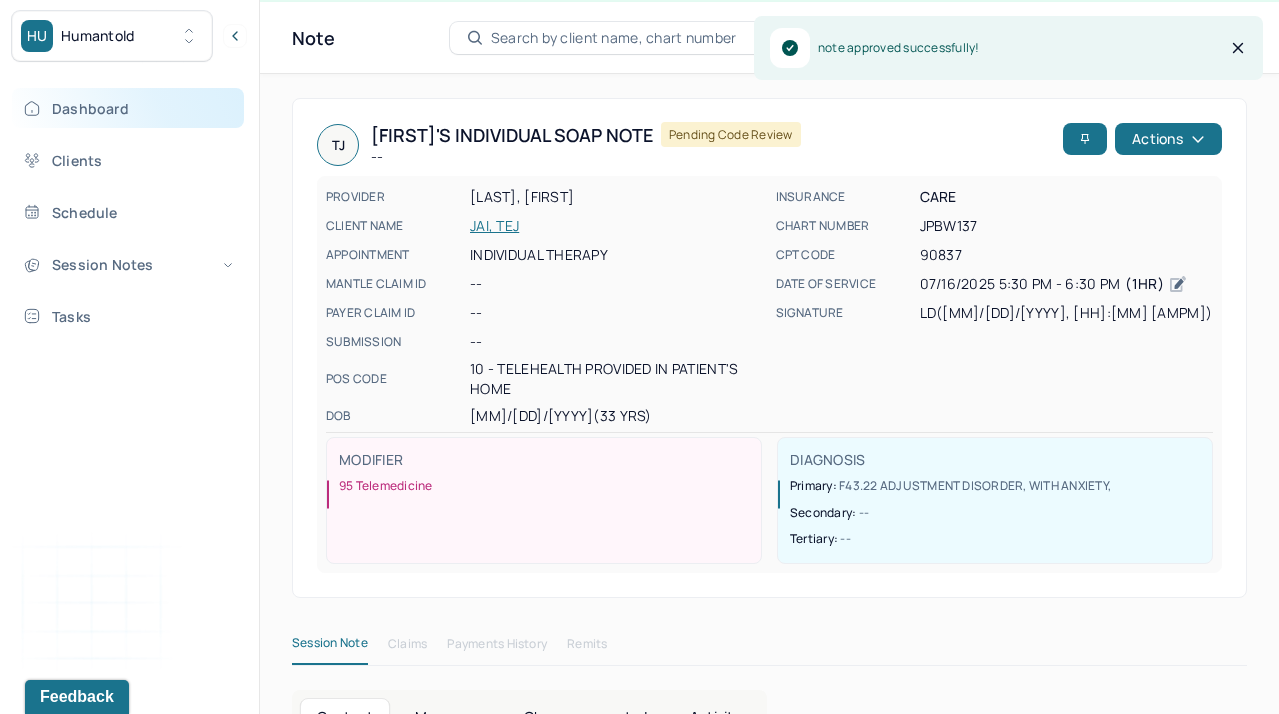 click on "Dashboard" at bounding box center (128, 108) 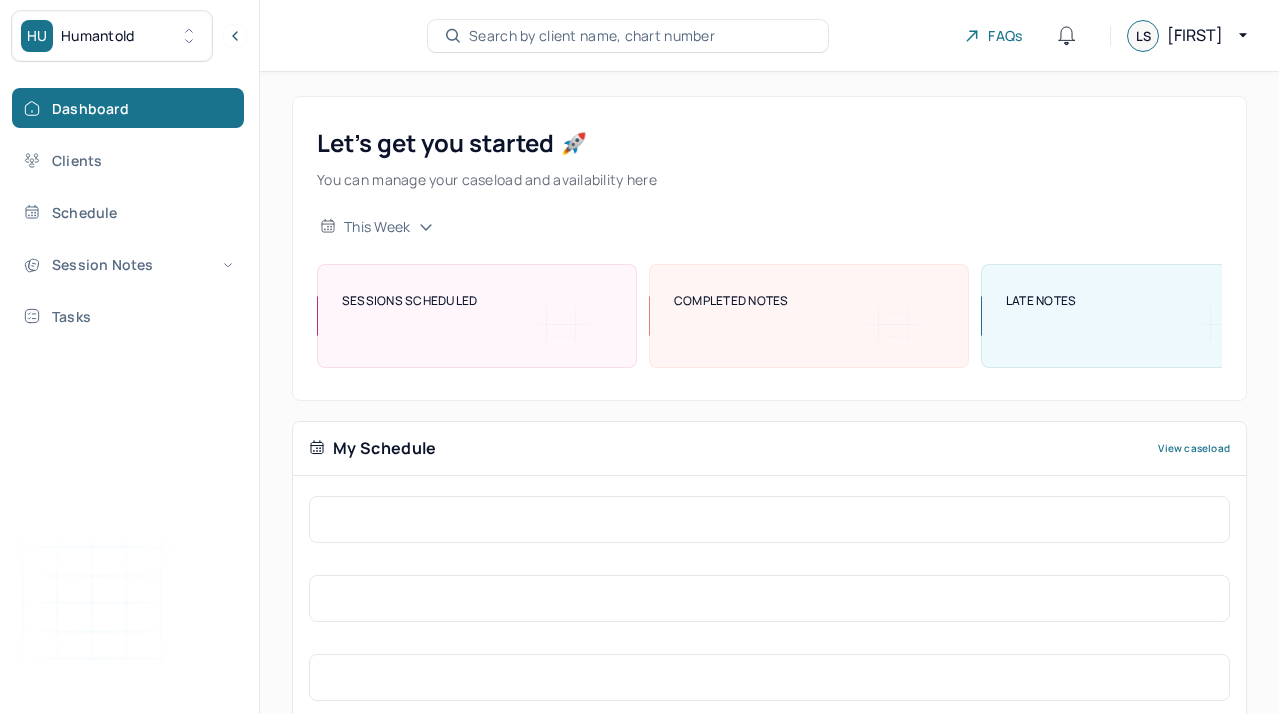 scroll, scrollTop: 111, scrollLeft: 0, axis: vertical 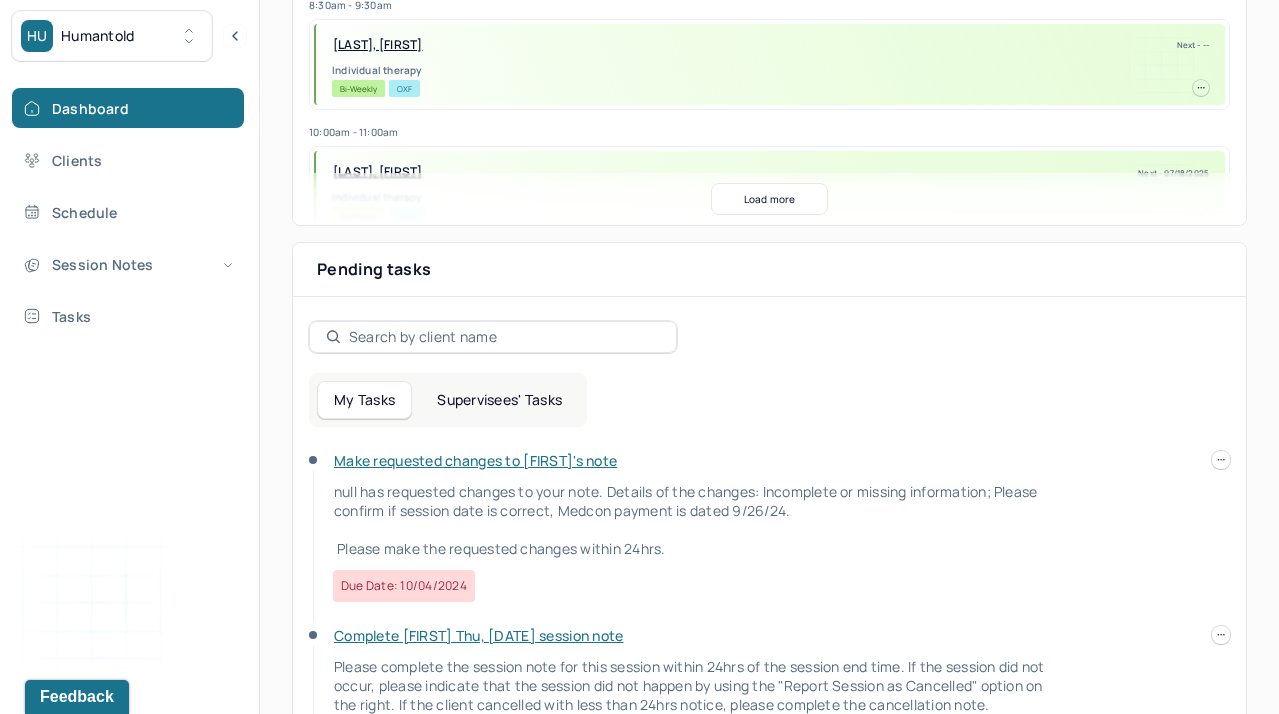 click on "Supervisees' Tasks" at bounding box center [499, 400] 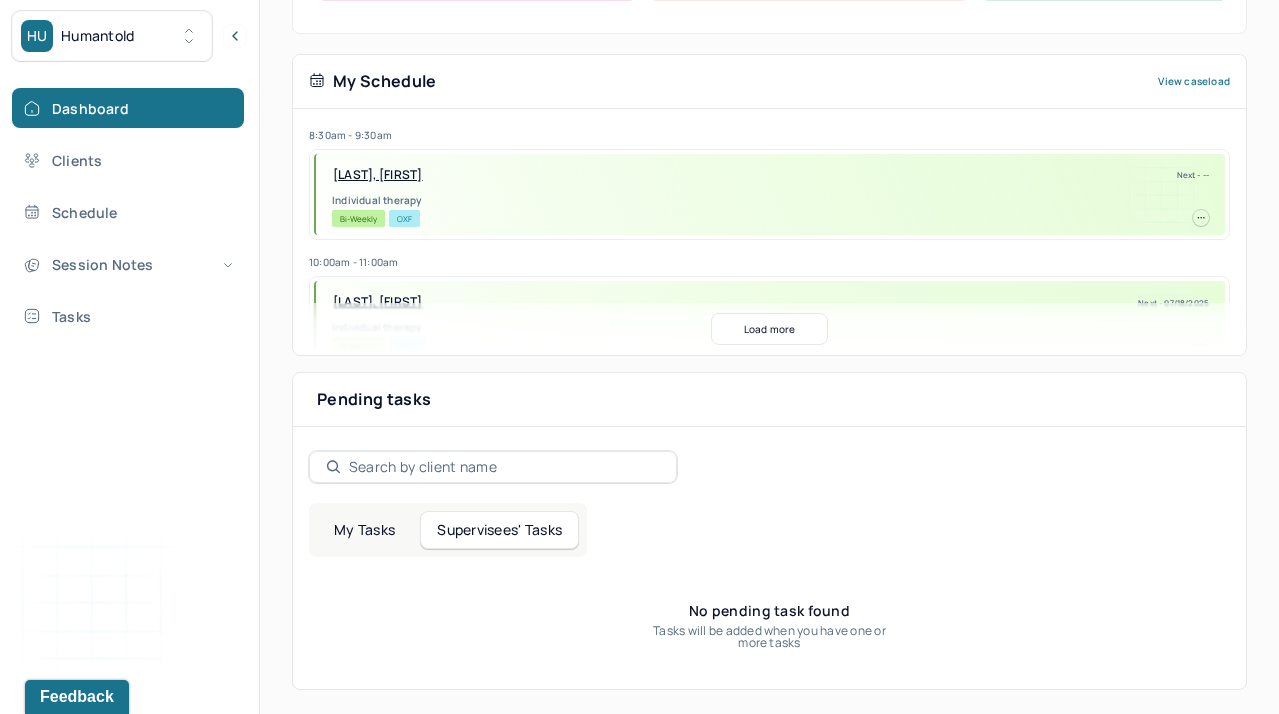 scroll, scrollTop: 410, scrollLeft: 0, axis: vertical 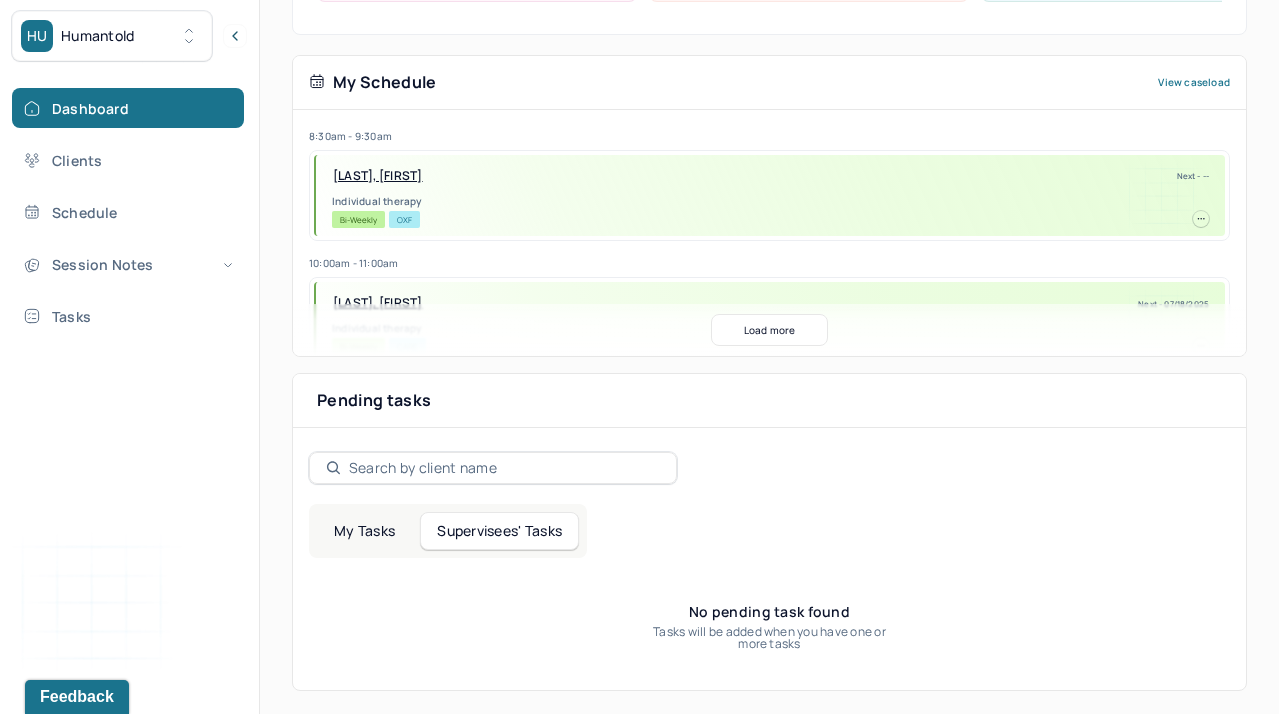 click on "Pending tasks    Date" at bounding box center (769, 401) 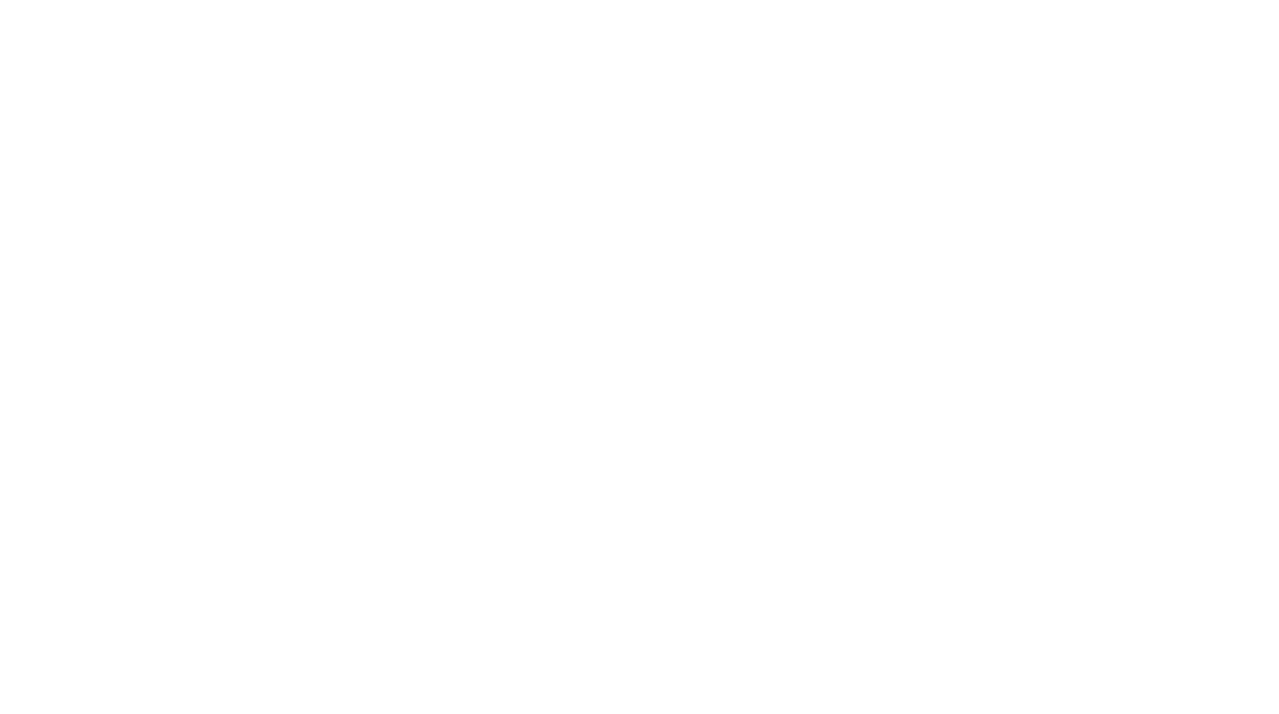 scroll, scrollTop: 0, scrollLeft: 0, axis: both 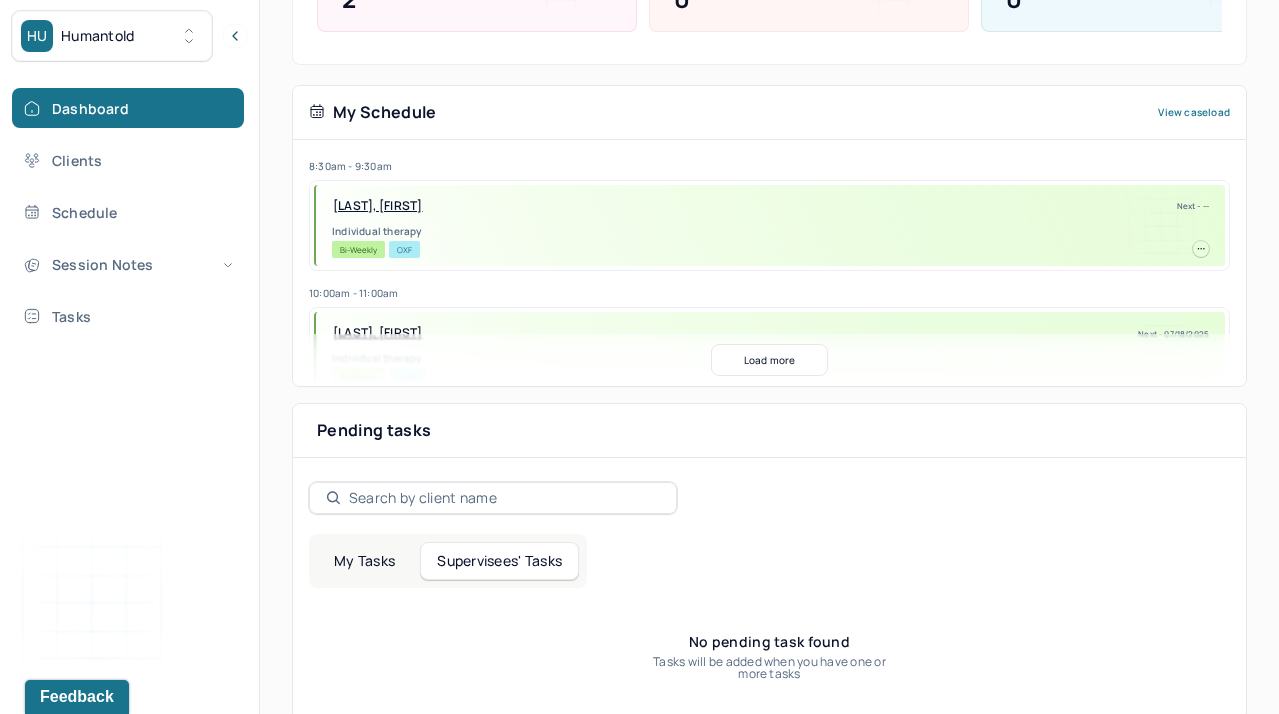 click on "My Tasks" at bounding box center (364, 561) 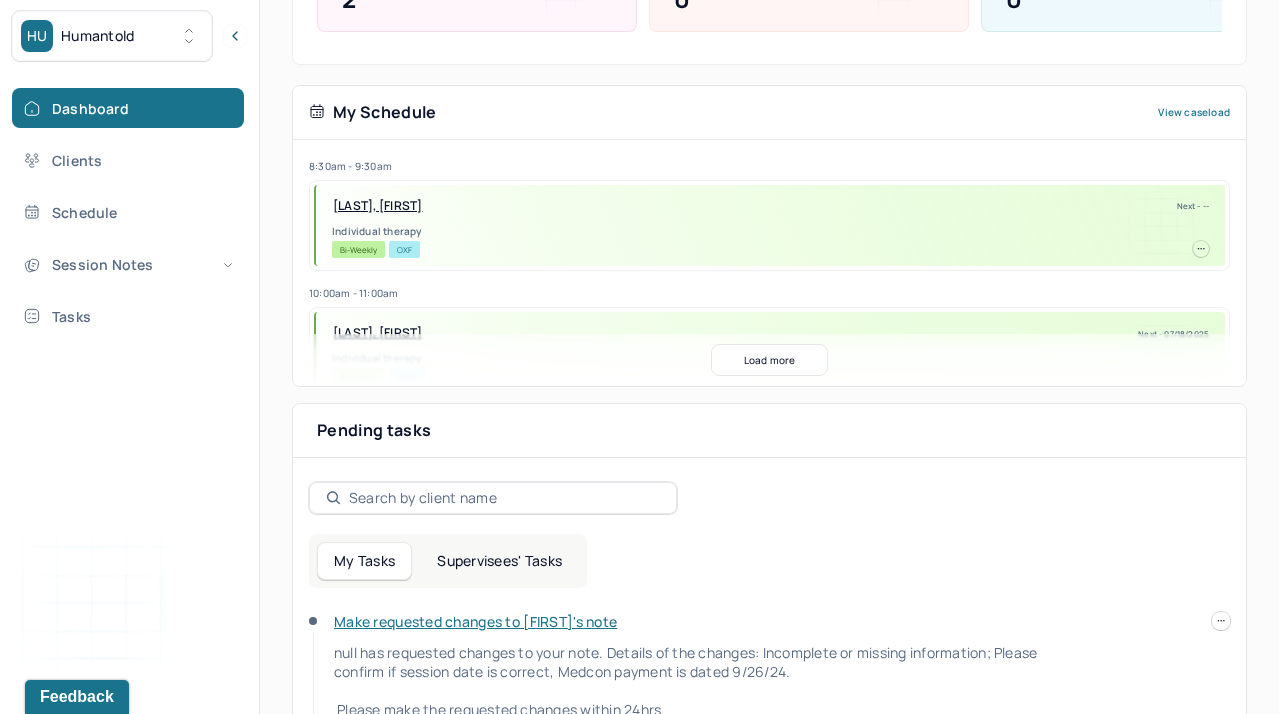 click on "Supervisees' Tasks" at bounding box center [499, 561] 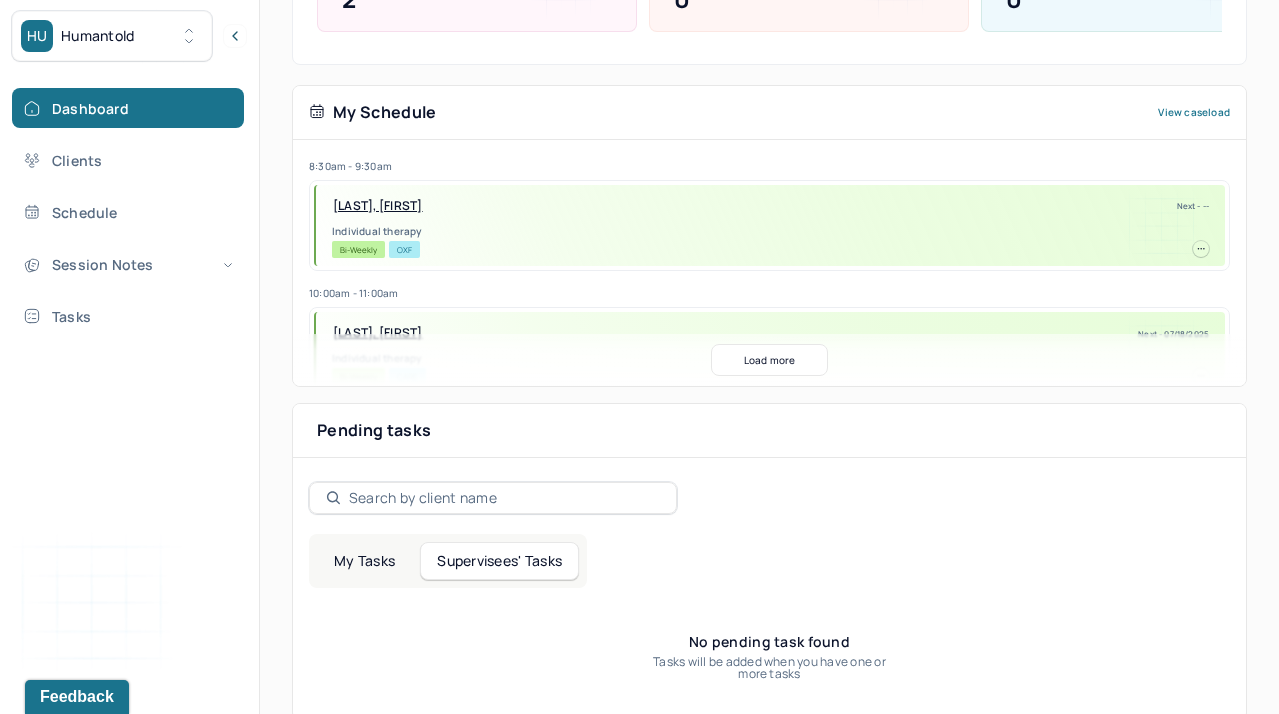 click on "Pending tasks    Date" at bounding box center [769, 431] 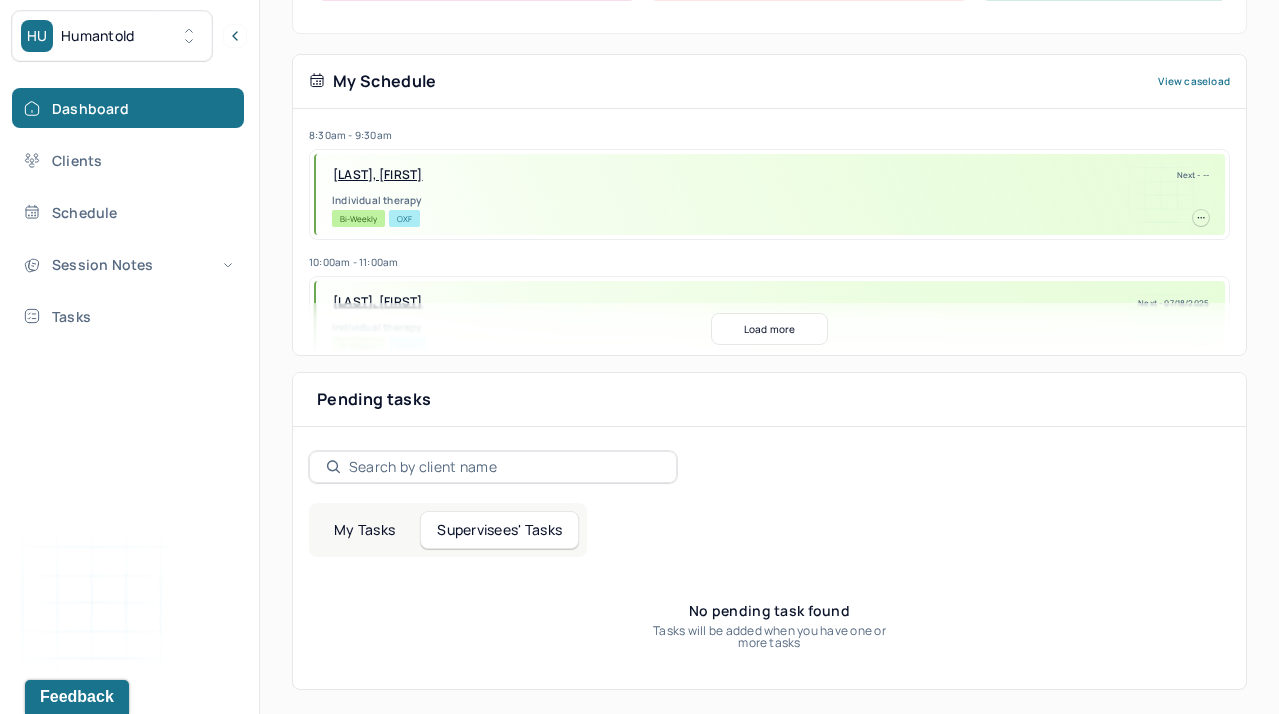scroll, scrollTop: 410, scrollLeft: 0, axis: vertical 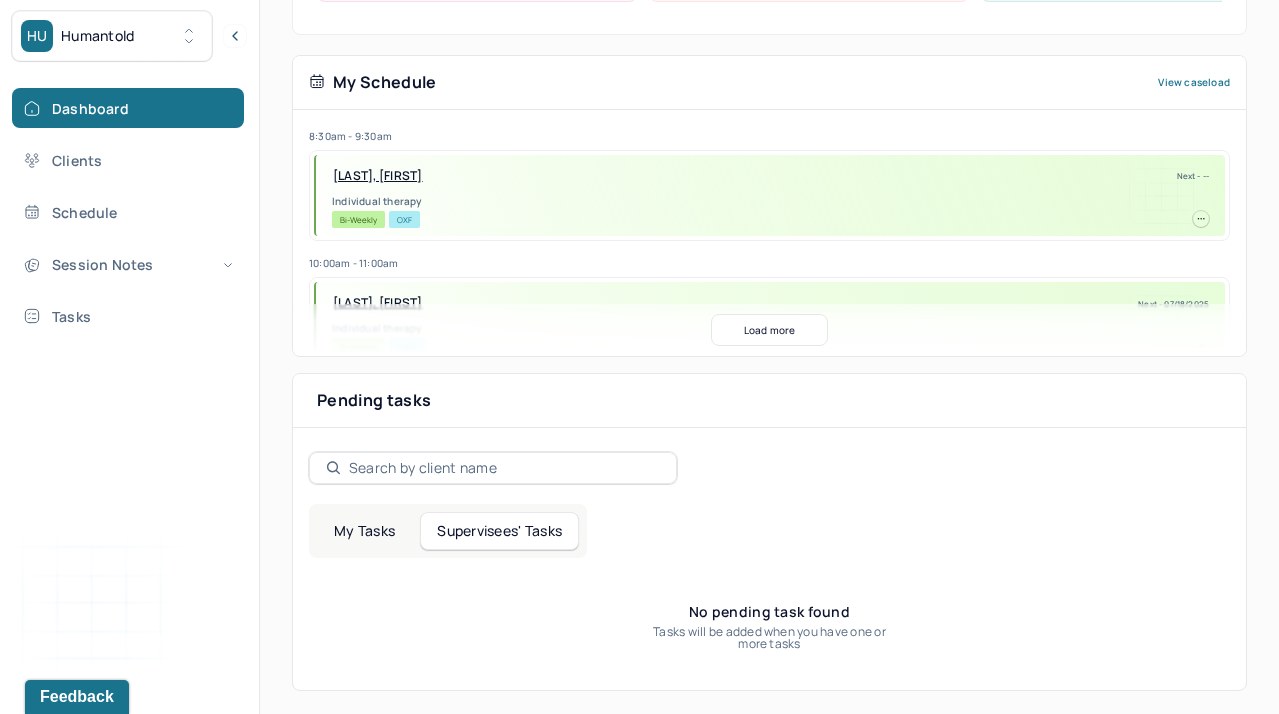 click on "My Tasks" at bounding box center [364, 531] 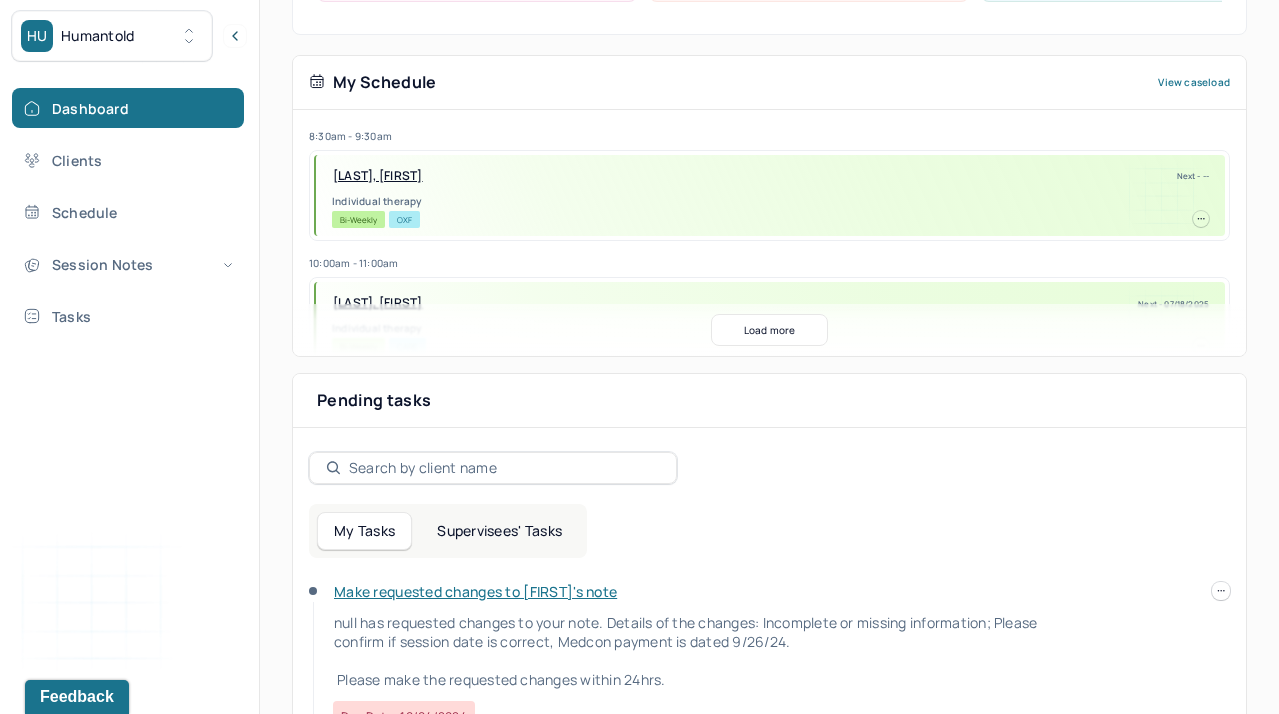 click on "Supervisees' Tasks" at bounding box center [499, 531] 